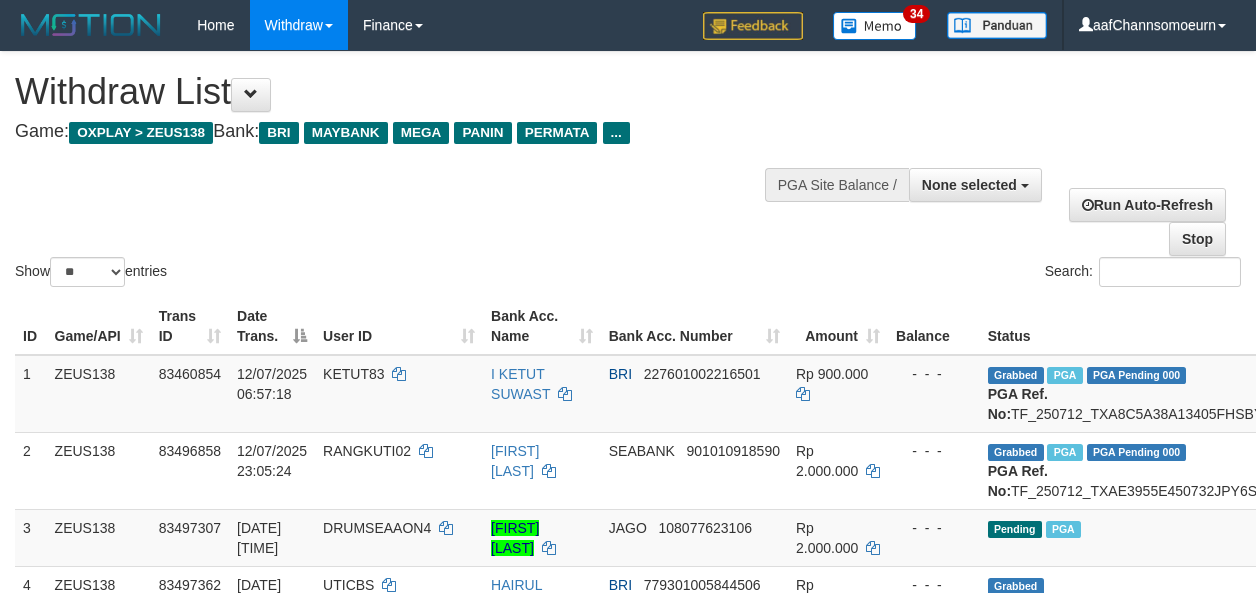 select 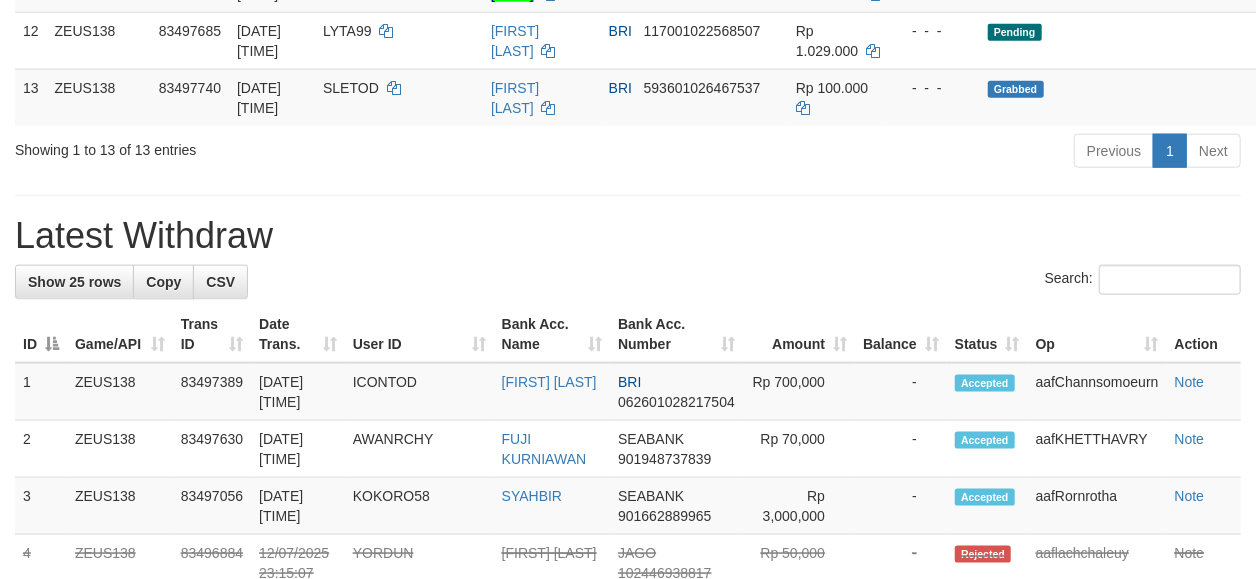 scroll, scrollTop: 956, scrollLeft: 0, axis: vertical 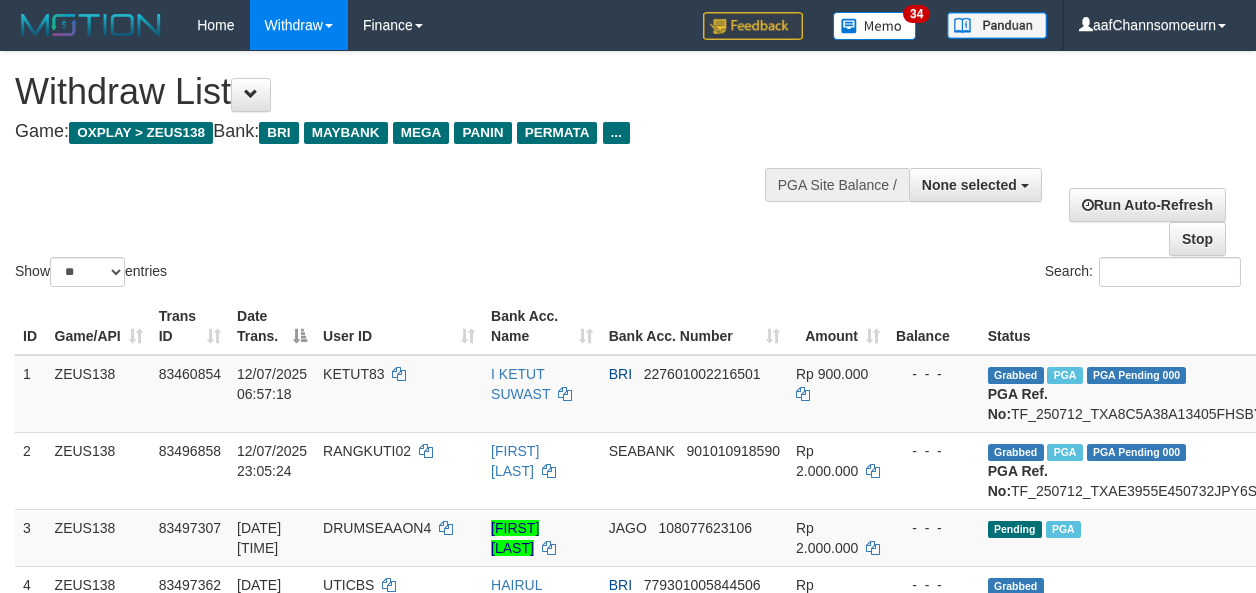 select 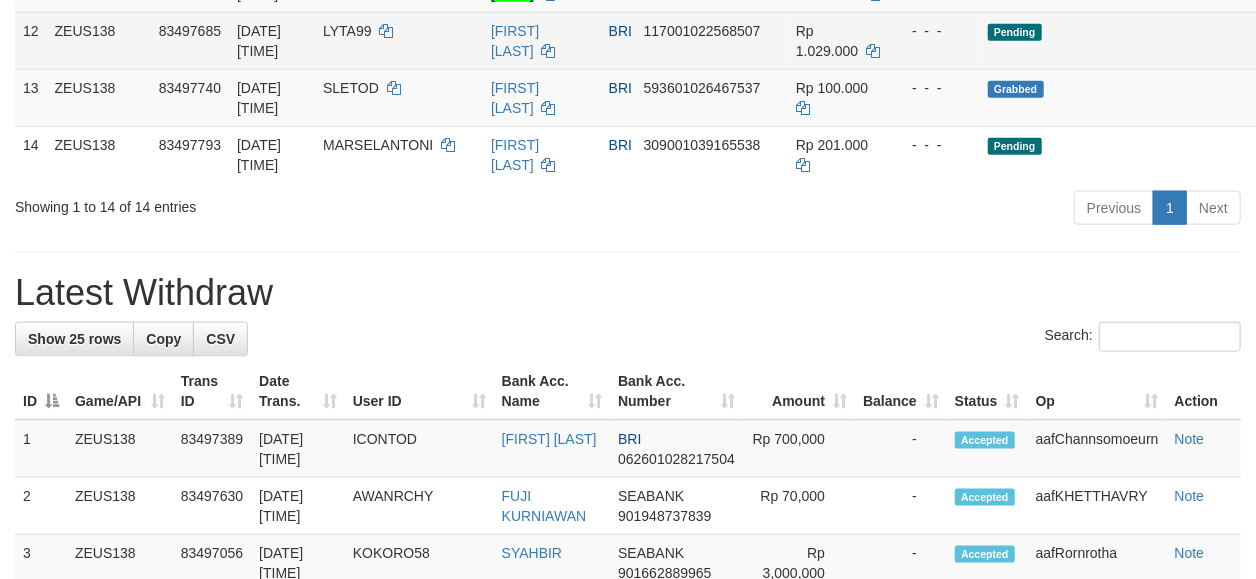 scroll, scrollTop: 956, scrollLeft: 0, axis: vertical 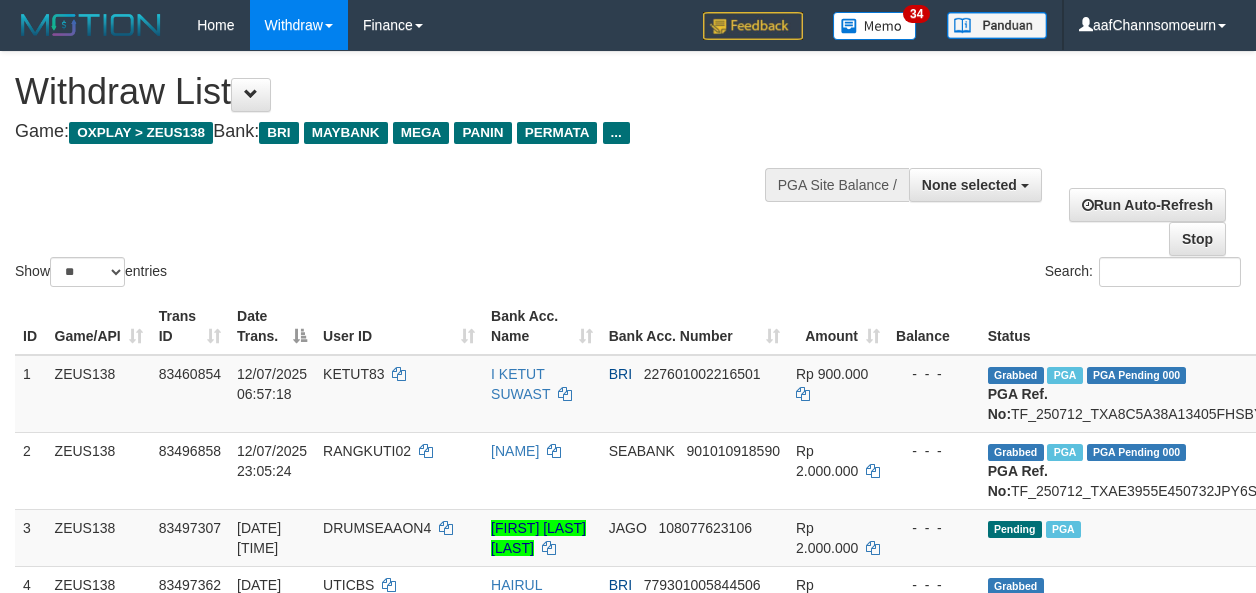 select 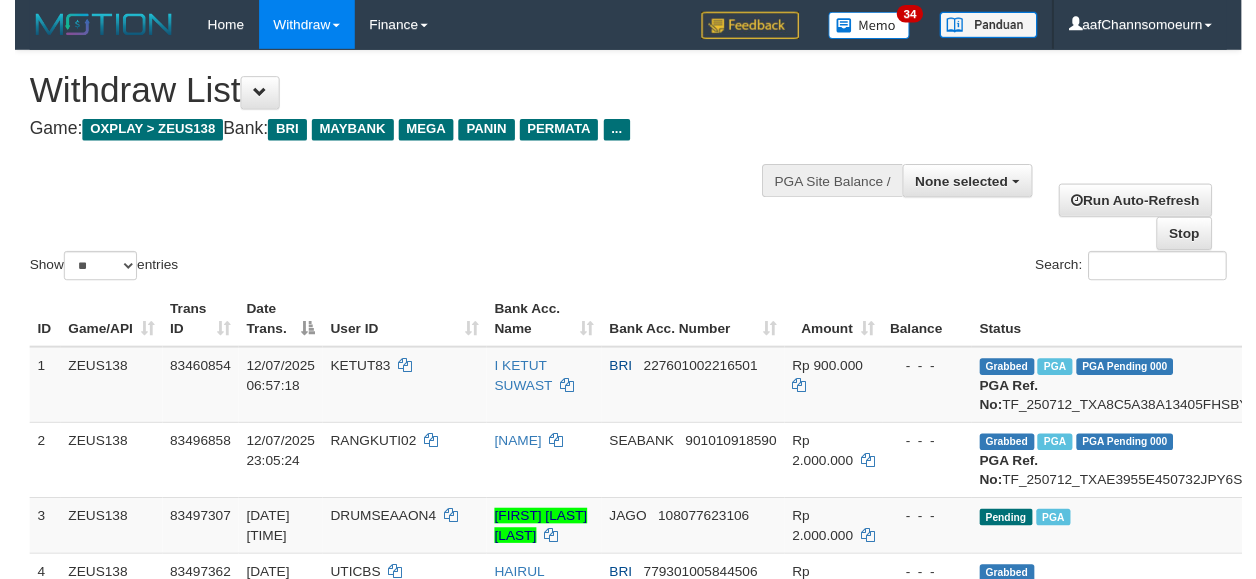 scroll, scrollTop: 1010, scrollLeft: 0, axis: vertical 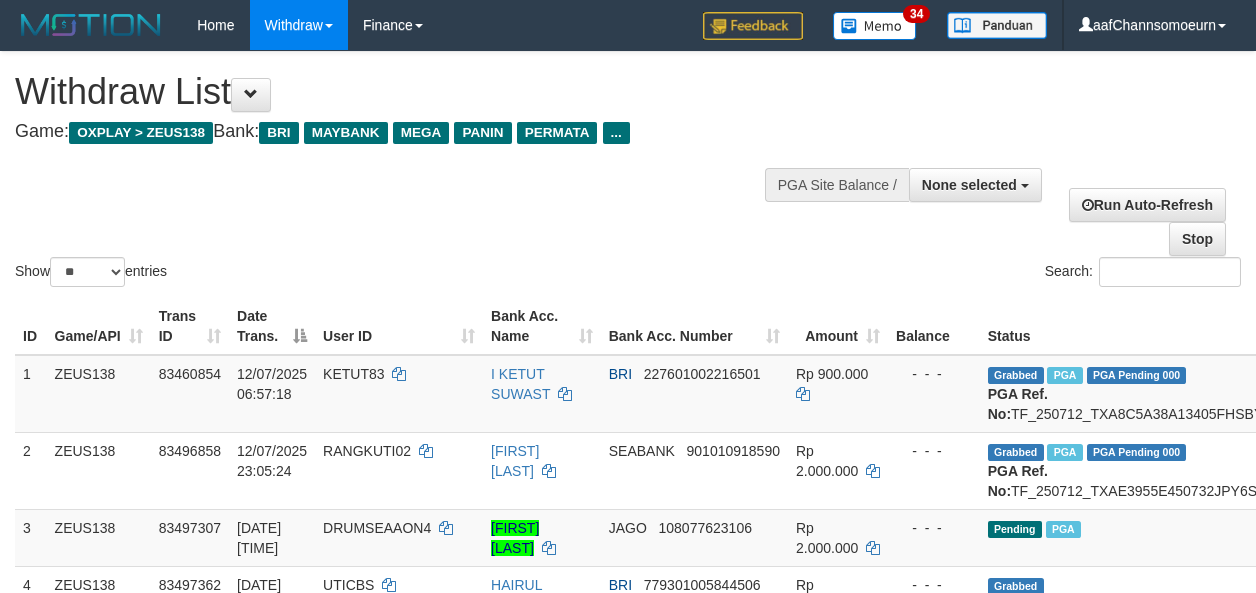 select 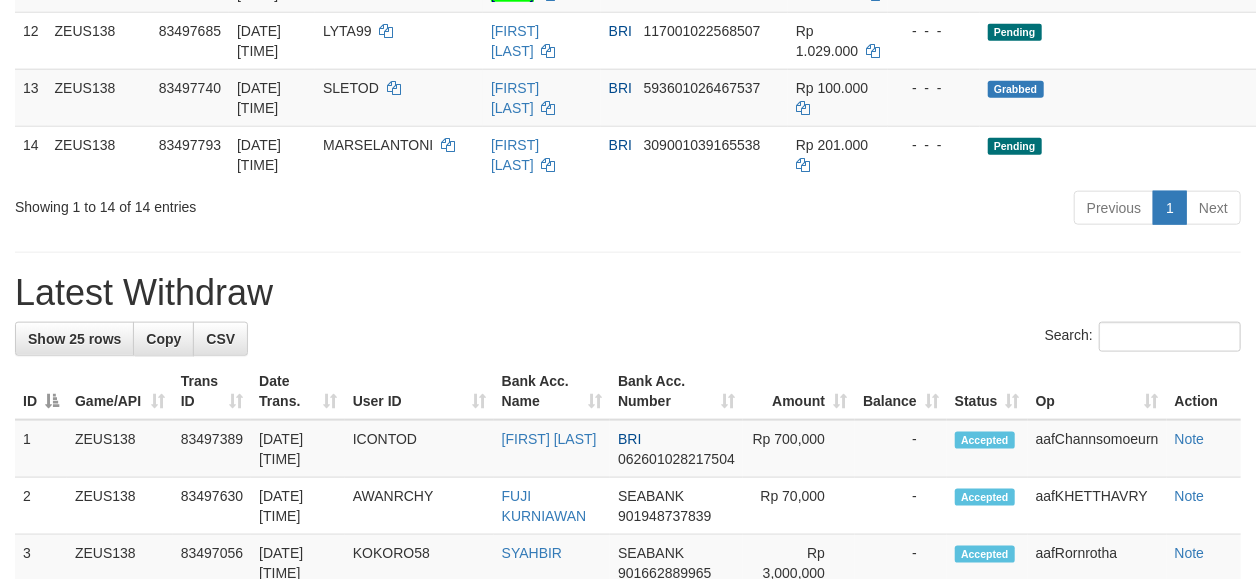 scroll, scrollTop: 956, scrollLeft: 0, axis: vertical 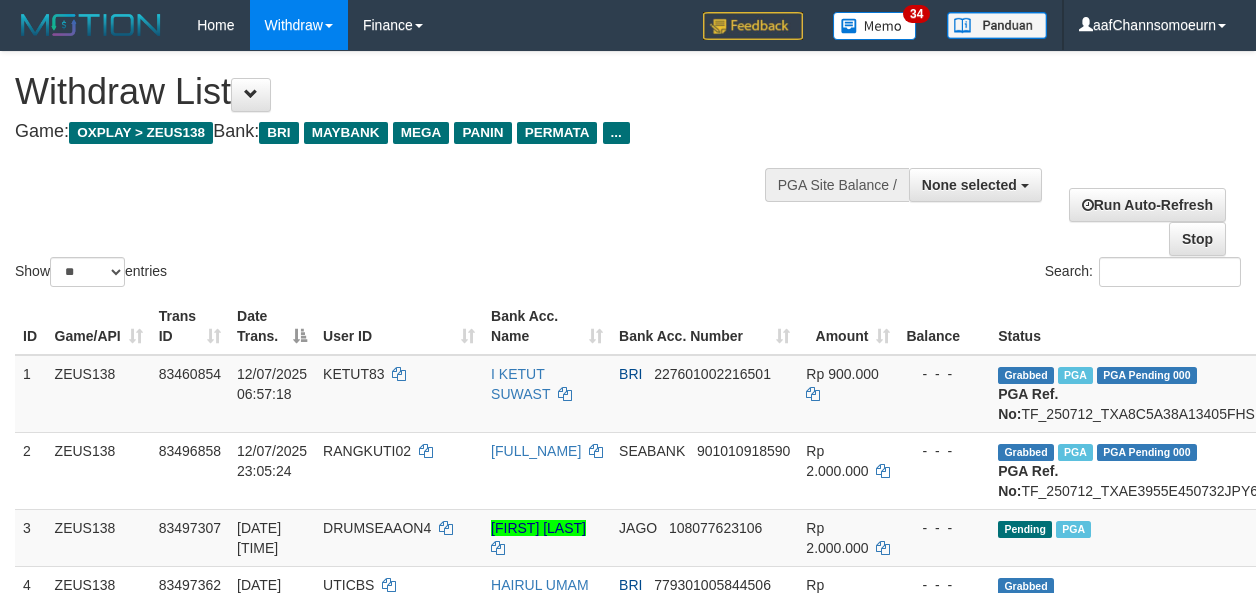 select 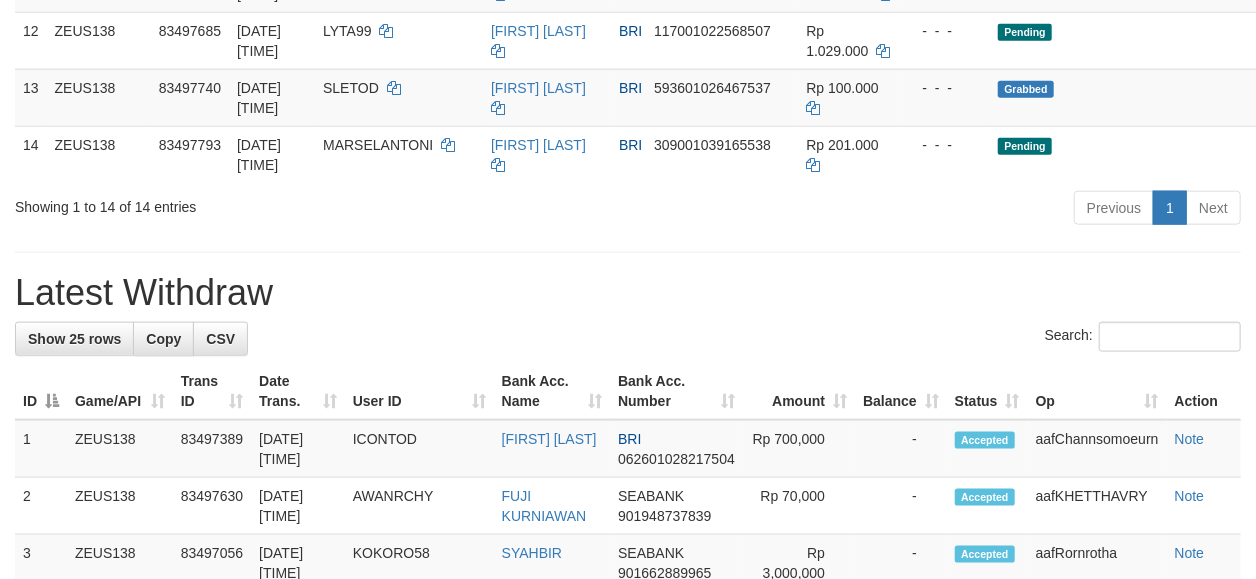 scroll, scrollTop: 956, scrollLeft: 0, axis: vertical 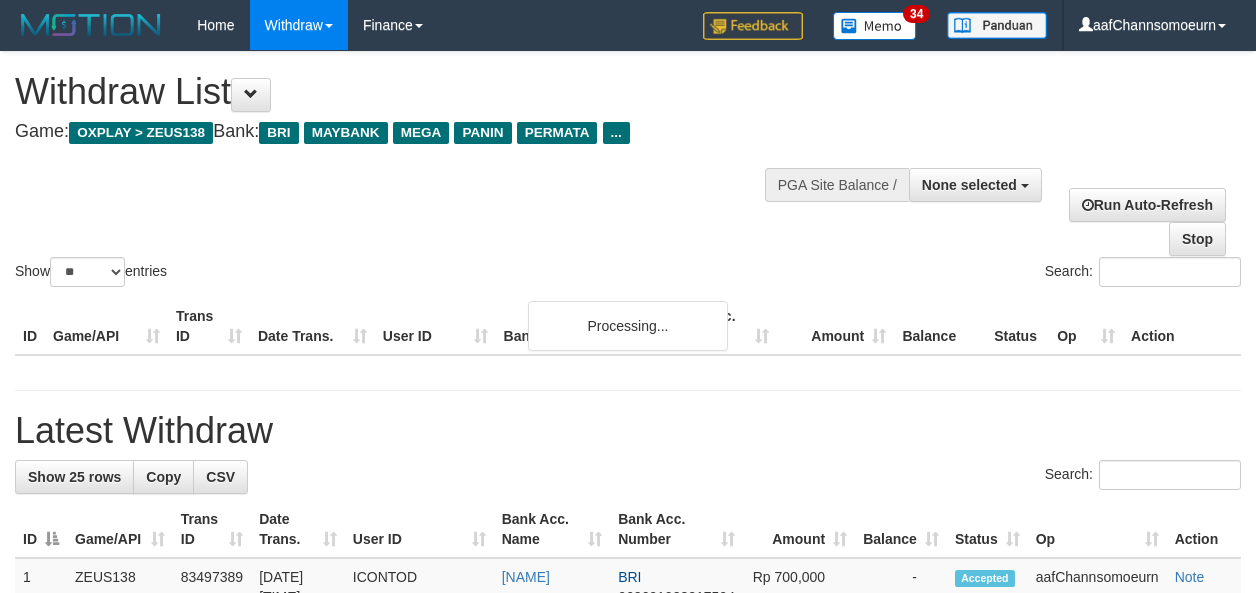 select 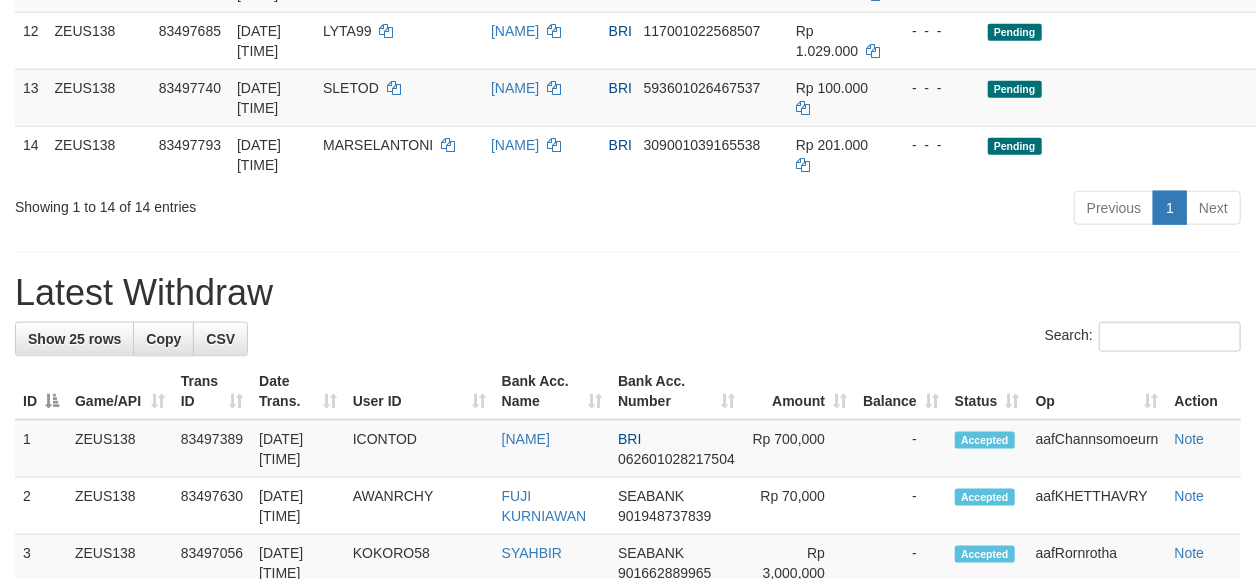 scroll, scrollTop: 956, scrollLeft: 0, axis: vertical 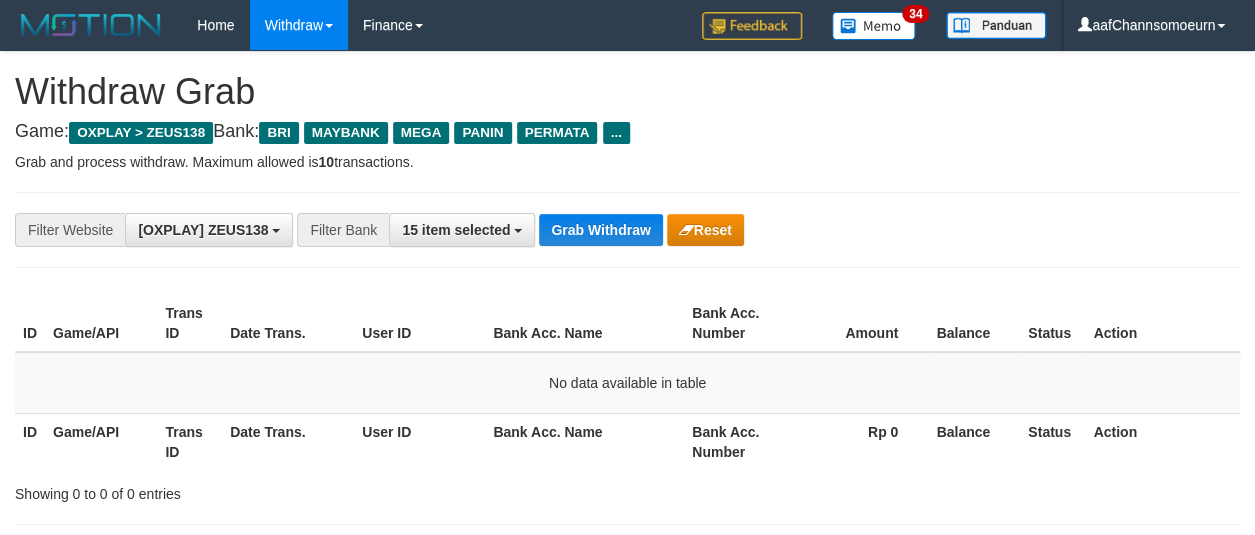 click on "Grab Withdraw" at bounding box center (600, 230) 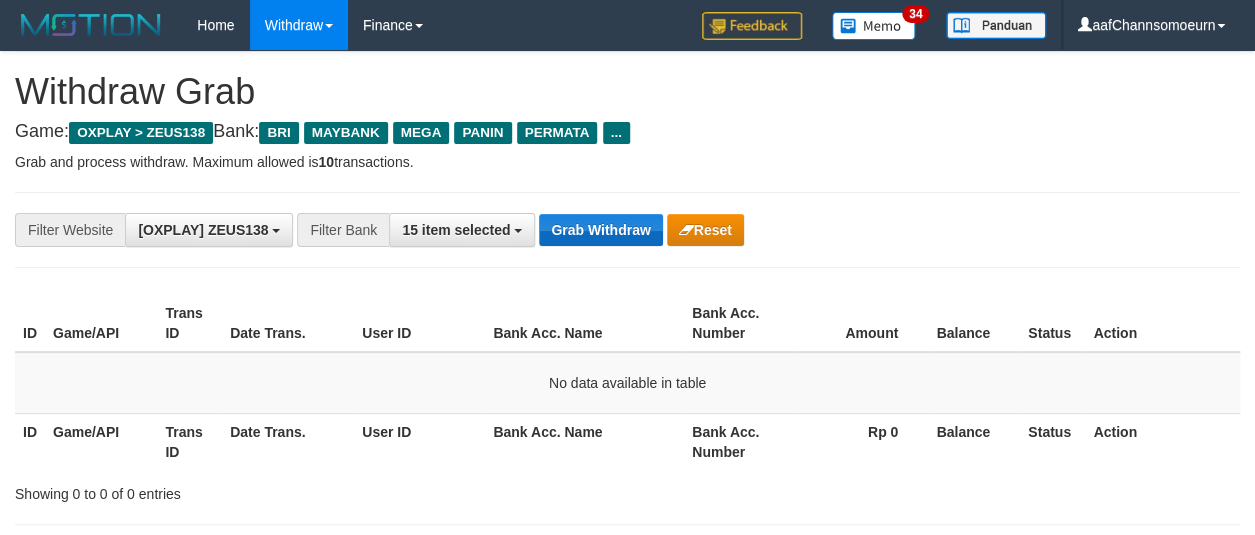 drag, startPoint x: 0, startPoint y: 0, endPoint x: 616, endPoint y: 230, distance: 657.53784 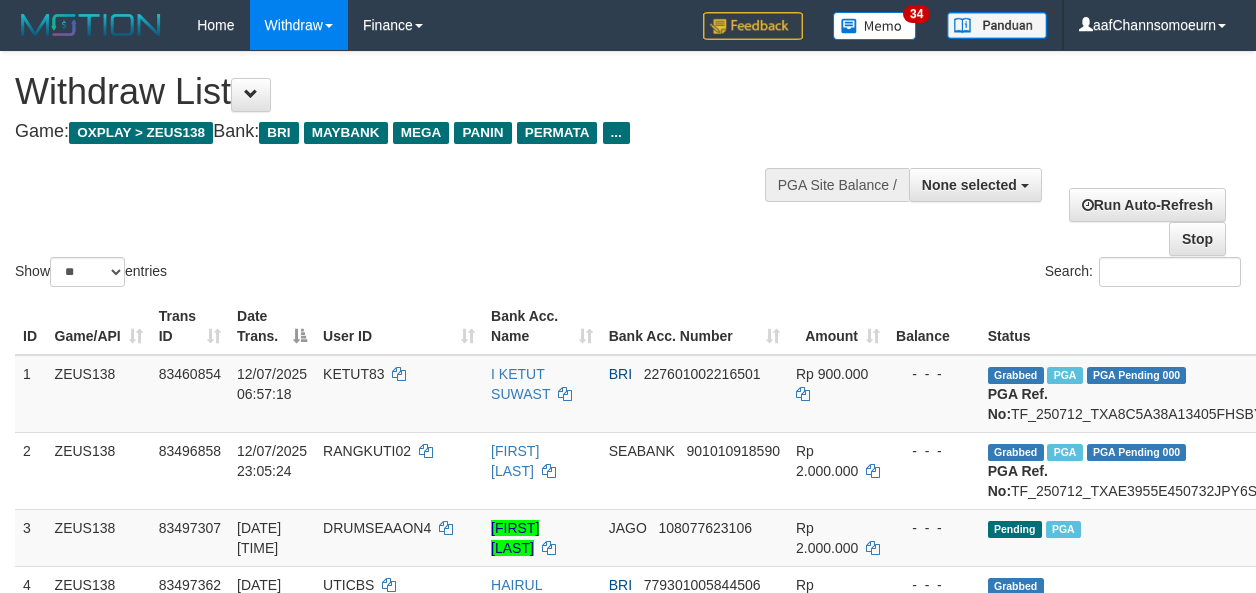 select 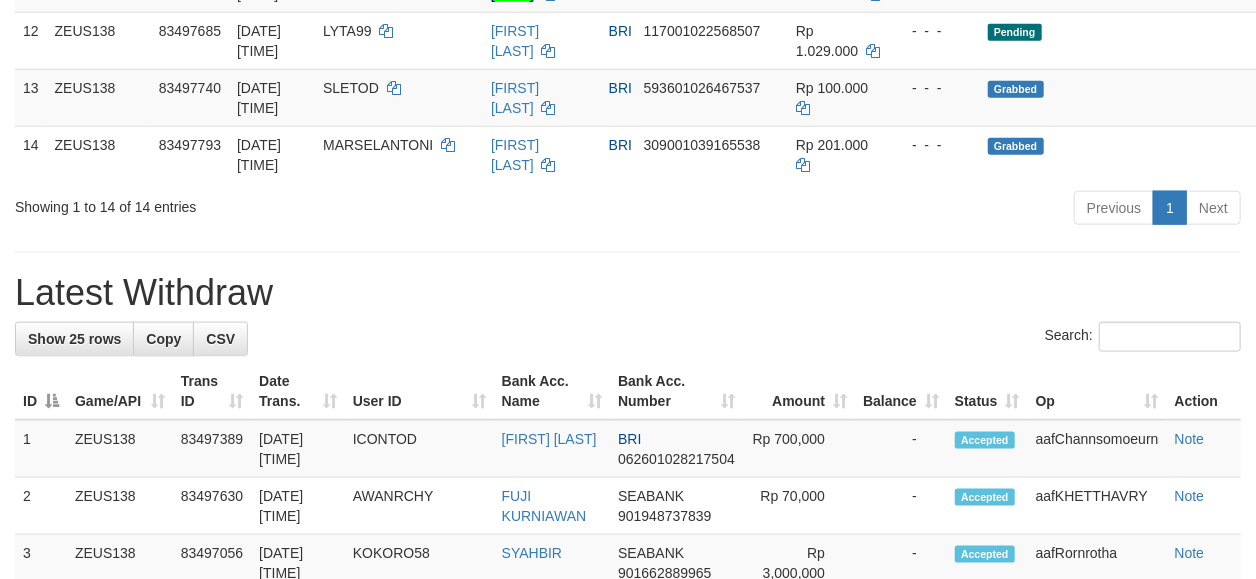 scroll, scrollTop: 956, scrollLeft: 0, axis: vertical 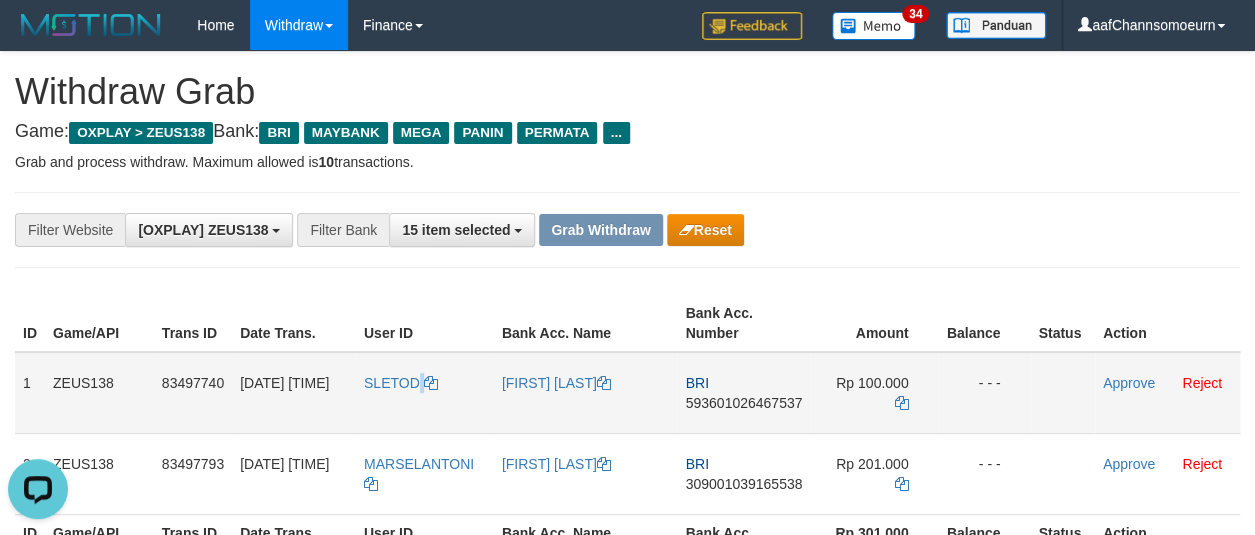 click on "SLETOD" at bounding box center [425, 393] 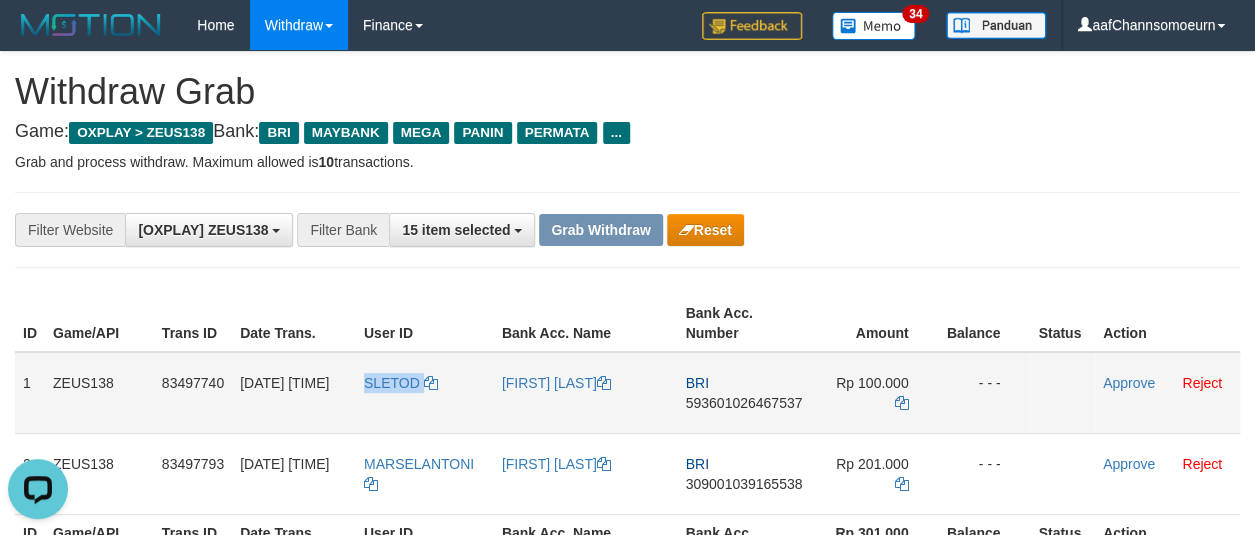 click on "SLETOD" at bounding box center (425, 393) 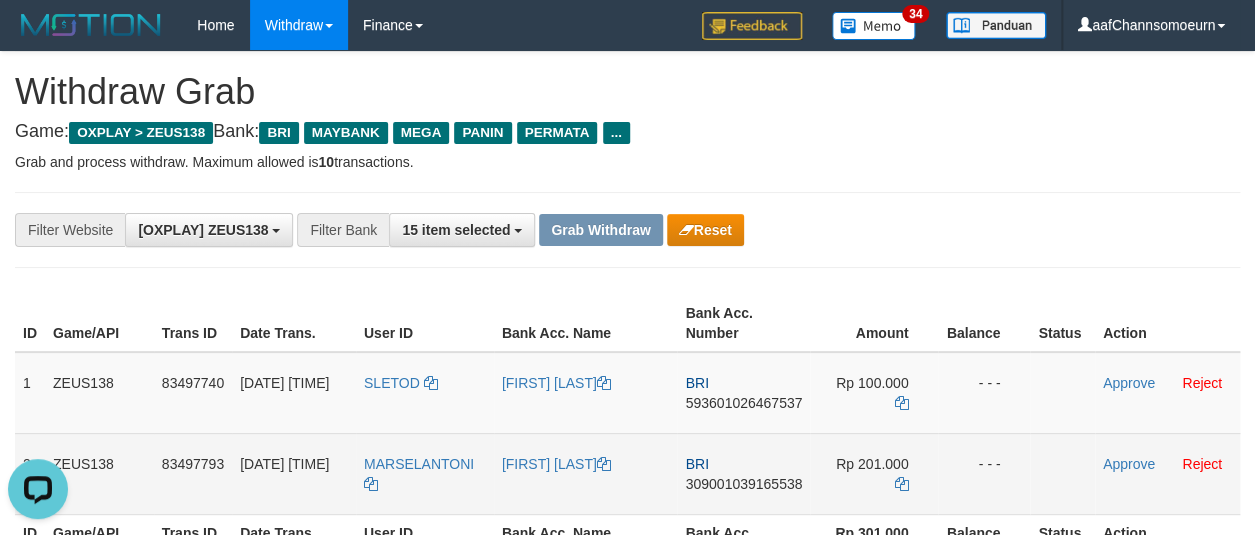 click on "MARSELANTONI" at bounding box center [425, 473] 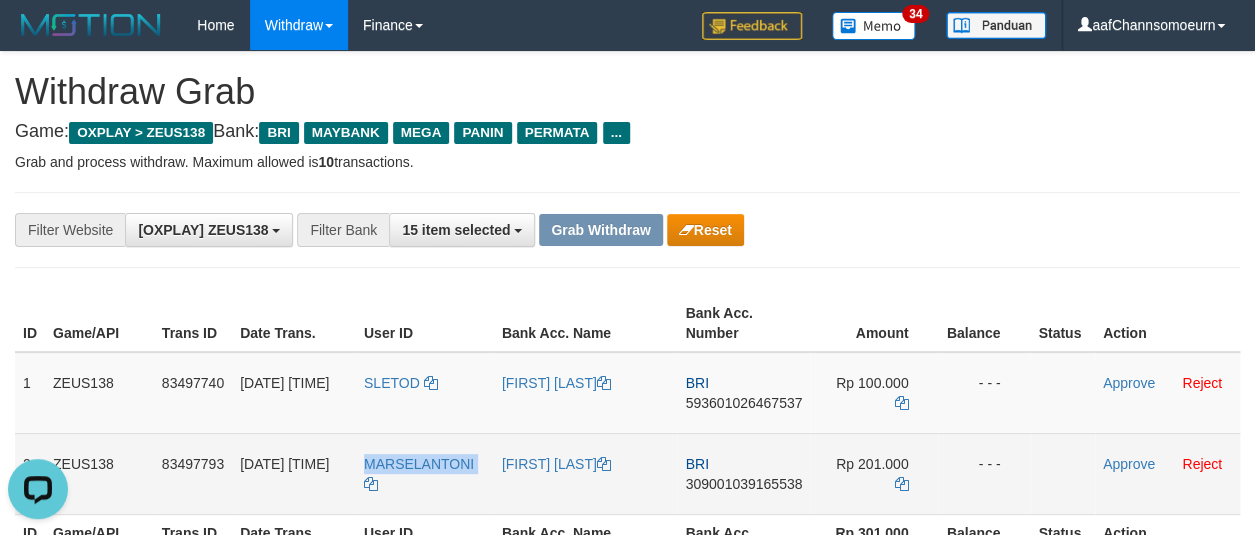 click on "MARSELANTONI" at bounding box center (425, 473) 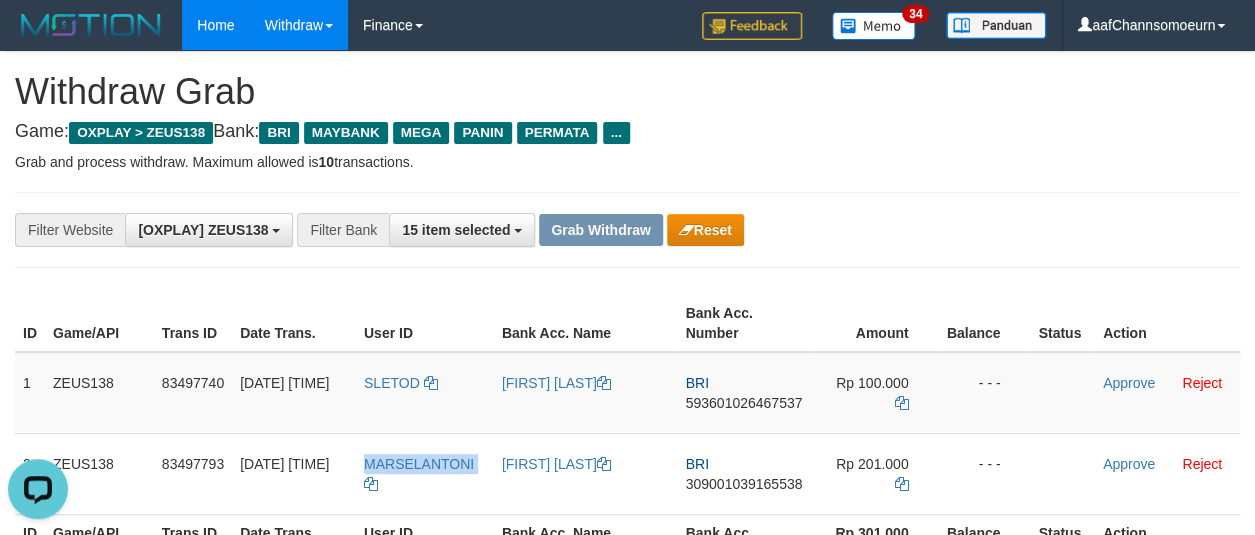 copy on "MARSELANTONI" 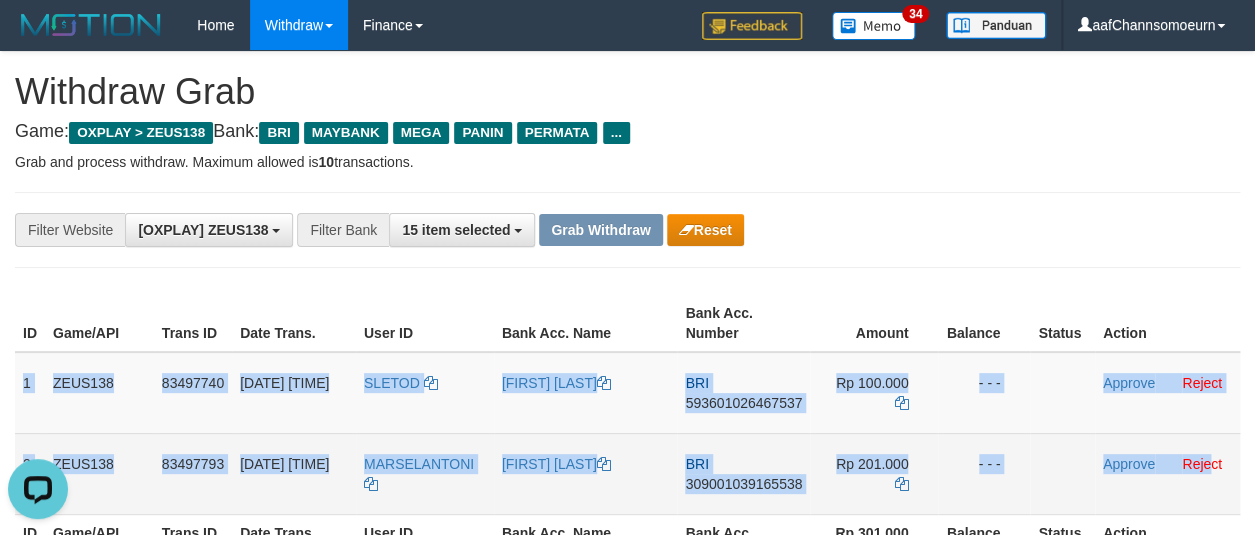 drag, startPoint x: 20, startPoint y: 368, endPoint x: 1212, endPoint y: 439, distance: 1194.1127 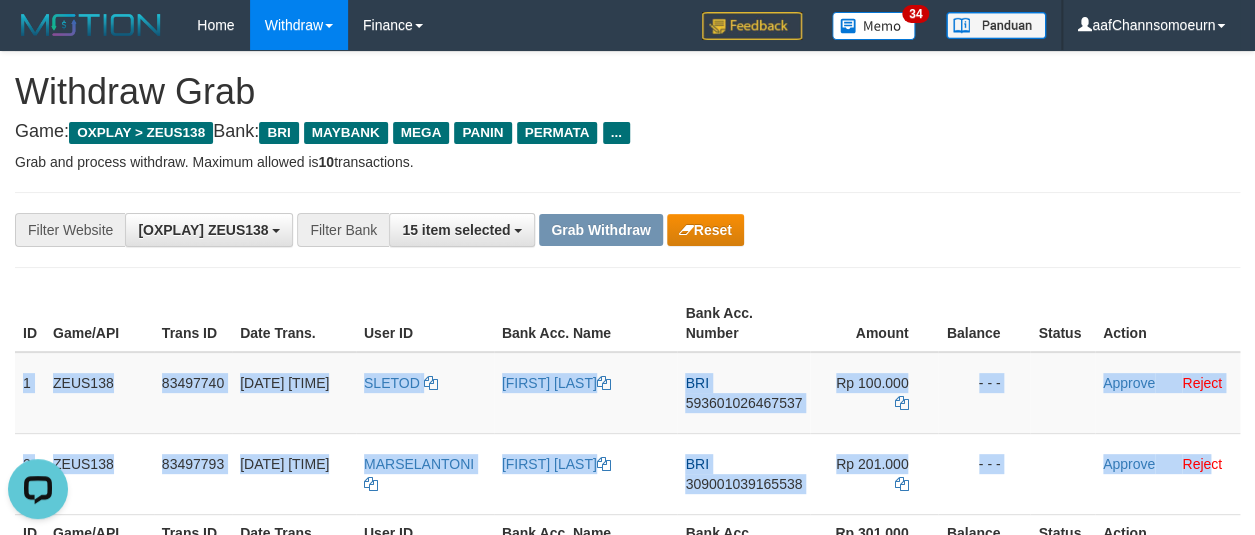 copy on "1
ZEUS138
83497740
12/07/2025 23:18:58
SLETOD
ADE IRFAN HERI
BRI
593601026467537
Rp 100.000
- - -
Approve
Reject
2
ZEUS138
83497793
12/07/2025 23:19:36
MARSELANTONI
MARSEL ANTONI
BRI
309001039165538
Rp 201.000
- - -
Approve
Reje" 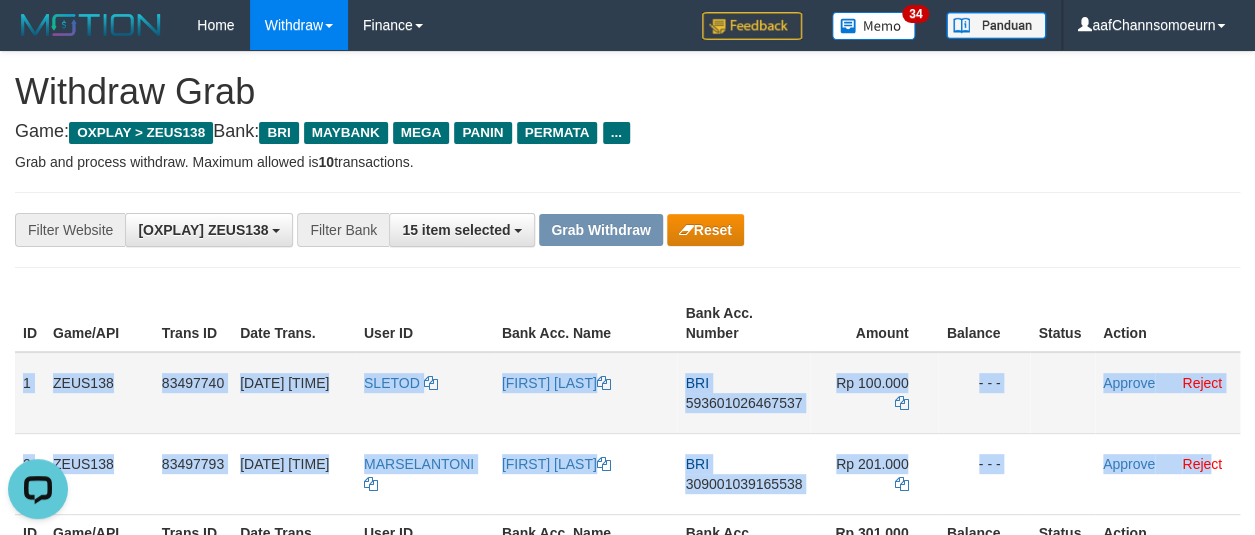 click on "BRI
593601026467537" at bounding box center (743, 393) 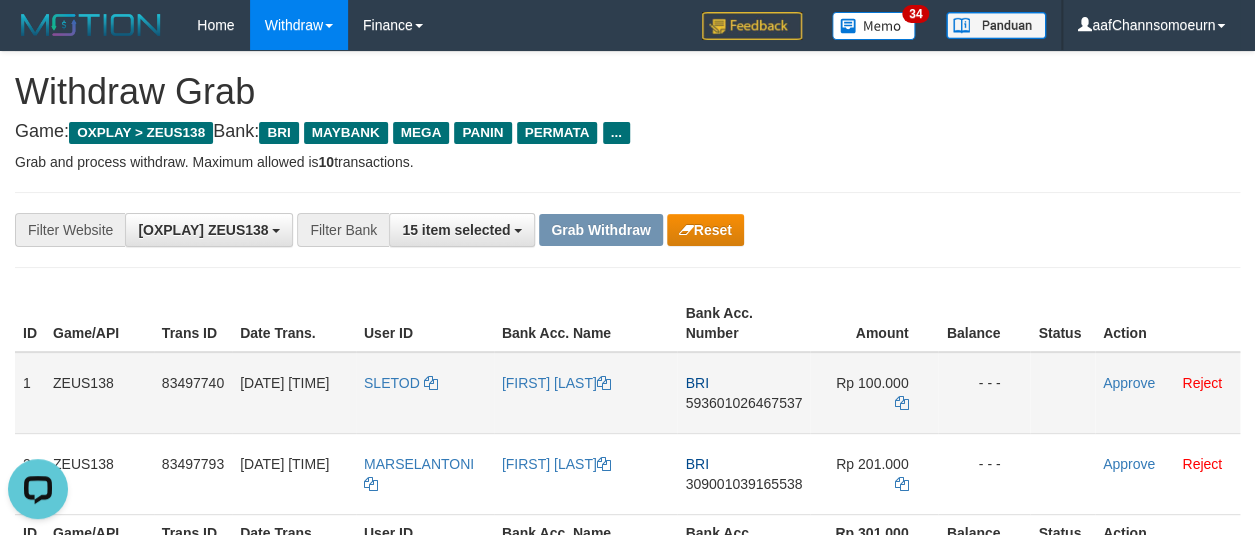 click on "593601026467537" at bounding box center (743, 403) 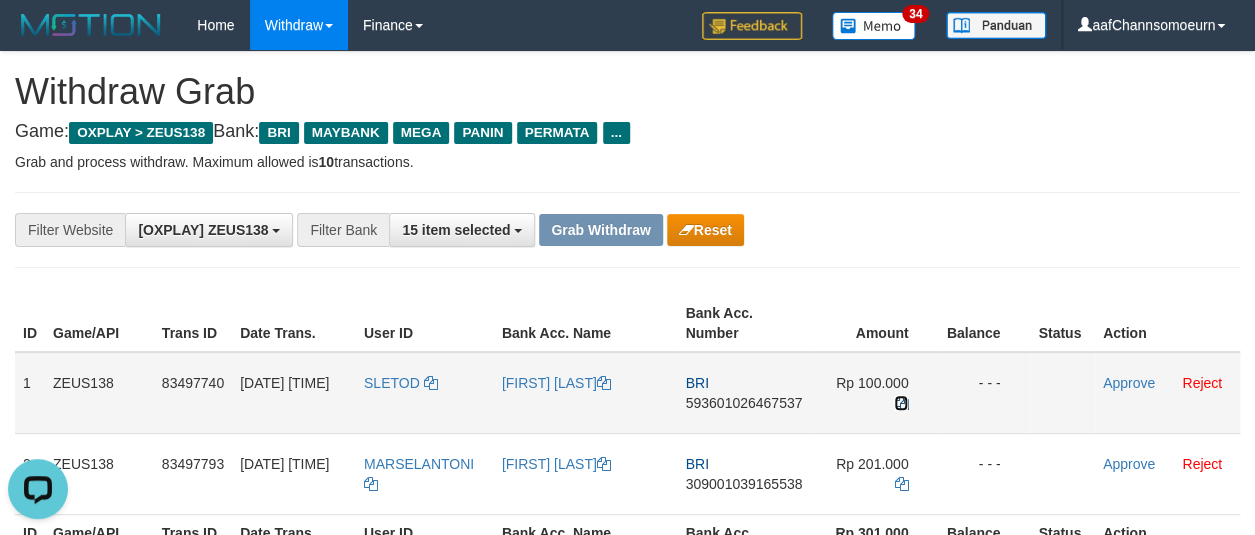 click at bounding box center (901, 403) 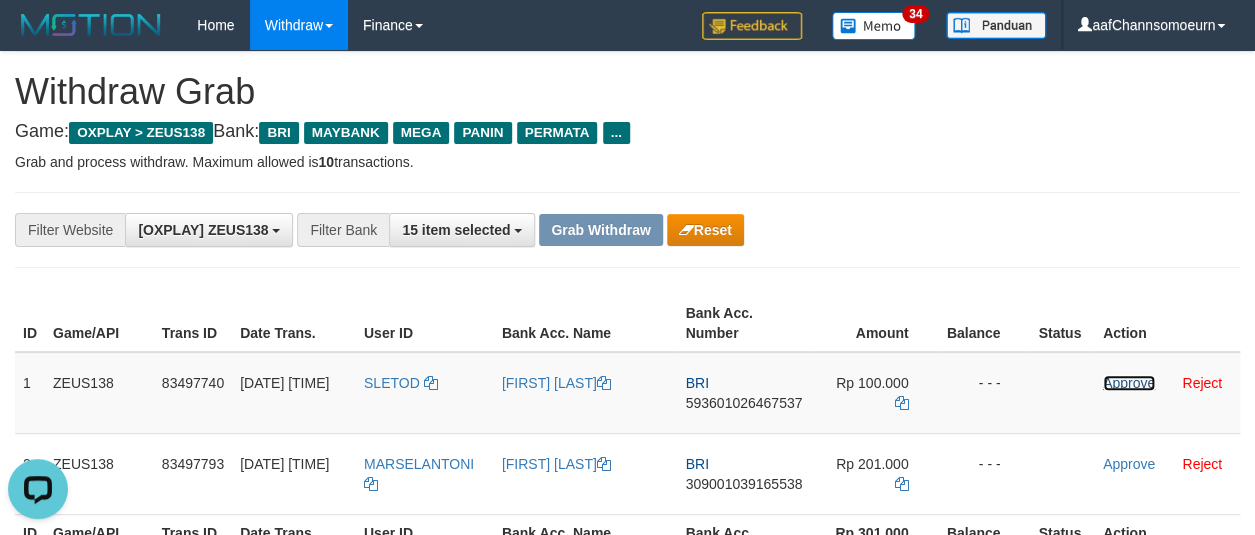 drag, startPoint x: 1119, startPoint y: 382, endPoint x: 715, endPoint y: 191, distance: 446.8747 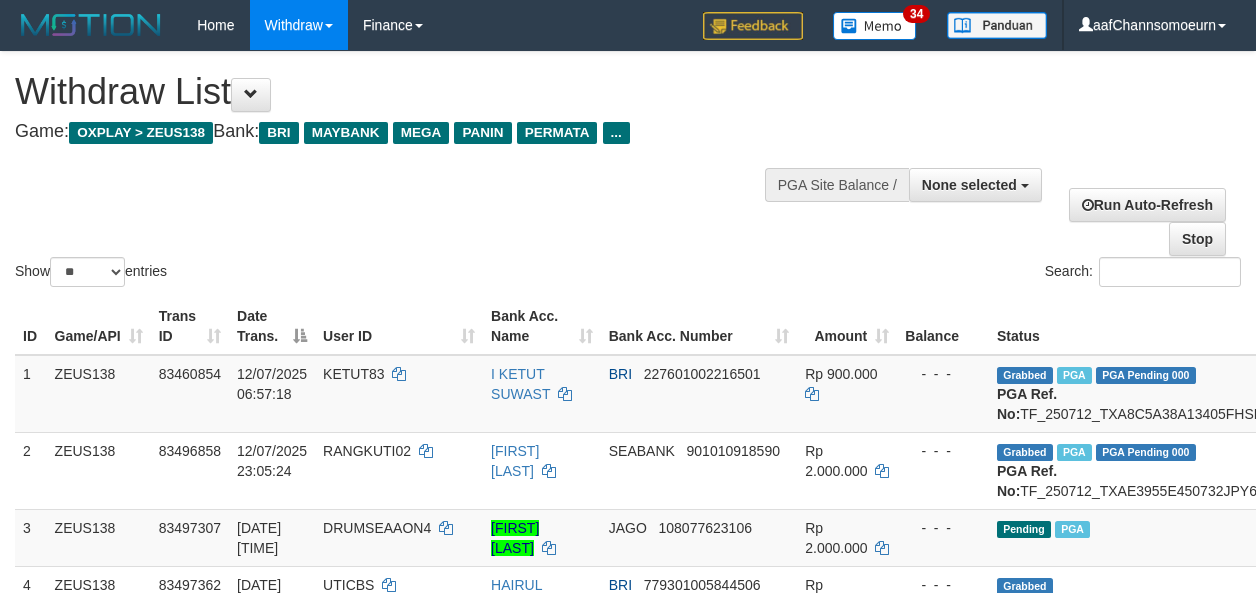 select 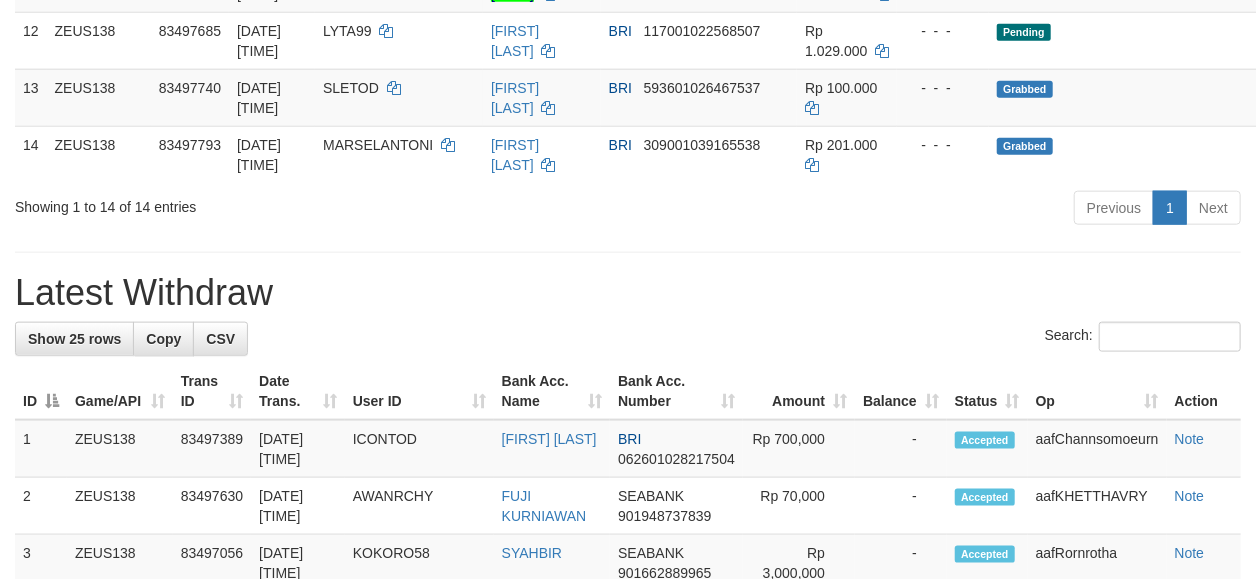scroll, scrollTop: 956, scrollLeft: 0, axis: vertical 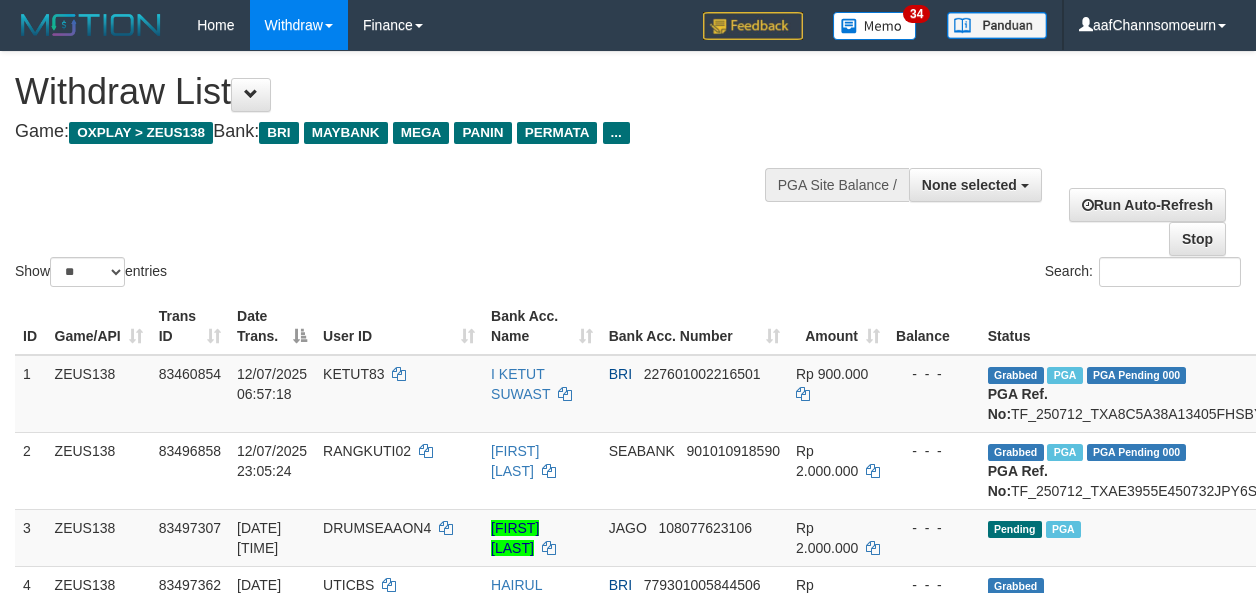 select 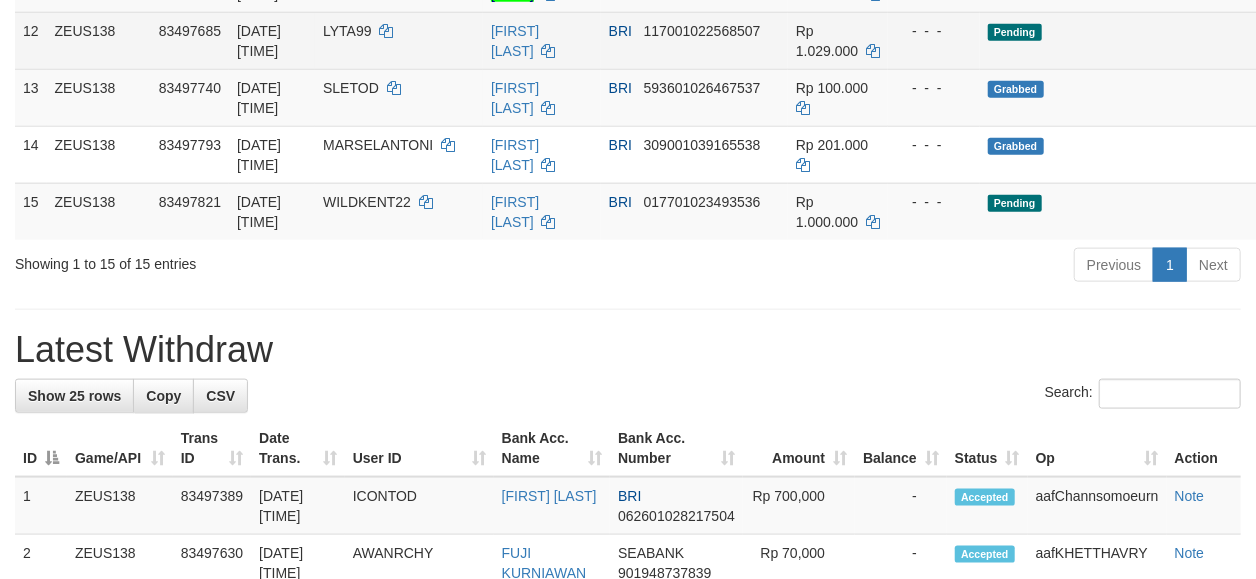 scroll, scrollTop: 956, scrollLeft: 0, axis: vertical 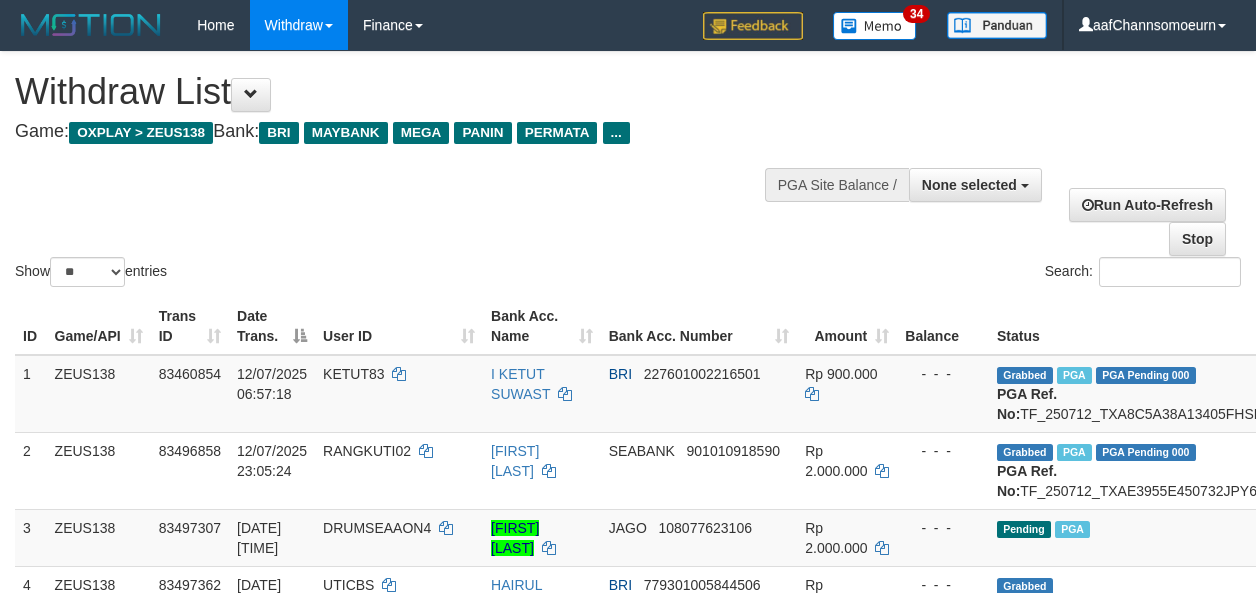 select 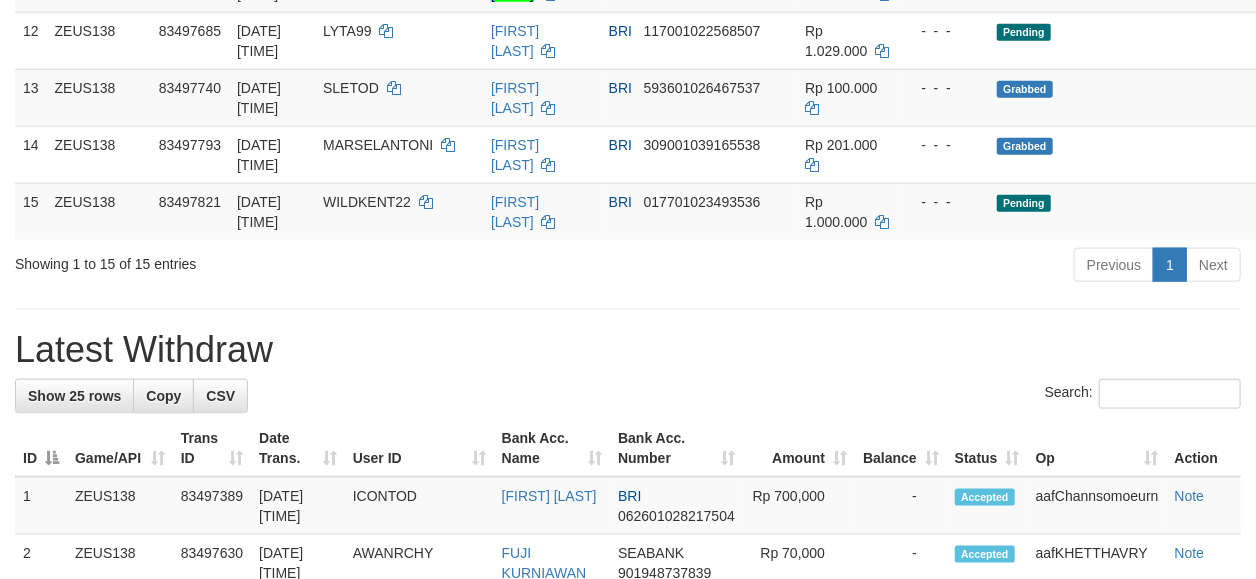 scroll, scrollTop: 956, scrollLeft: 0, axis: vertical 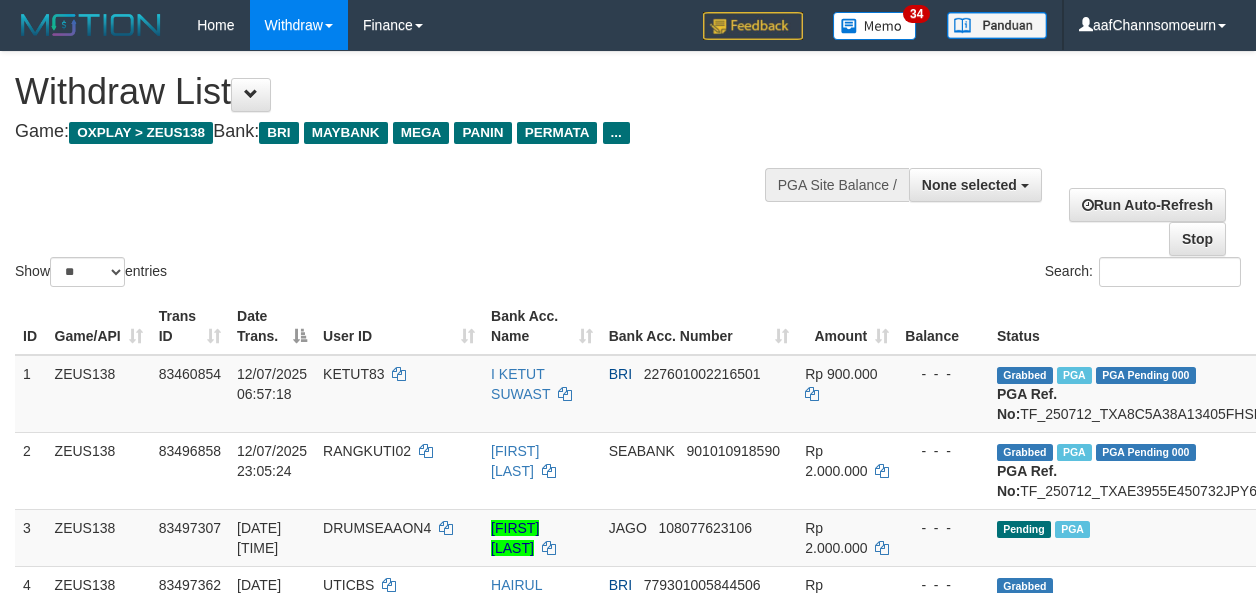 select 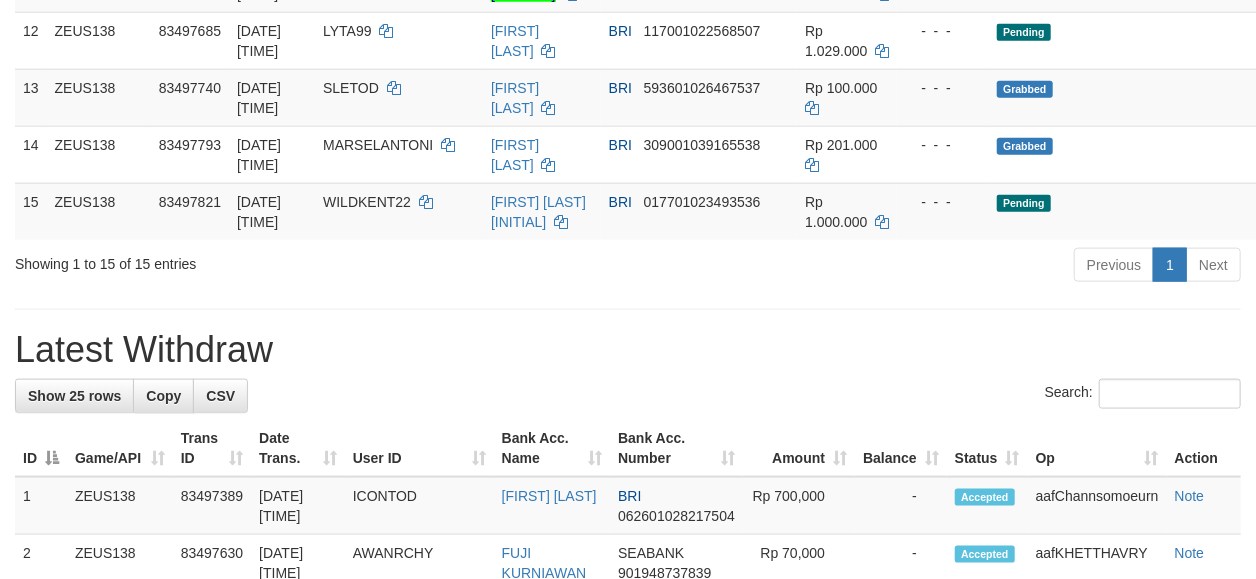 scroll, scrollTop: 956, scrollLeft: 0, axis: vertical 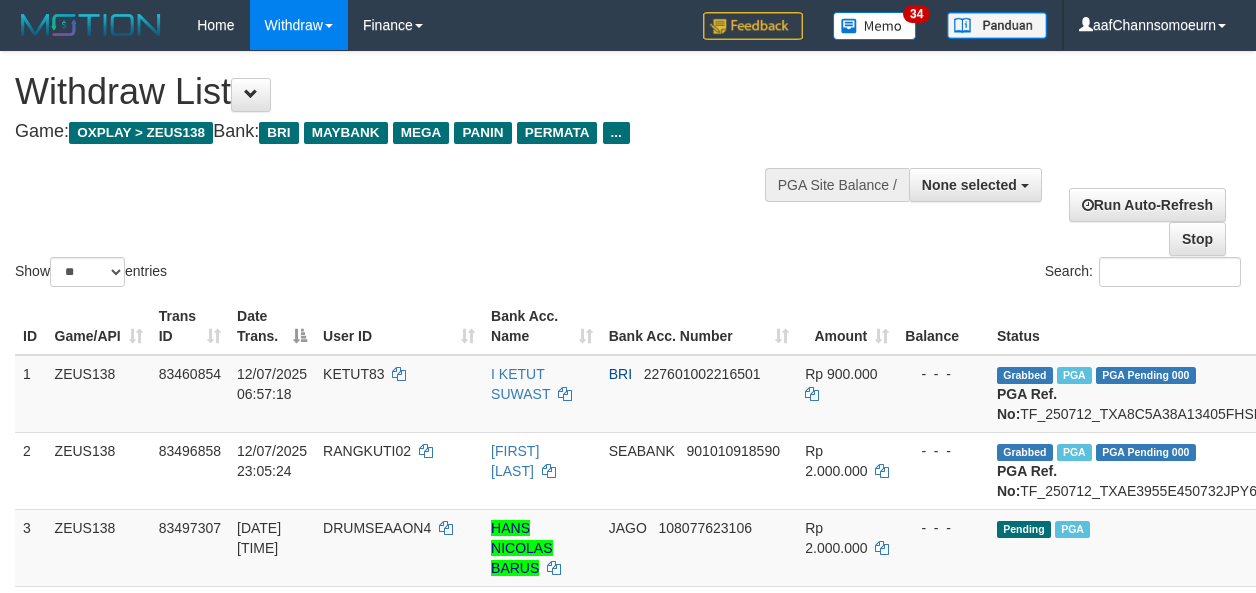 select 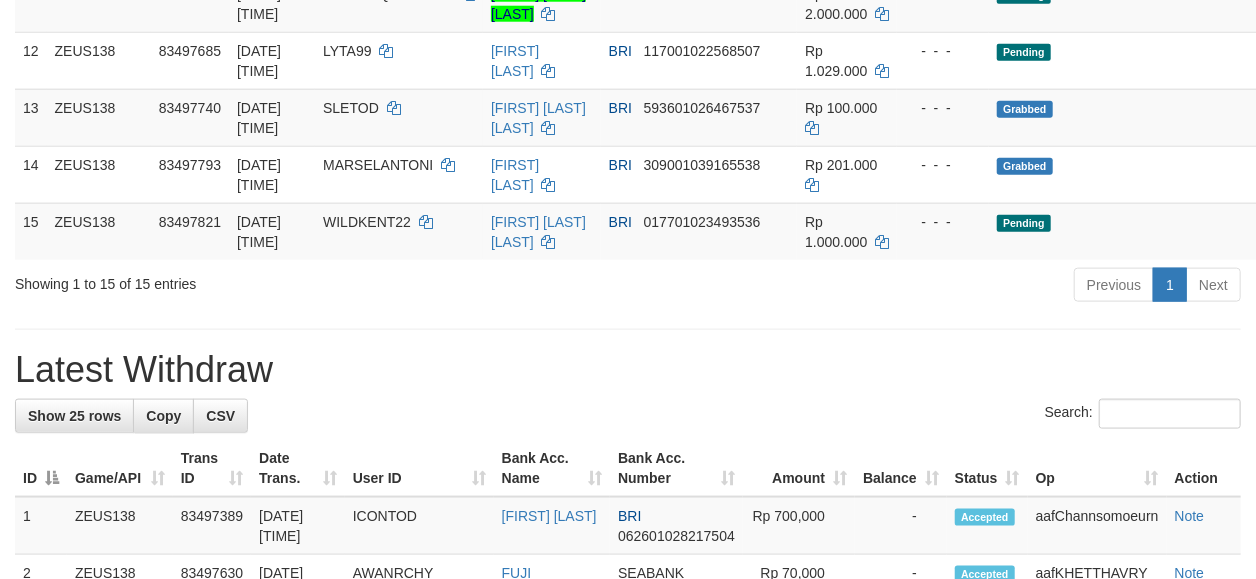 scroll, scrollTop: 956, scrollLeft: 0, axis: vertical 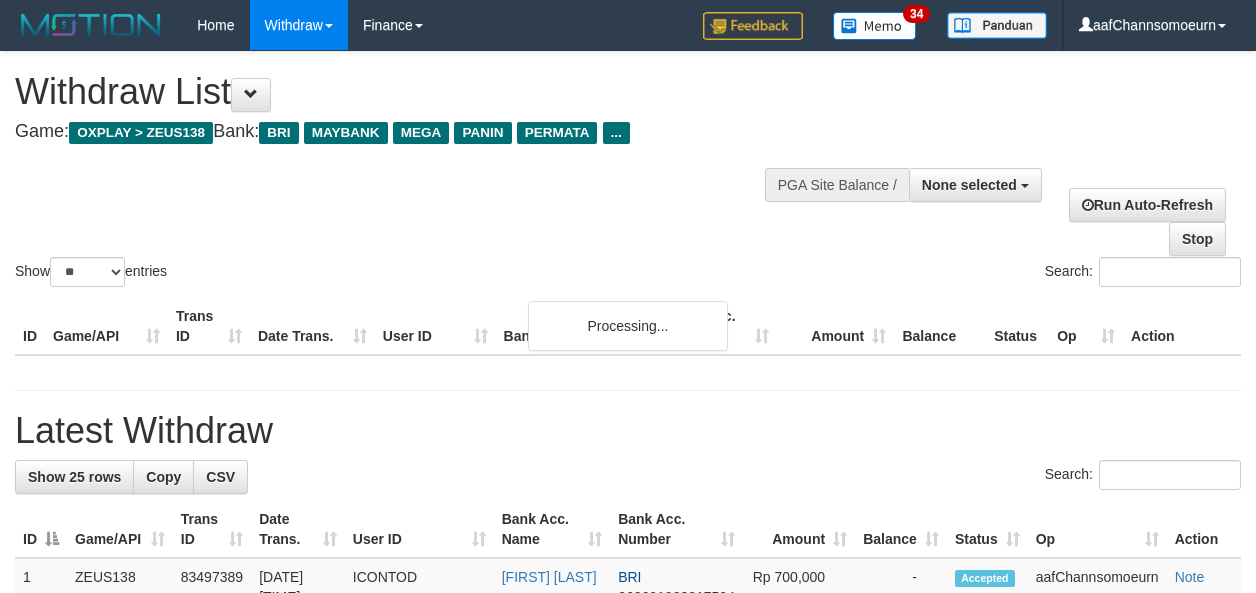 select 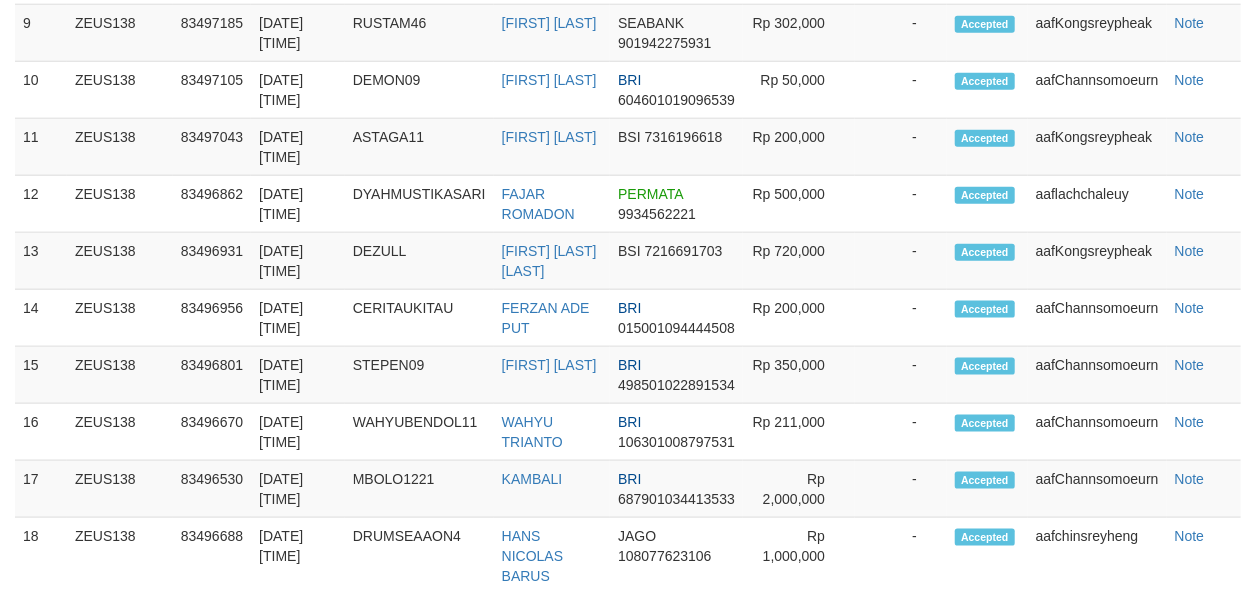 scroll, scrollTop: 956, scrollLeft: 0, axis: vertical 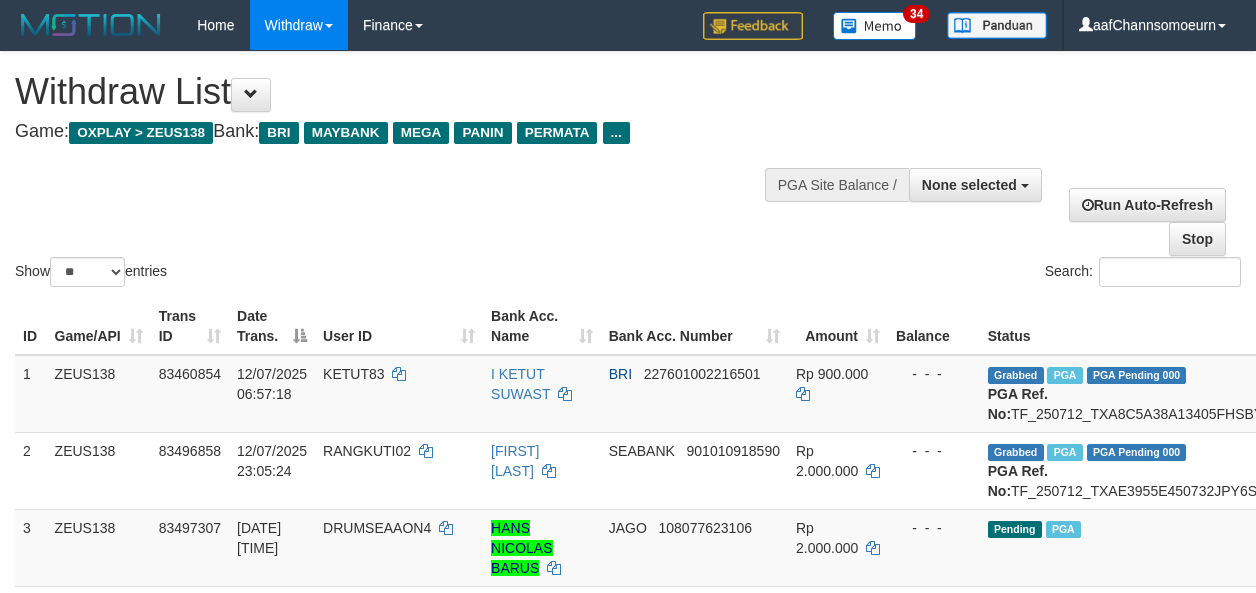 select 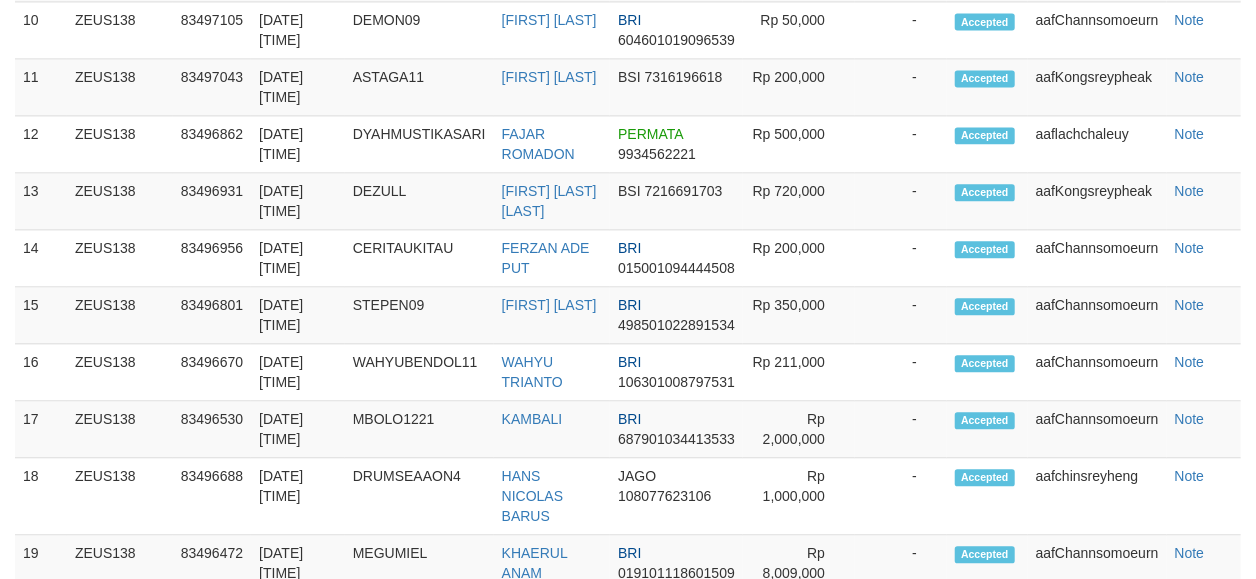 scroll, scrollTop: 1964, scrollLeft: 0, axis: vertical 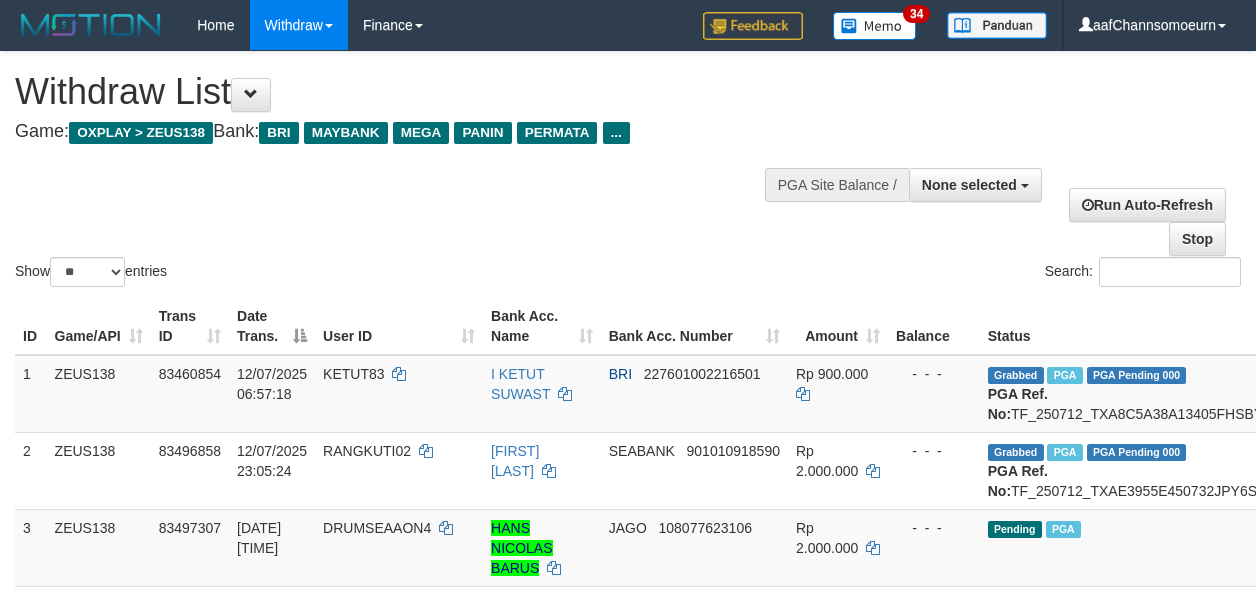 select 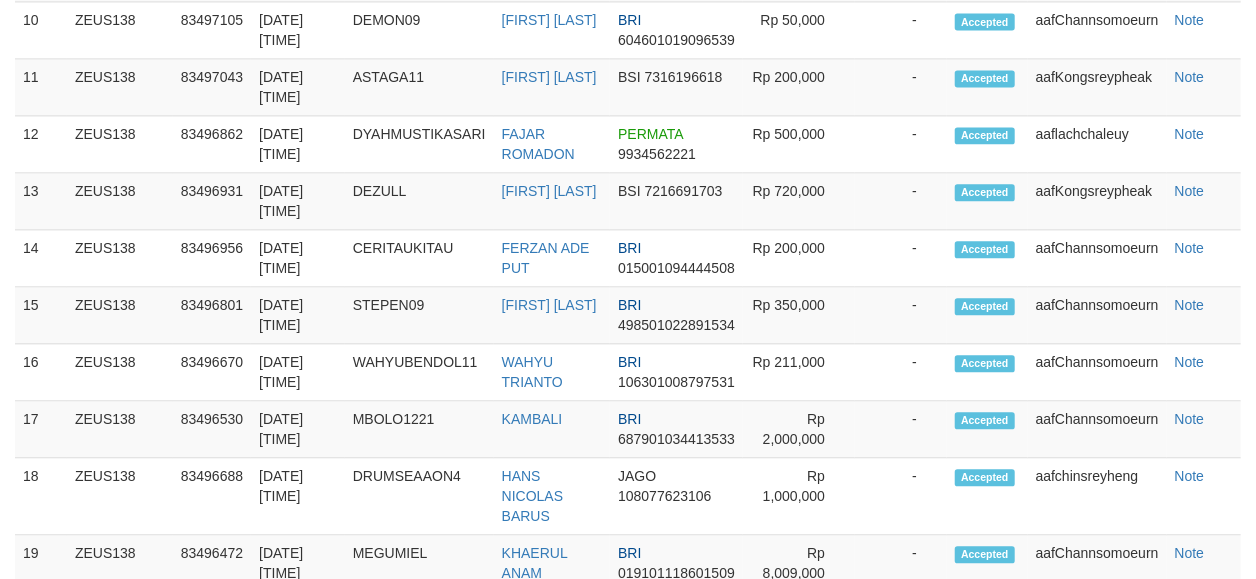scroll, scrollTop: 1964, scrollLeft: 0, axis: vertical 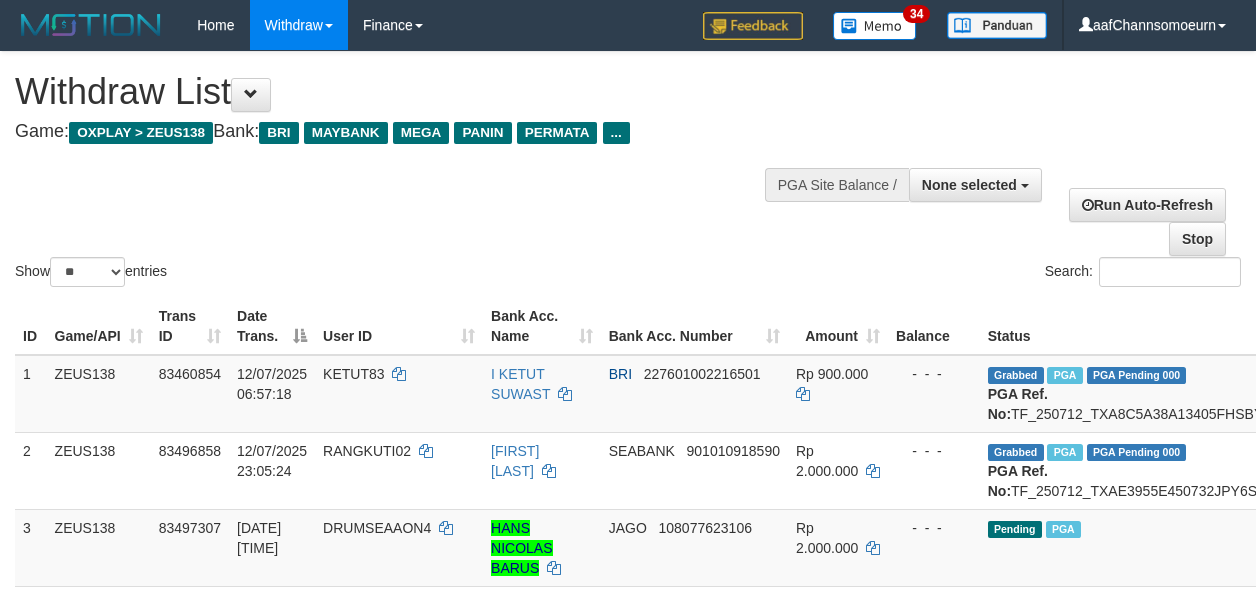 select 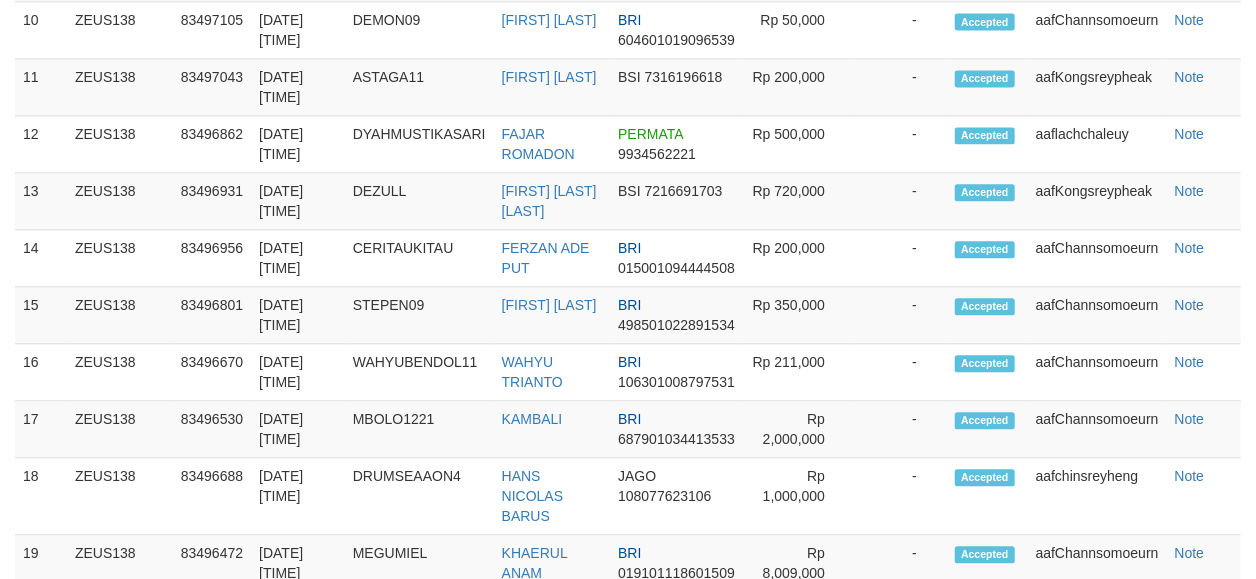scroll, scrollTop: 1964, scrollLeft: 0, axis: vertical 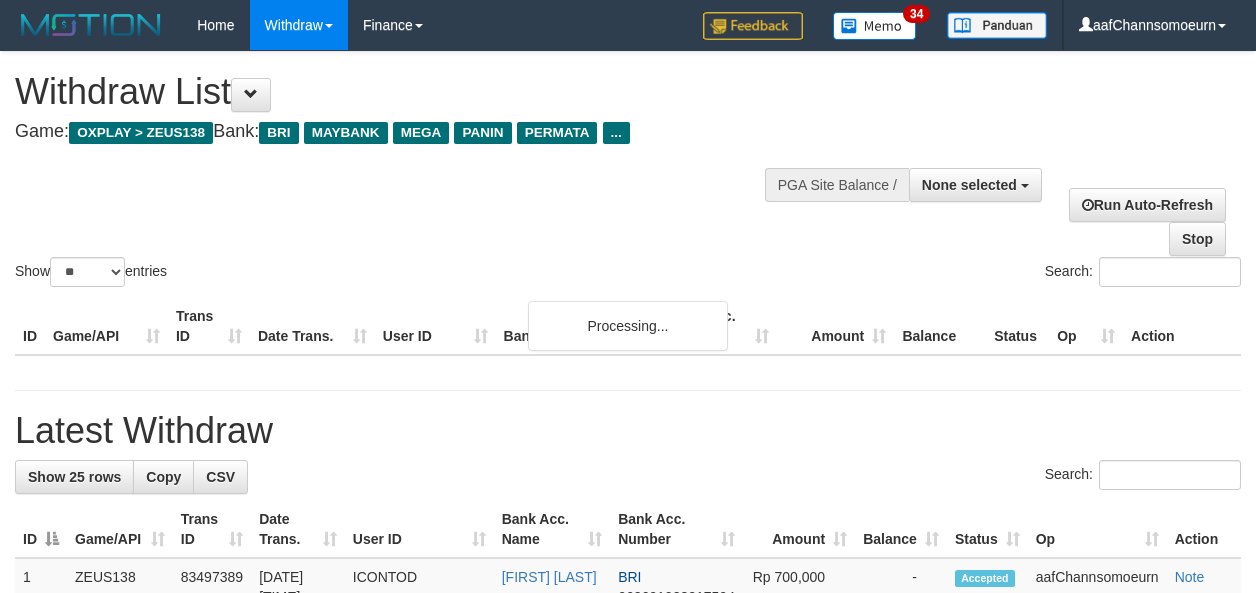 select 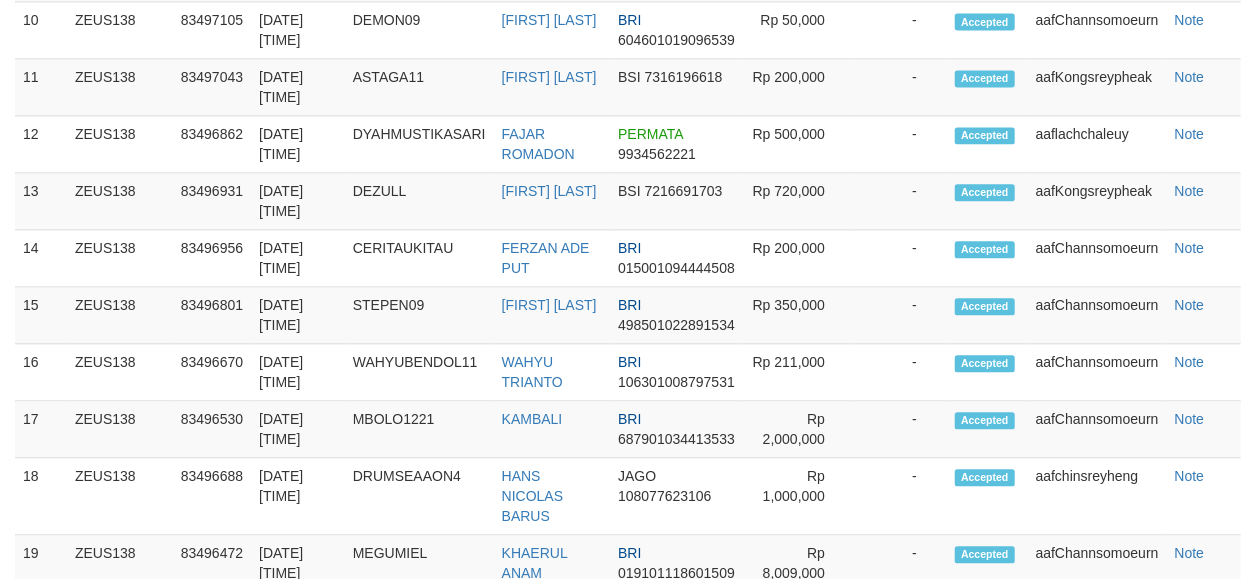 scroll, scrollTop: 1964, scrollLeft: 0, axis: vertical 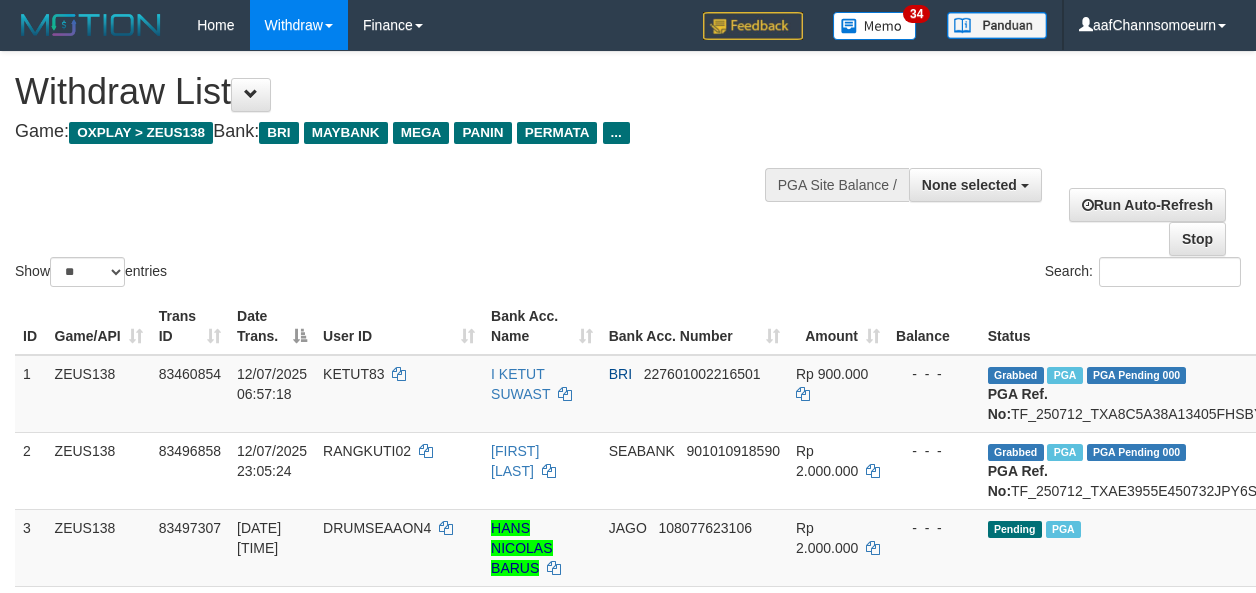 select 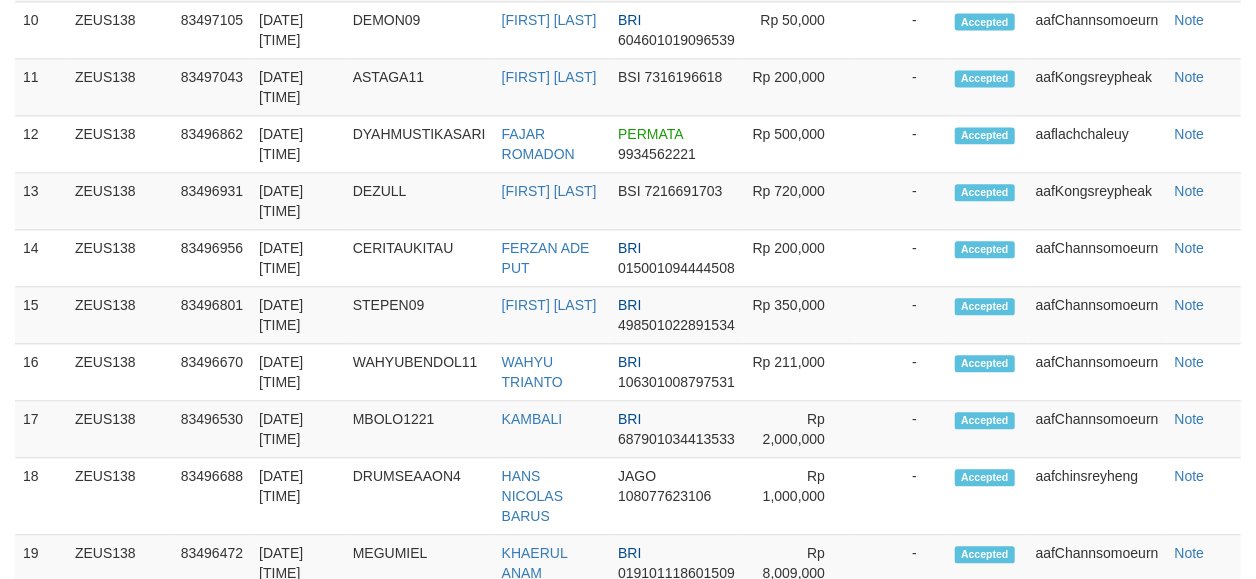 scroll, scrollTop: 1964, scrollLeft: 0, axis: vertical 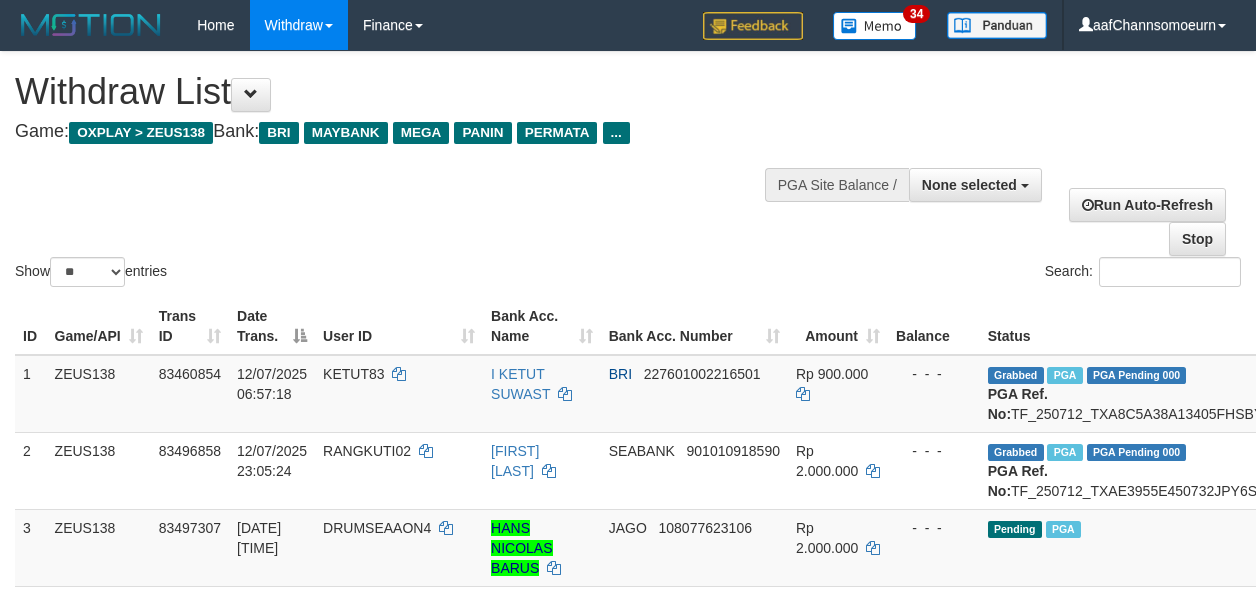select 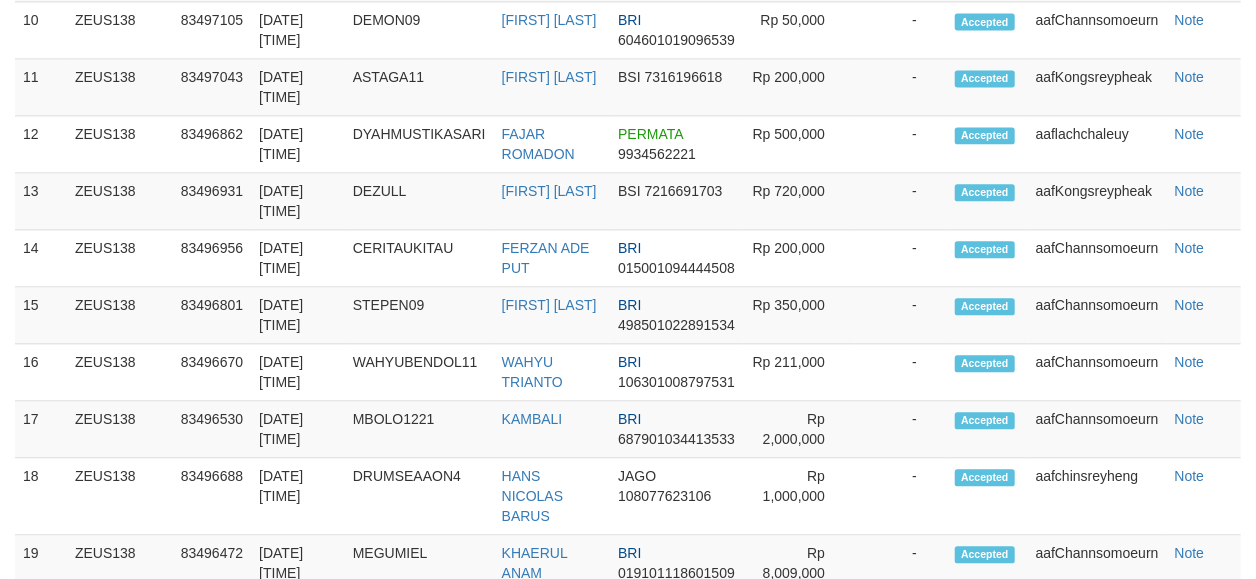 scroll, scrollTop: 1964, scrollLeft: 0, axis: vertical 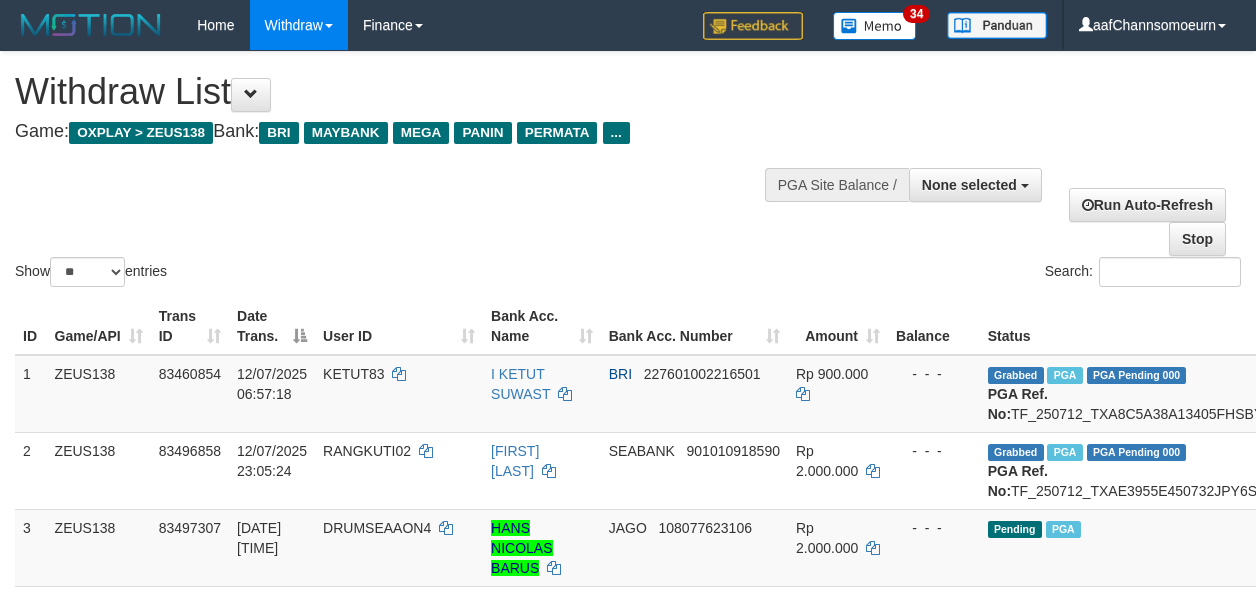 select 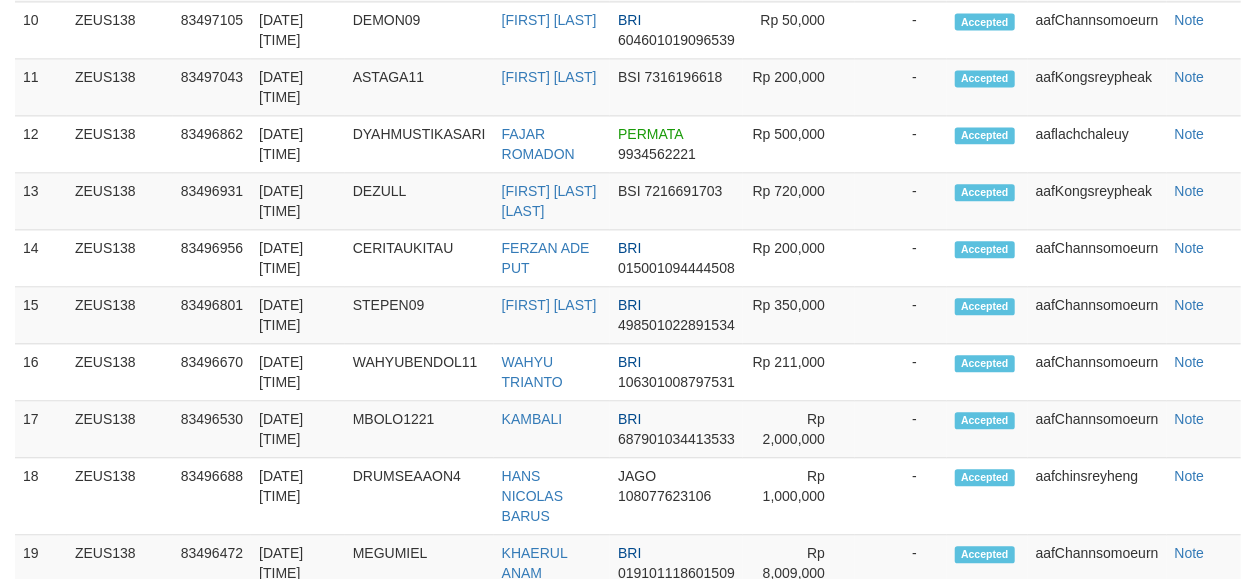 scroll, scrollTop: 1964, scrollLeft: 0, axis: vertical 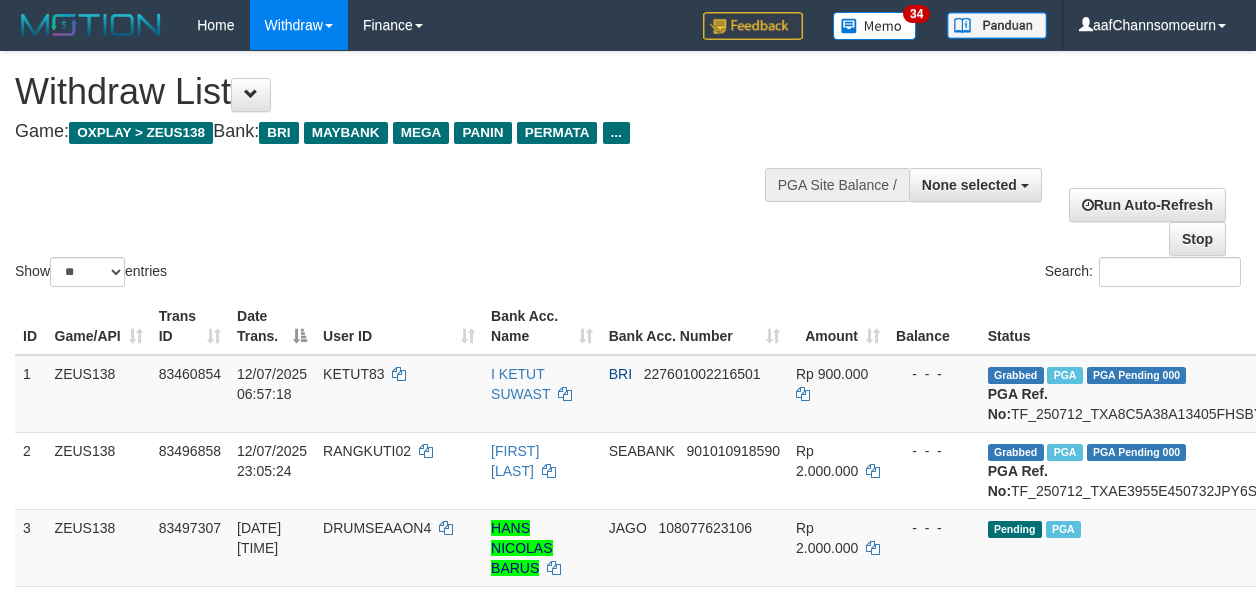 select 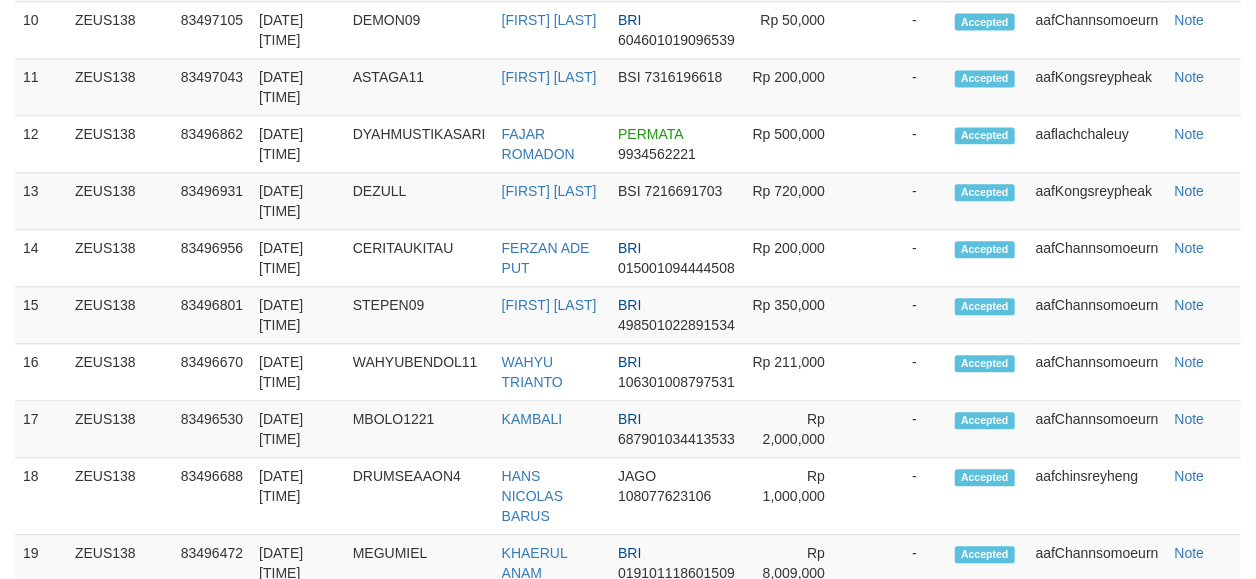 scroll, scrollTop: 1964, scrollLeft: 0, axis: vertical 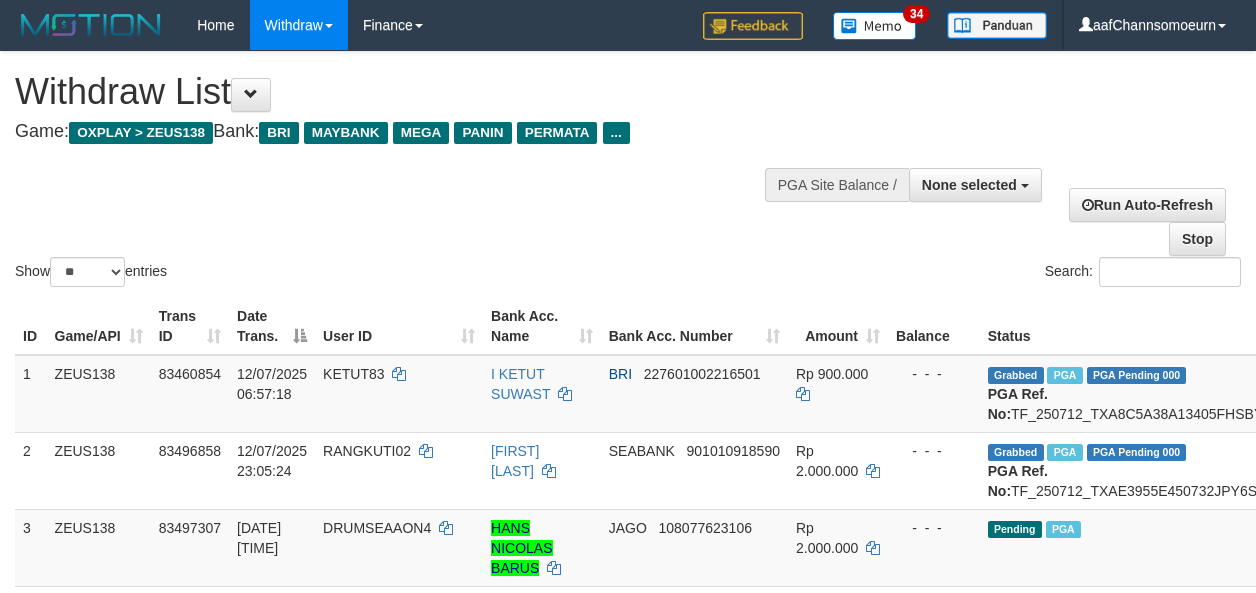 select 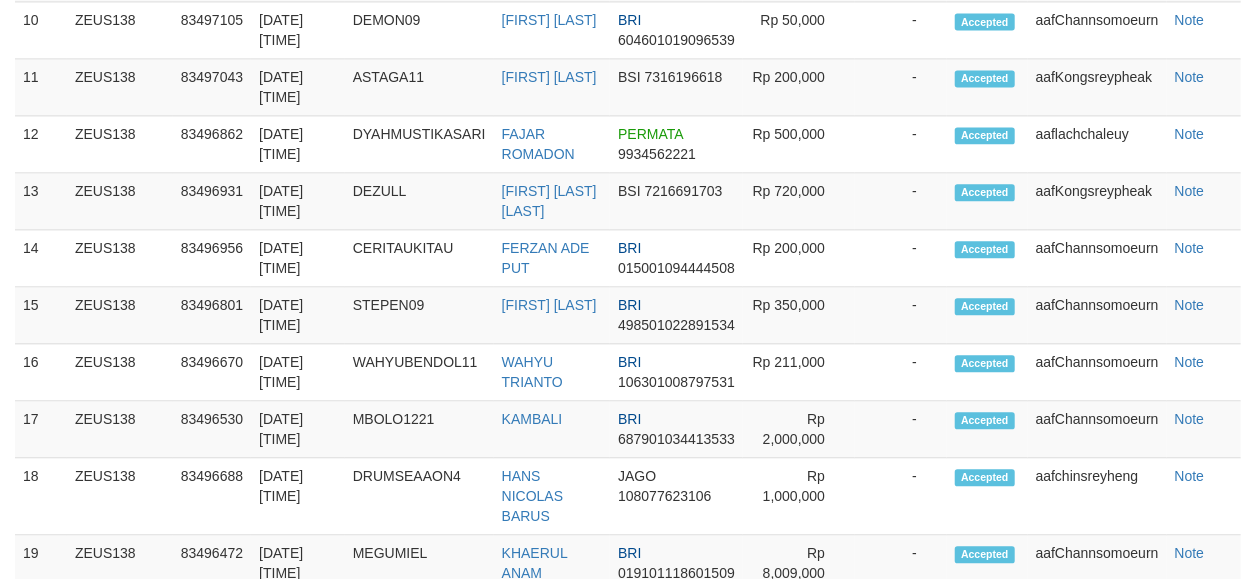 scroll, scrollTop: 1964, scrollLeft: 0, axis: vertical 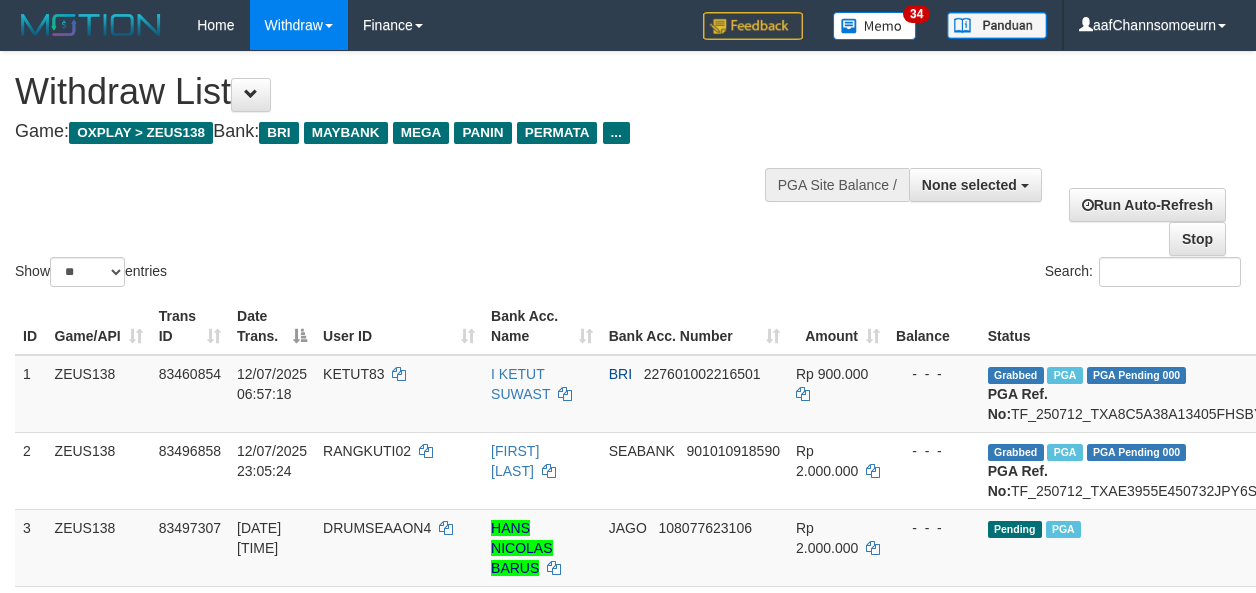 select 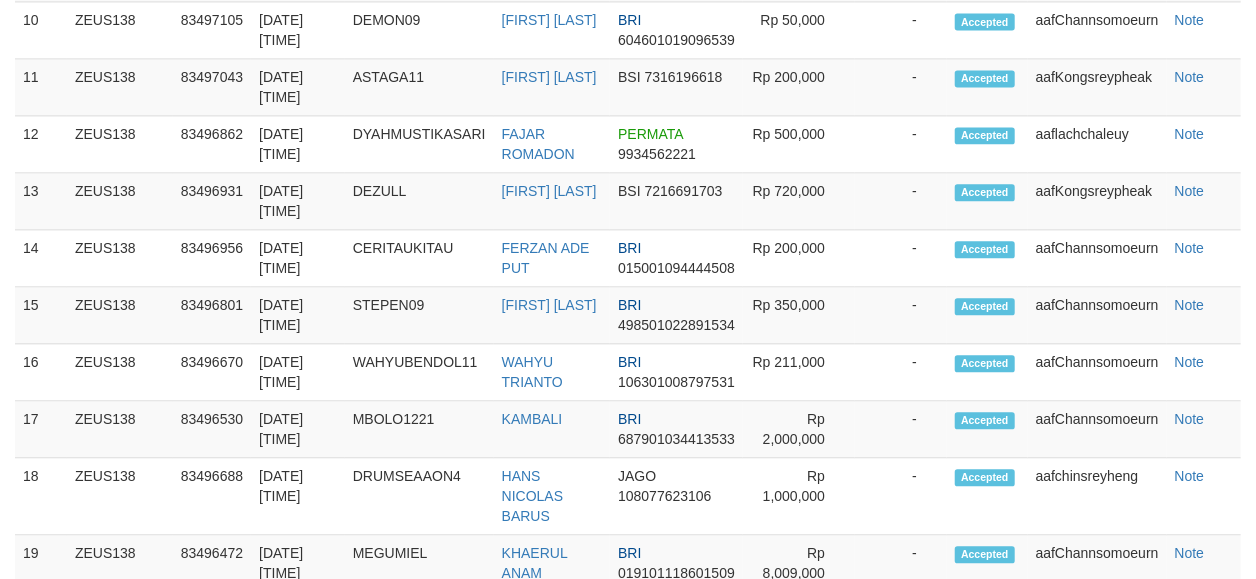 scroll, scrollTop: 1964, scrollLeft: 0, axis: vertical 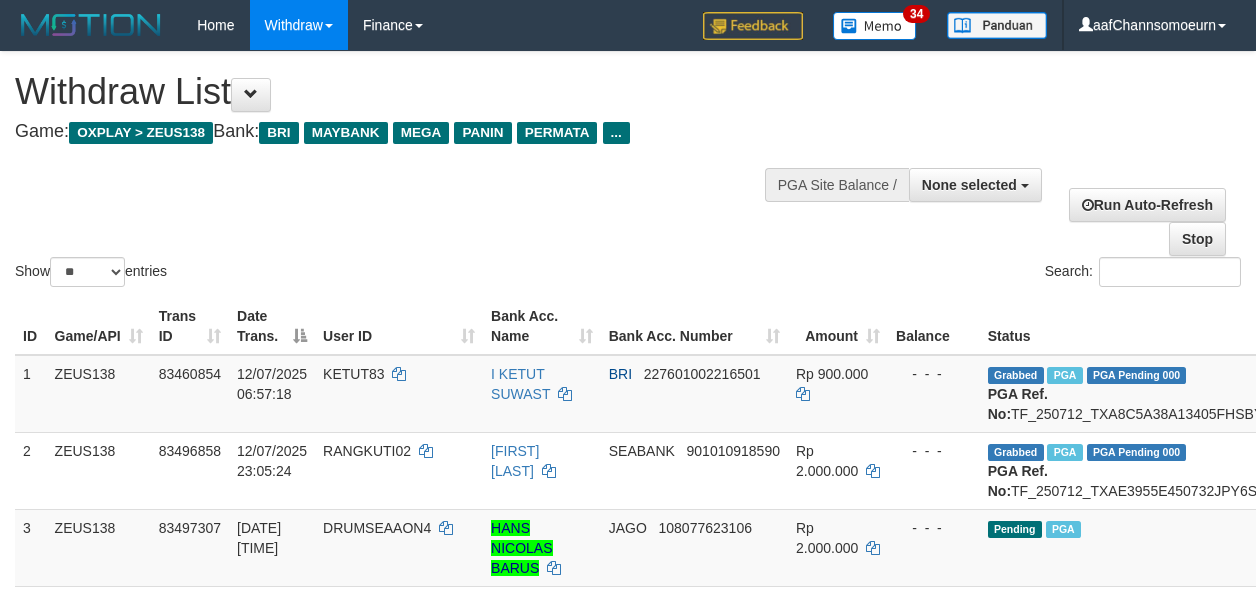 select 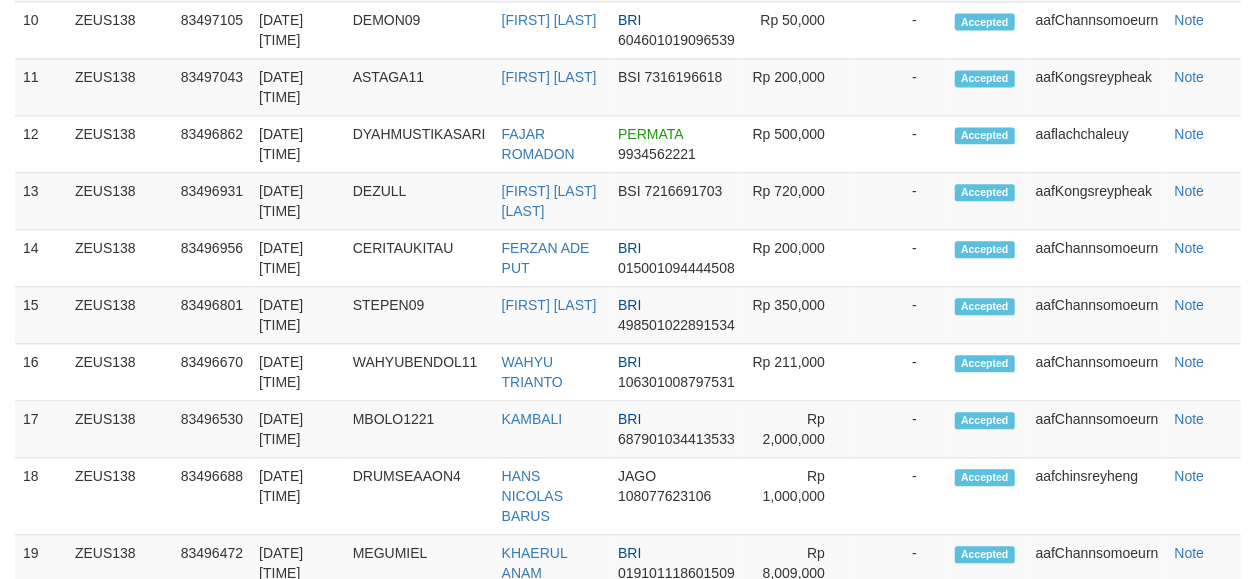 scroll, scrollTop: 1964, scrollLeft: 0, axis: vertical 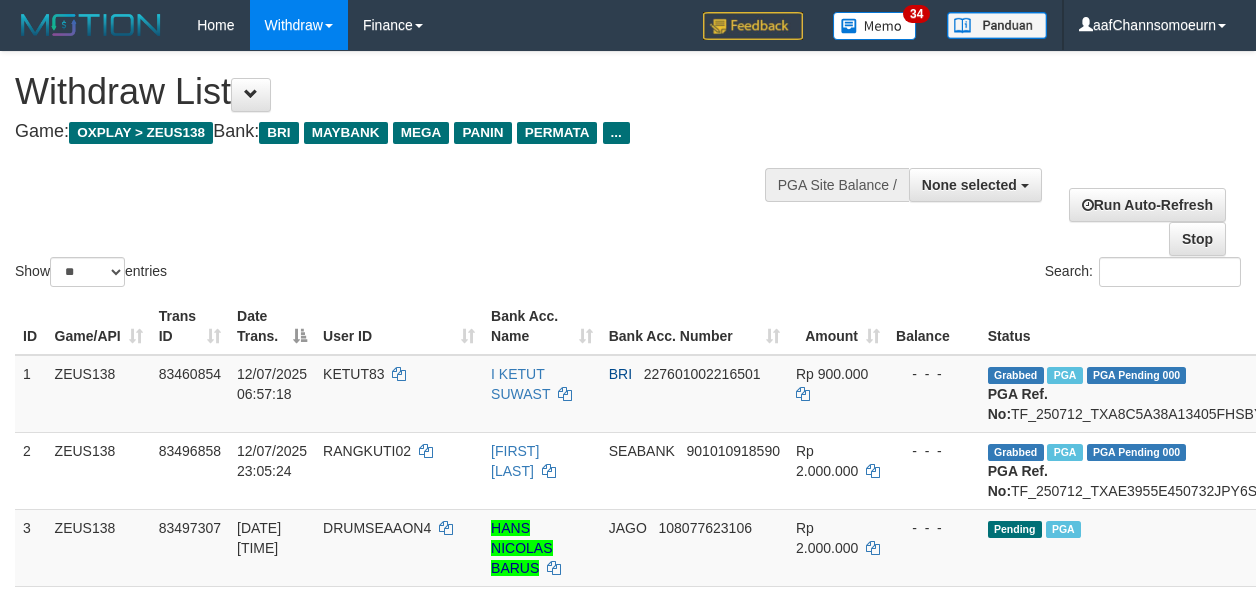 select 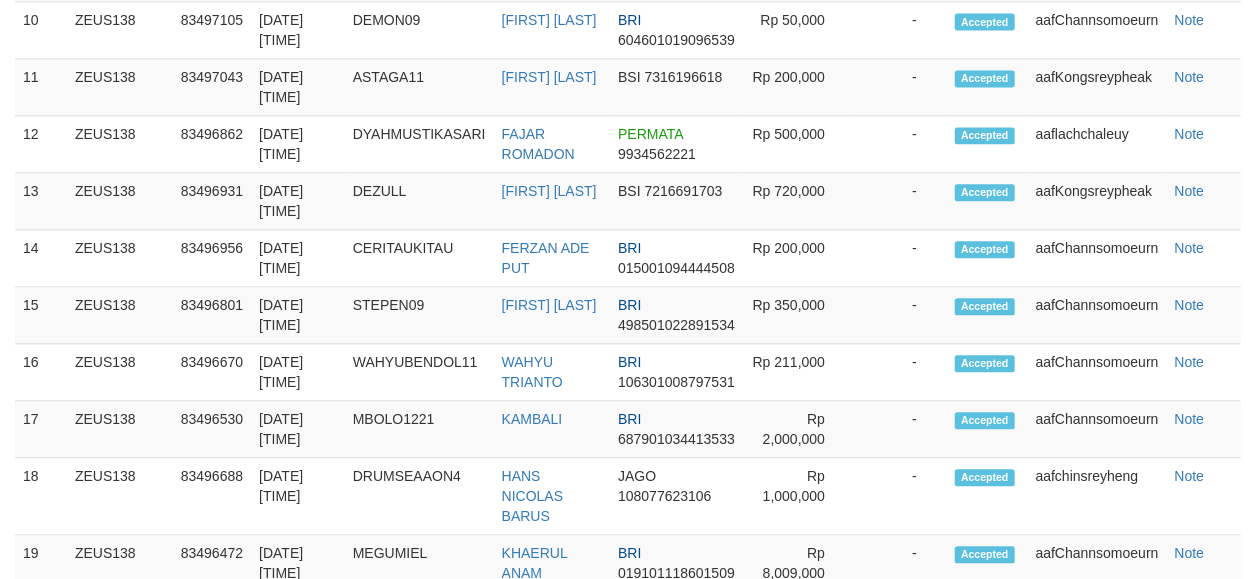scroll, scrollTop: 1964, scrollLeft: 0, axis: vertical 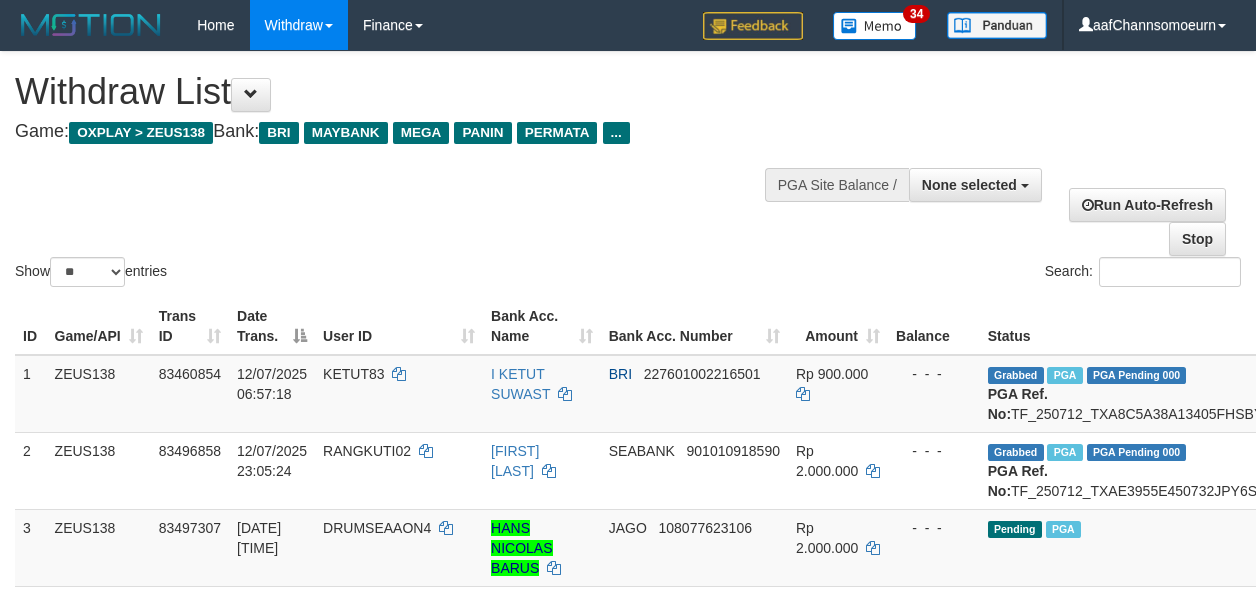 select 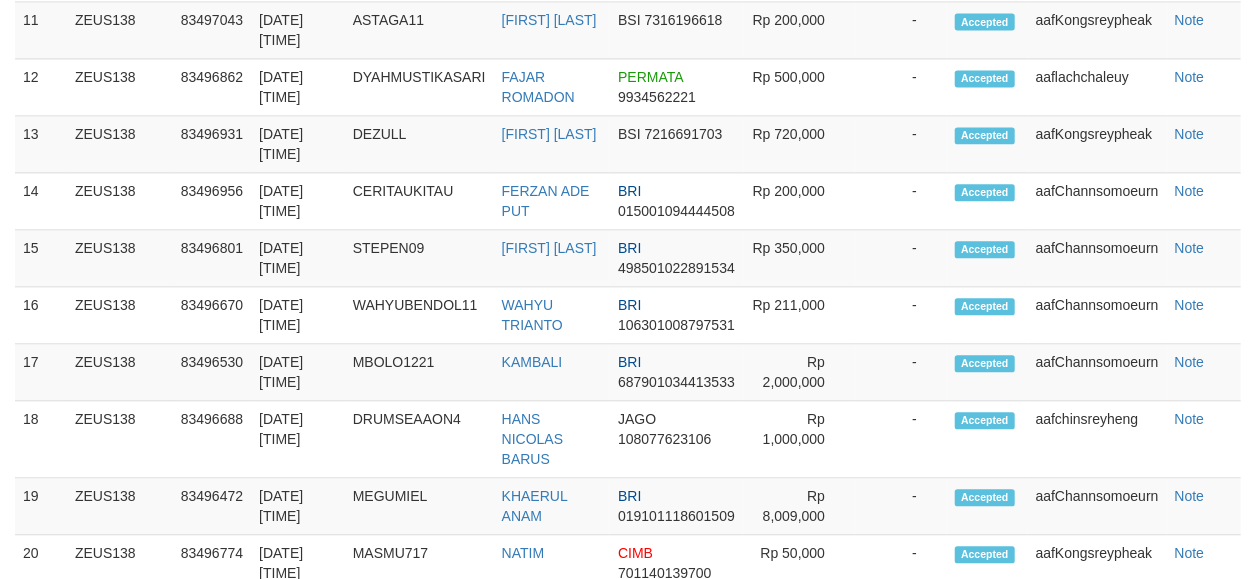 scroll, scrollTop: 1964, scrollLeft: 0, axis: vertical 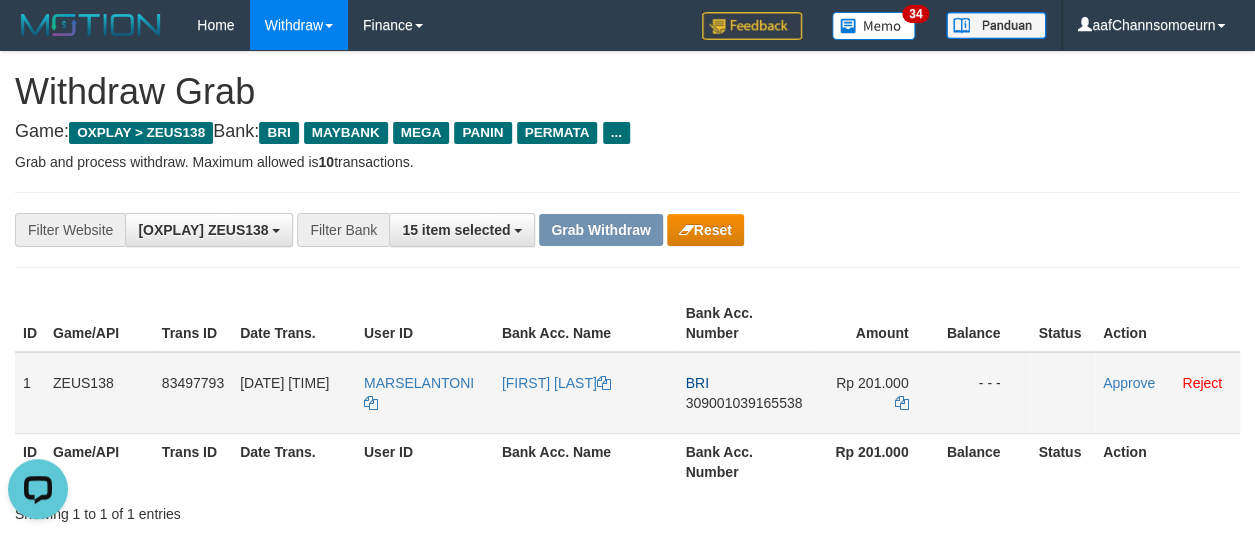click on "309001039165538" at bounding box center (743, 403) 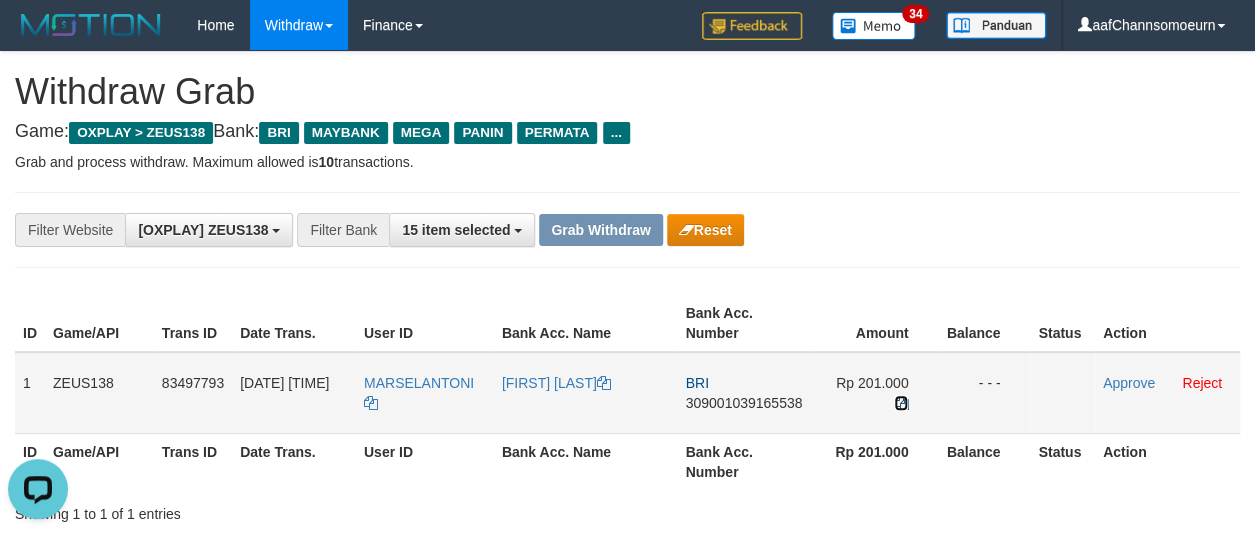click at bounding box center (901, 403) 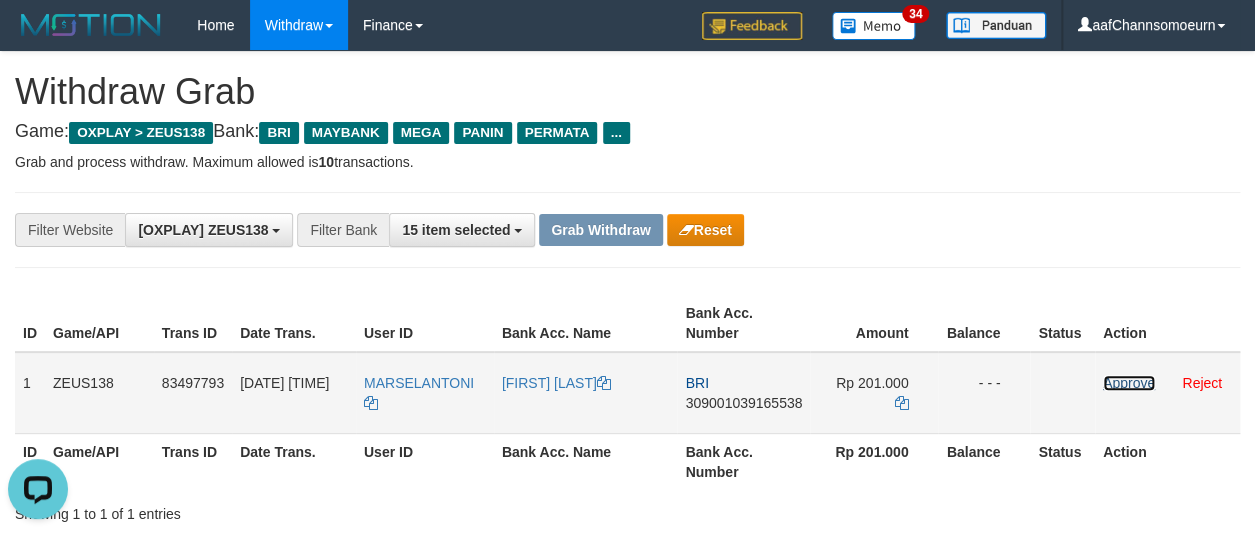 click on "Approve" at bounding box center (1129, 383) 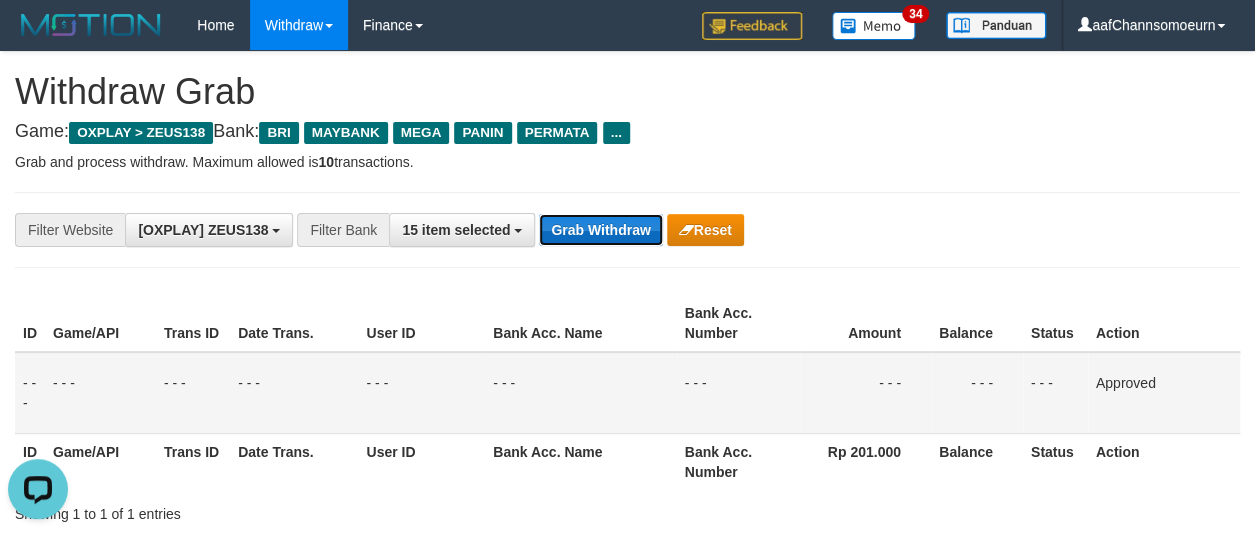click on "Grab Withdraw" at bounding box center (600, 230) 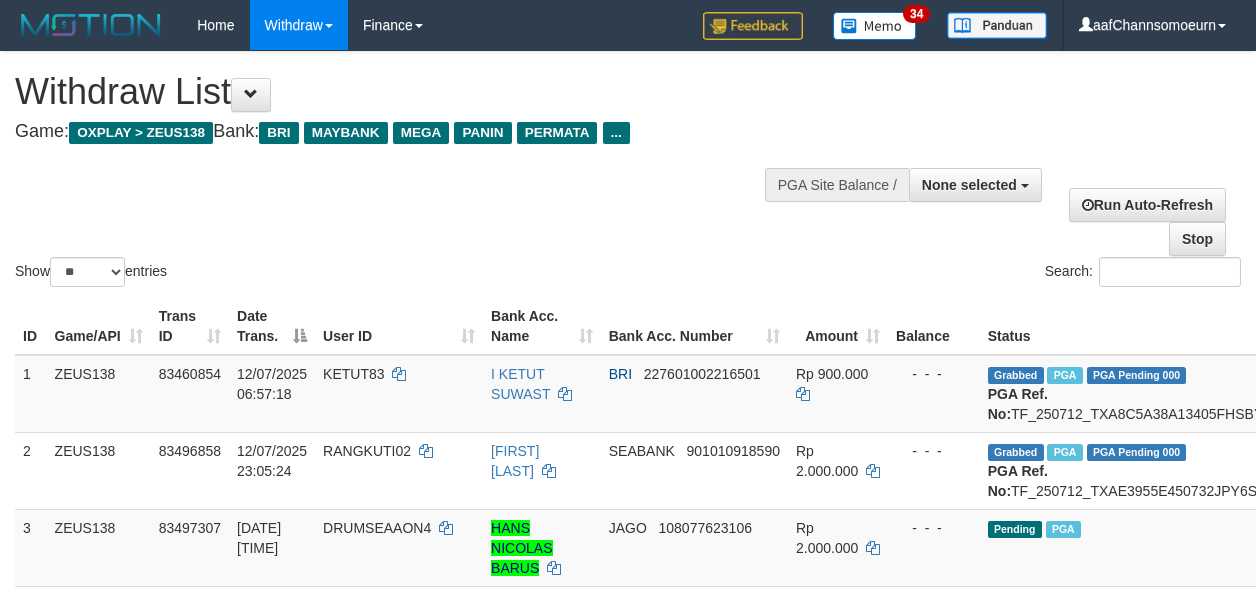 select 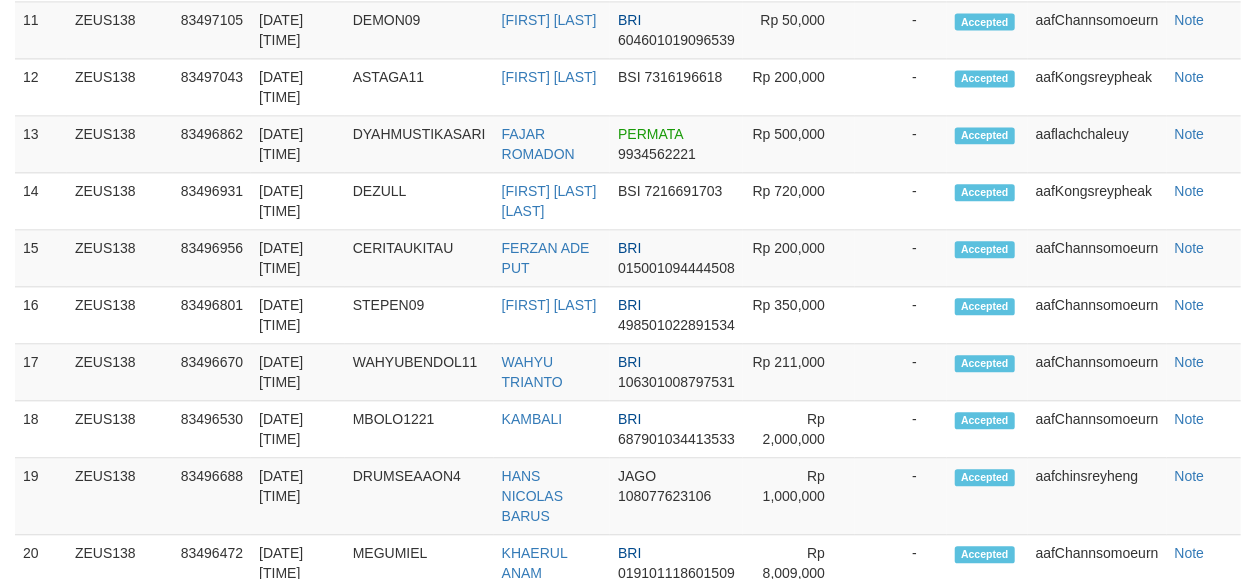 scroll, scrollTop: 1964, scrollLeft: 0, axis: vertical 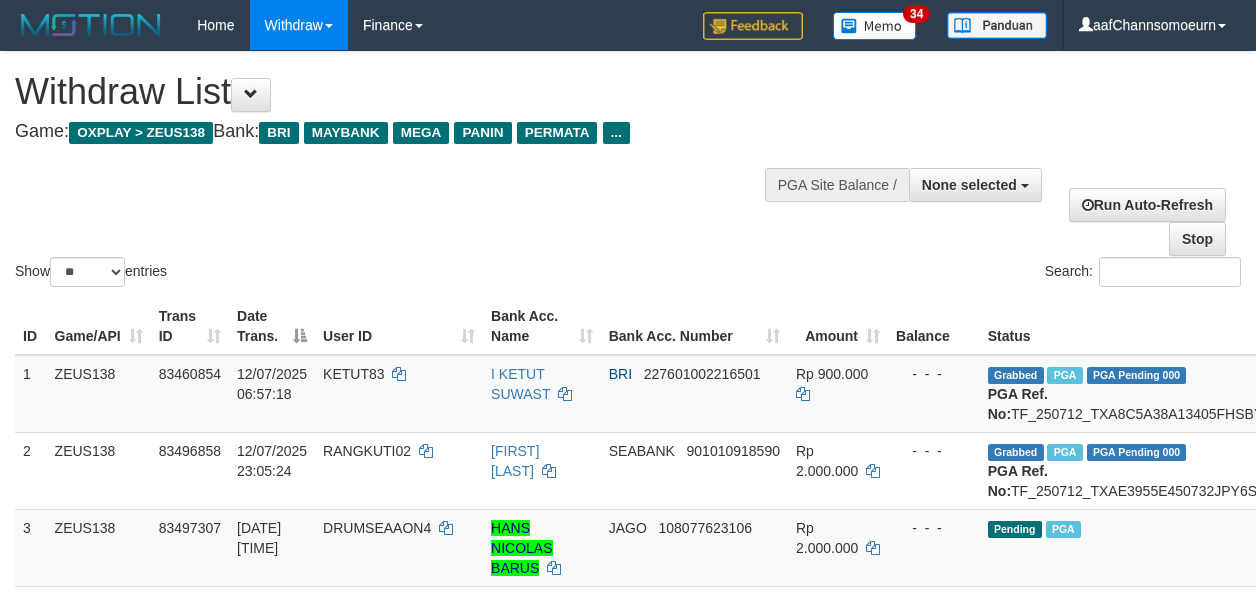 select 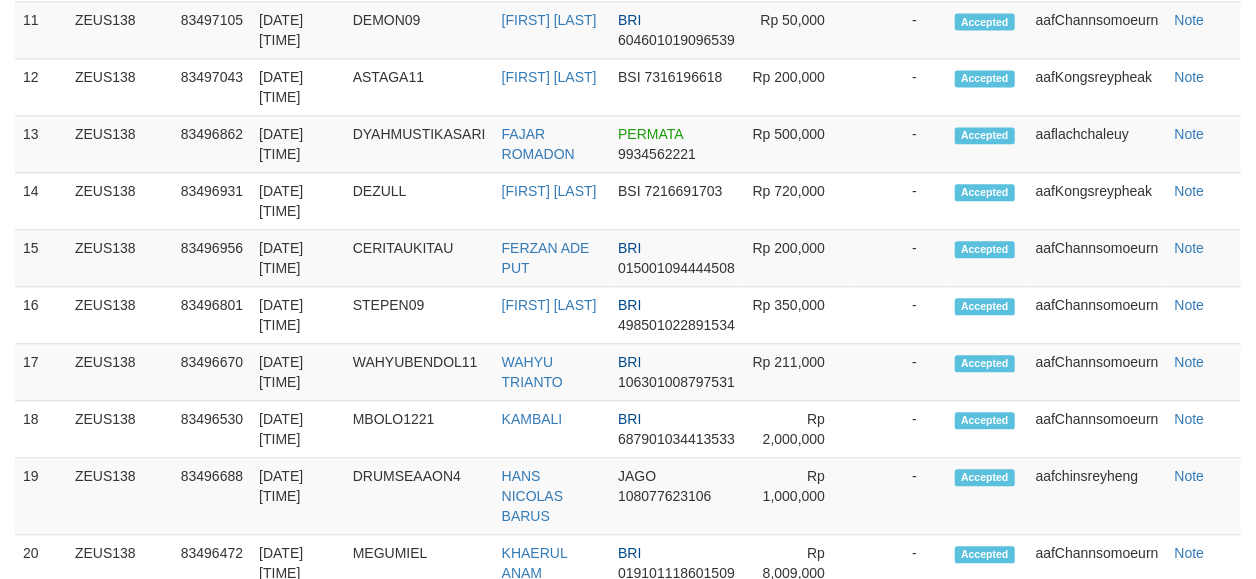 scroll, scrollTop: 1964, scrollLeft: 0, axis: vertical 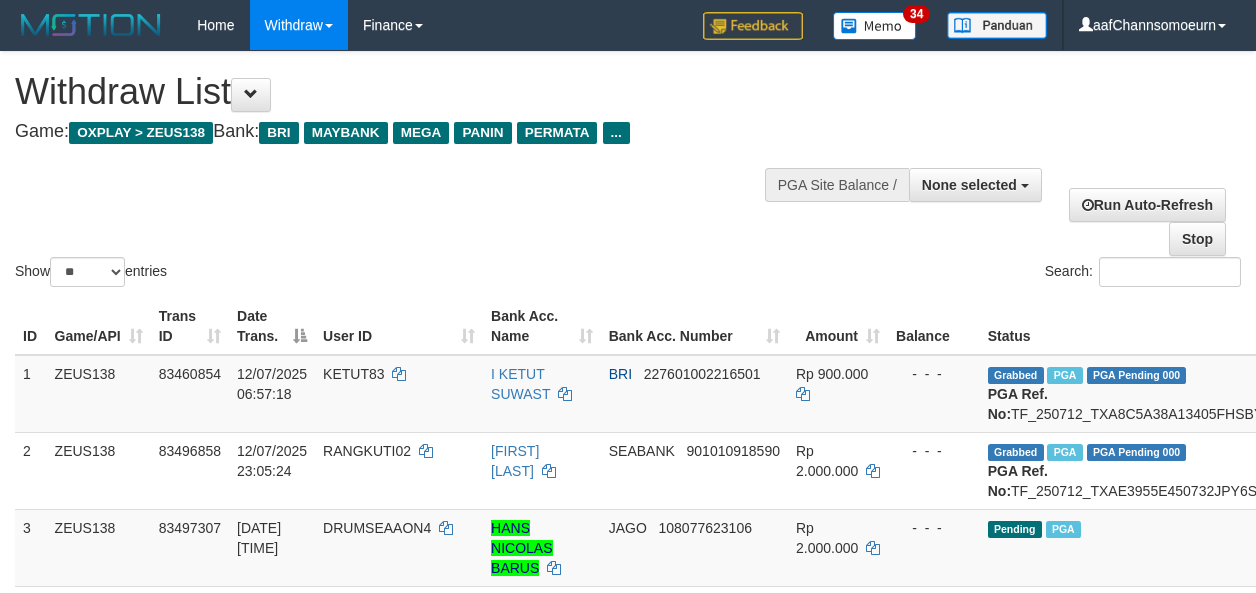 select 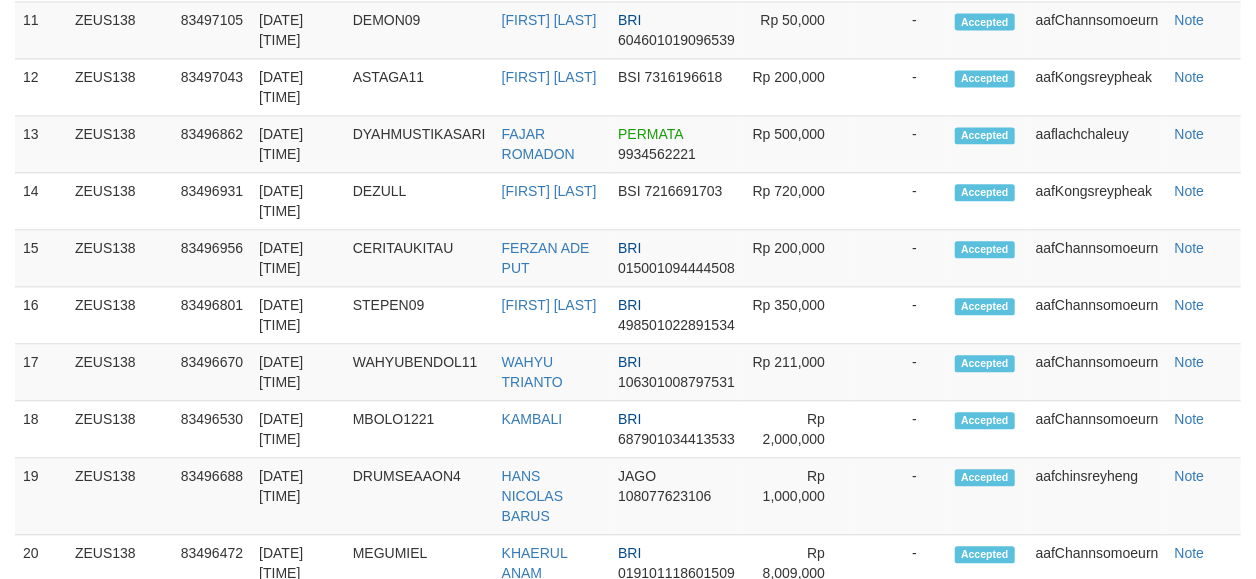 scroll, scrollTop: 1964, scrollLeft: 0, axis: vertical 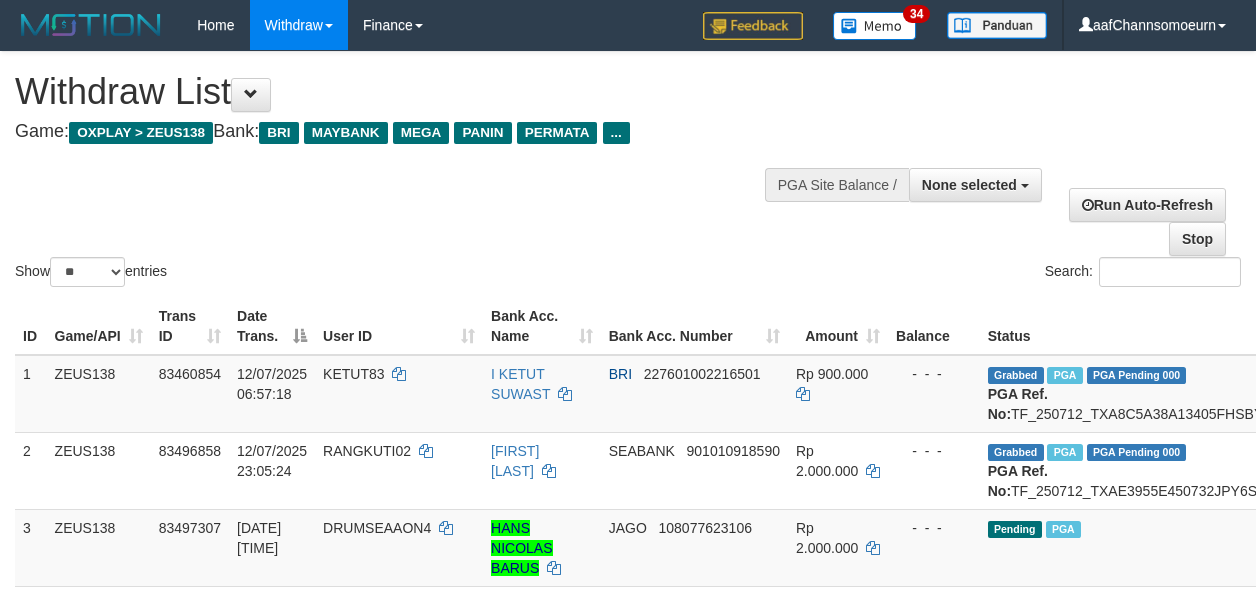 select 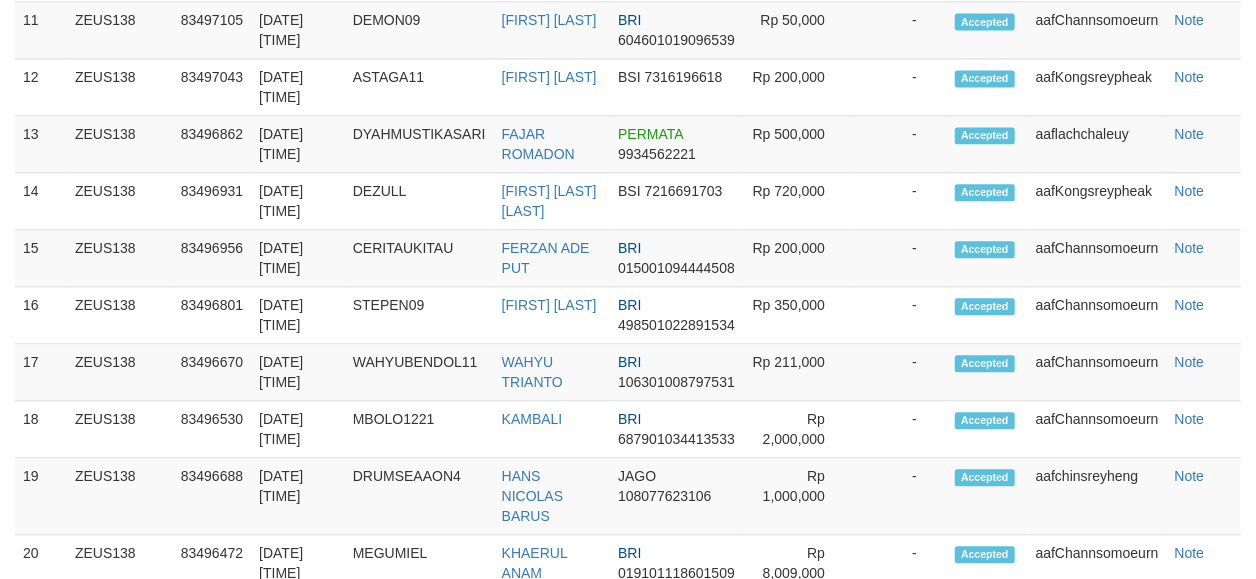 scroll, scrollTop: 1964, scrollLeft: 0, axis: vertical 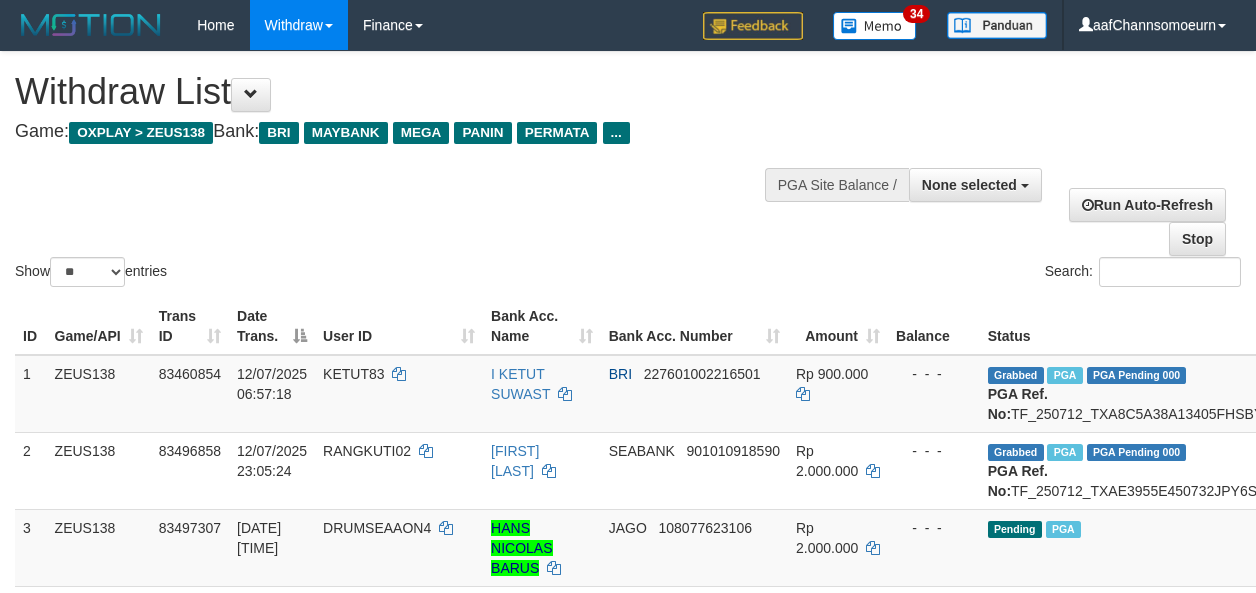 select 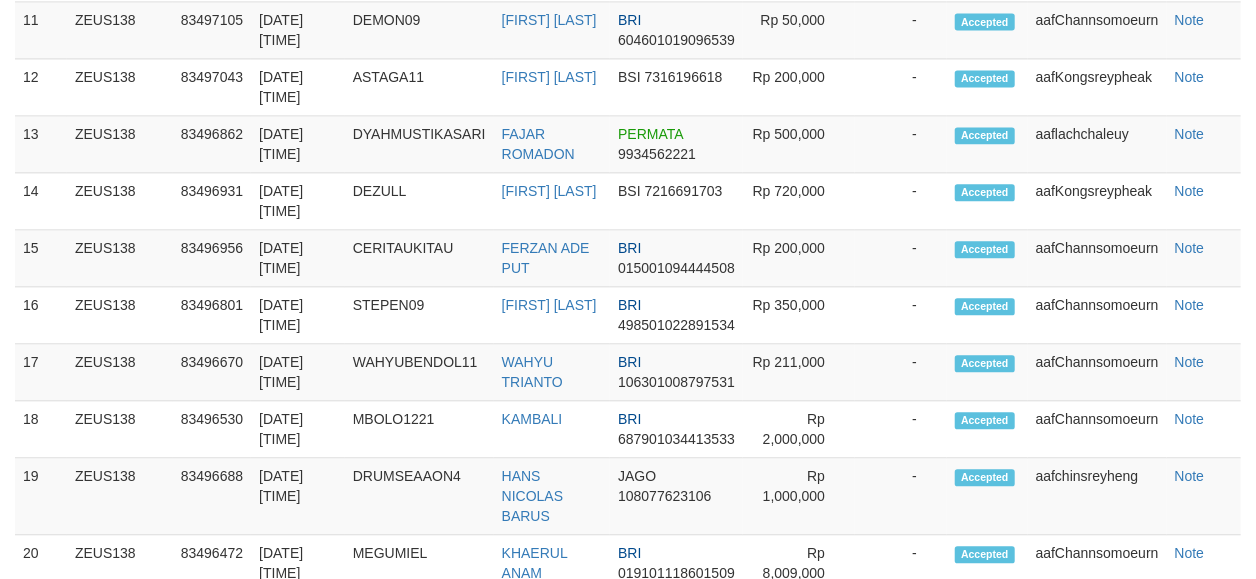 scroll, scrollTop: 1964, scrollLeft: 0, axis: vertical 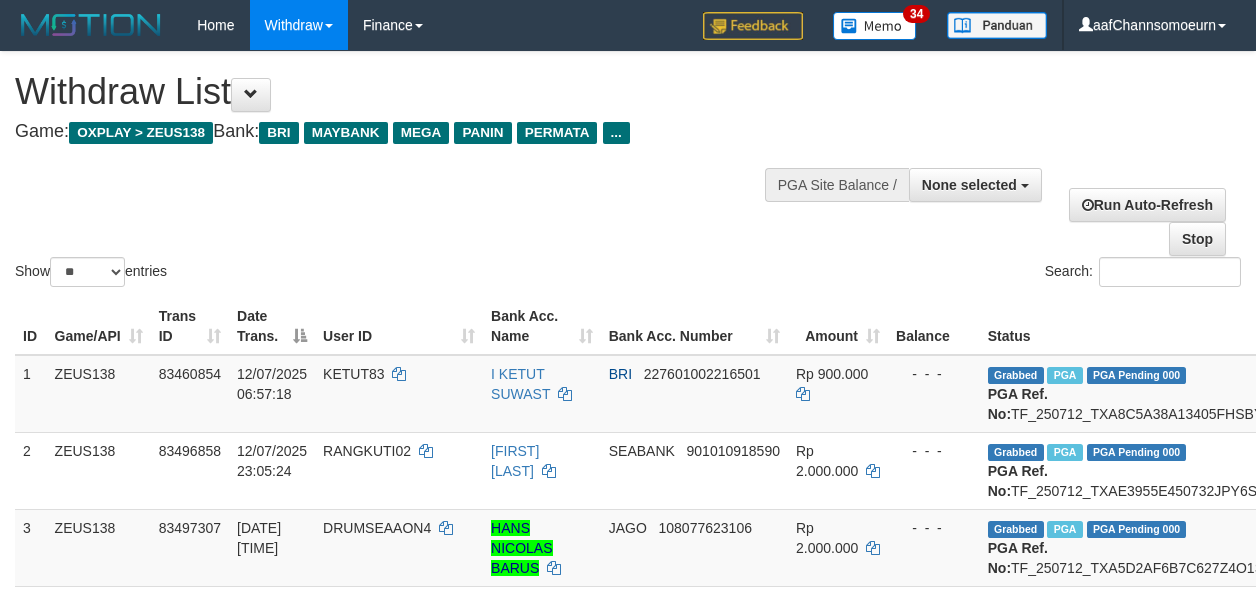 select 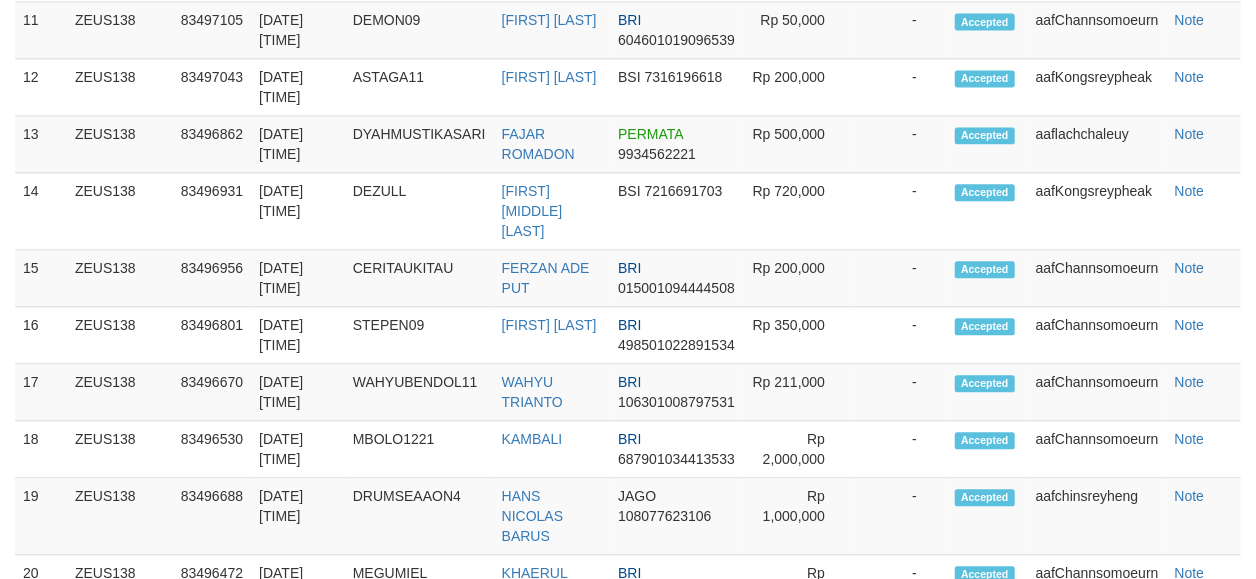 scroll, scrollTop: 1964, scrollLeft: 0, axis: vertical 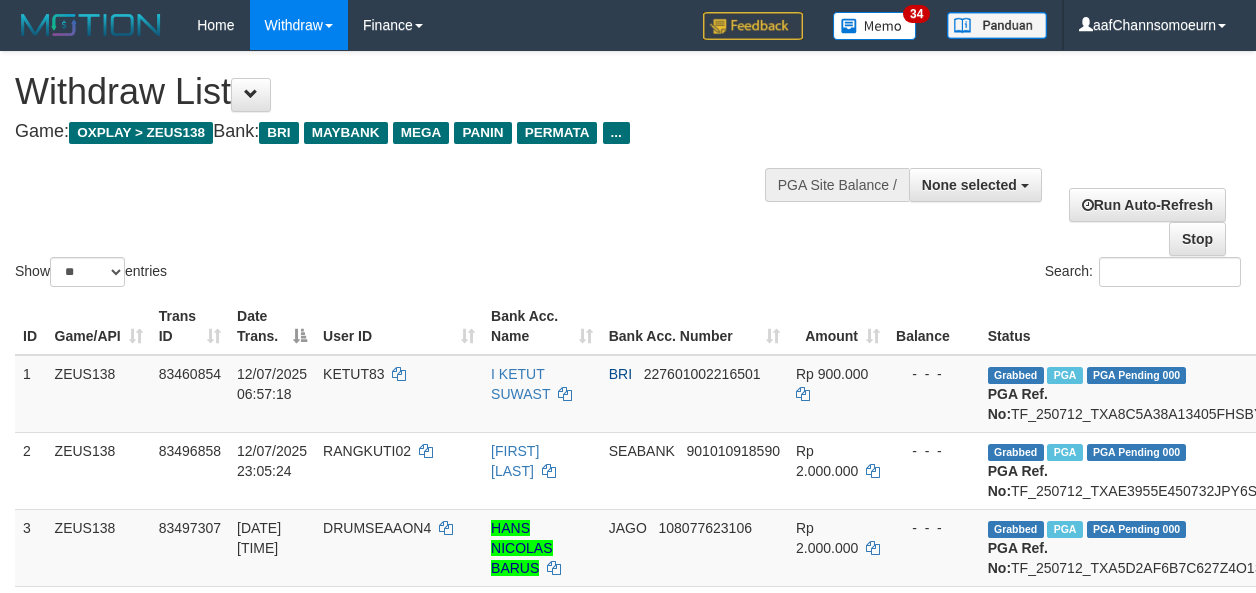 select 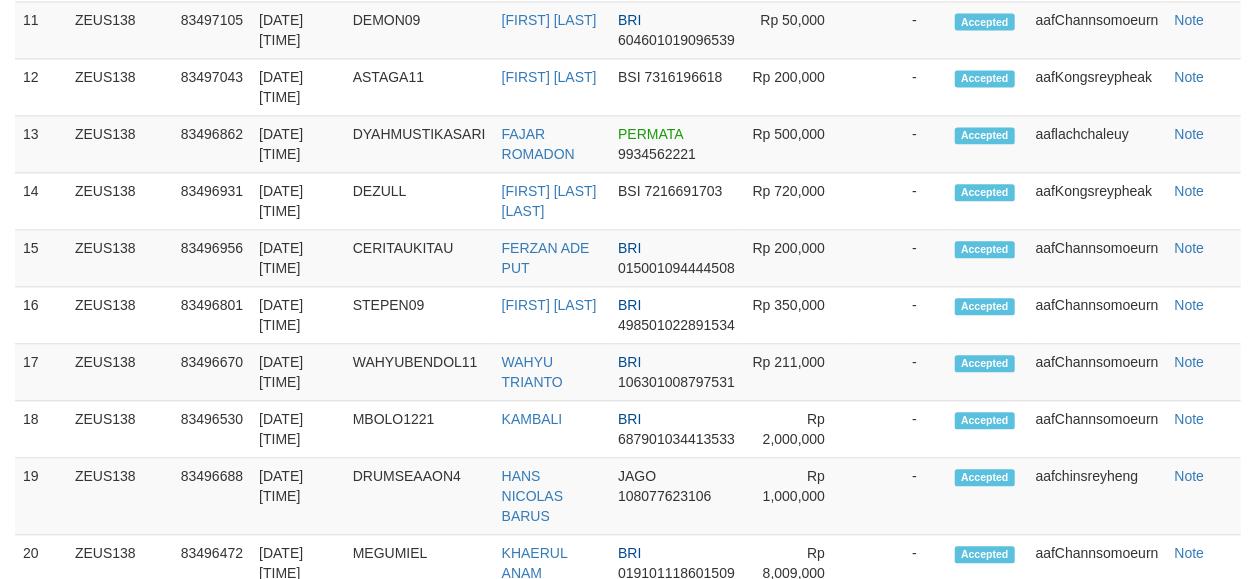 scroll, scrollTop: 1964, scrollLeft: 0, axis: vertical 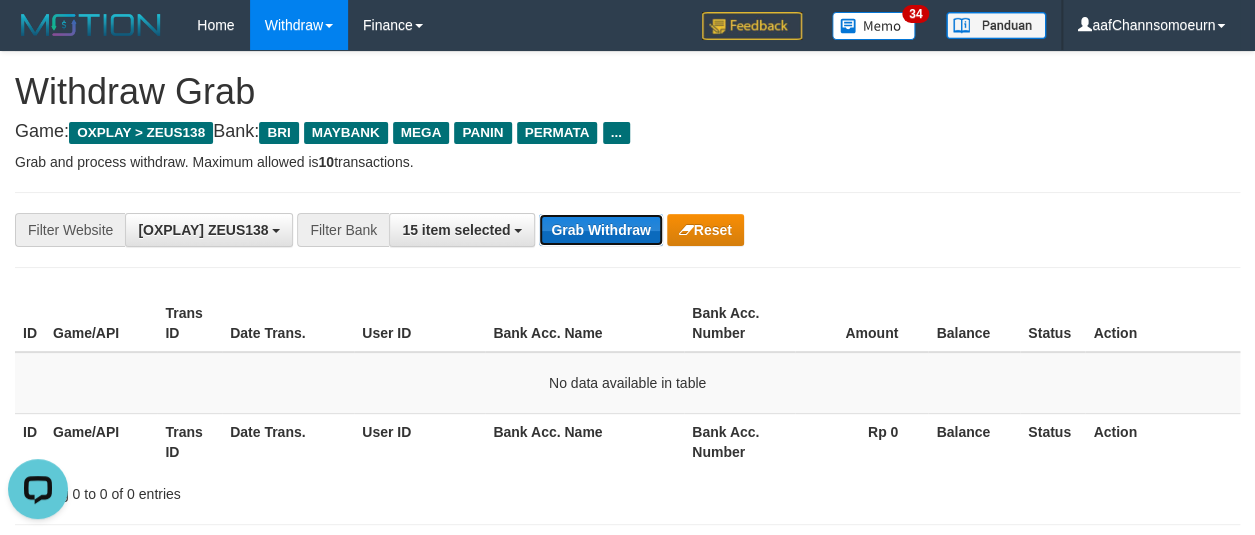 click on "Grab Withdraw" at bounding box center (600, 230) 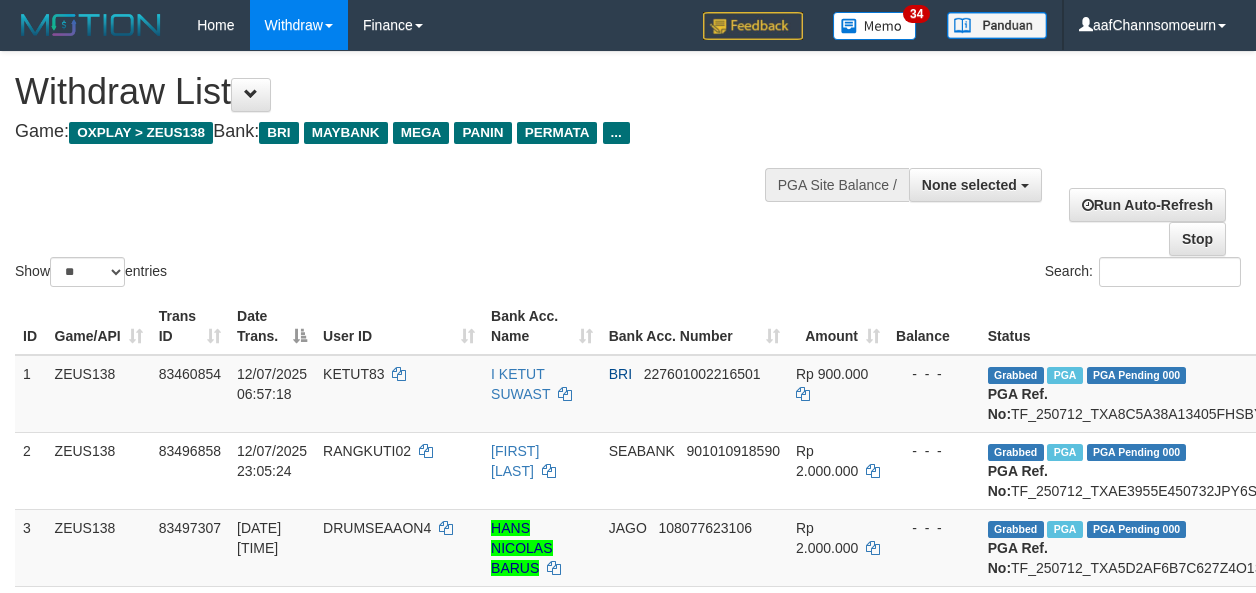 select 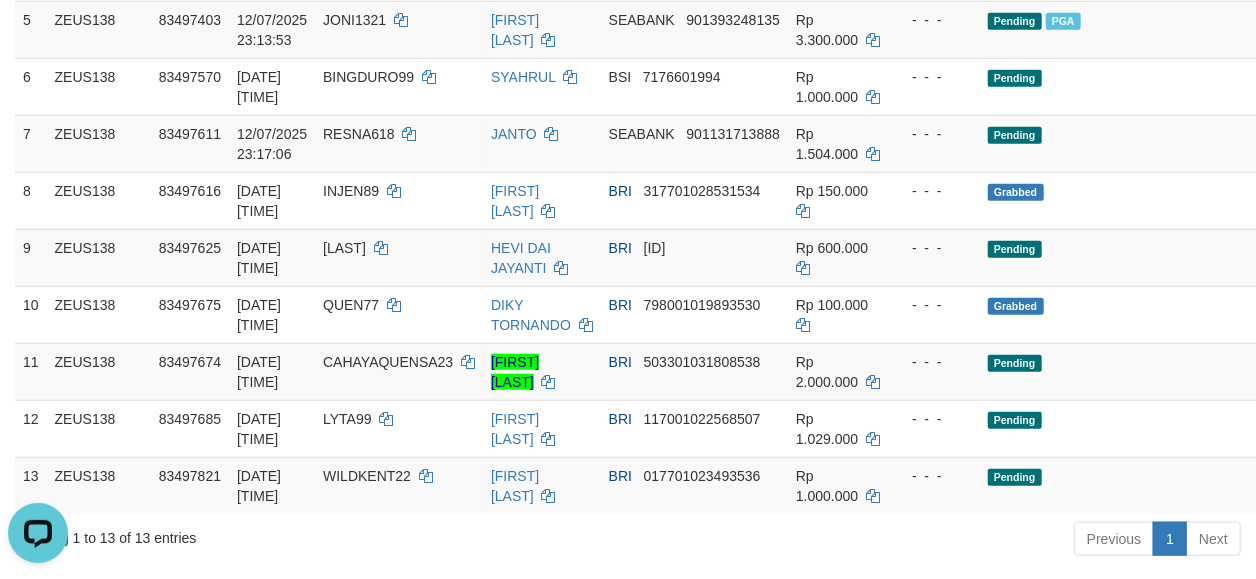 scroll, scrollTop: 0, scrollLeft: 0, axis: both 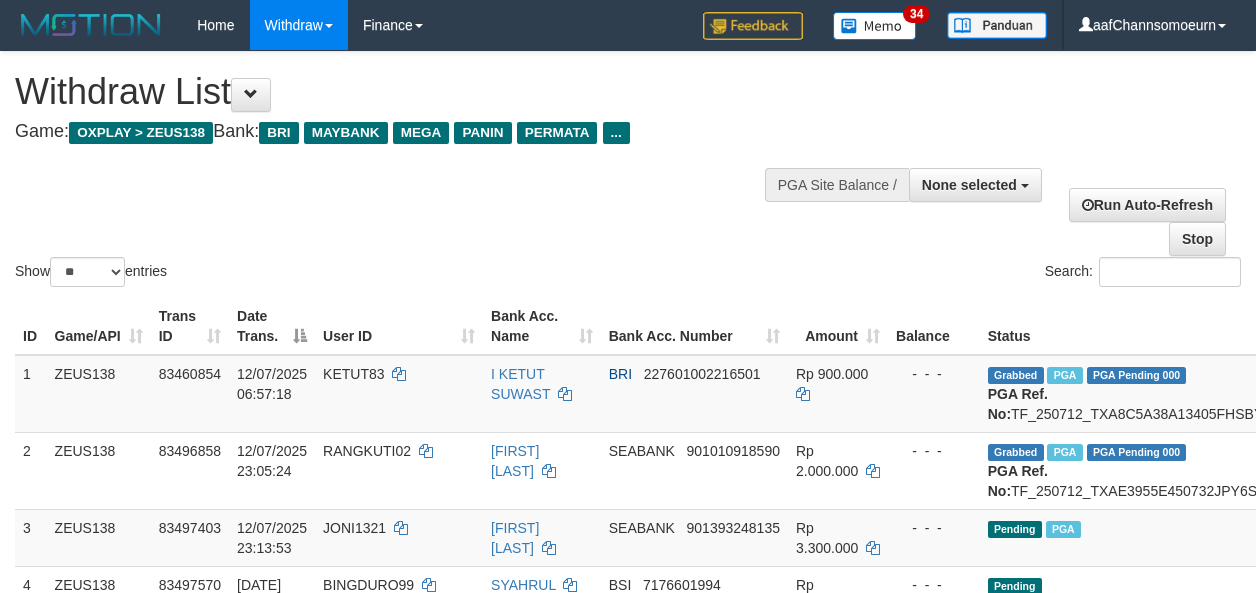 select 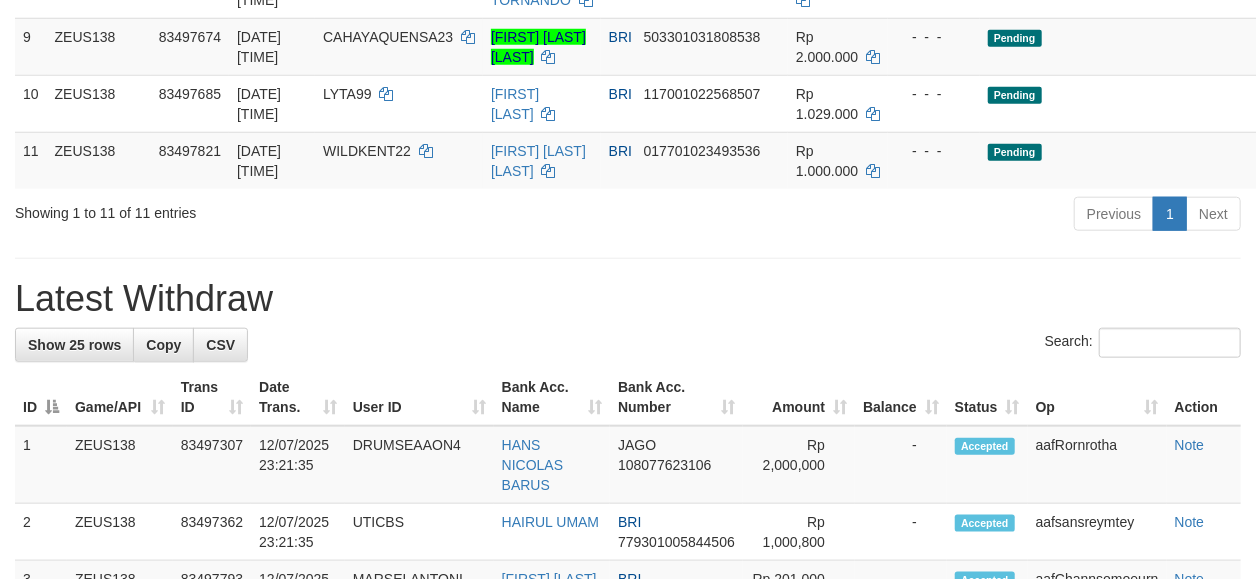scroll, scrollTop: 778, scrollLeft: 0, axis: vertical 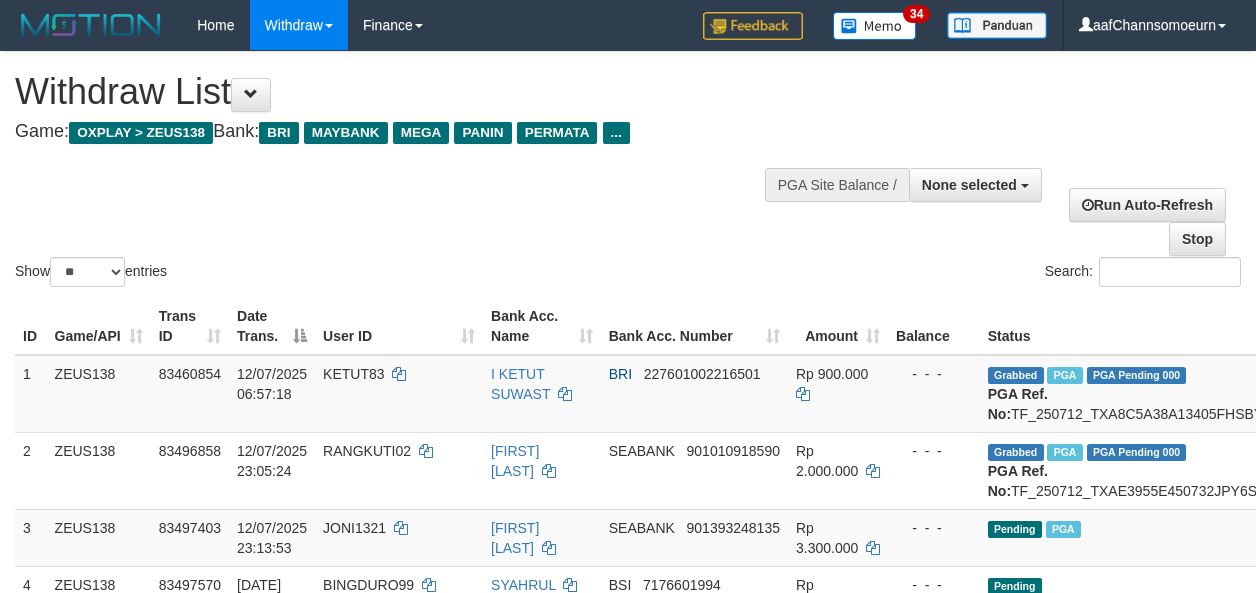 select 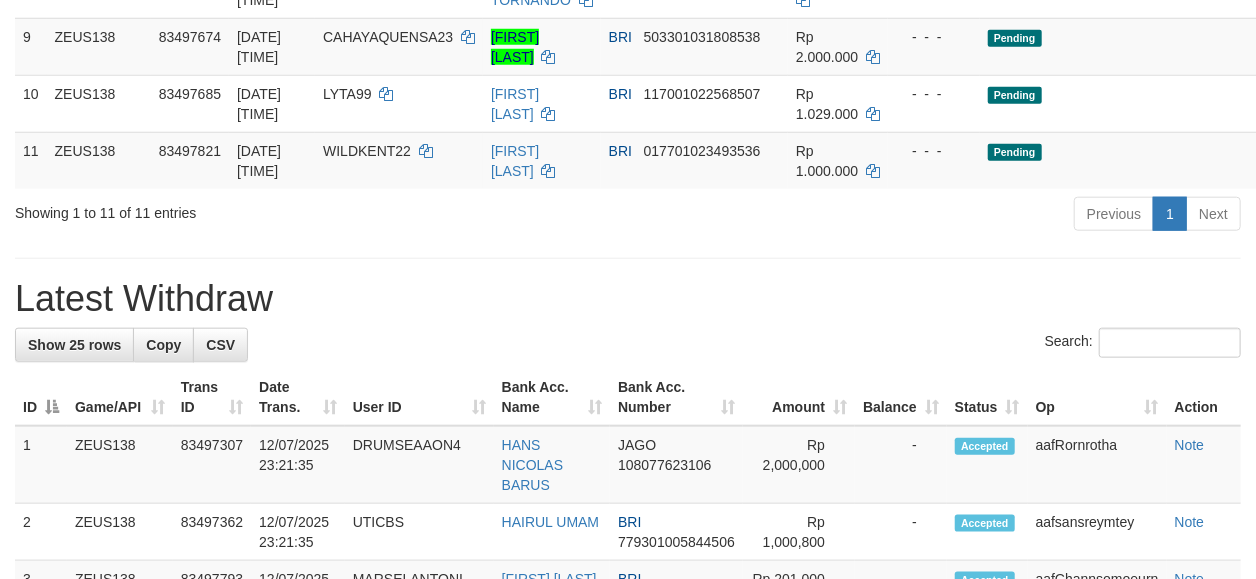 scroll, scrollTop: 778, scrollLeft: 0, axis: vertical 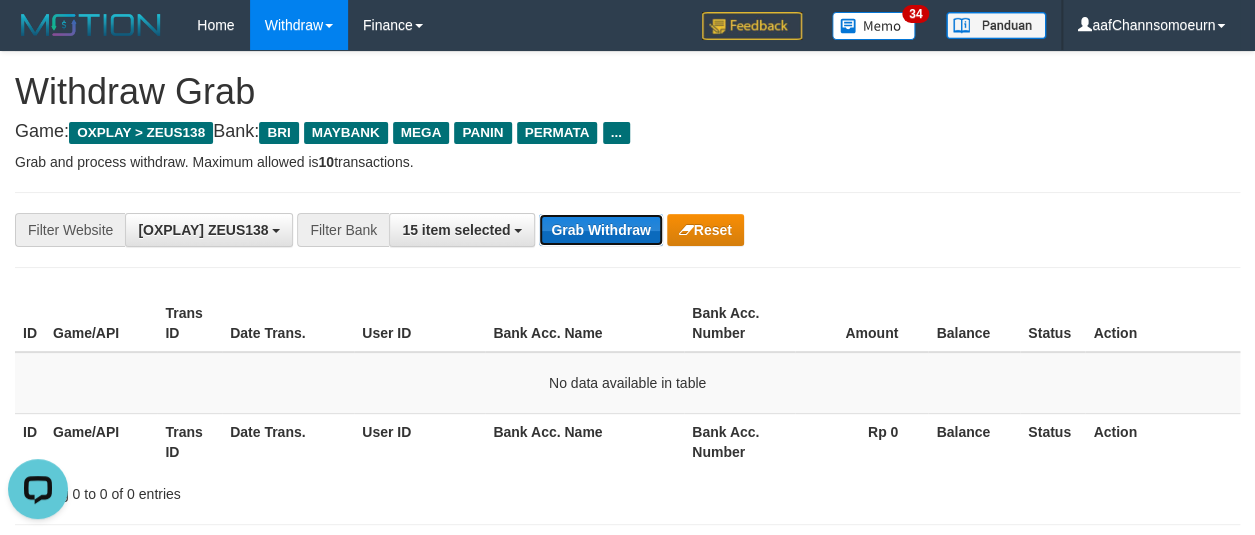 click on "Grab Withdraw" at bounding box center [600, 230] 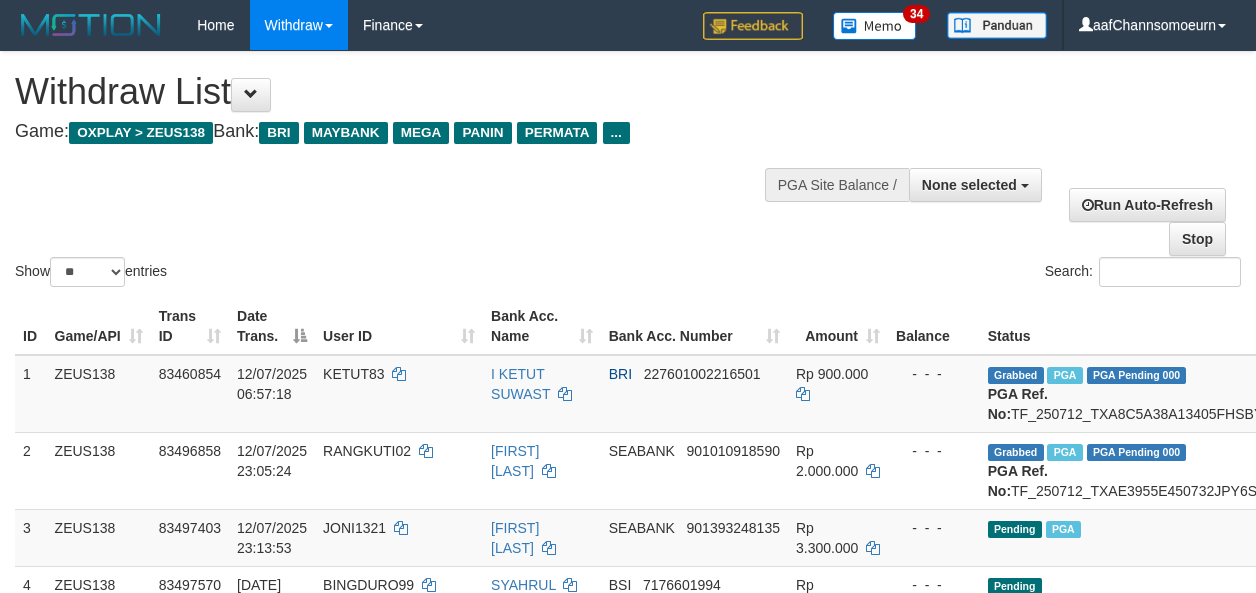 select 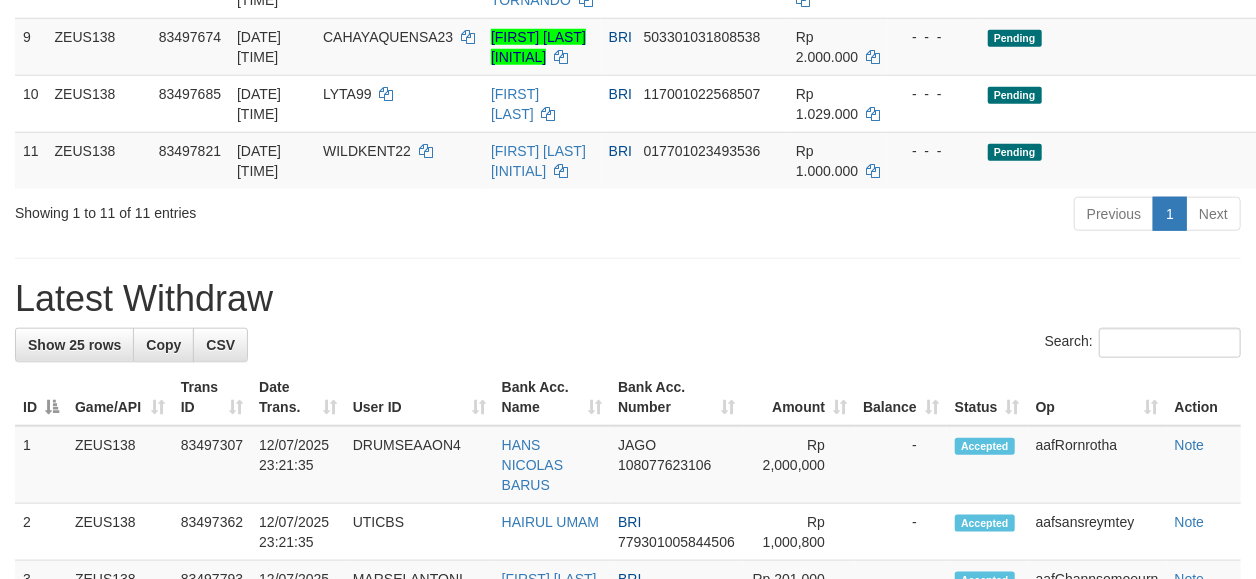 scroll, scrollTop: 778, scrollLeft: 0, axis: vertical 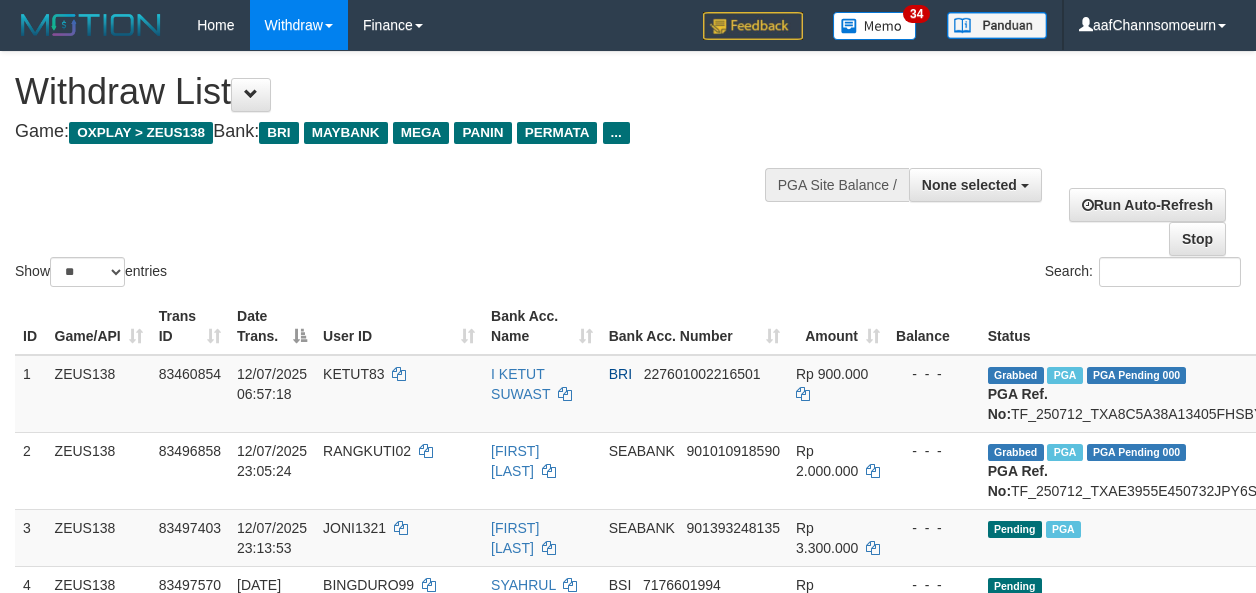 select 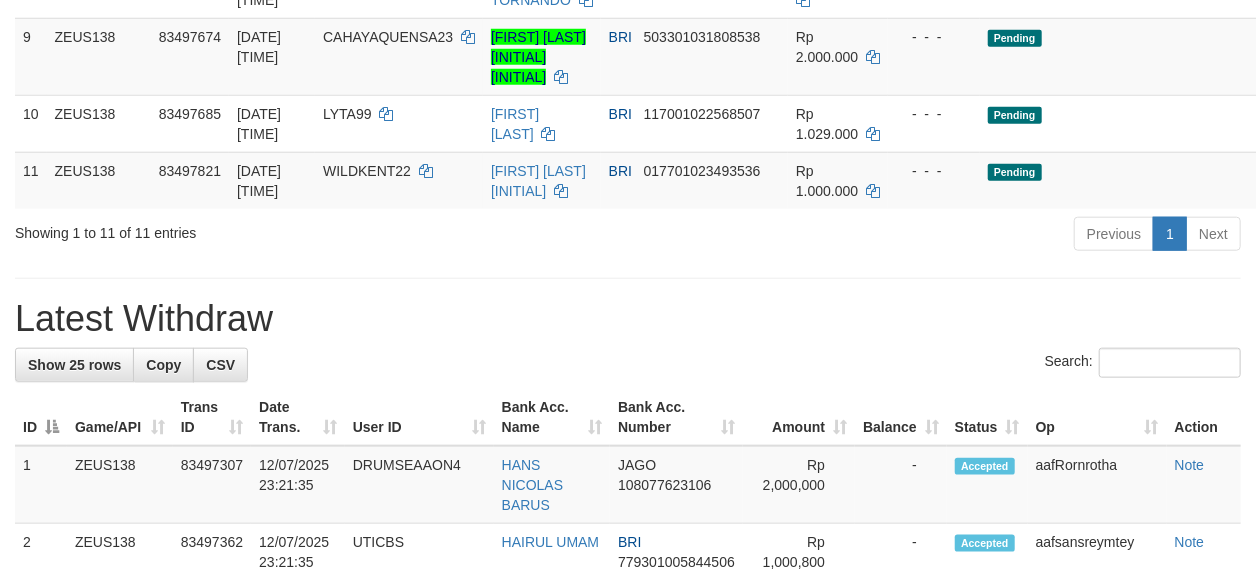 scroll, scrollTop: 778, scrollLeft: 0, axis: vertical 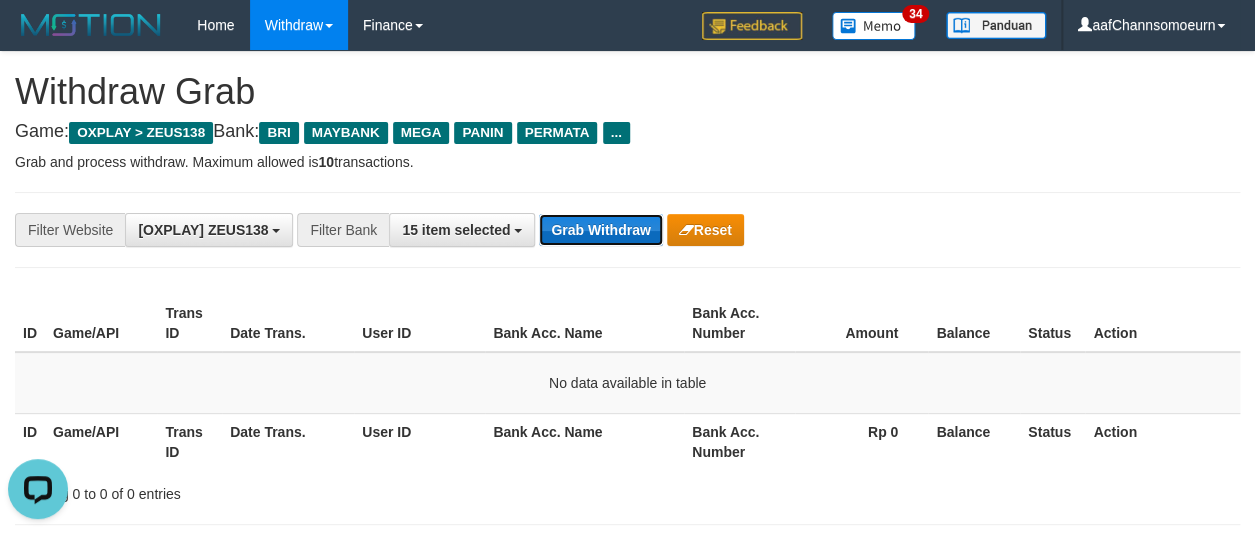 click on "Grab Withdraw" at bounding box center [600, 230] 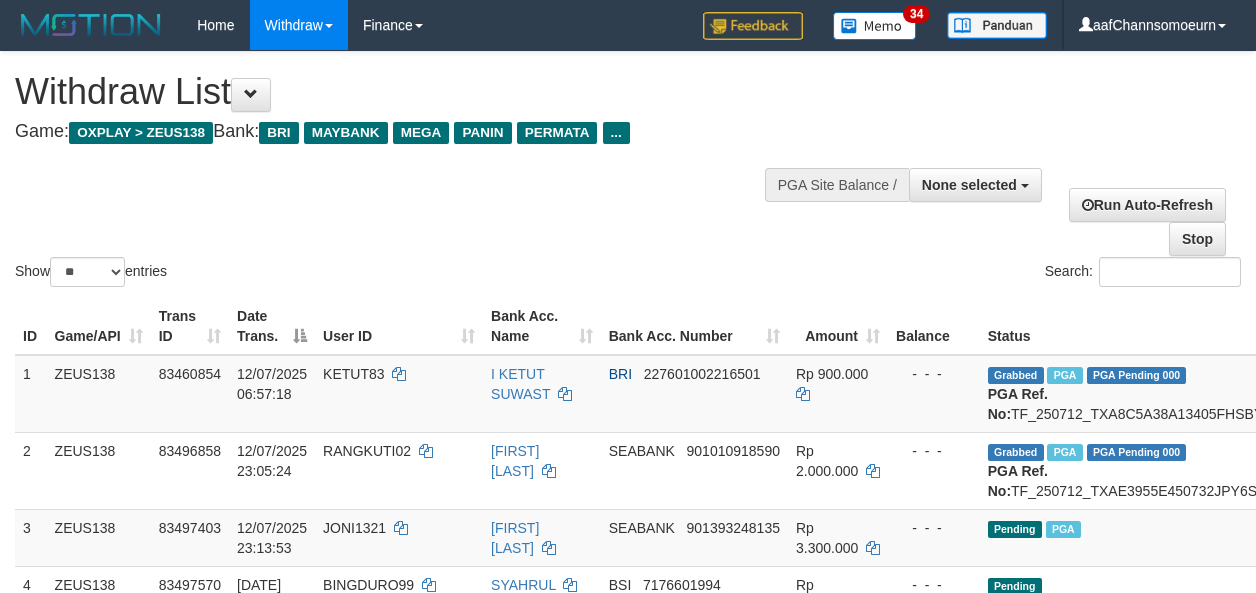 select 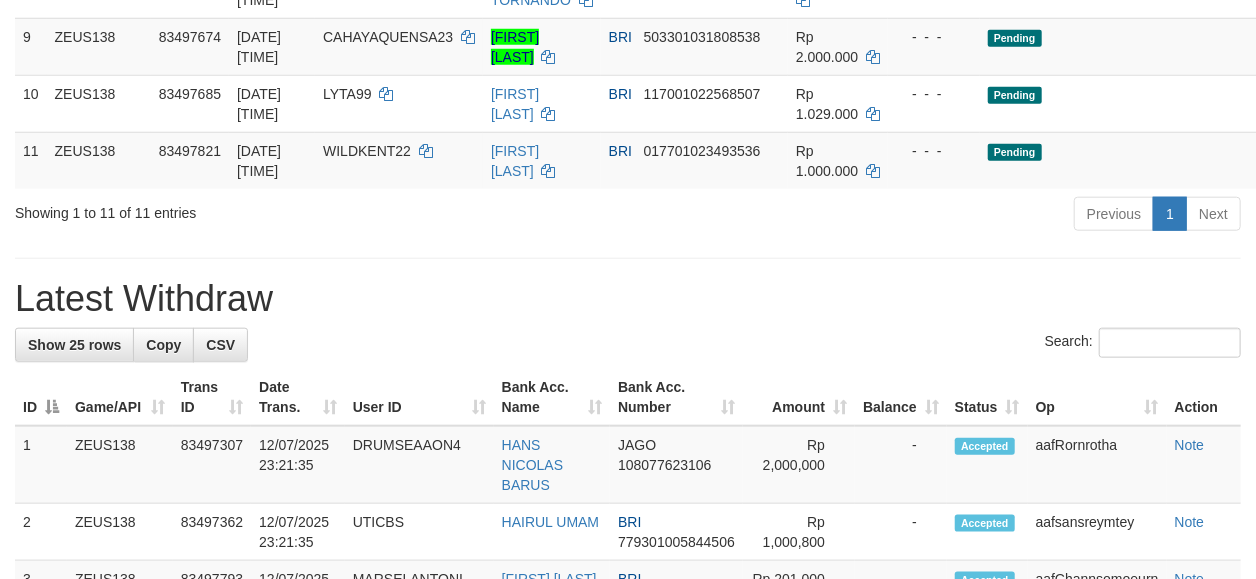 scroll, scrollTop: 778, scrollLeft: 0, axis: vertical 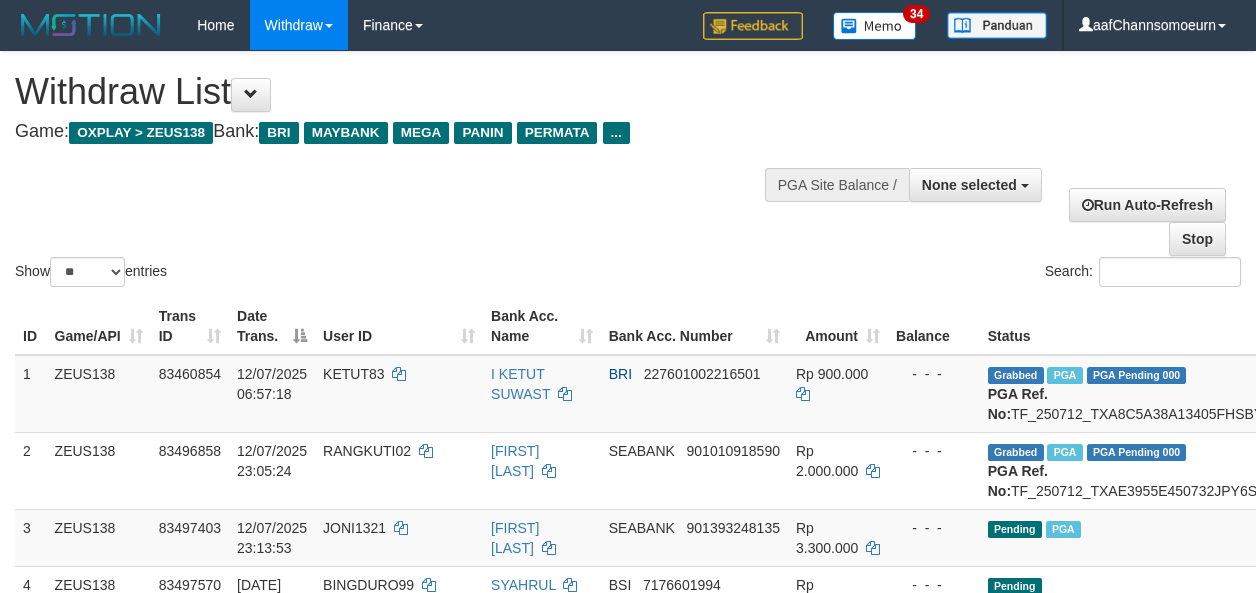 select 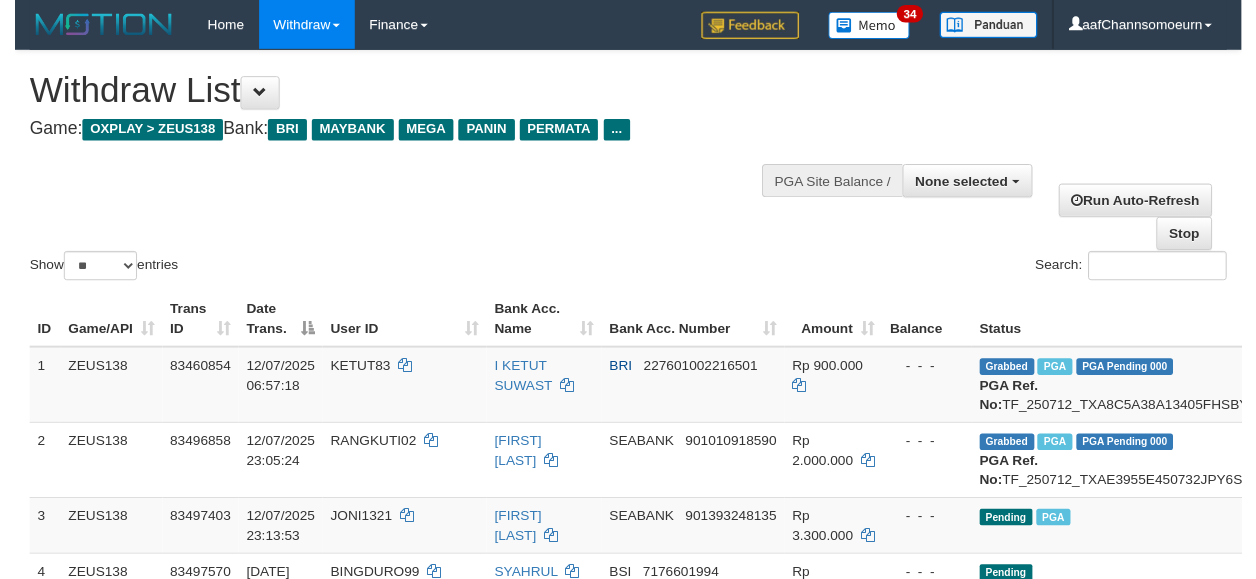 scroll, scrollTop: 833, scrollLeft: 0, axis: vertical 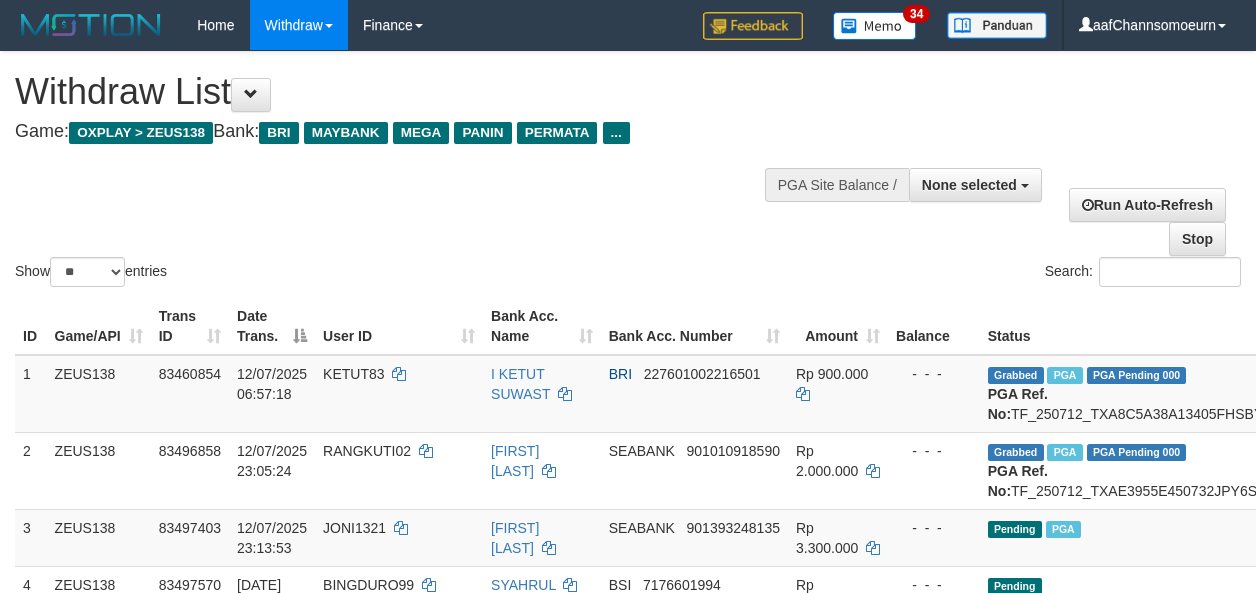select 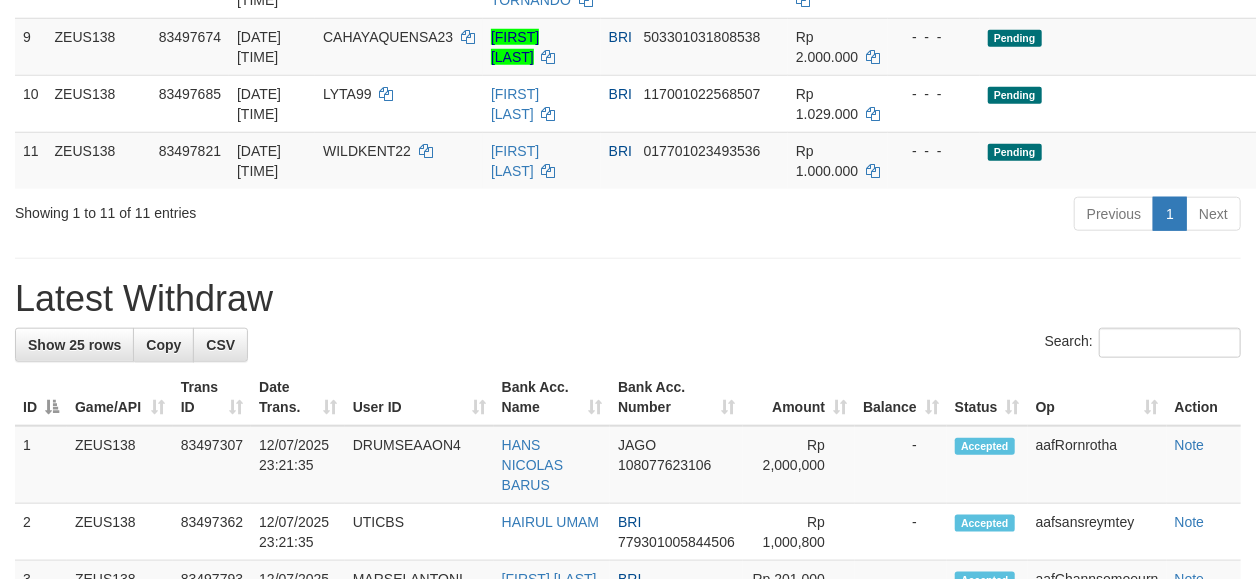 scroll, scrollTop: 778, scrollLeft: 0, axis: vertical 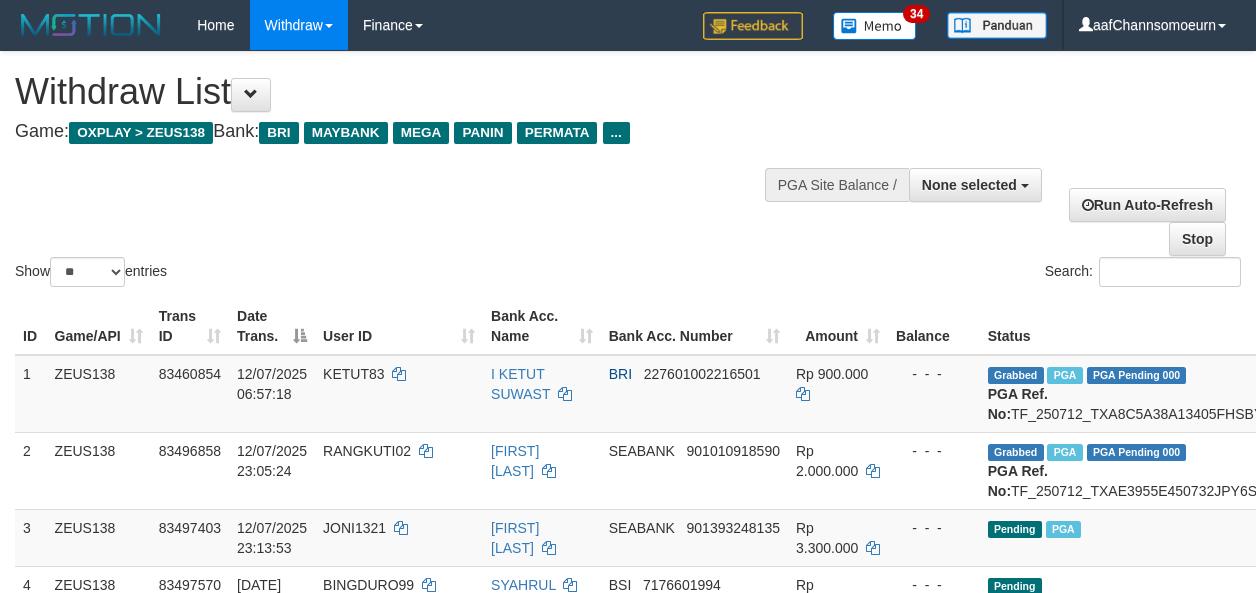 select 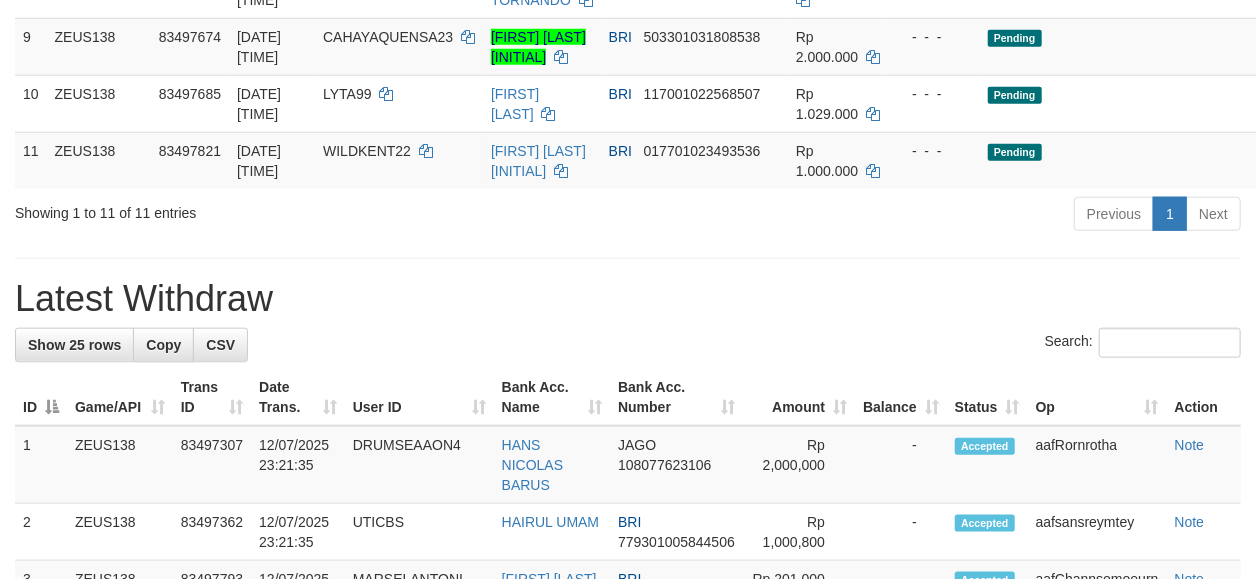 scroll, scrollTop: 778, scrollLeft: 0, axis: vertical 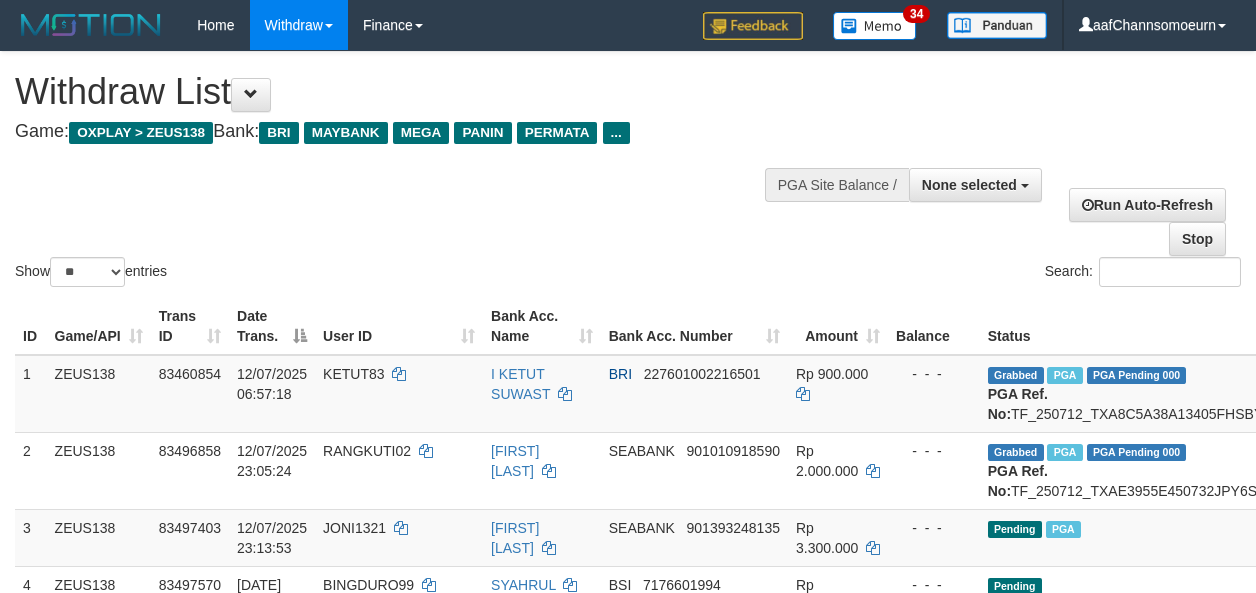 select 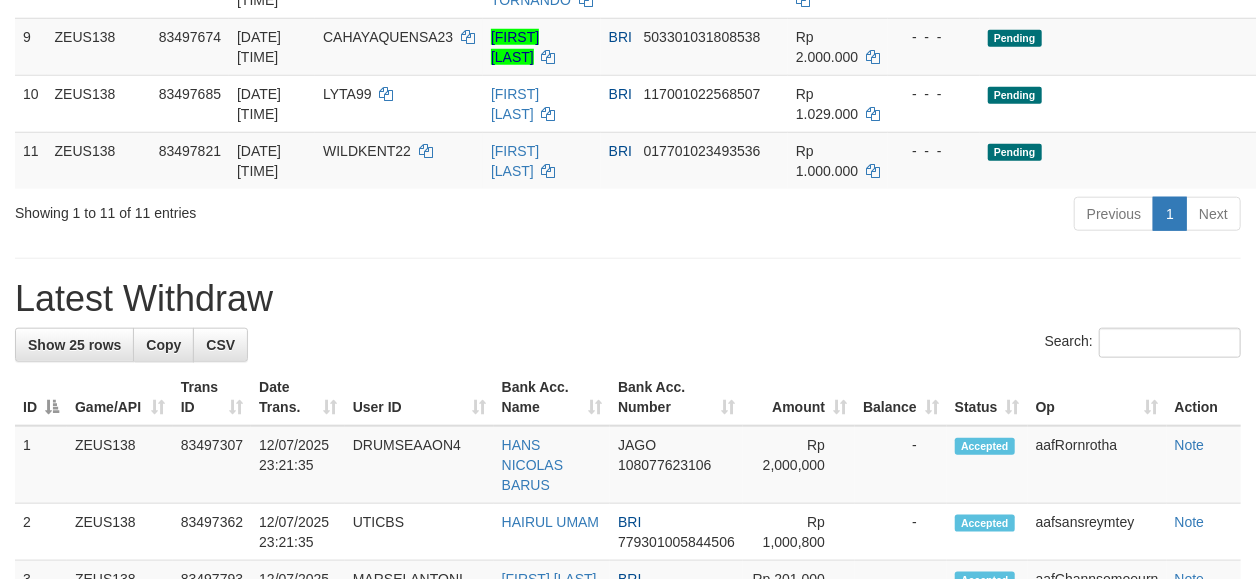 scroll, scrollTop: 778, scrollLeft: 0, axis: vertical 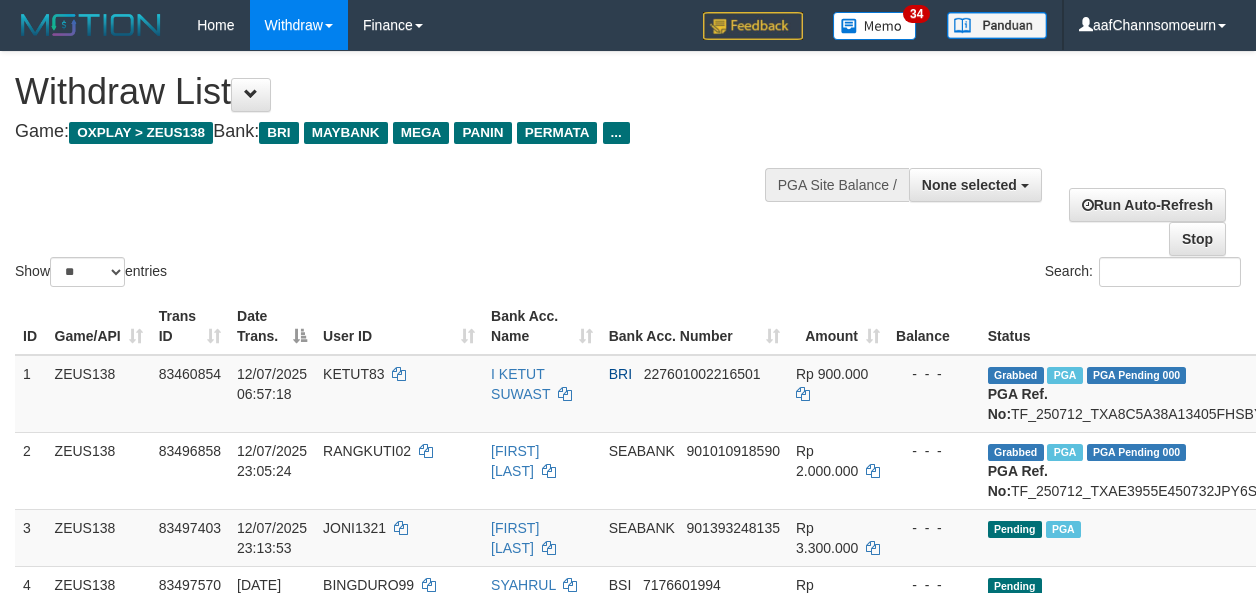 select 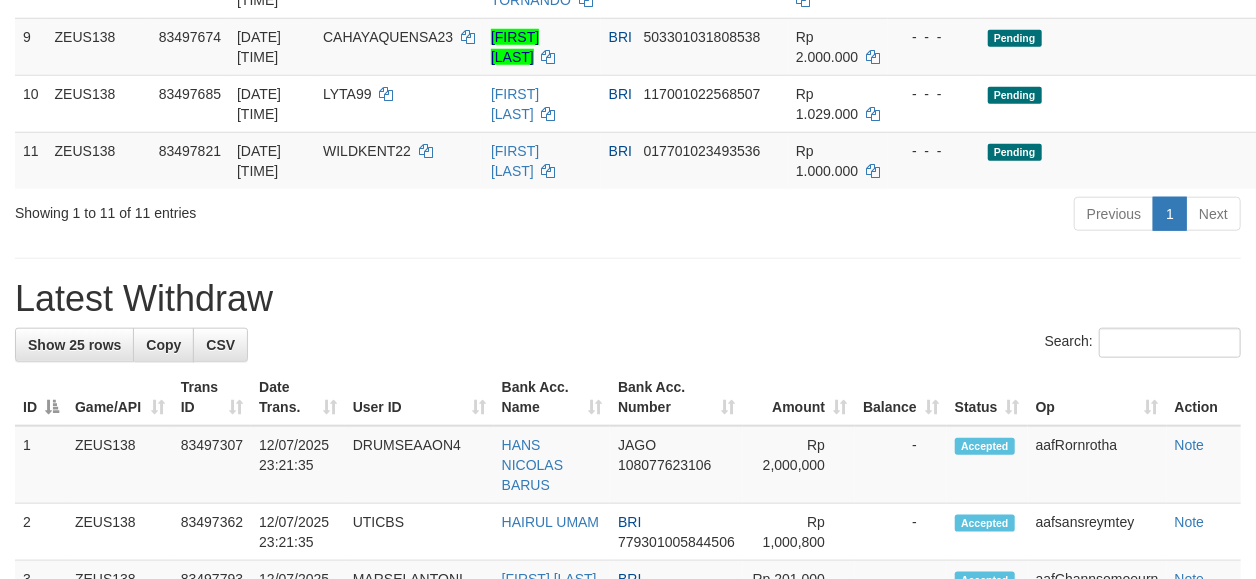 scroll, scrollTop: 778, scrollLeft: 0, axis: vertical 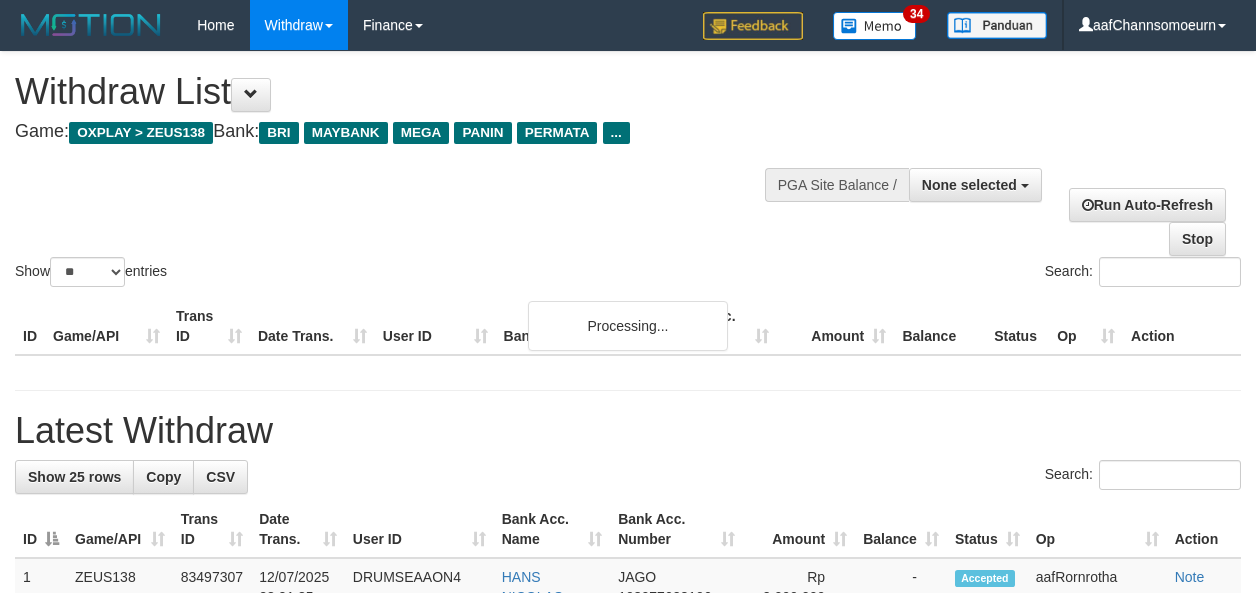 select 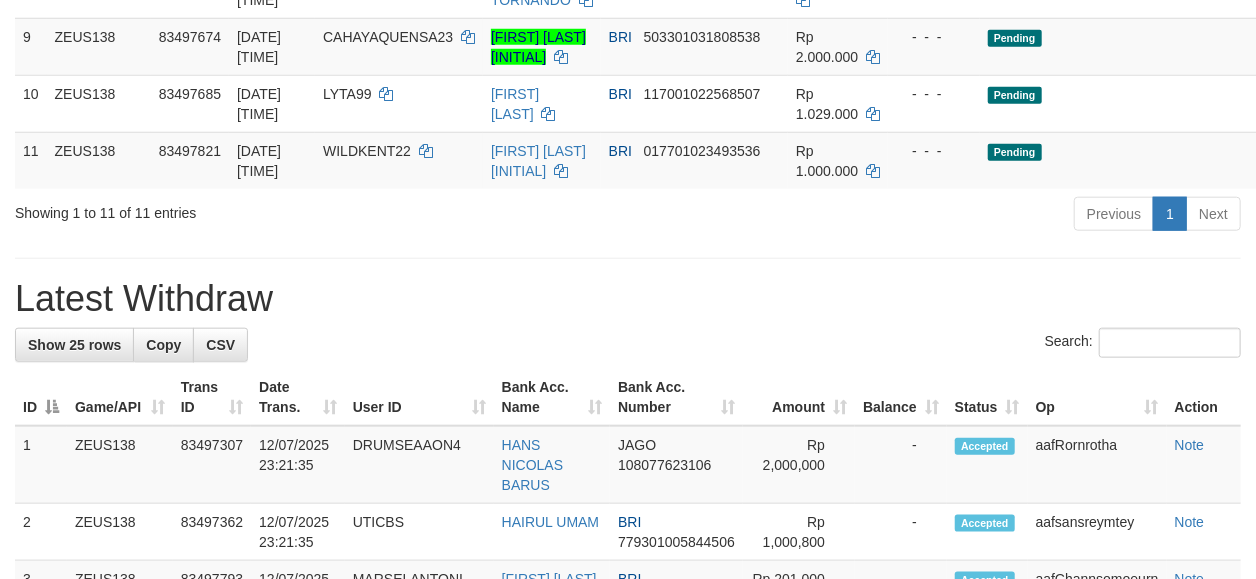 scroll, scrollTop: 778, scrollLeft: 0, axis: vertical 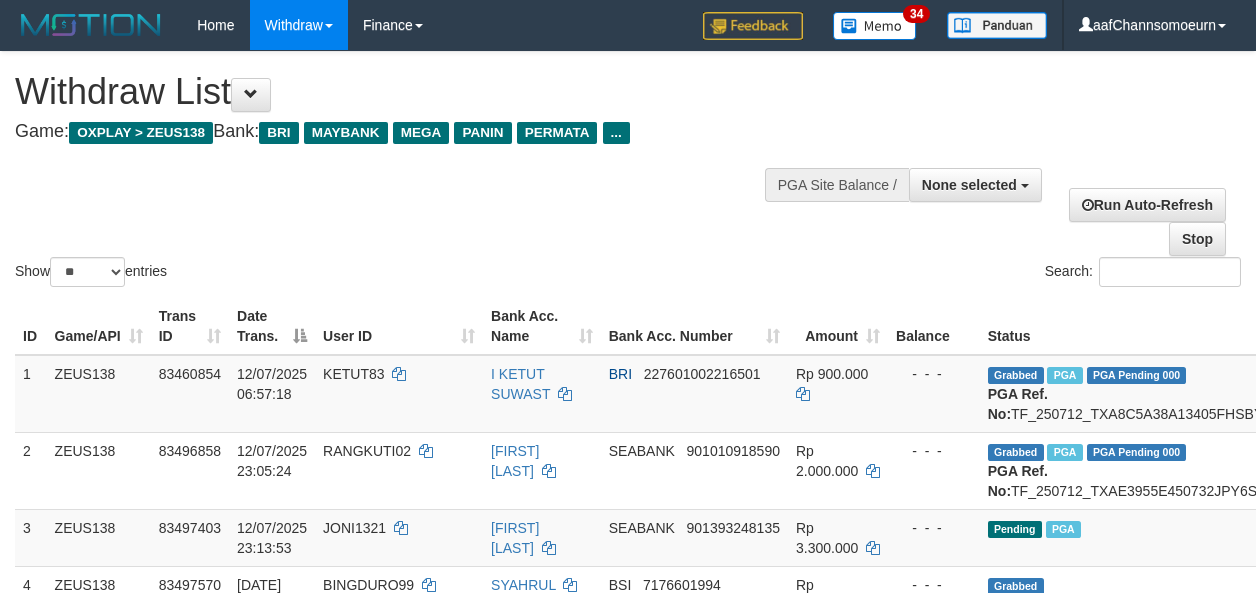 select 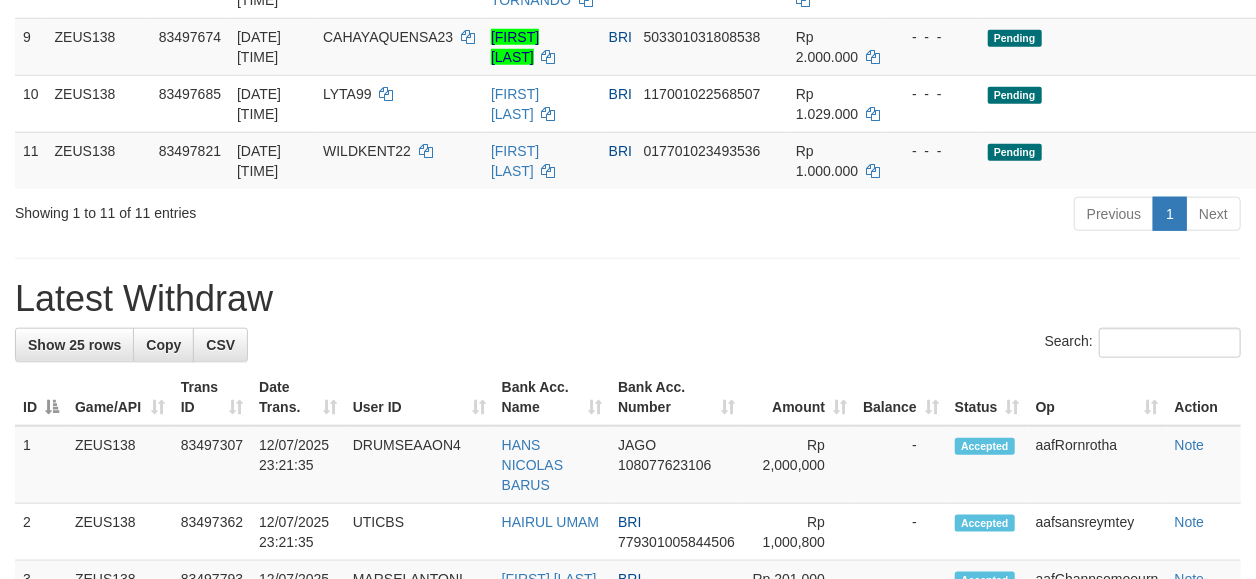 scroll, scrollTop: 778, scrollLeft: 0, axis: vertical 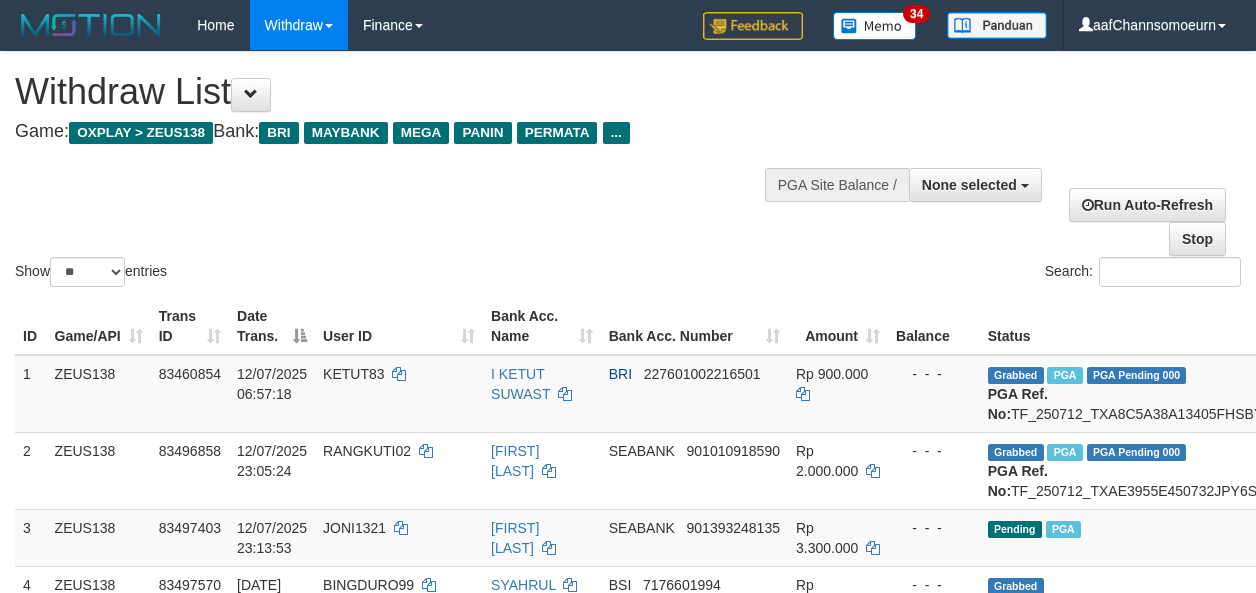 select 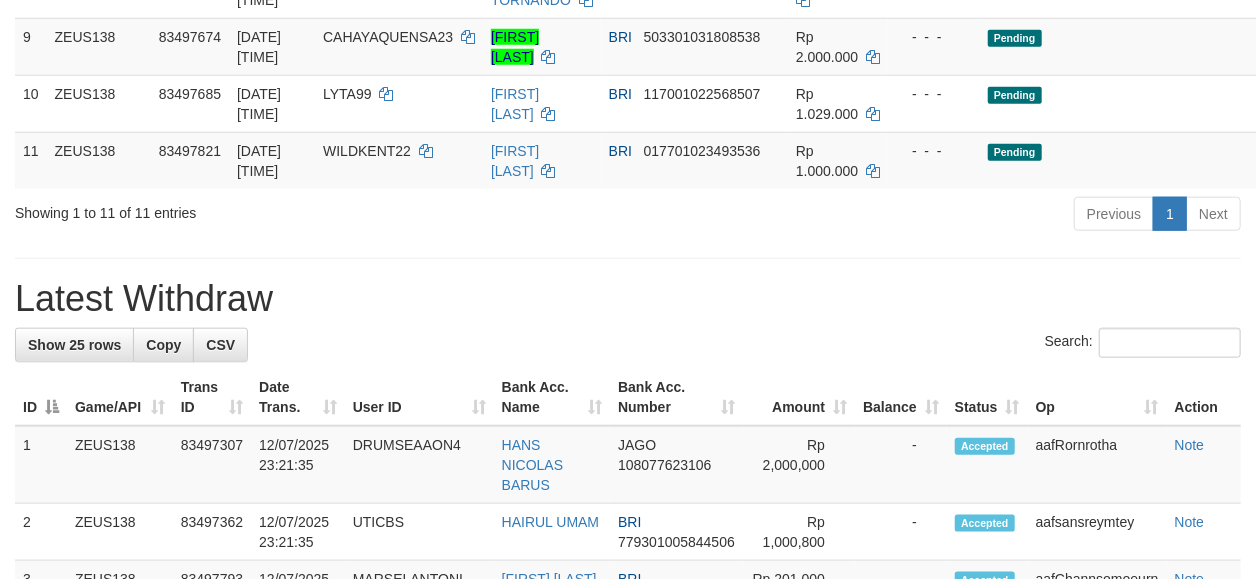 scroll, scrollTop: 778, scrollLeft: 0, axis: vertical 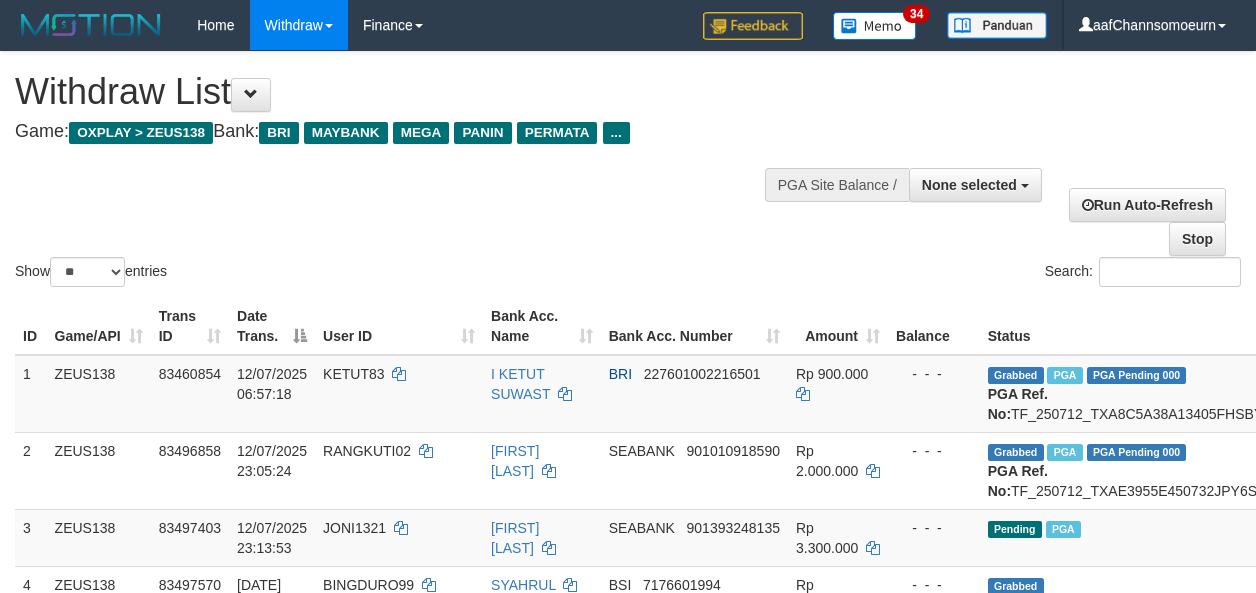 select 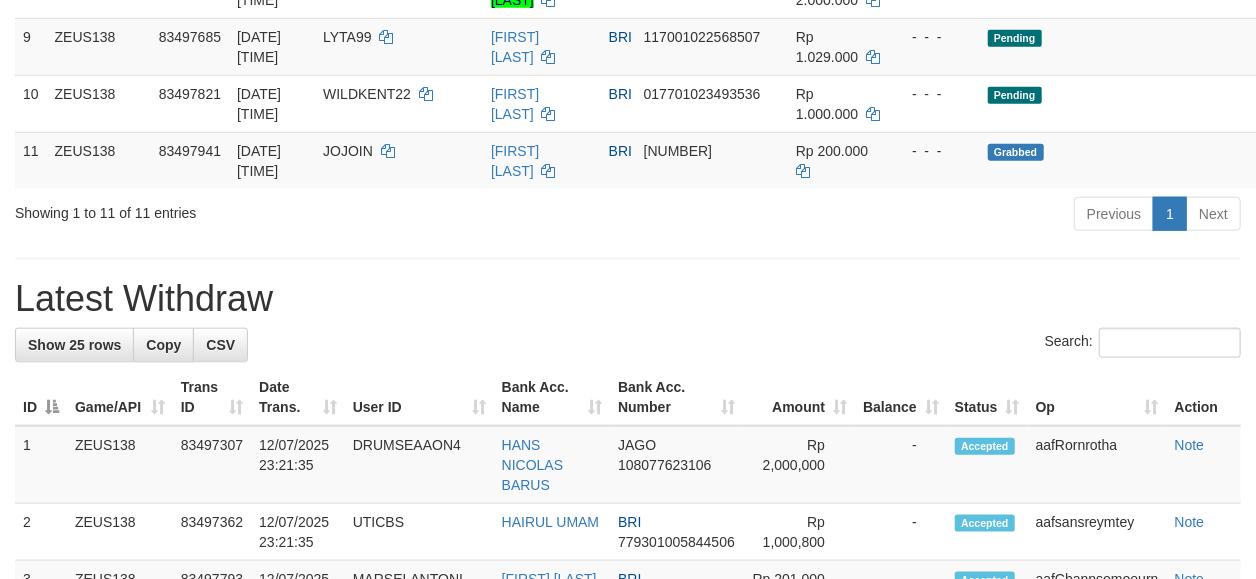 scroll, scrollTop: 778, scrollLeft: 0, axis: vertical 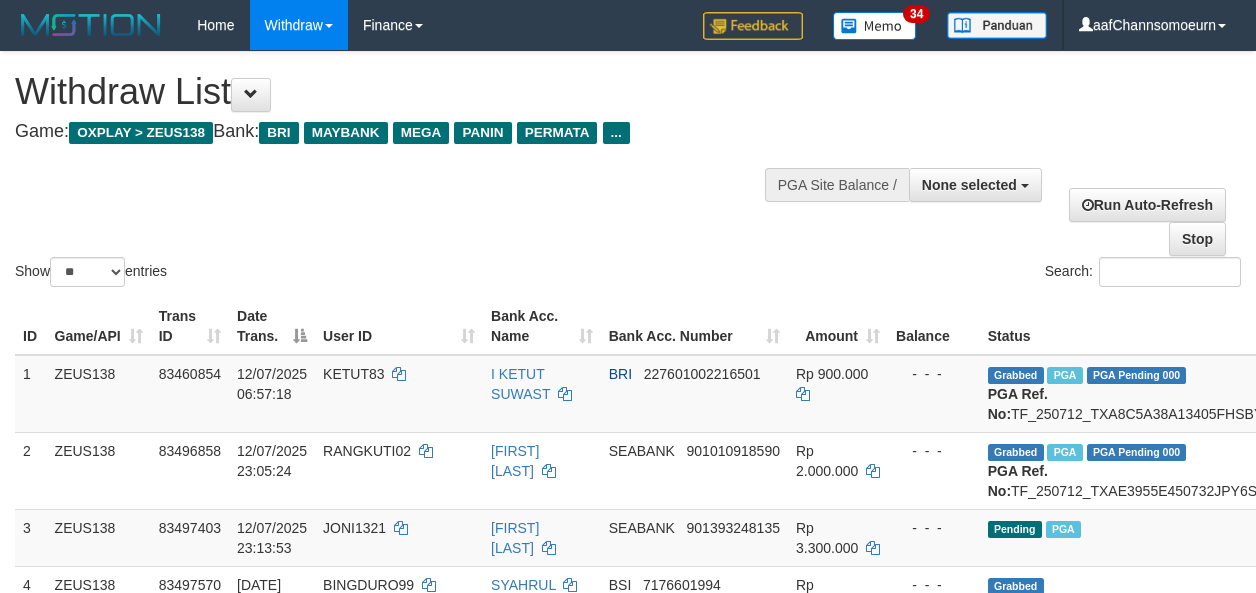 select 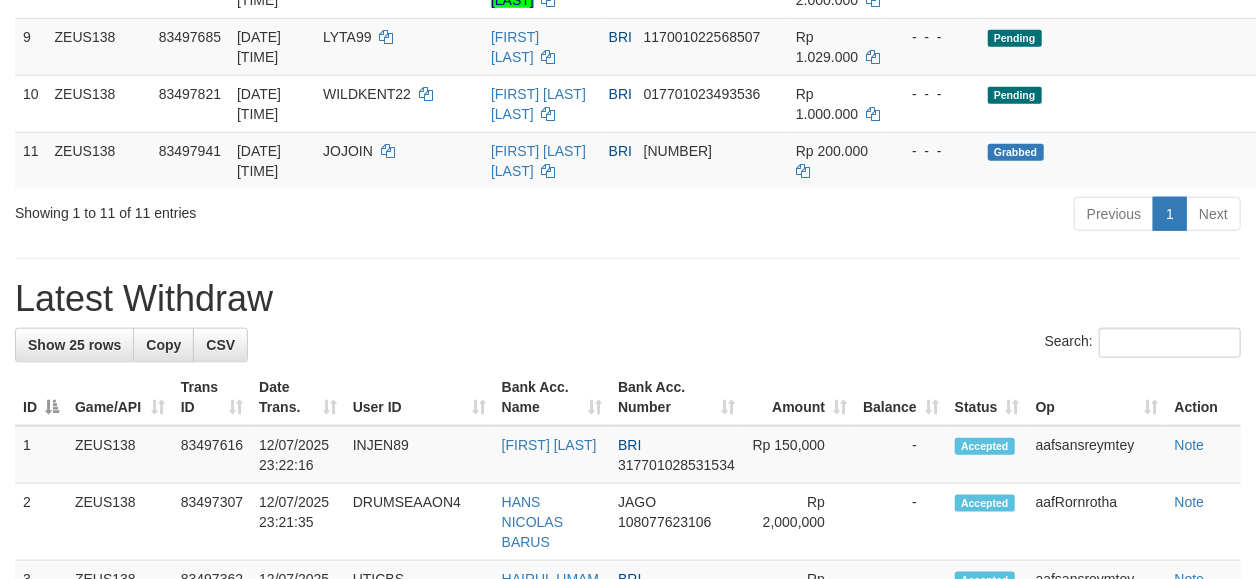 scroll, scrollTop: 778, scrollLeft: 0, axis: vertical 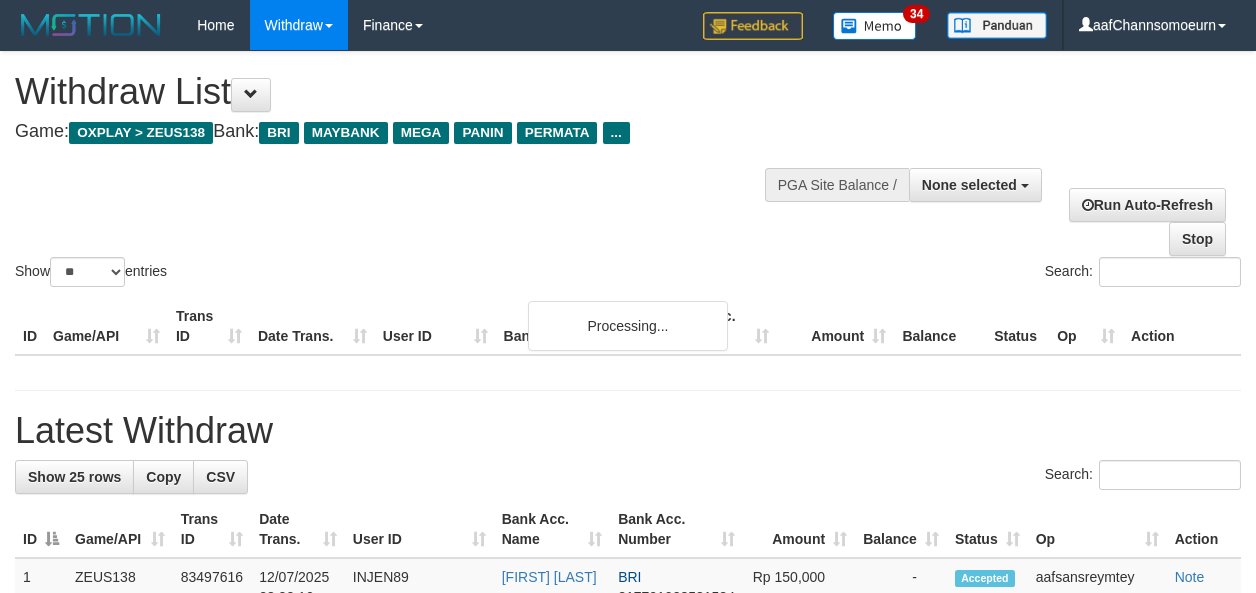 select 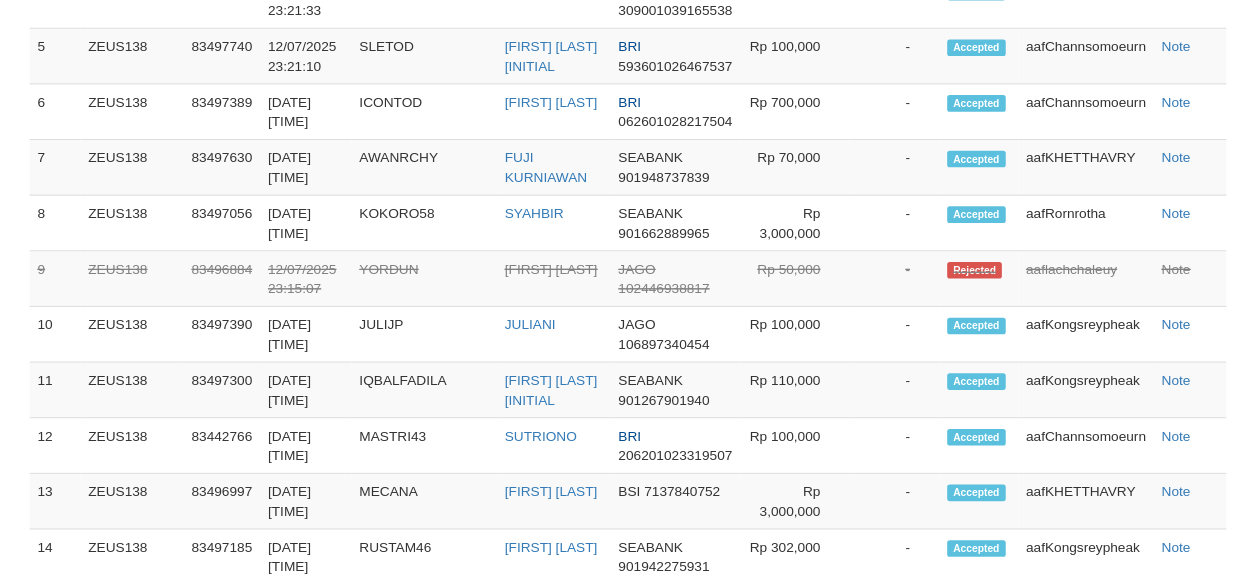 scroll, scrollTop: 1539, scrollLeft: 0, axis: vertical 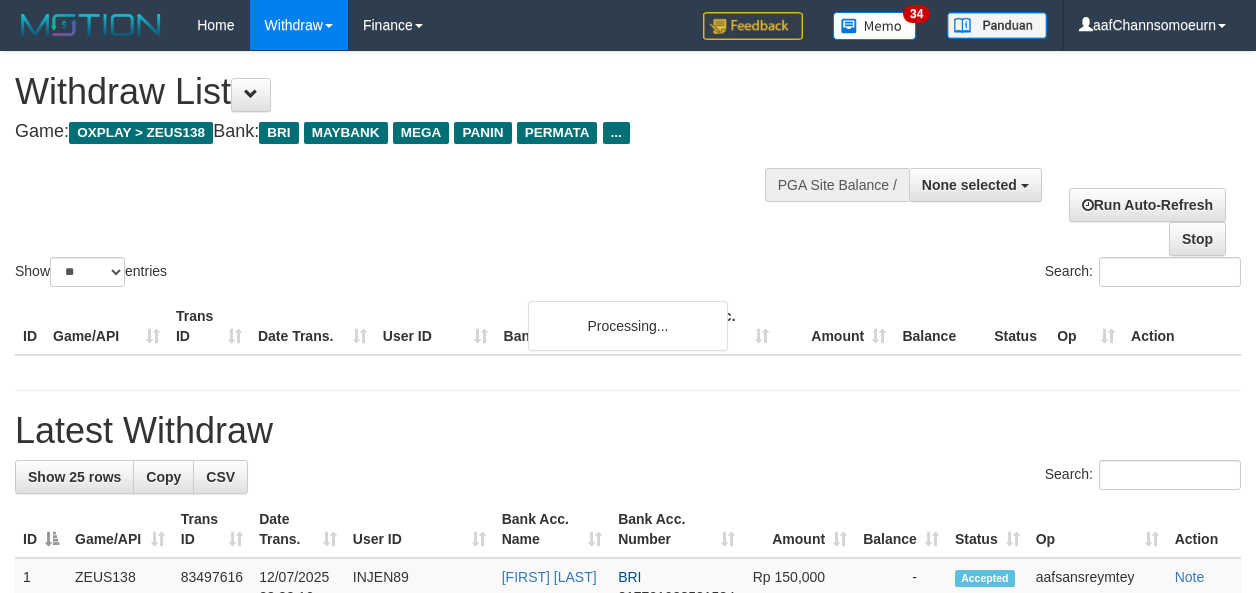 select 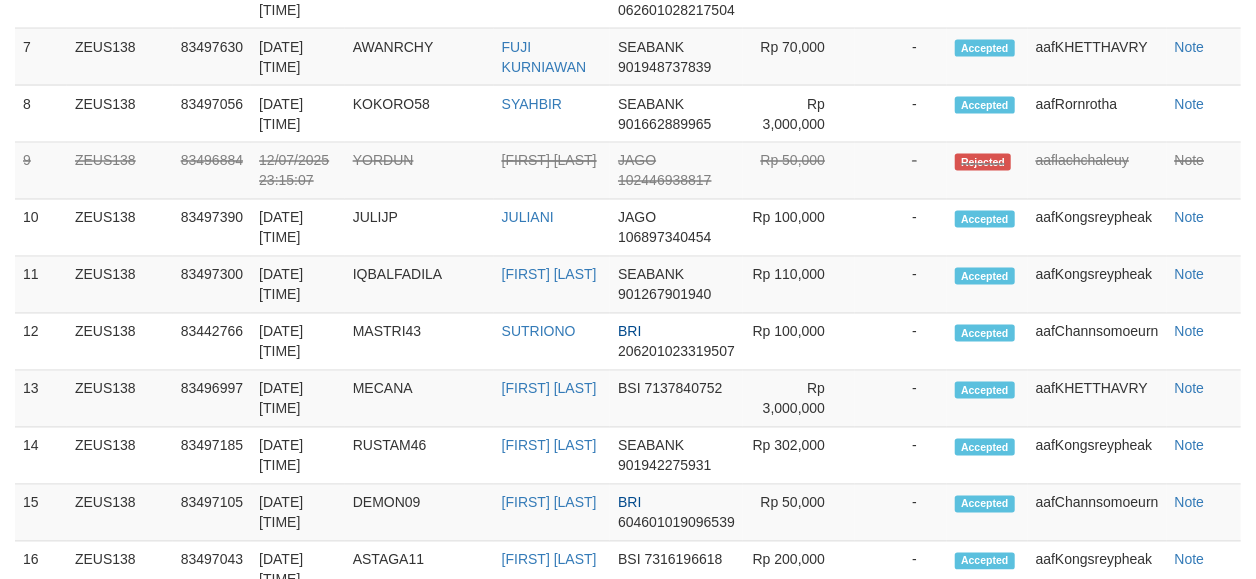 scroll, scrollTop: 1539, scrollLeft: 0, axis: vertical 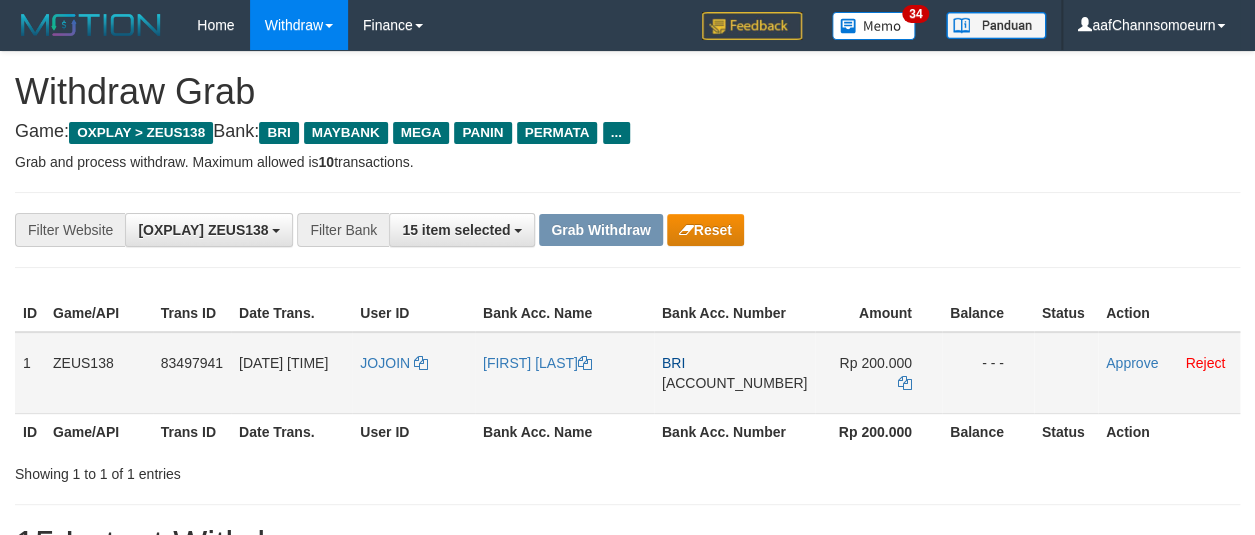 click on "JOJOIN" at bounding box center (413, 373) 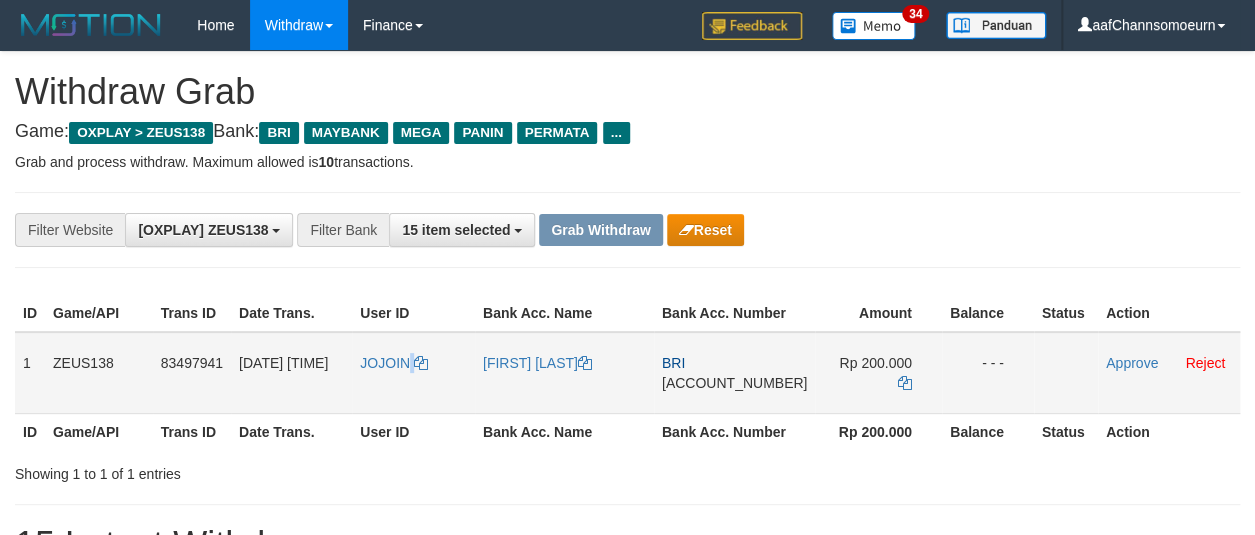 click on "JOJOIN" at bounding box center (413, 373) 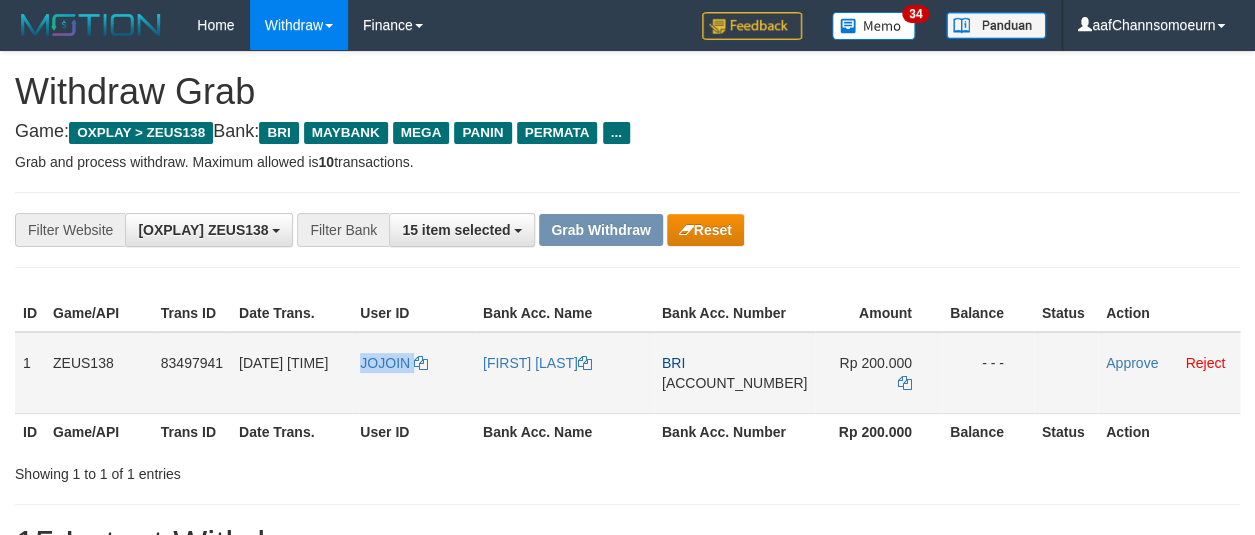 click on "JOJOIN" at bounding box center (413, 373) 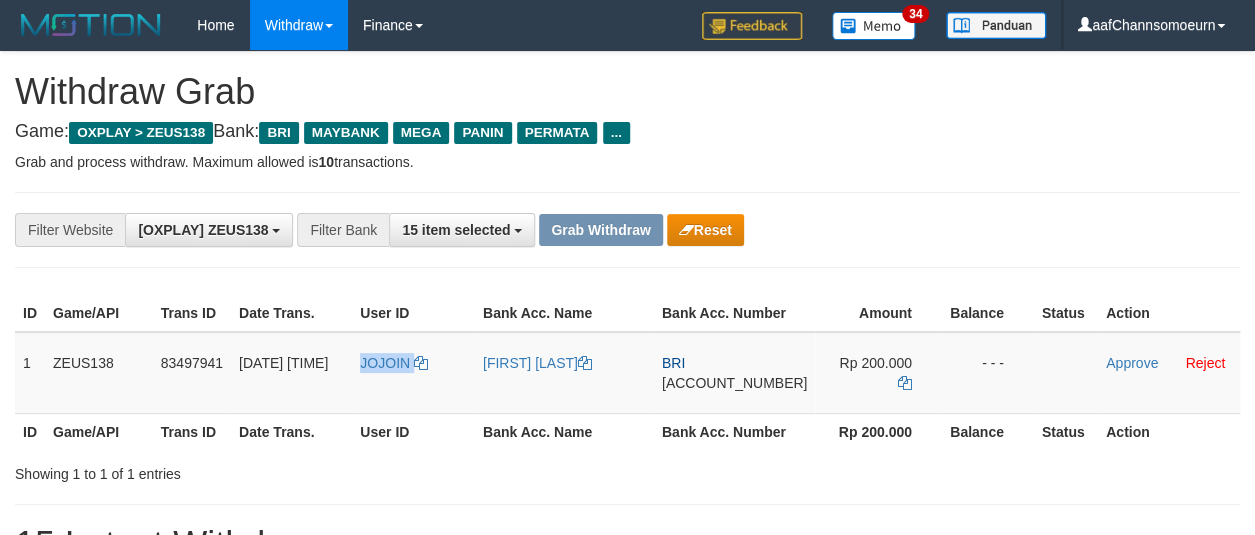 copy on "JOJOIN" 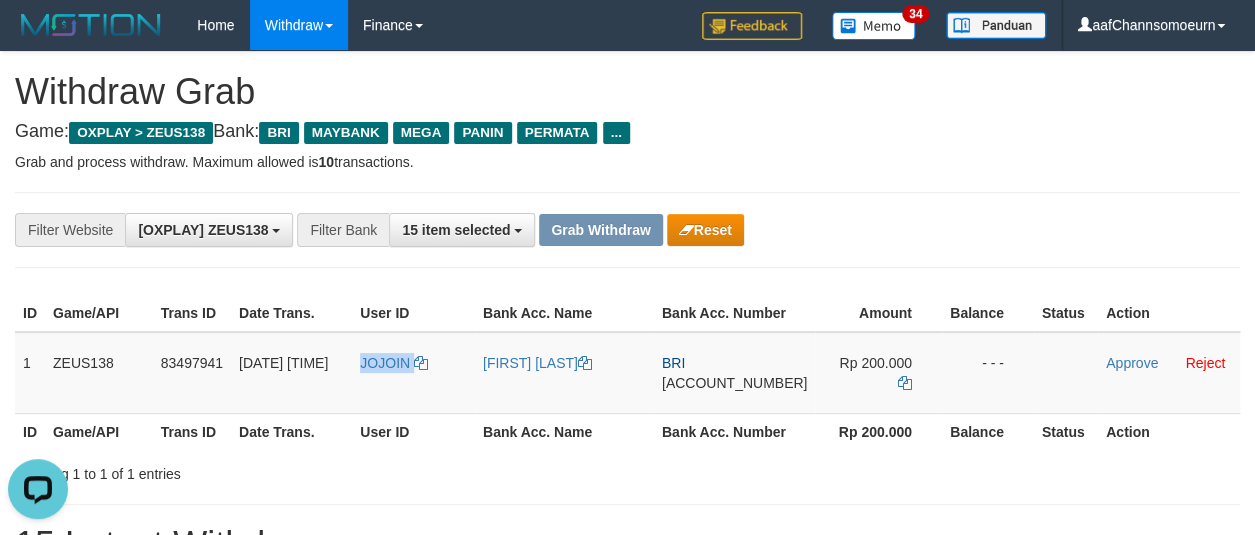 scroll, scrollTop: 0, scrollLeft: 0, axis: both 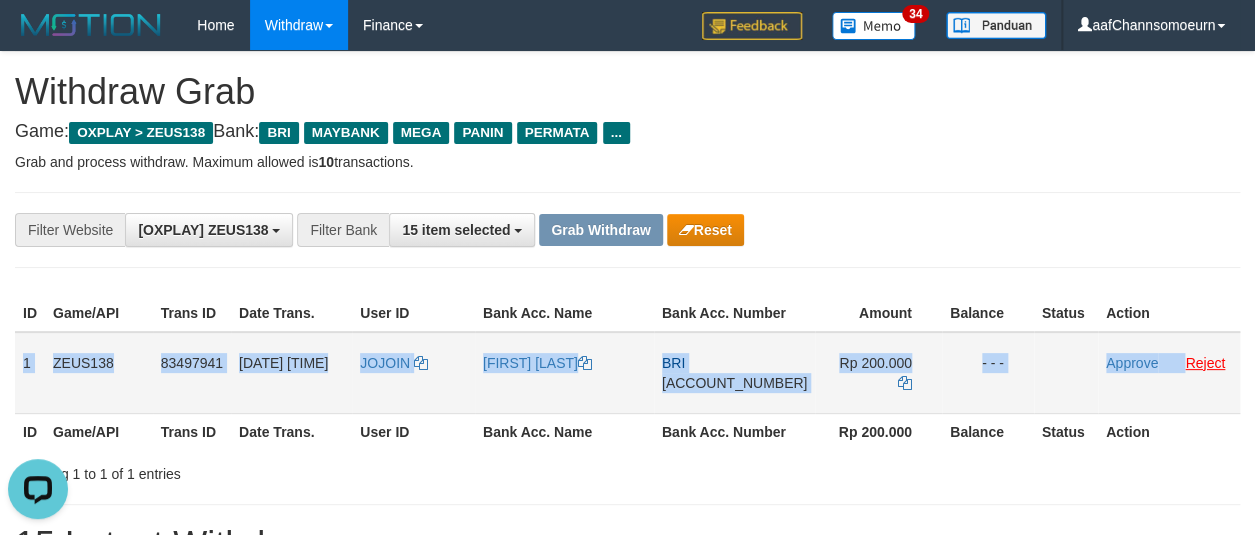 drag, startPoint x: 17, startPoint y: 370, endPoint x: 1181, endPoint y: 385, distance: 1164.0967 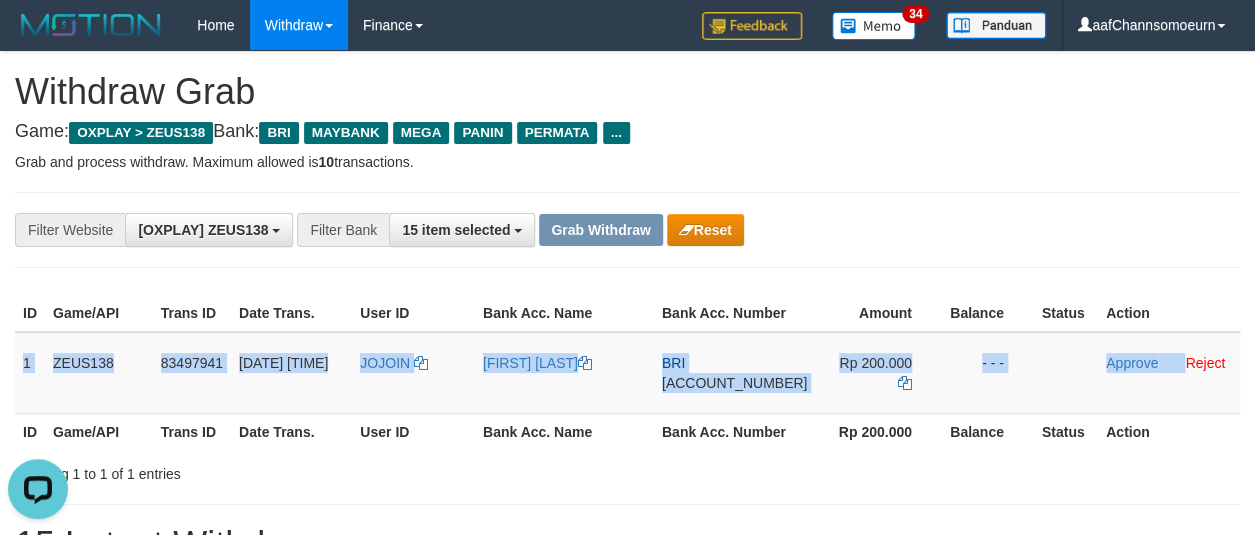 copy on "1
ZEUS138
83497941
12/07/2025 23:21:57
JOJOIN
JOIS ILHAM NOV
BRI
562401027277532
Rp 200.000
- - -
Approve" 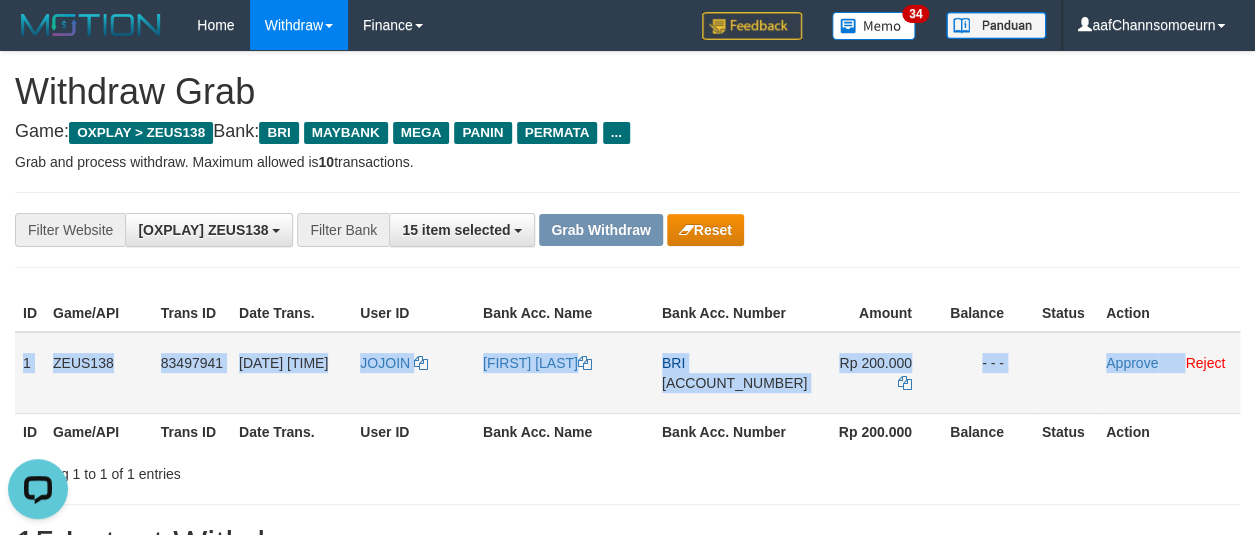 click on "[NUMBER]" at bounding box center (734, 383) 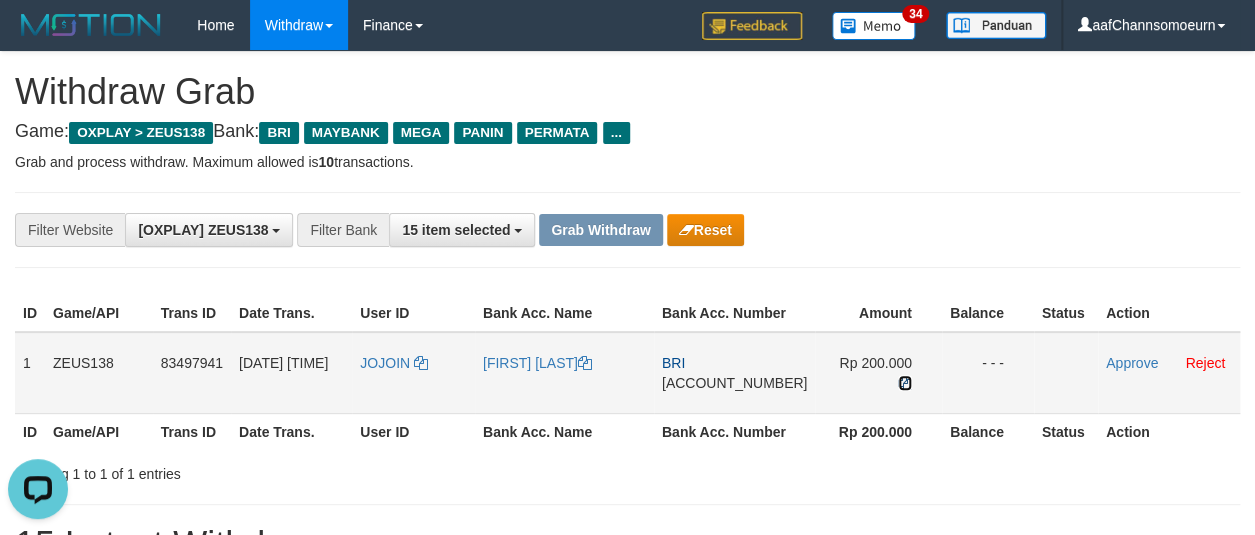 click at bounding box center [905, 383] 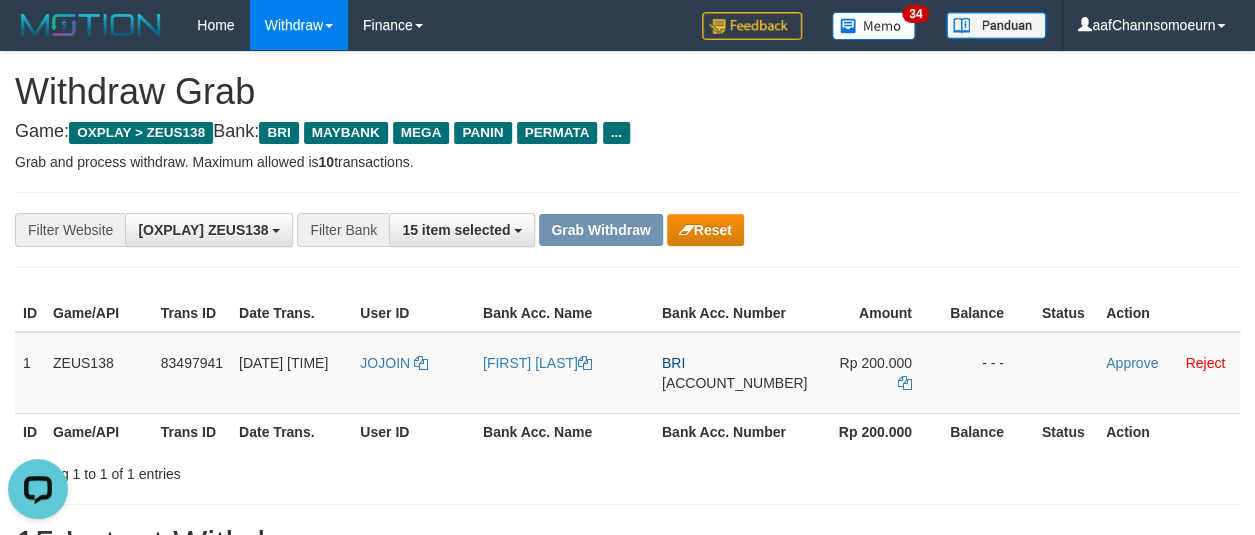 click on "**********" at bounding box center [627, 230] 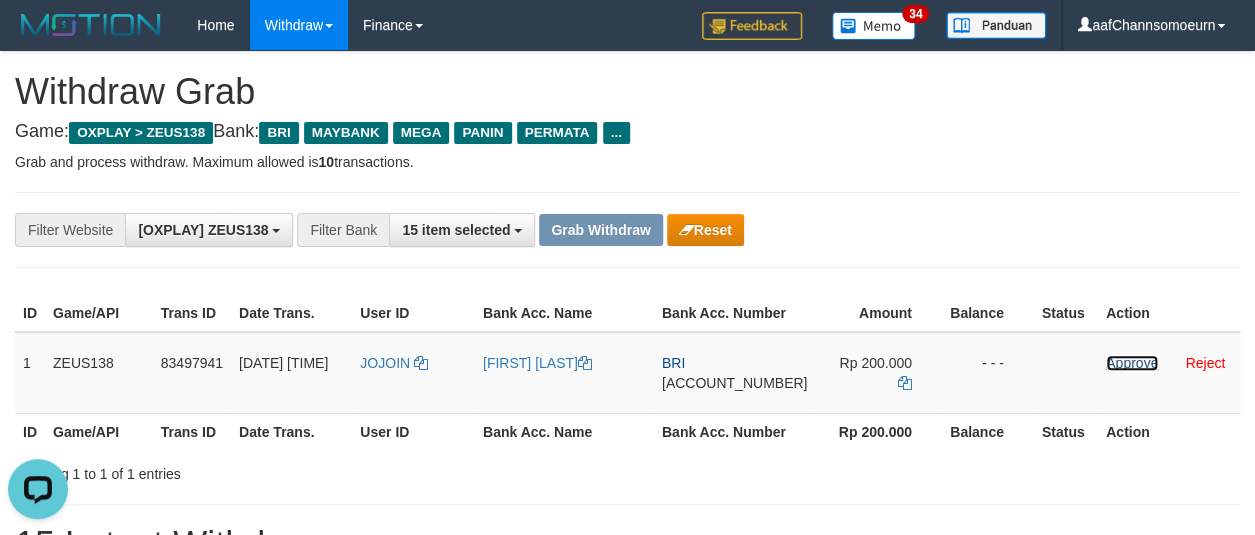 drag, startPoint x: 1124, startPoint y: 380, endPoint x: 693, endPoint y: 176, distance: 476.84064 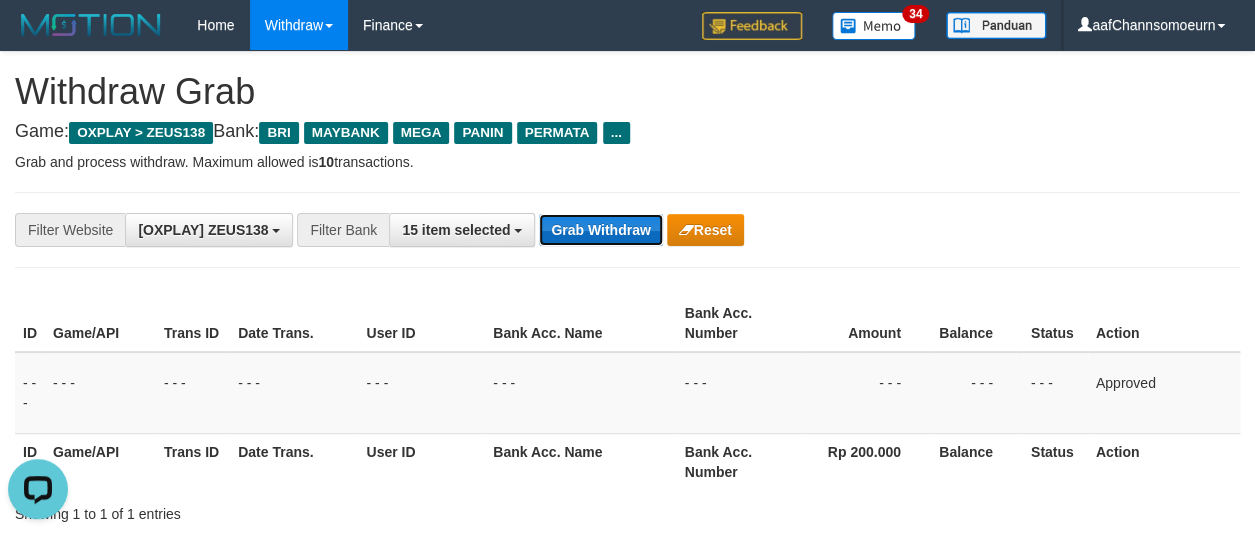 click on "Grab Withdraw" at bounding box center (600, 230) 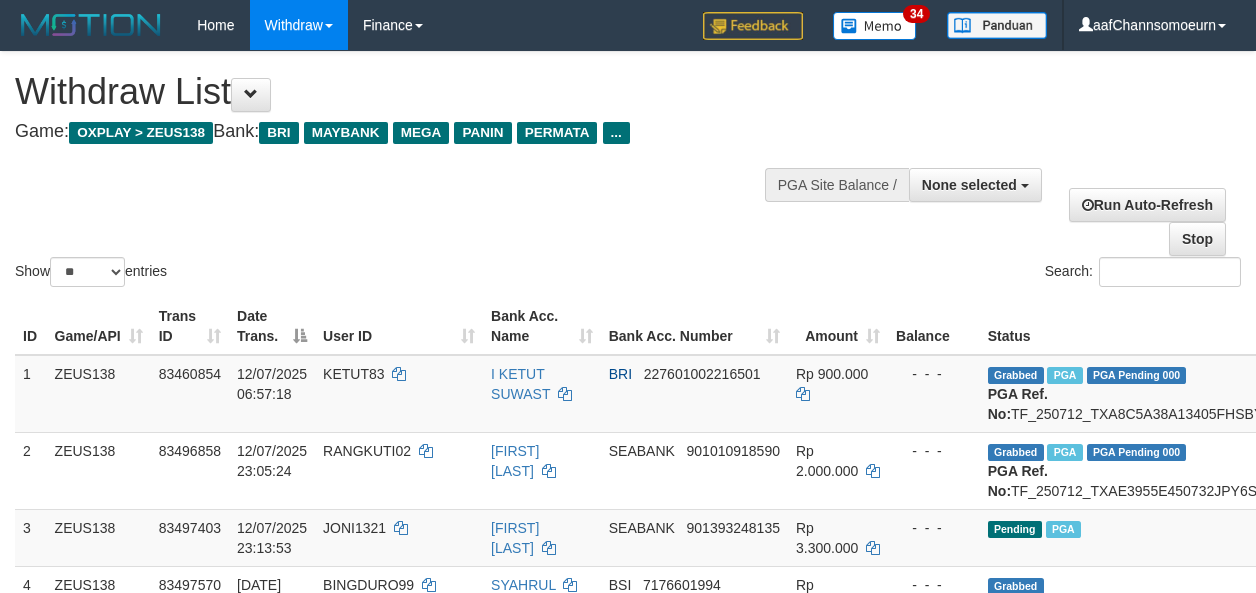 select 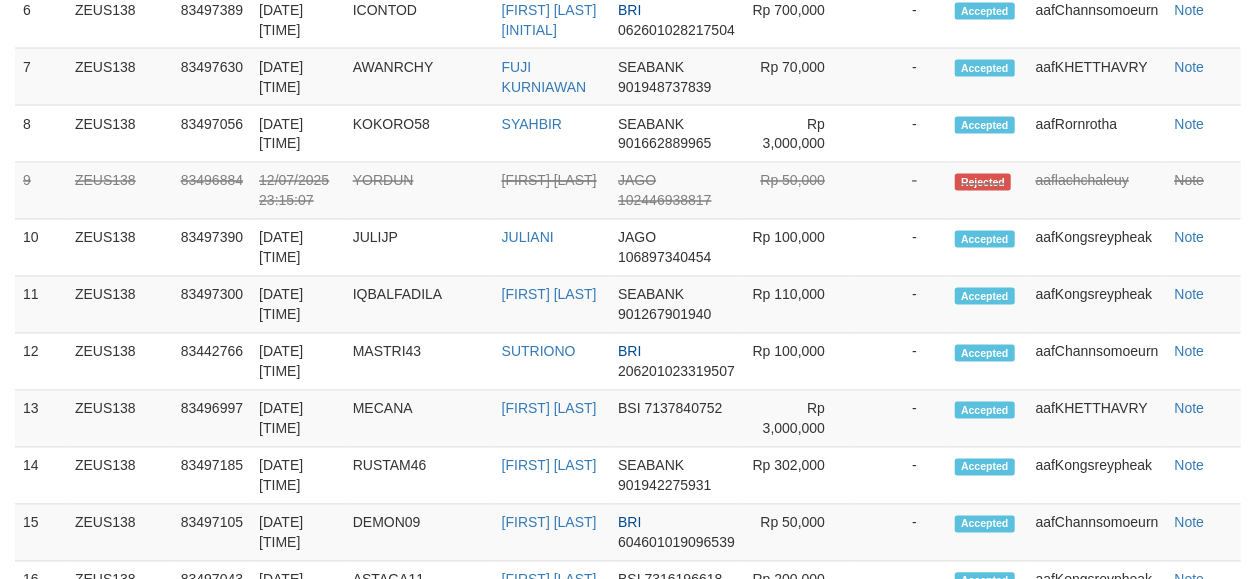 scroll, scrollTop: 1539, scrollLeft: 0, axis: vertical 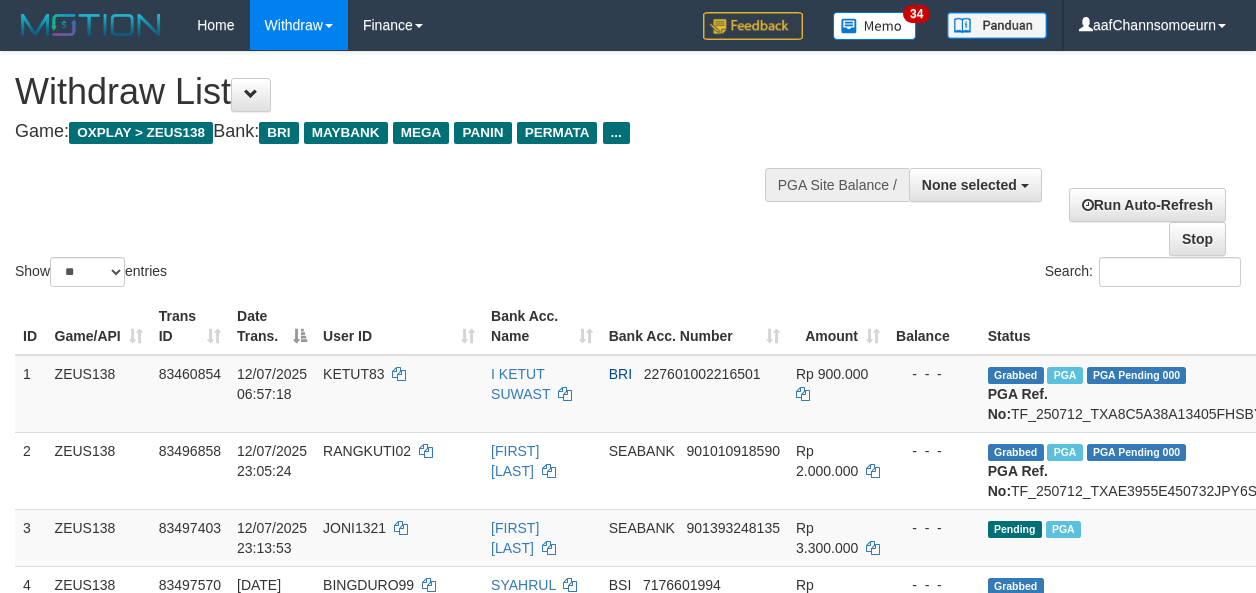 select 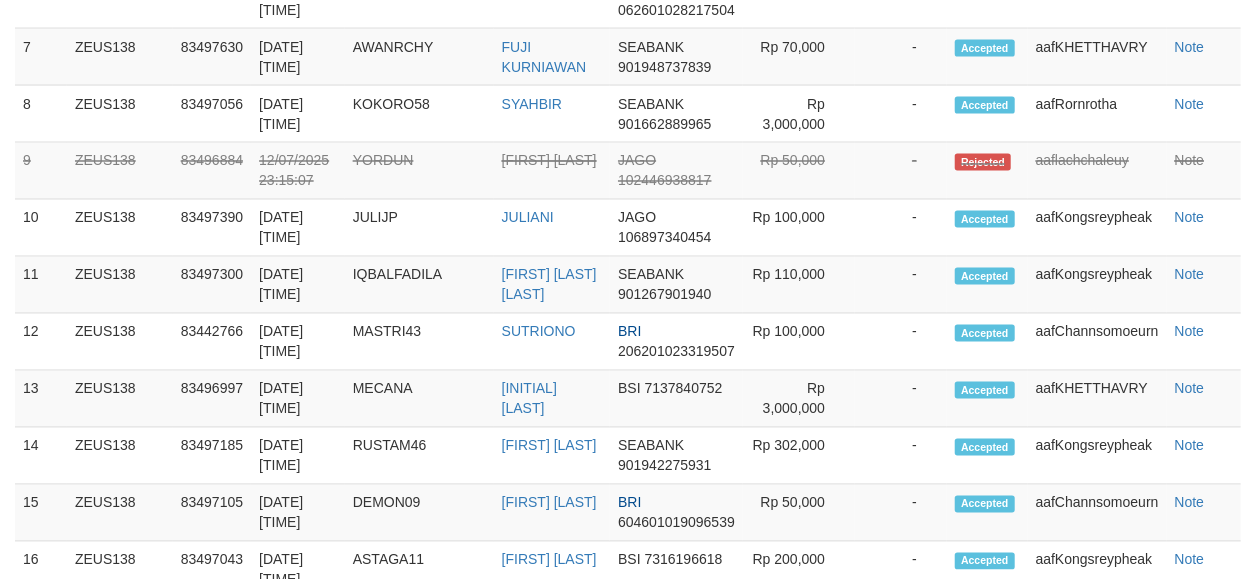 scroll, scrollTop: 1539, scrollLeft: 0, axis: vertical 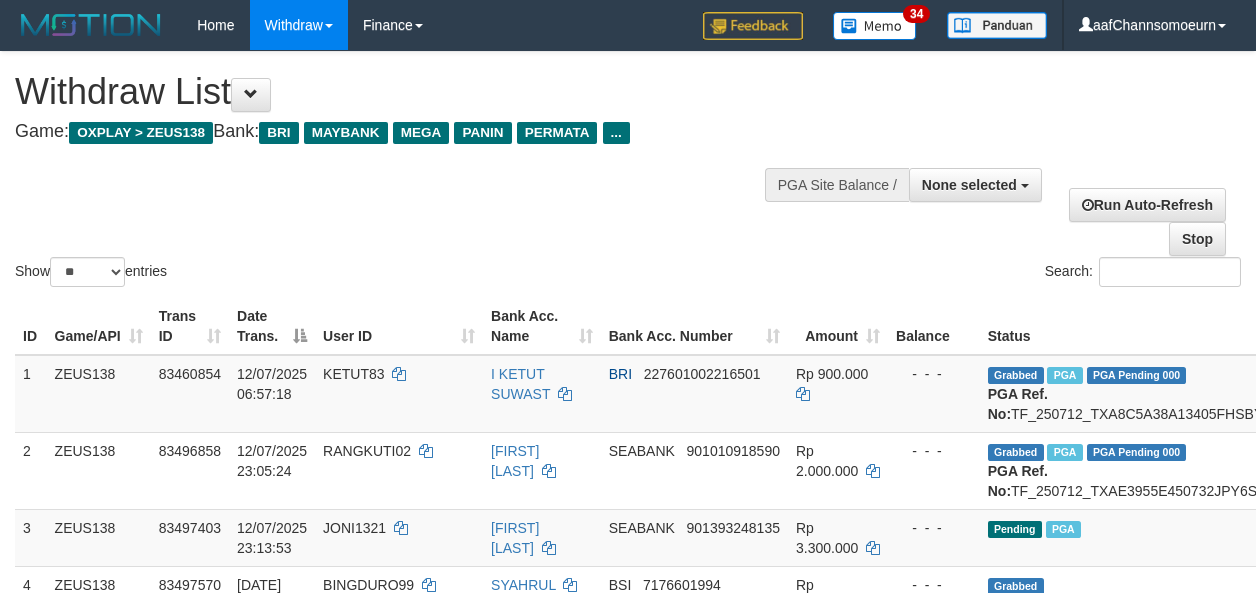 select 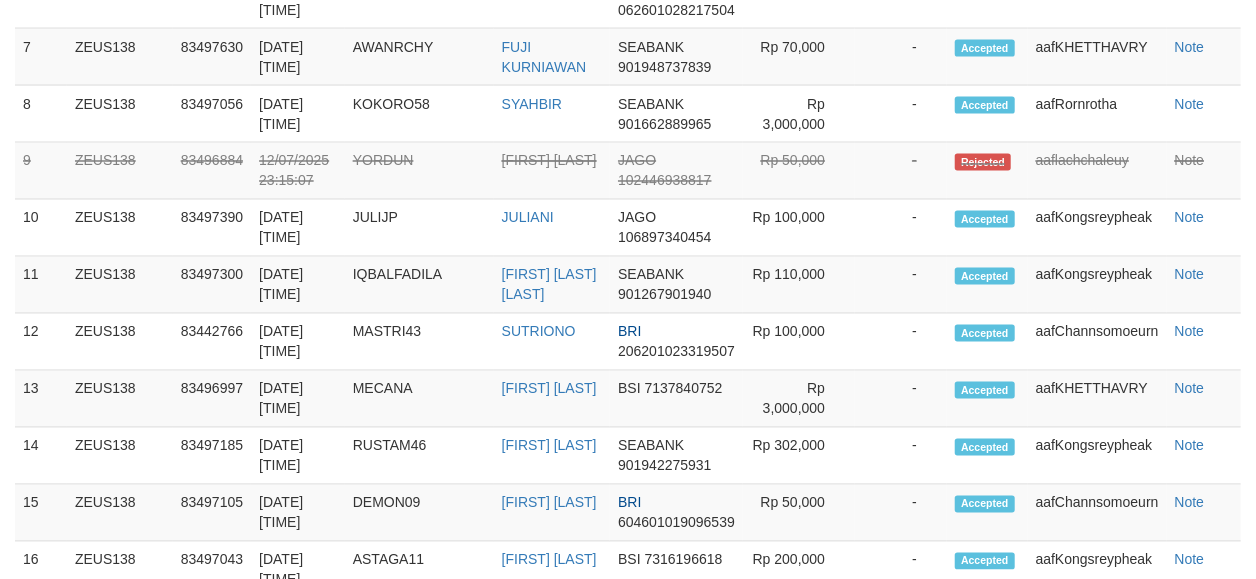 scroll, scrollTop: 1539, scrollLeft: 0, axis: vertical 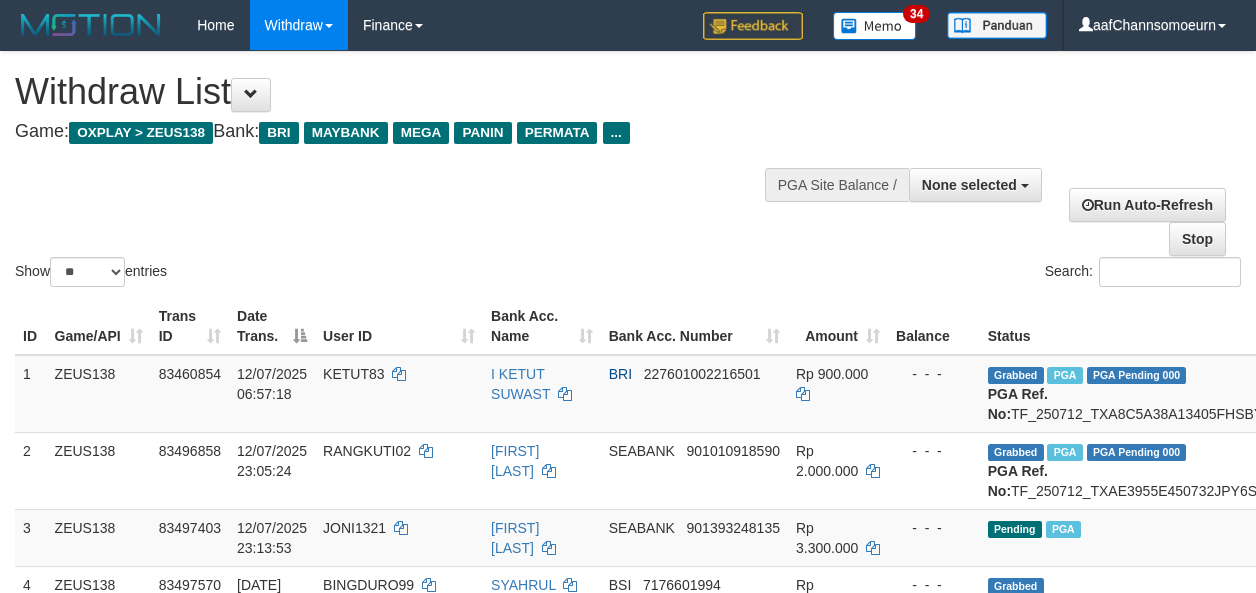 select 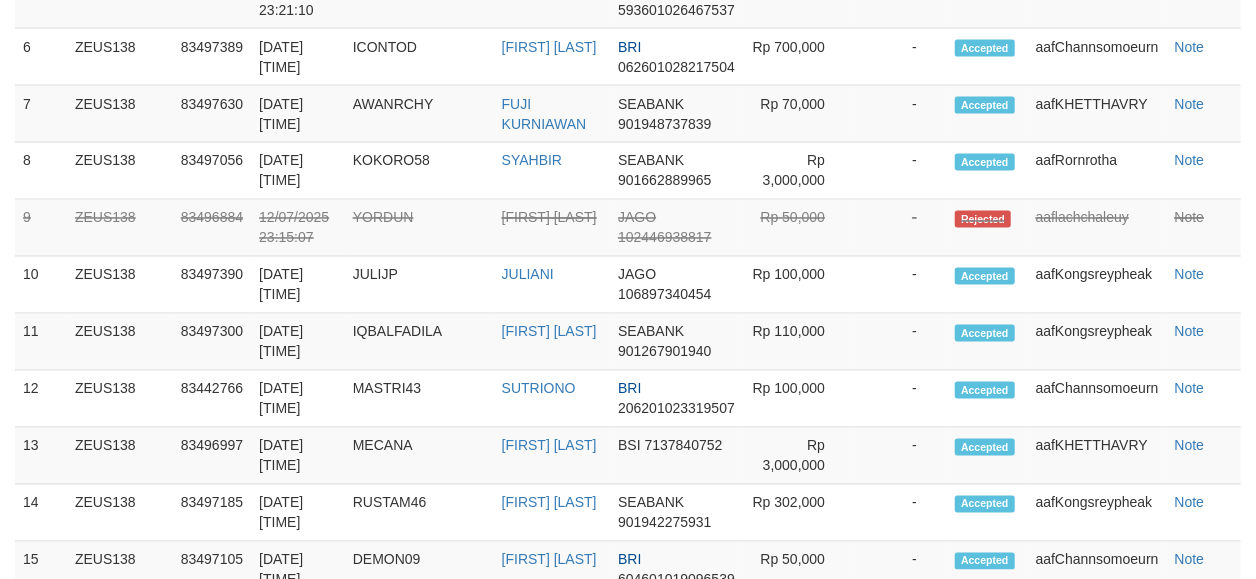 scroll, scrollTop: 1539, scrollLeft: 0, axis: vertical 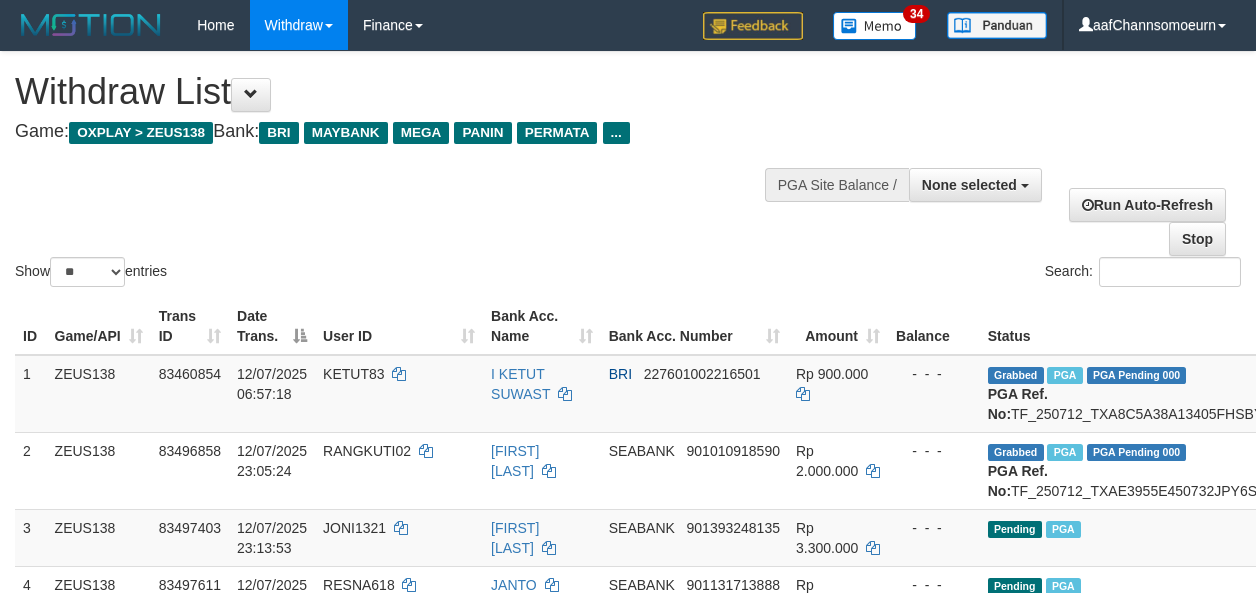 select 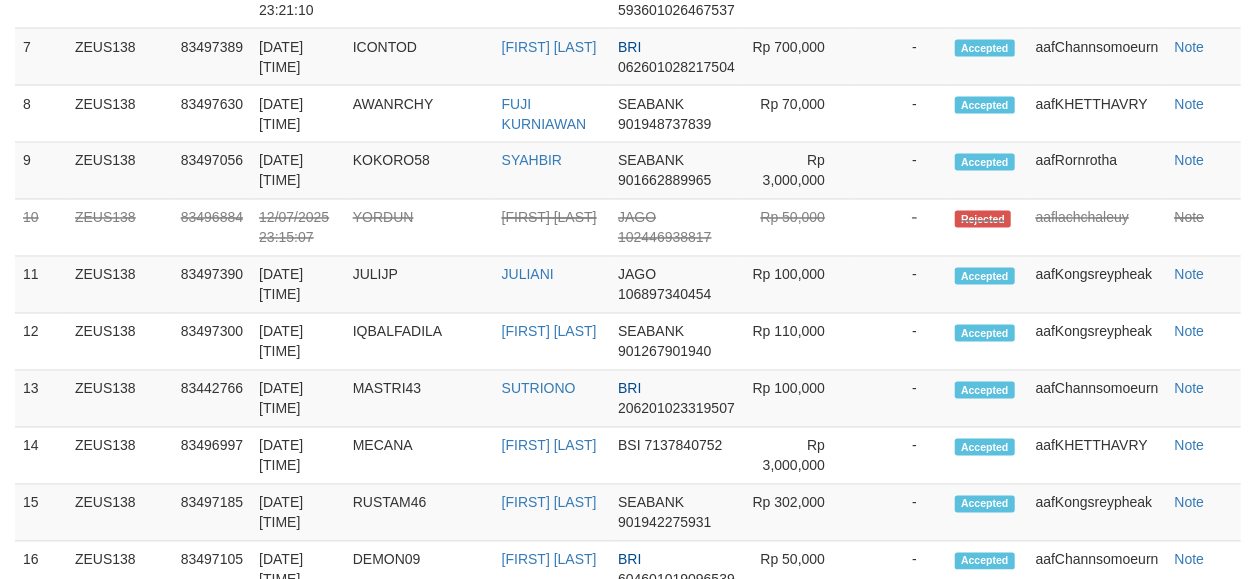 scroll, scrollTop: 1539, scrollLeft: 0, axis: vertical 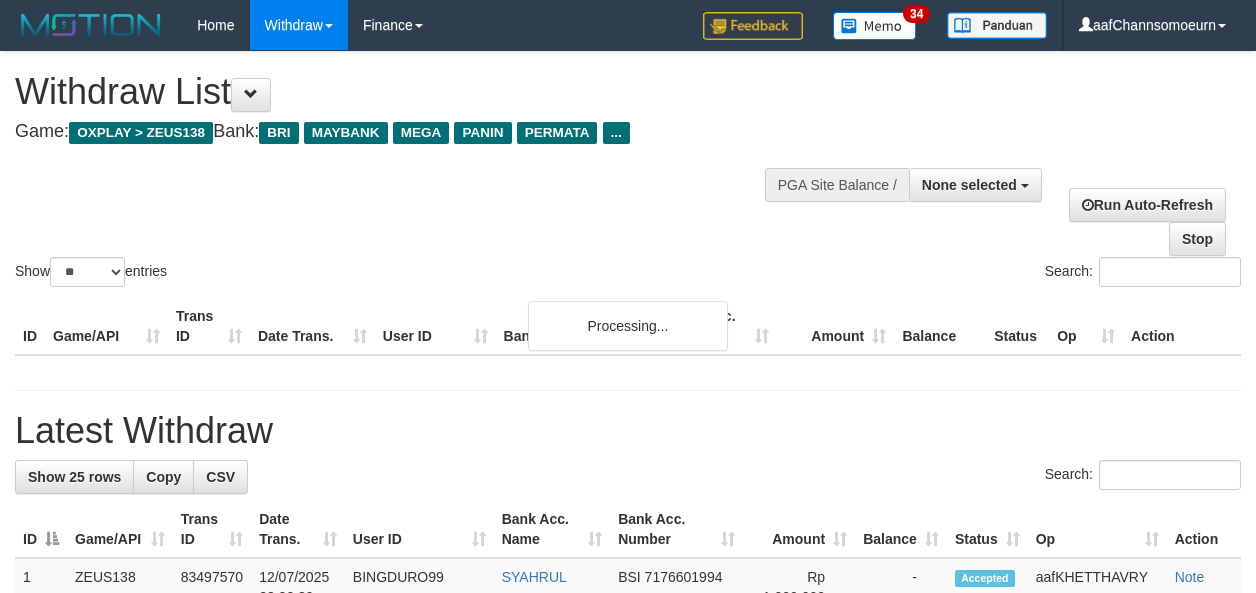 select 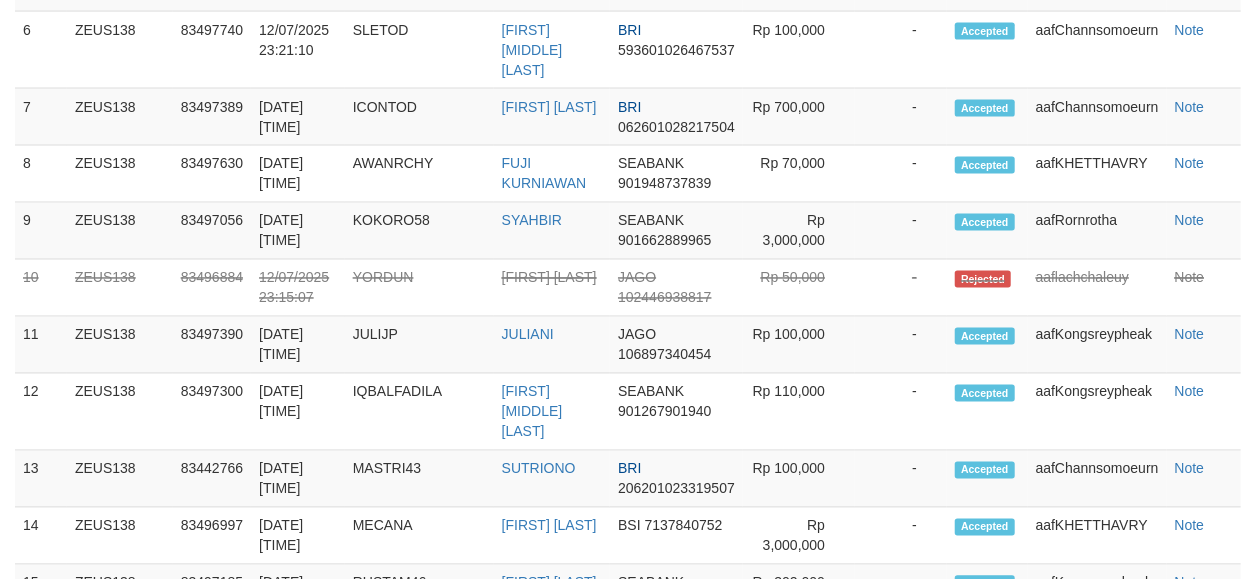 scroll, scrollTop: 1539, scrollLeft: 0, axis: vertical 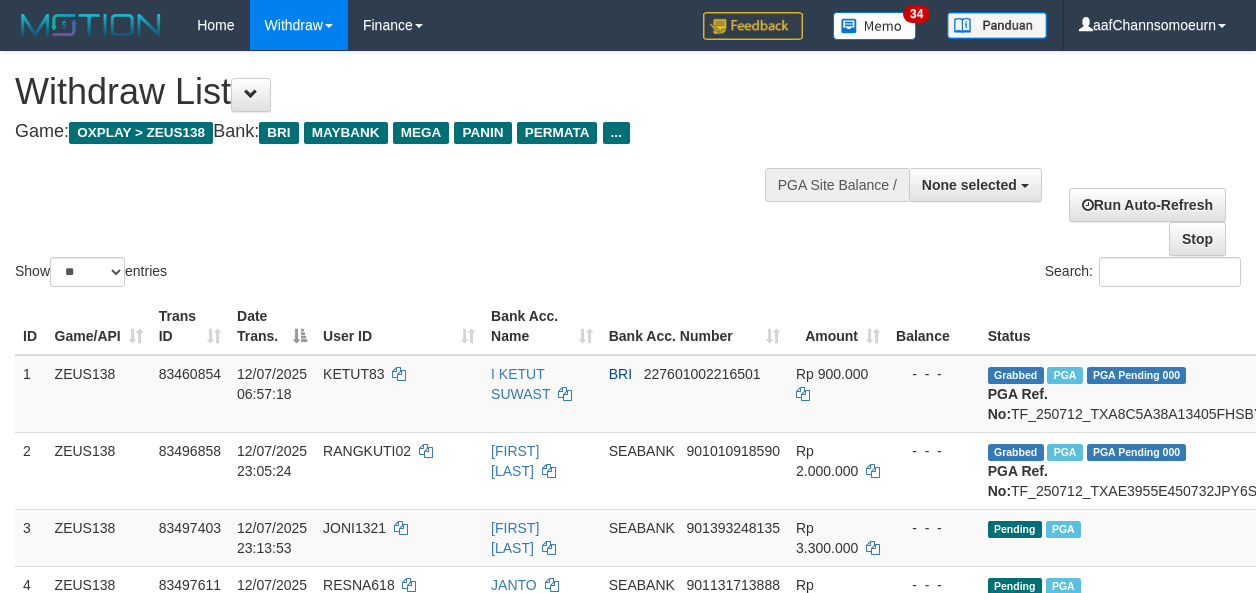 select 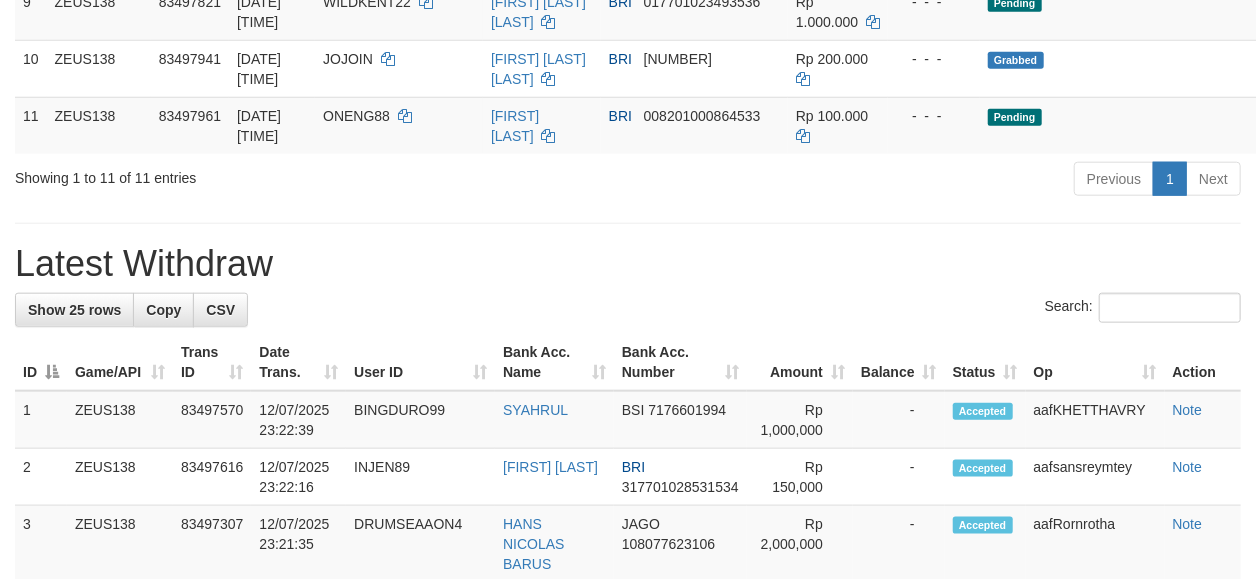 scroll, scrollTop: 768, scrollLeft: 0, axis: vertical 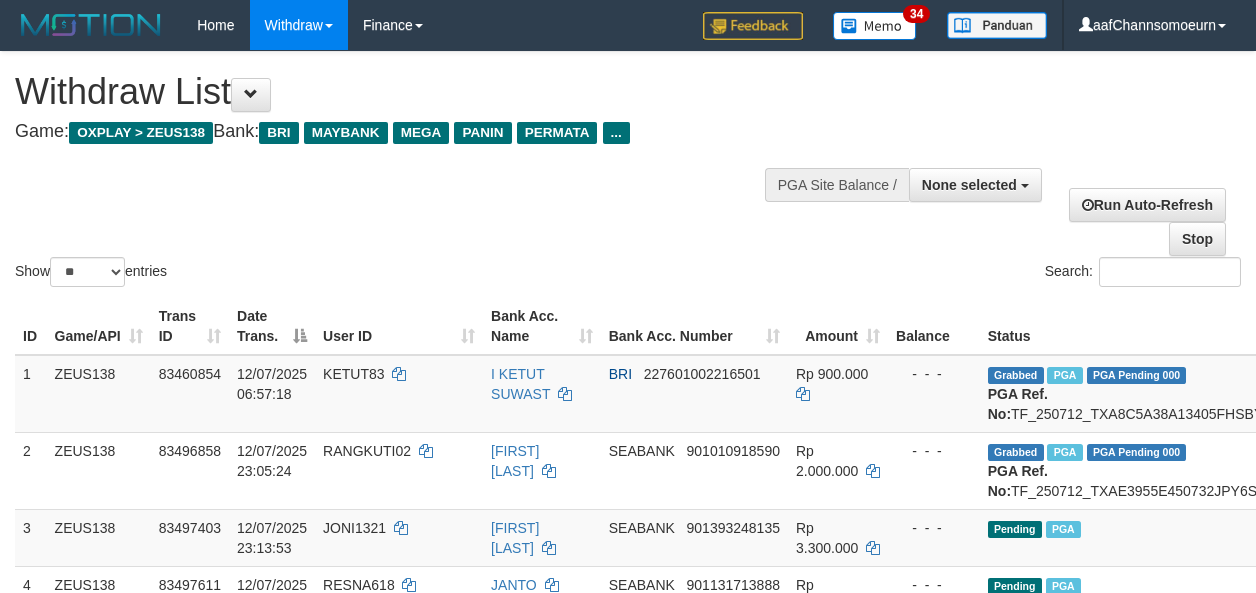 select 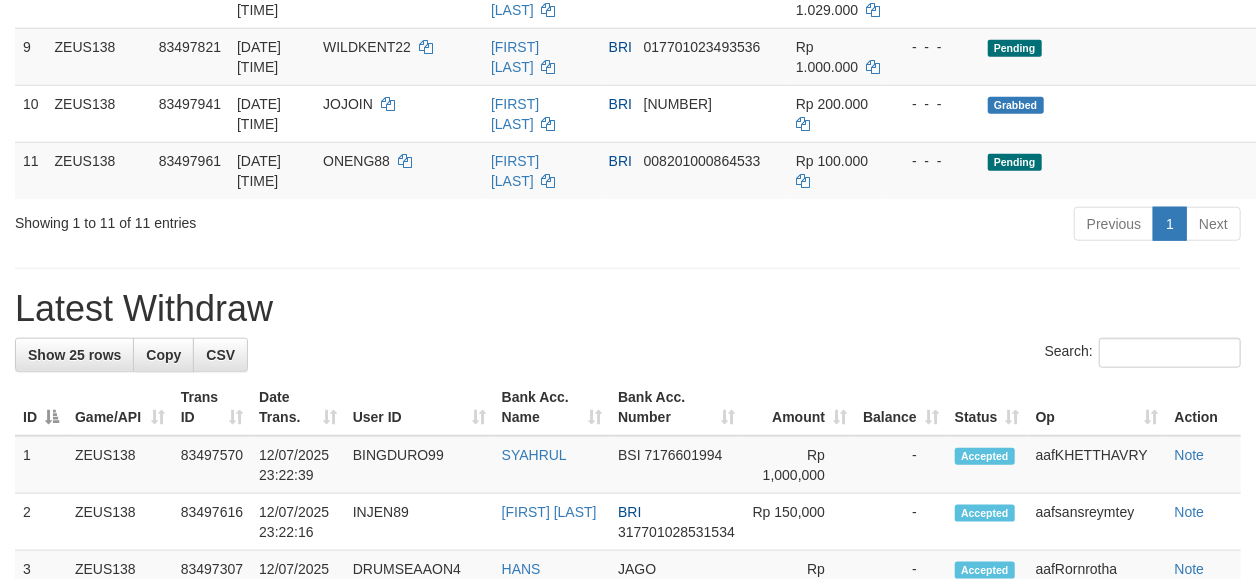 scroll, scrollTop: 768, scrollLeft: 0, axis: vertical 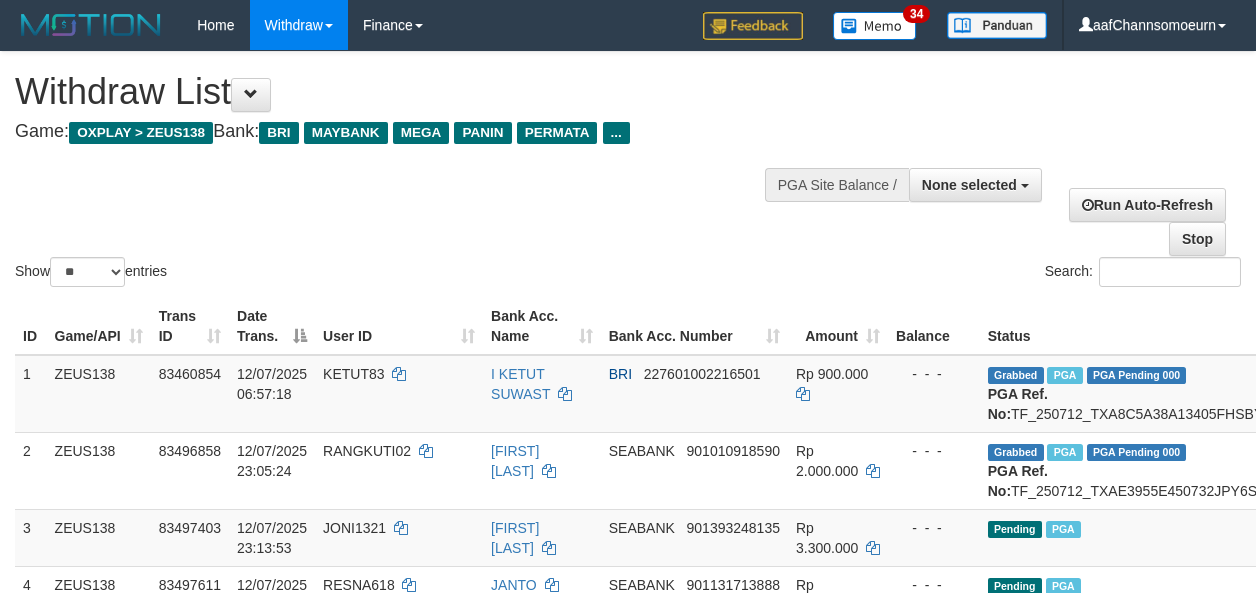 select 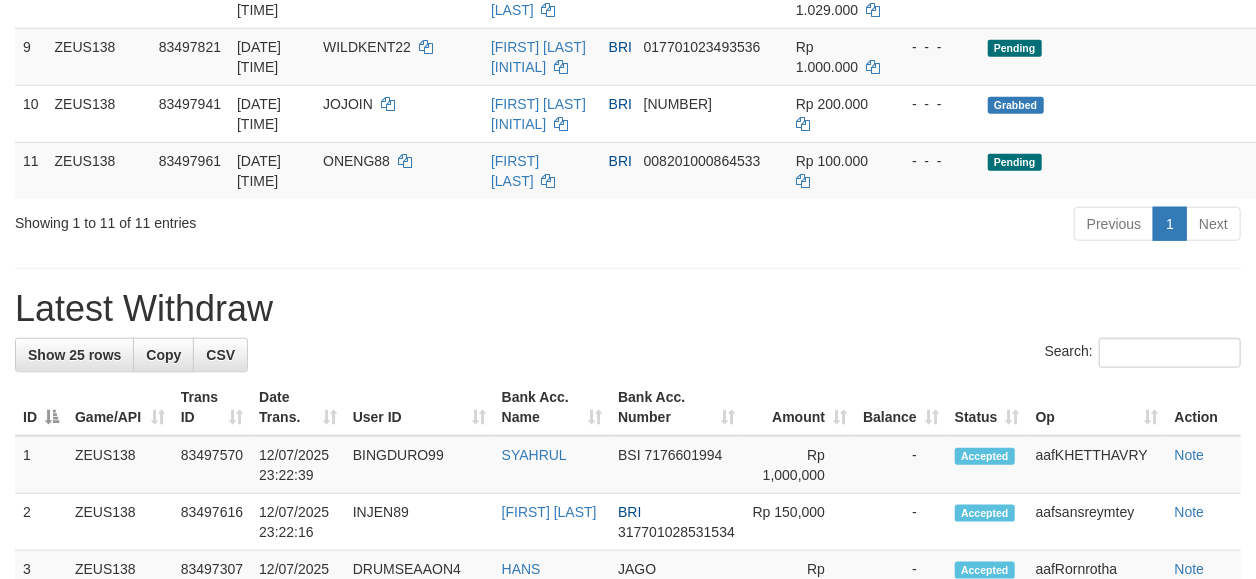 scroll, scrollTop: 768, scrollLeft: 0, axis: vertical 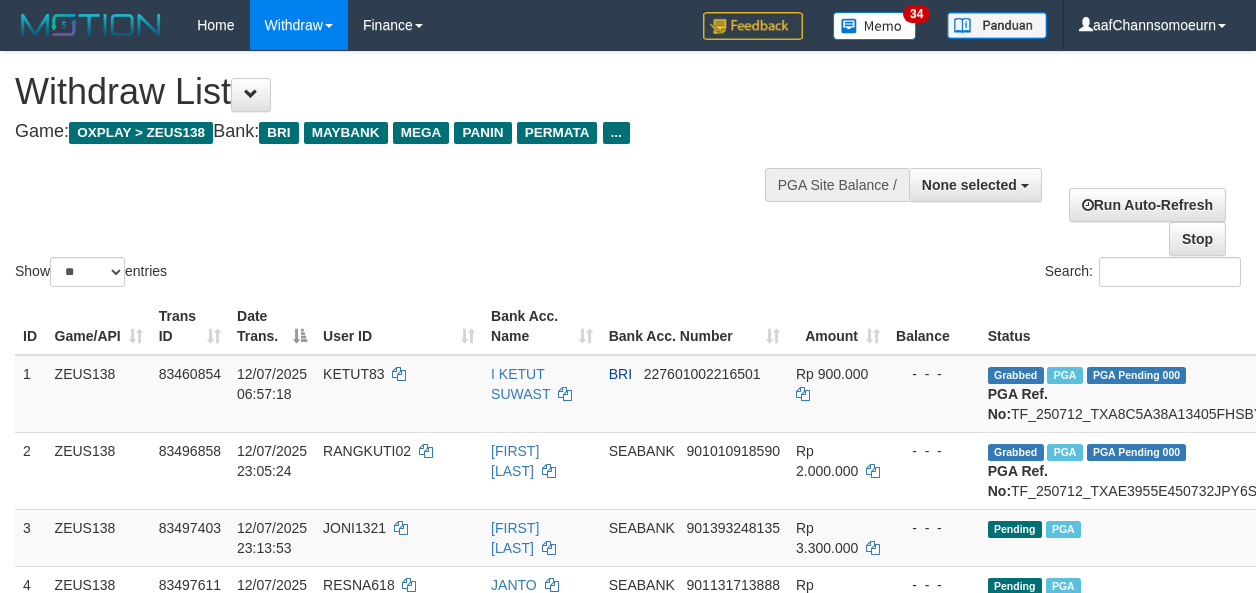 select 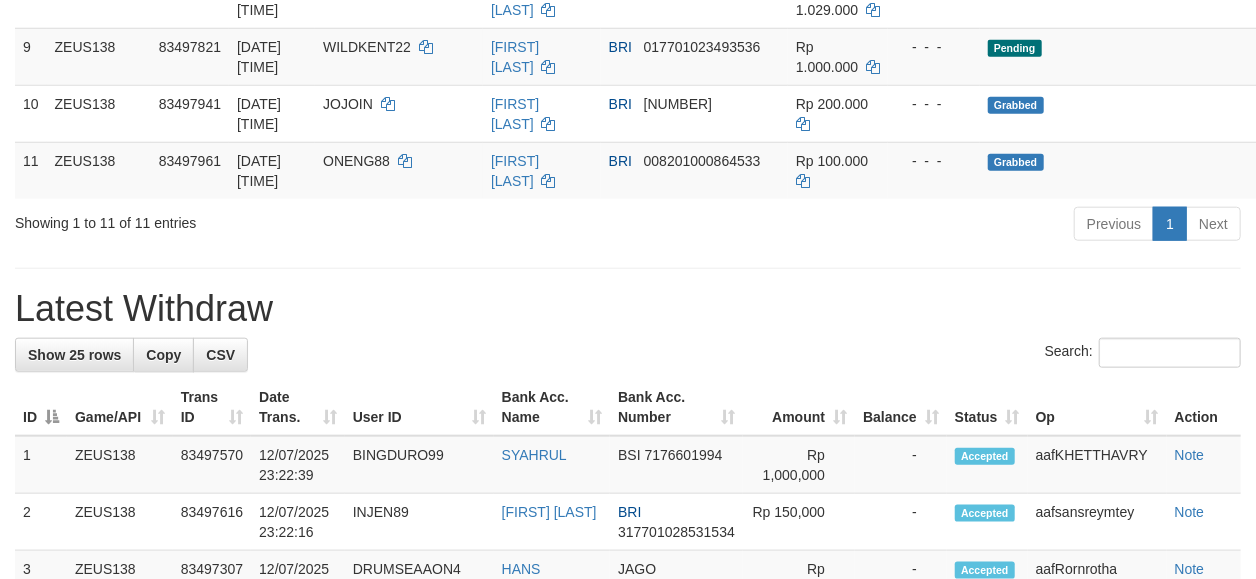 scroll, scrollTop: 768, scrollLeft: 0, axis: vertical 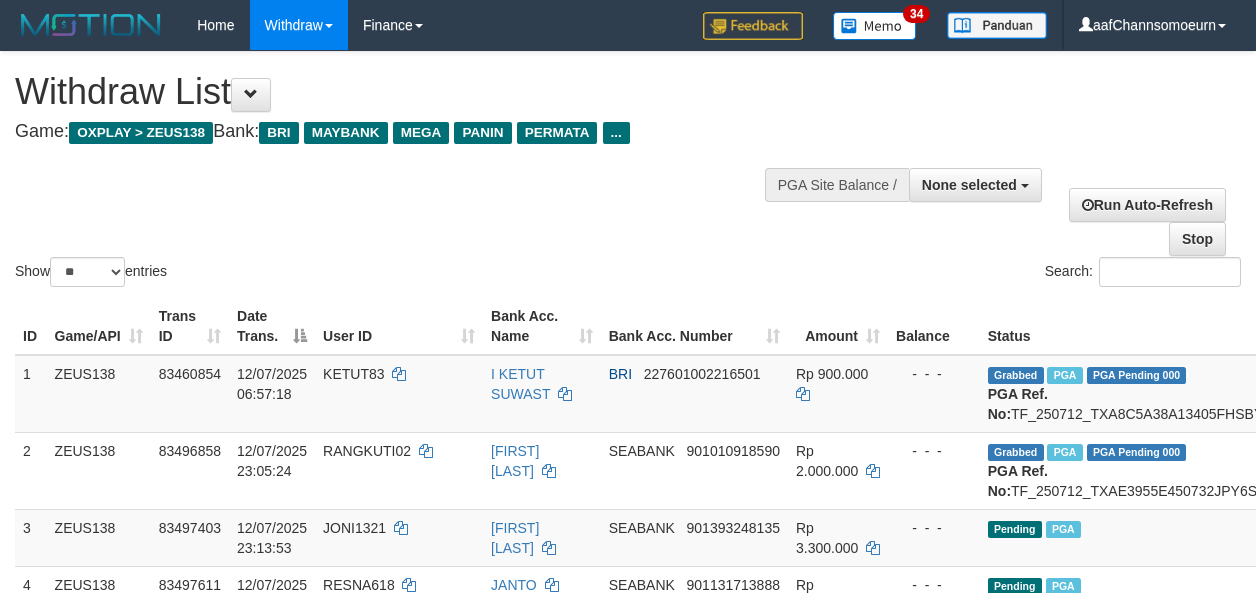 select 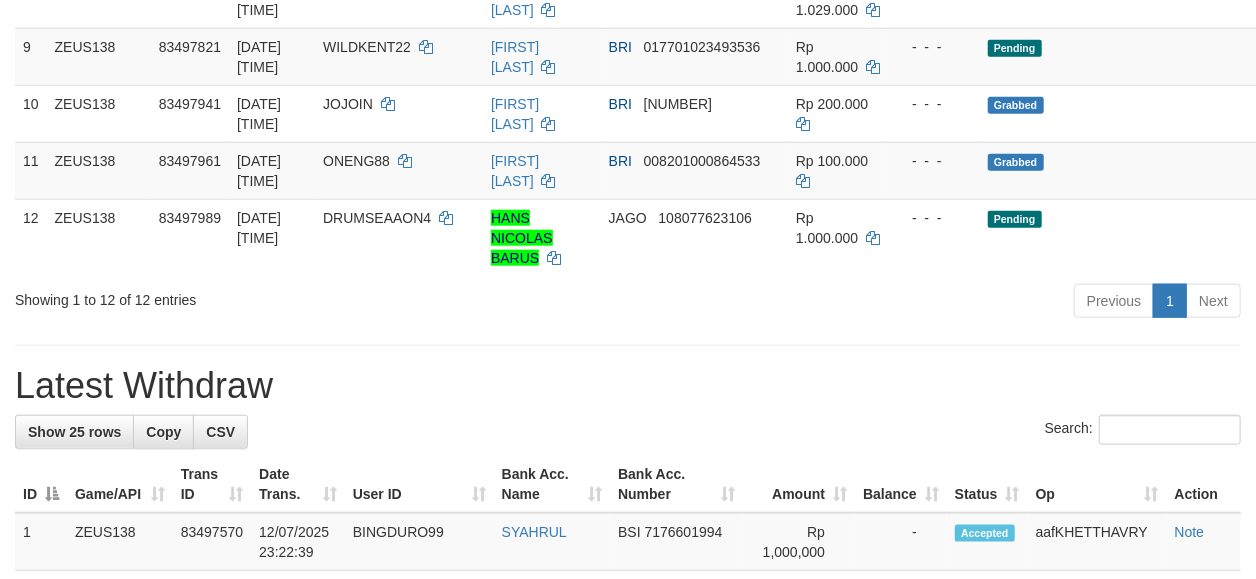 scroll, scrollTop: 768, scrollLeft: 0, axis: vertical 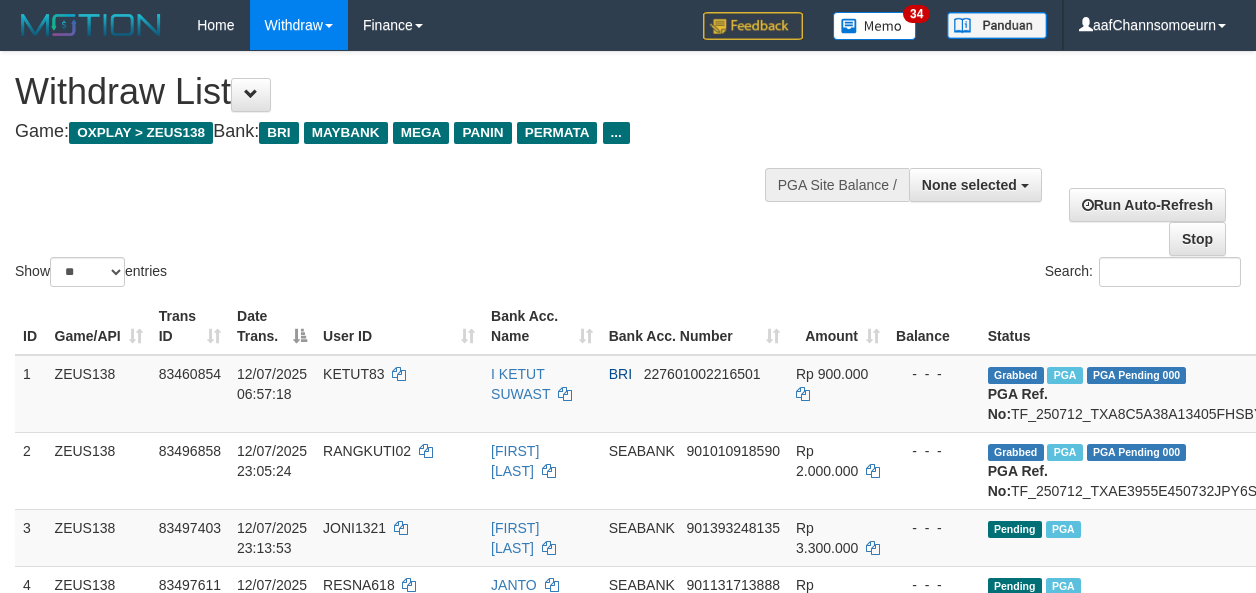 select 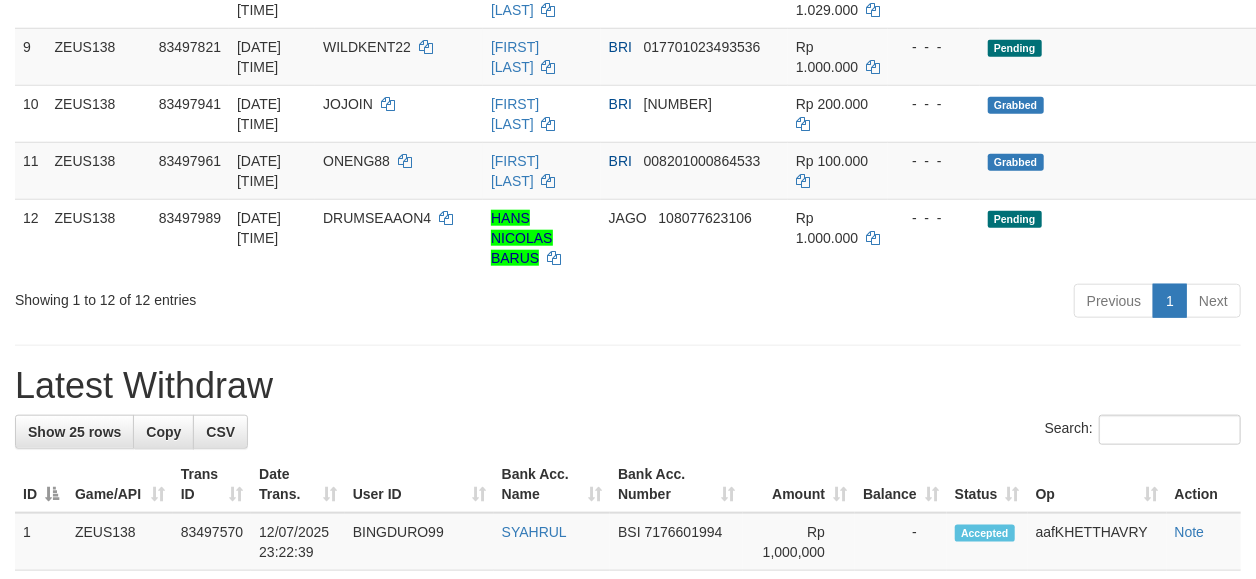 scroll, scrollTop: 768, scrollLeft: 0, axis: vertical 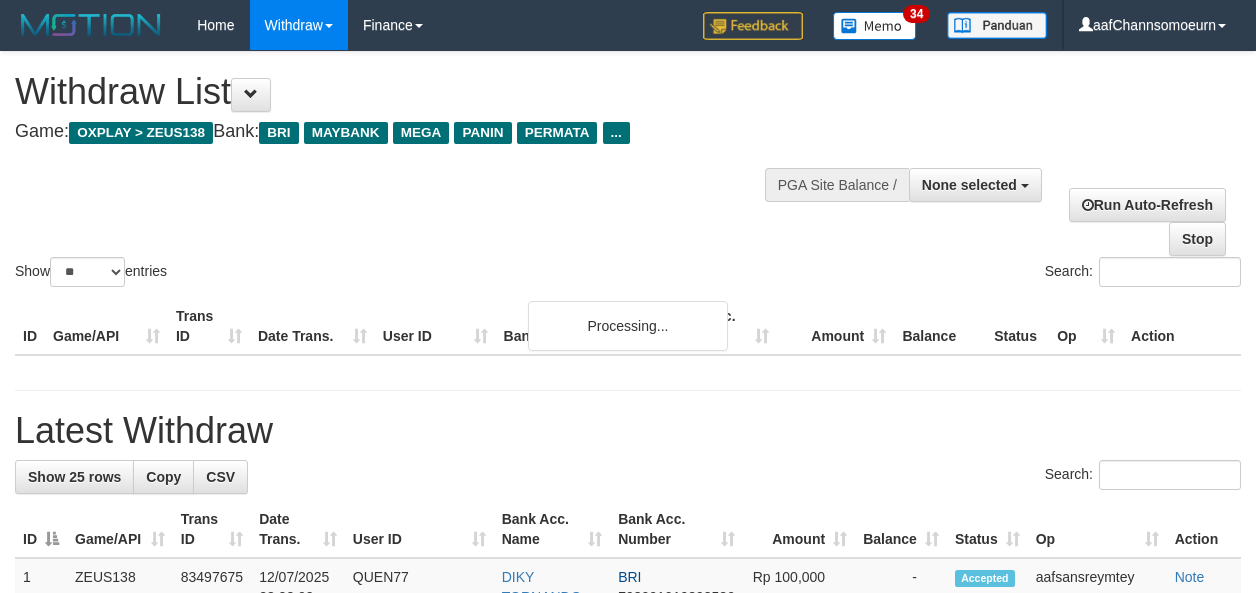 select 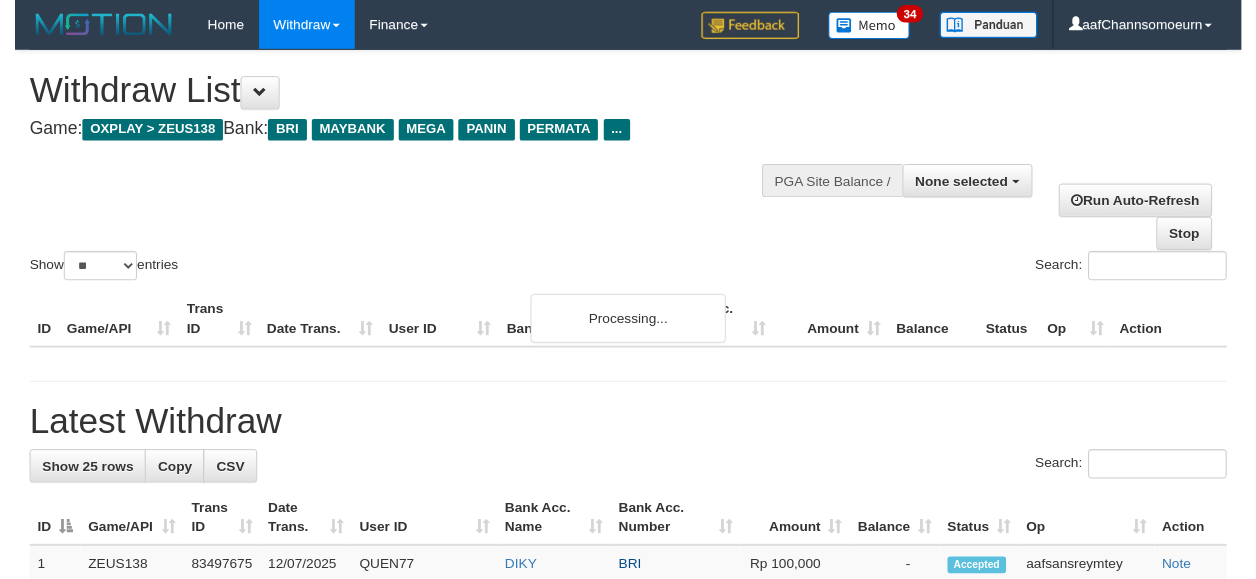 scroll, scrollTop: 823, scrollLeft: 0, axis: vertical 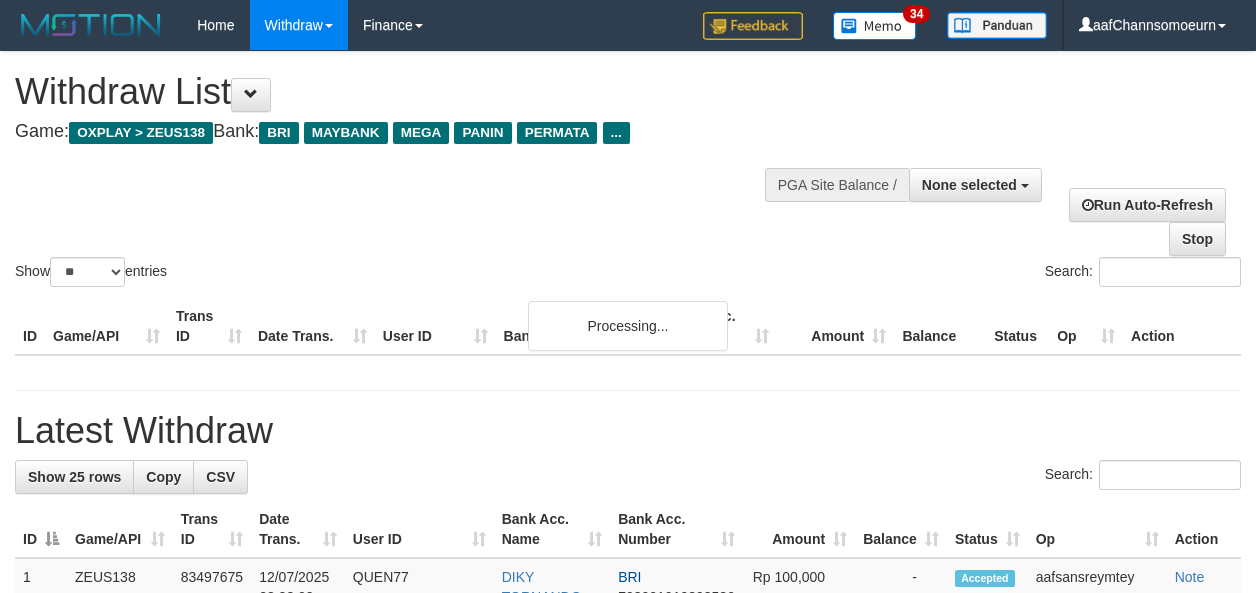 select 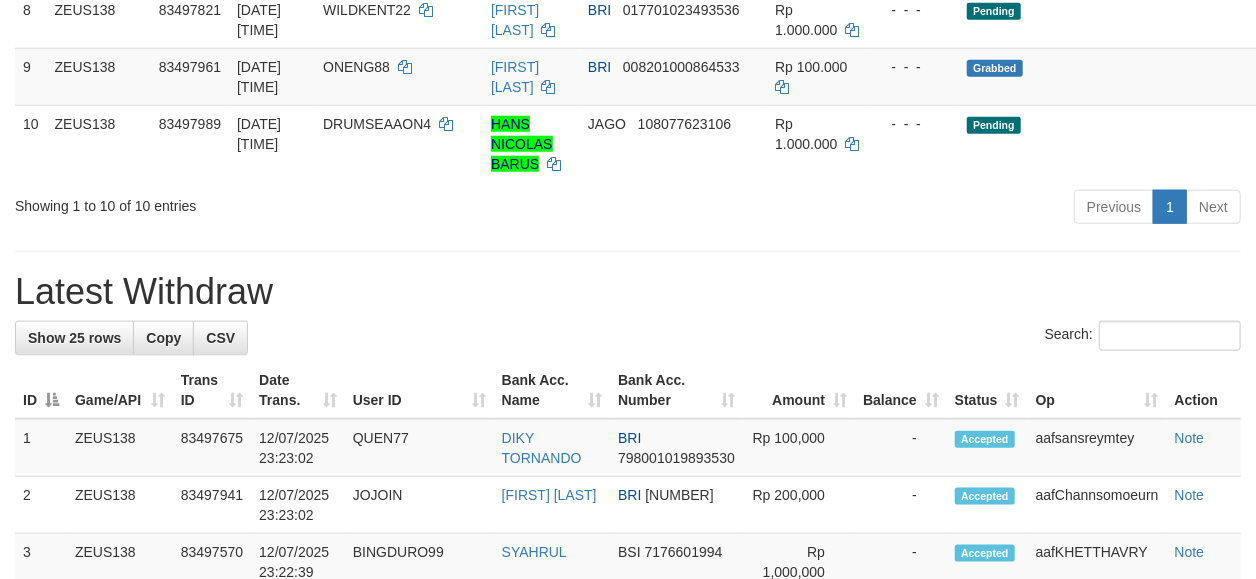 scroll, scrollTop: 768, scrollLeft: 0, axis: vertical 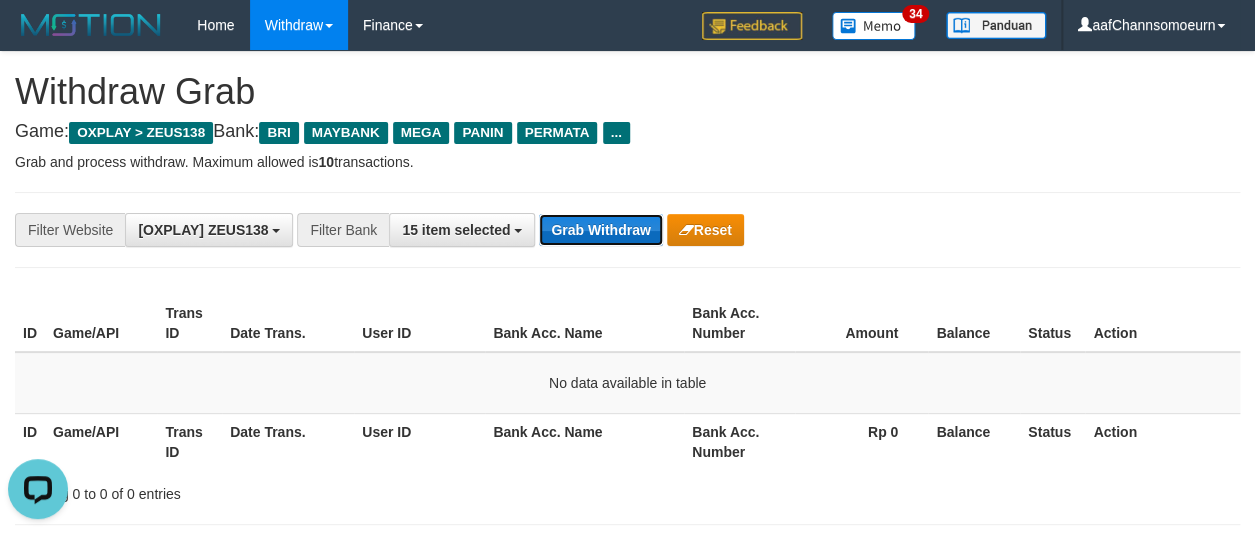 click on "Grab Withdraw" at bounding box center (600, 230) 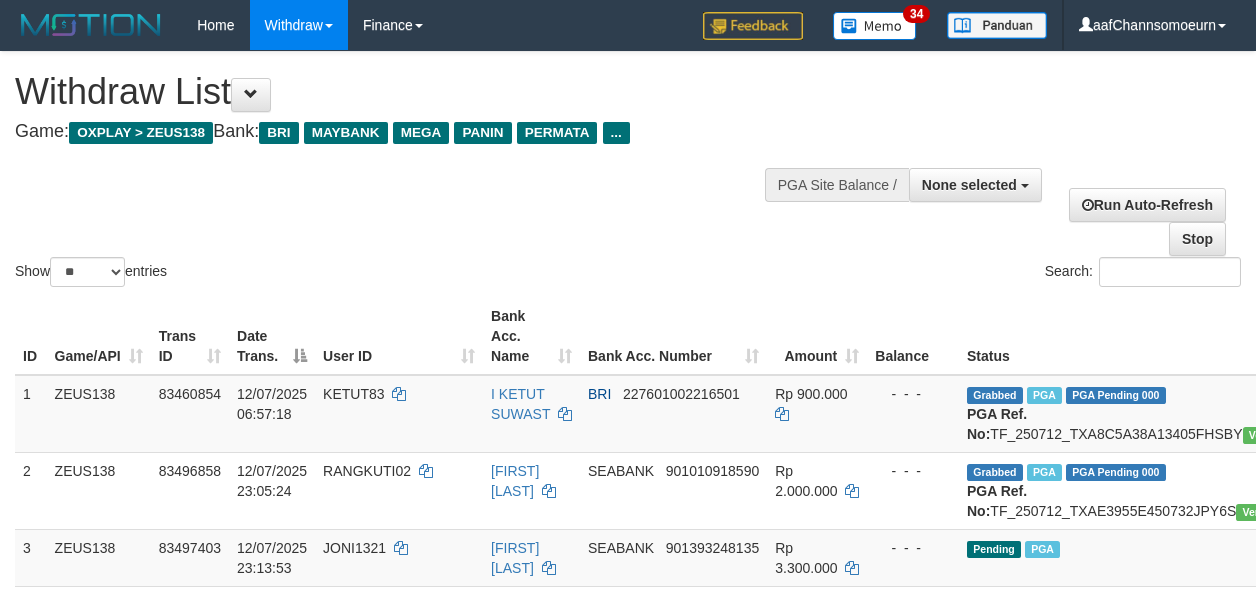 select 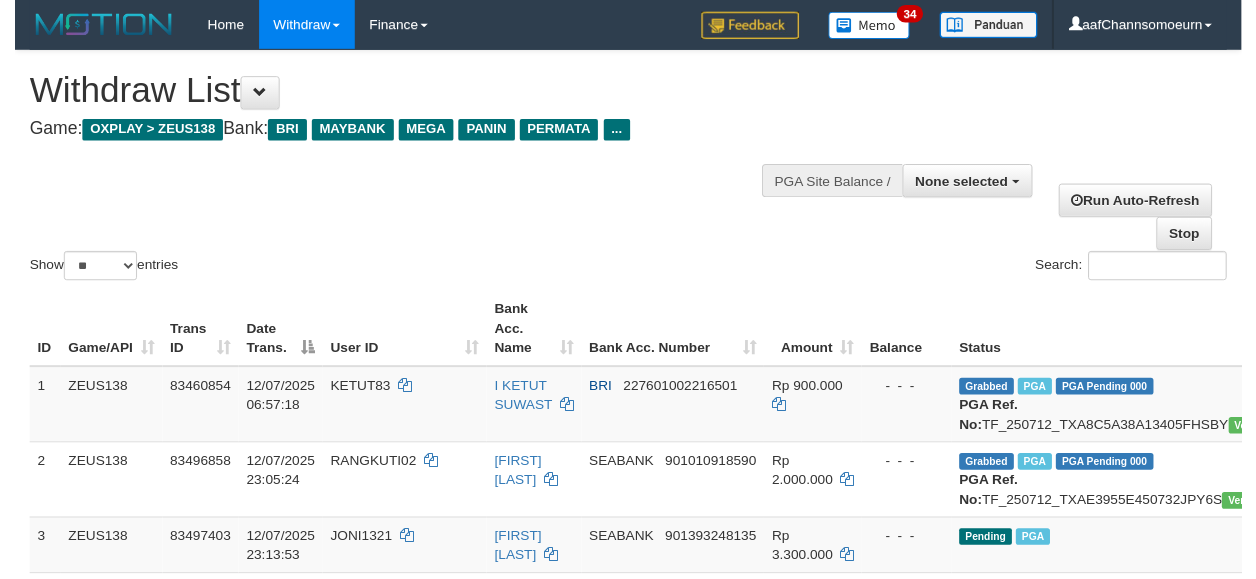 scroll, scrollTop: 823, scrollLeft: 0, axis: vertical 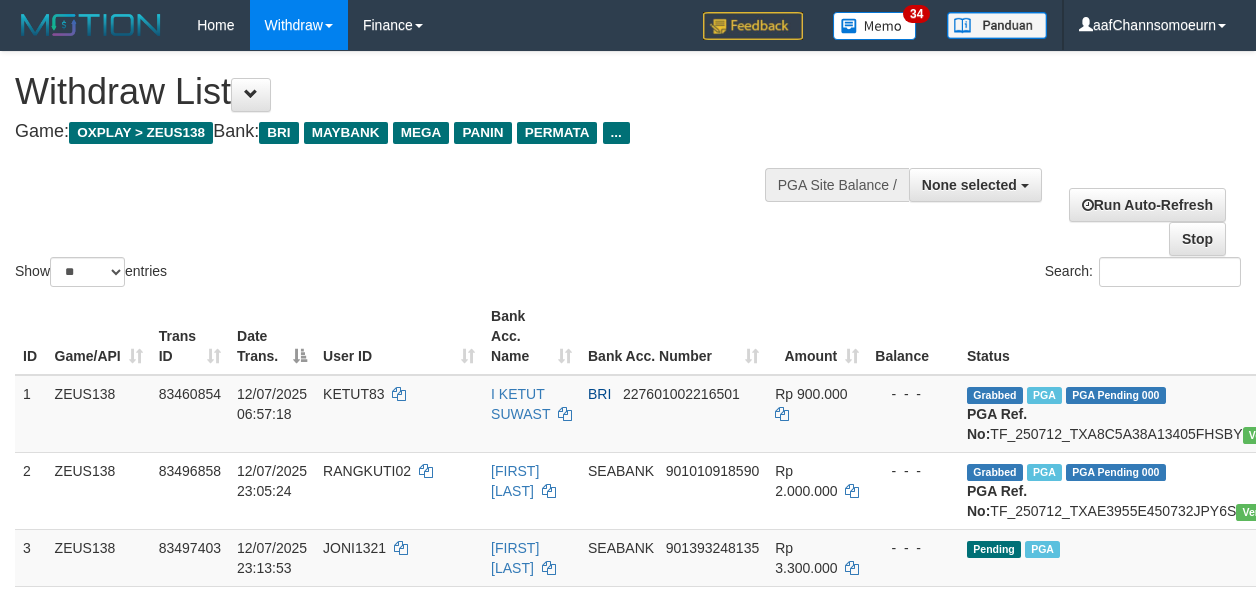 select 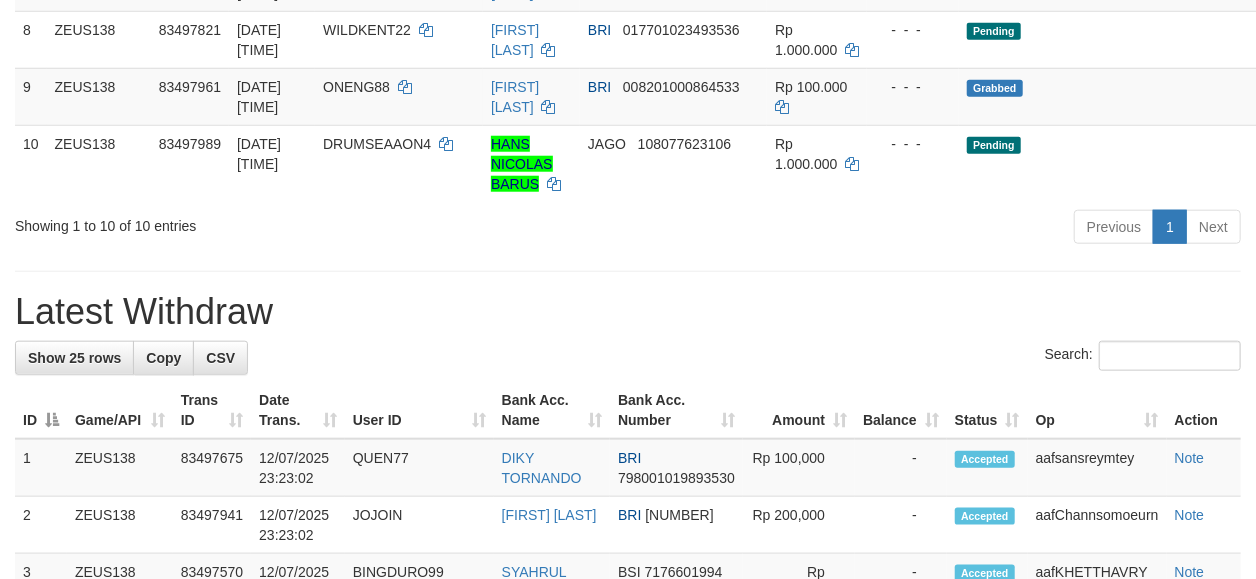 scroll, scrollTop: 768, scrollLeft: 0, axis: vertical 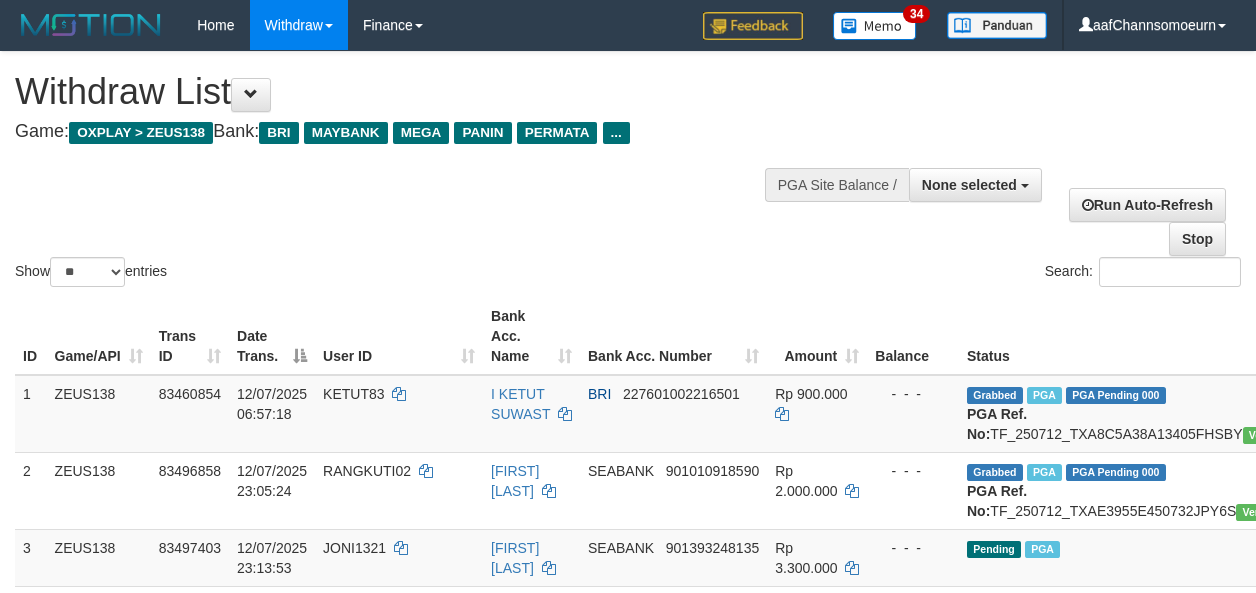 select 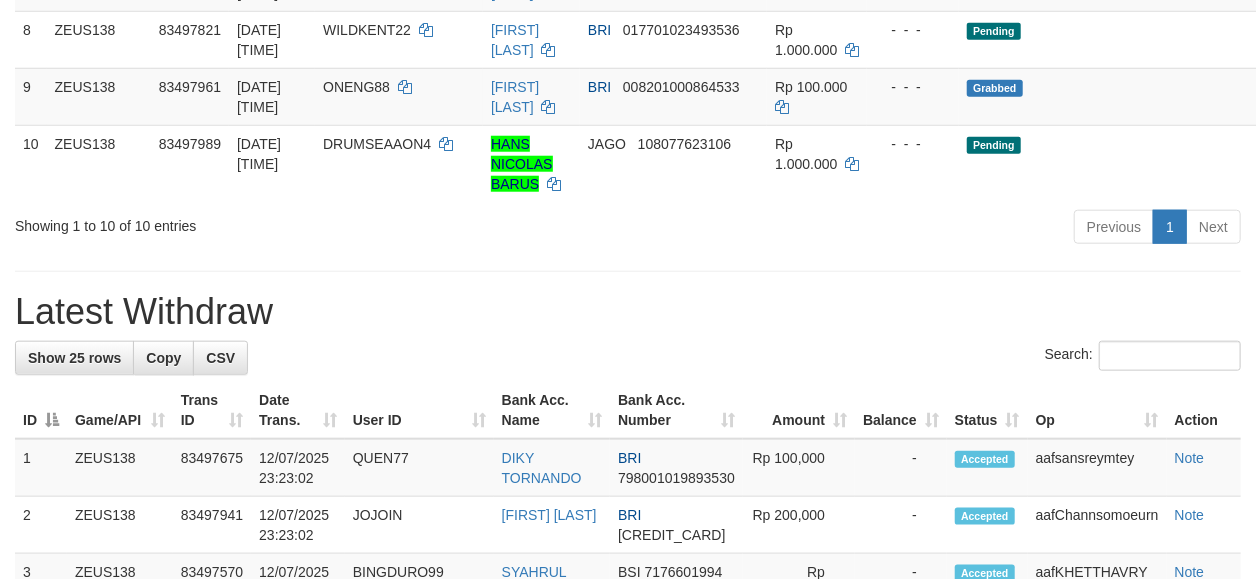 scroll, scrollTop: 768, scrollLeft: 0, axis: vertical 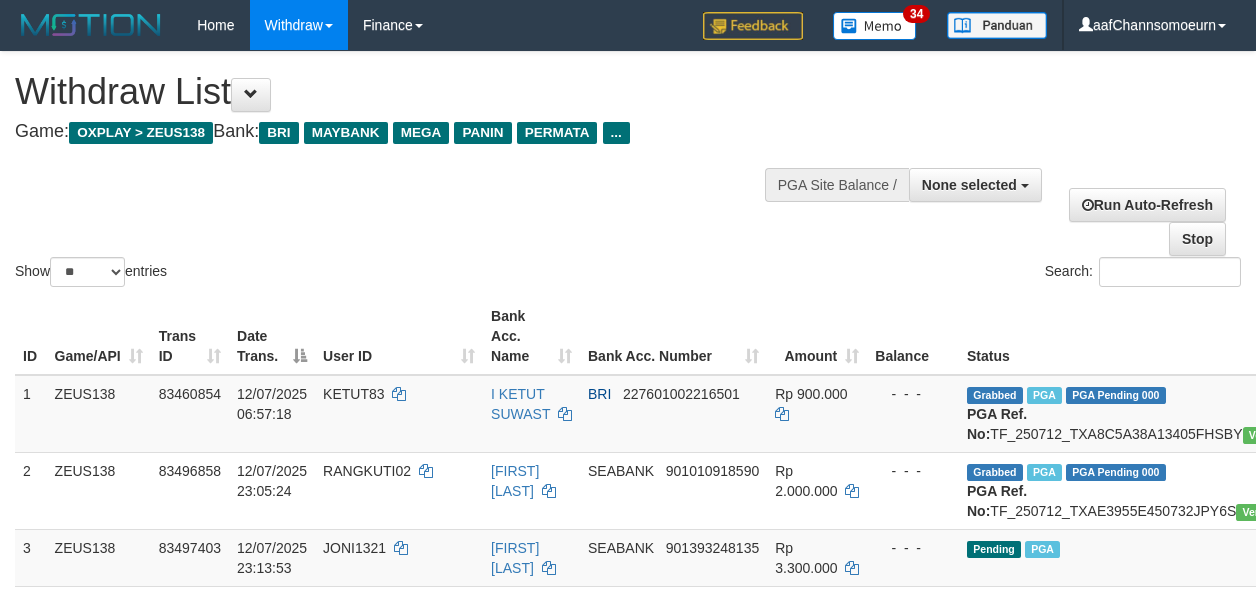 select 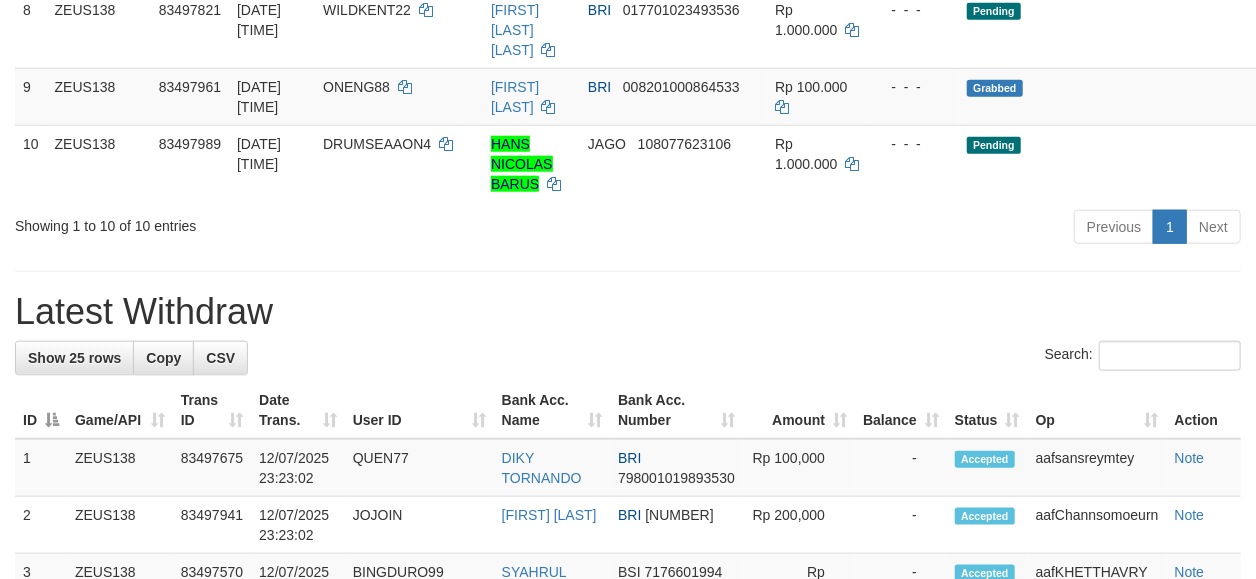 scroll, scrollTop: 768, scrollLeft: 0, axis: vertical 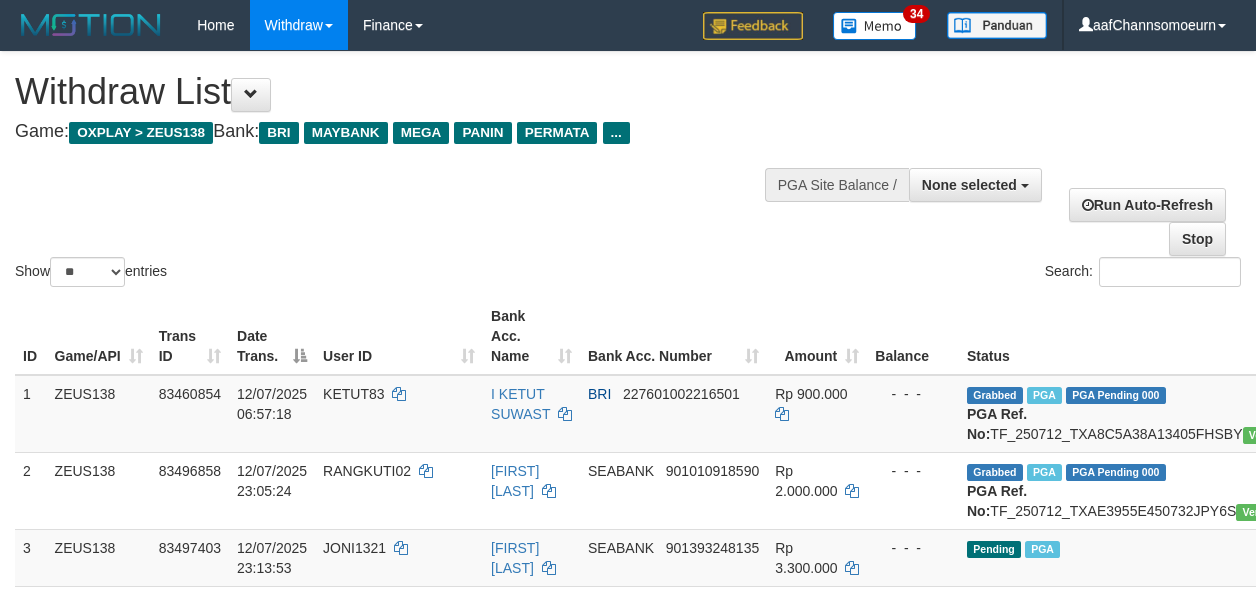 select 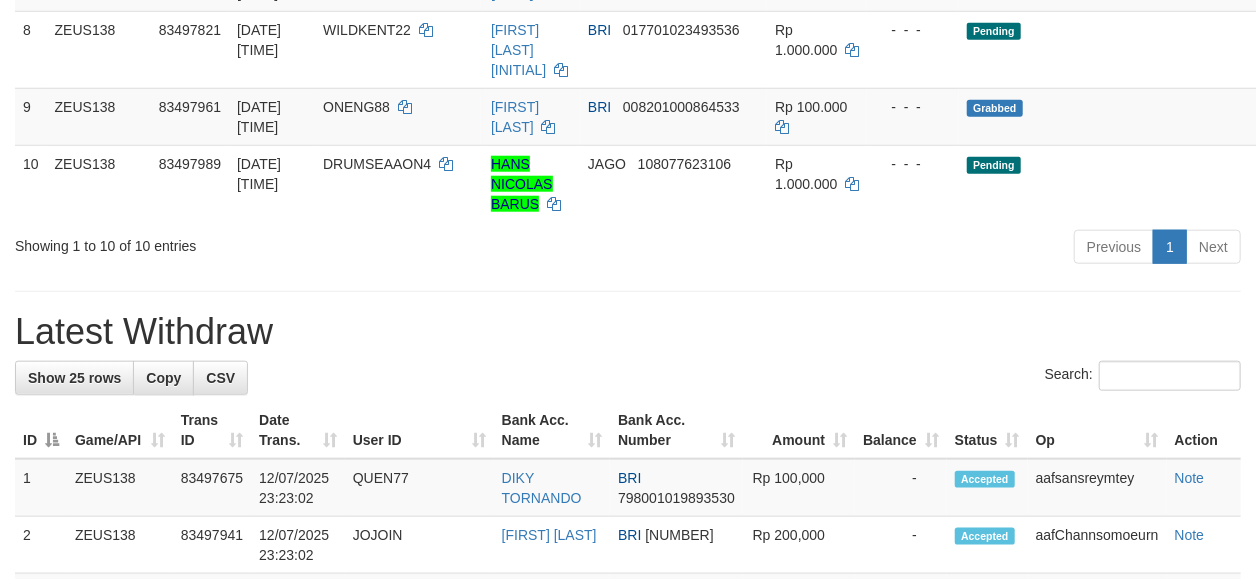 scroll, scrollTop: 768, scrollLeft: 0, axis: vertical 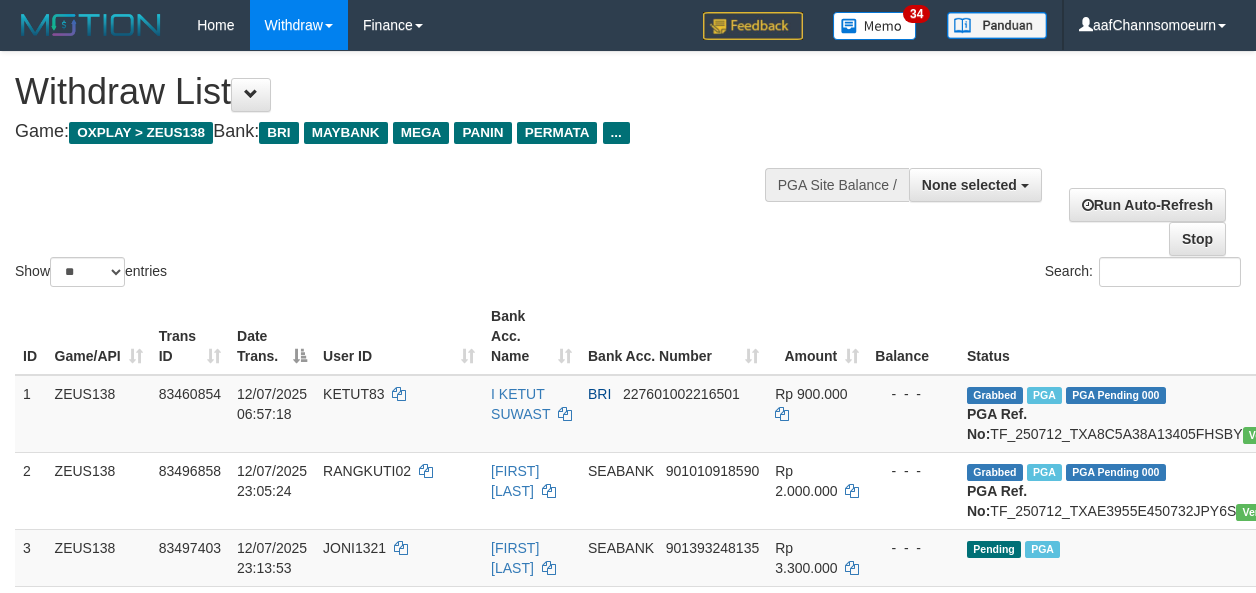 select 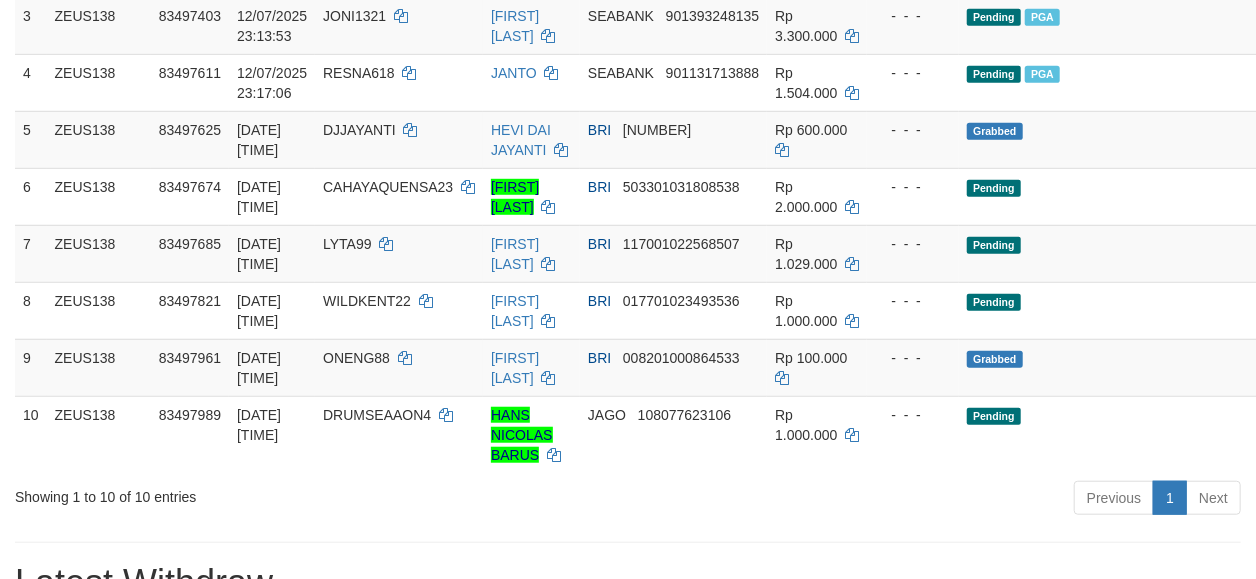 scroll, scrollTop: 571, scrollLeft: 0, axis: vertical 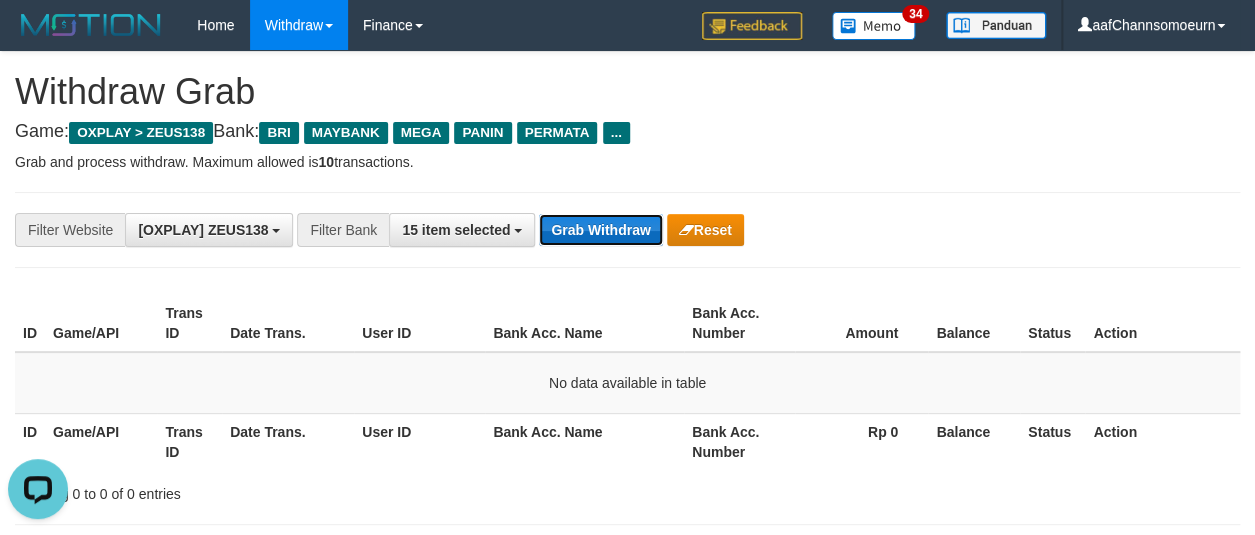click on "Grab Withdraw" at bounding box center (600, 230) 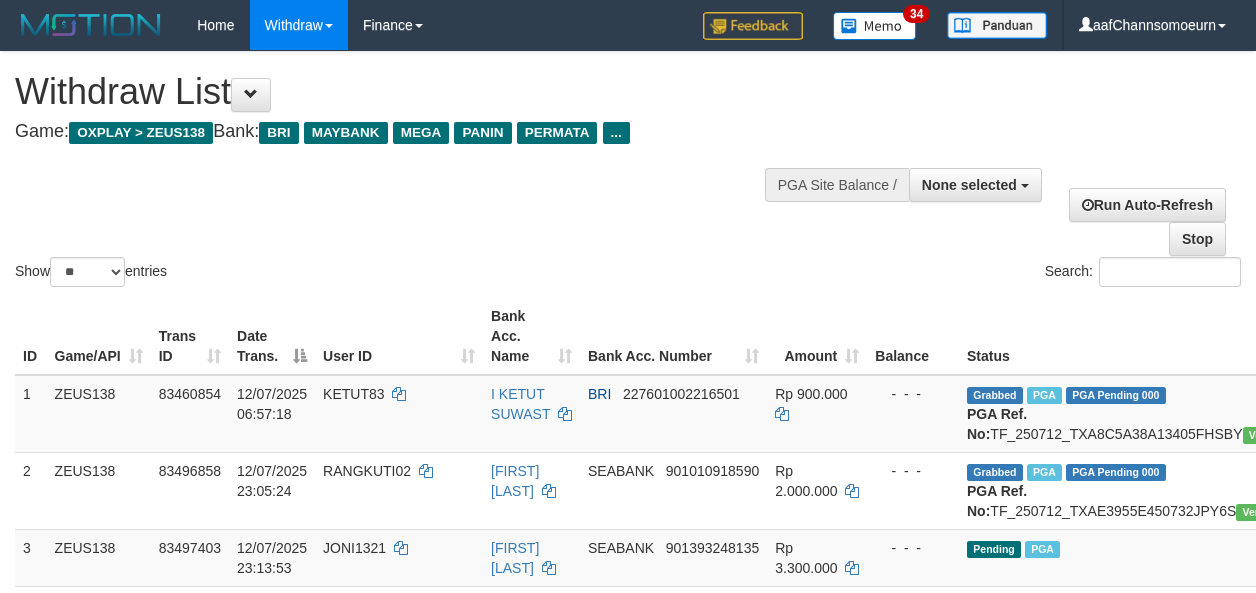 select 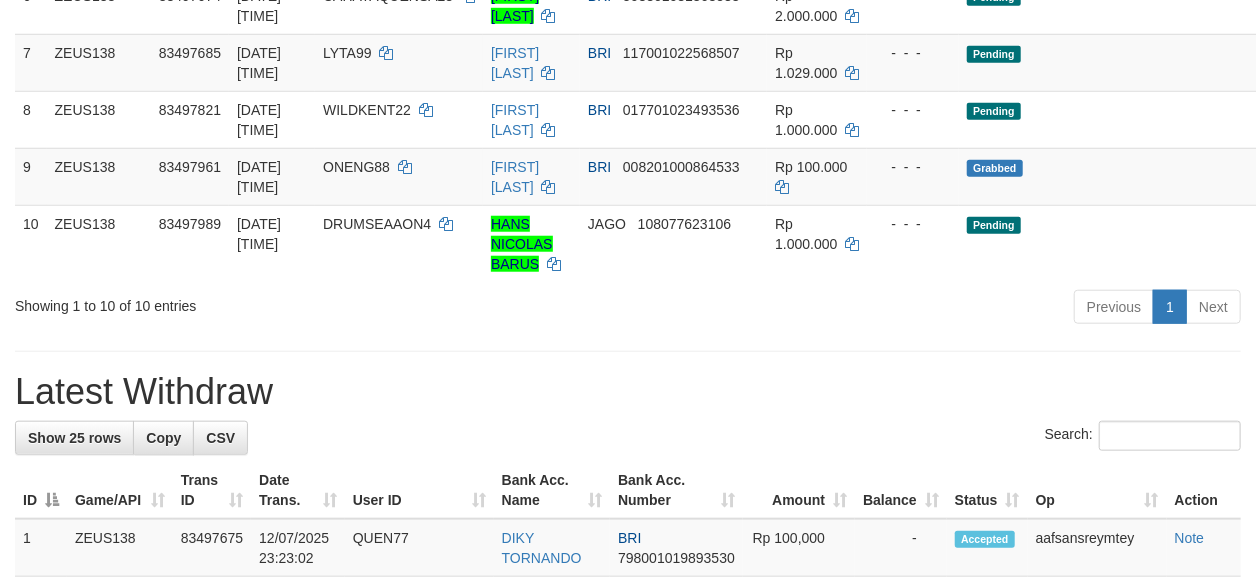 scroll, scrollTop: 762, scrollLeft: 0, axis: vertical 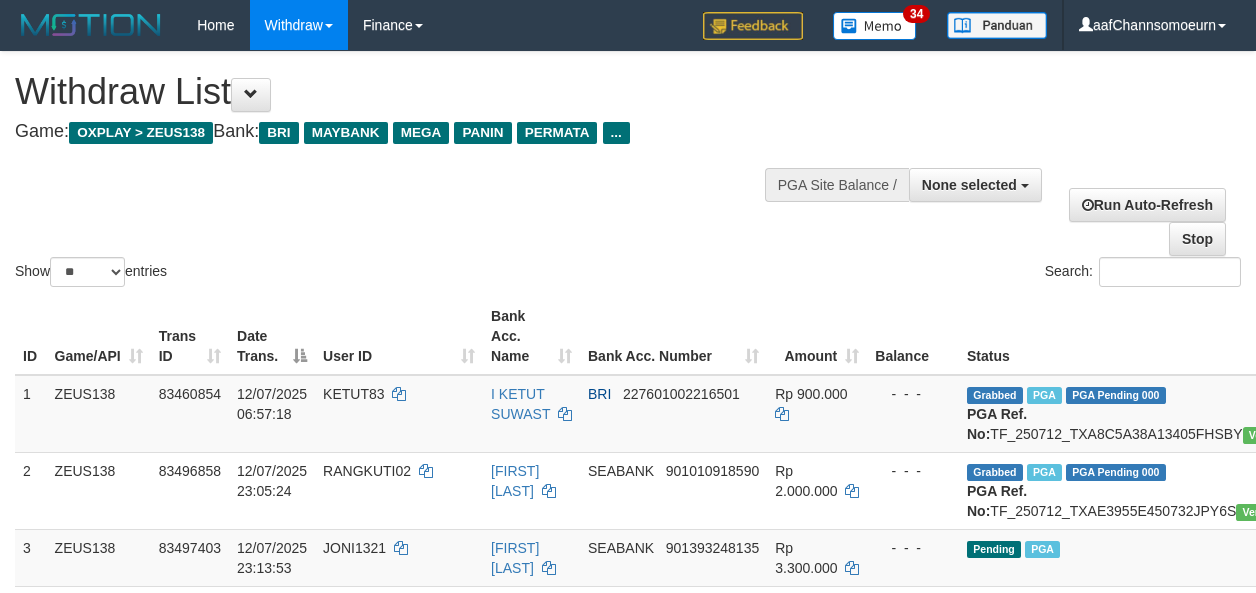 select 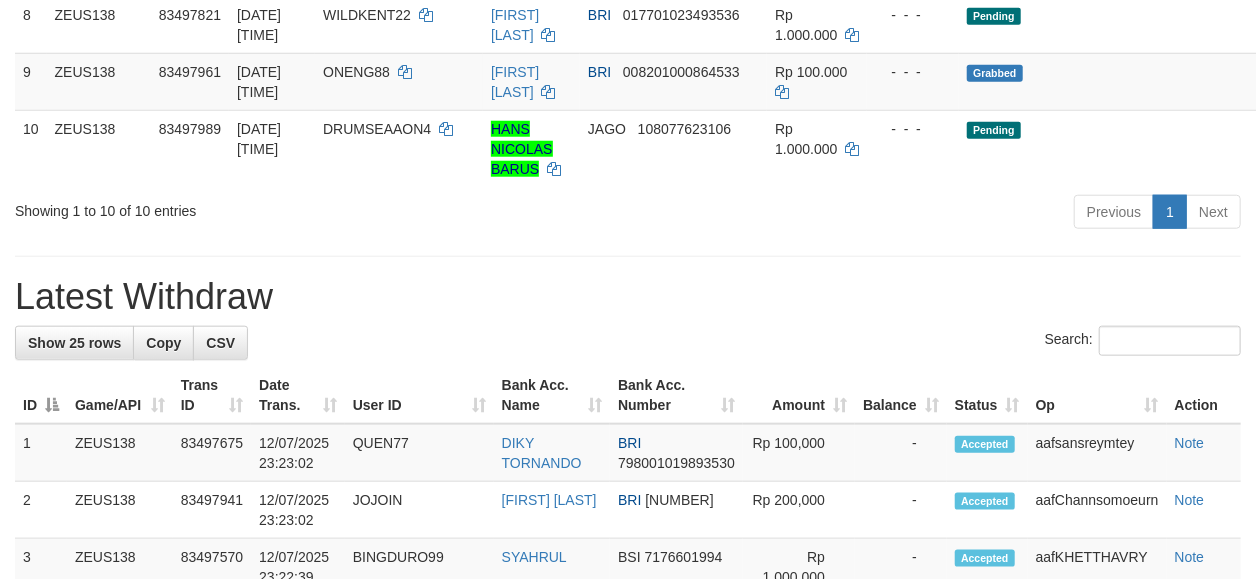 scroll, scrollTop: 762, scrollLeft: 0, axis: vertical 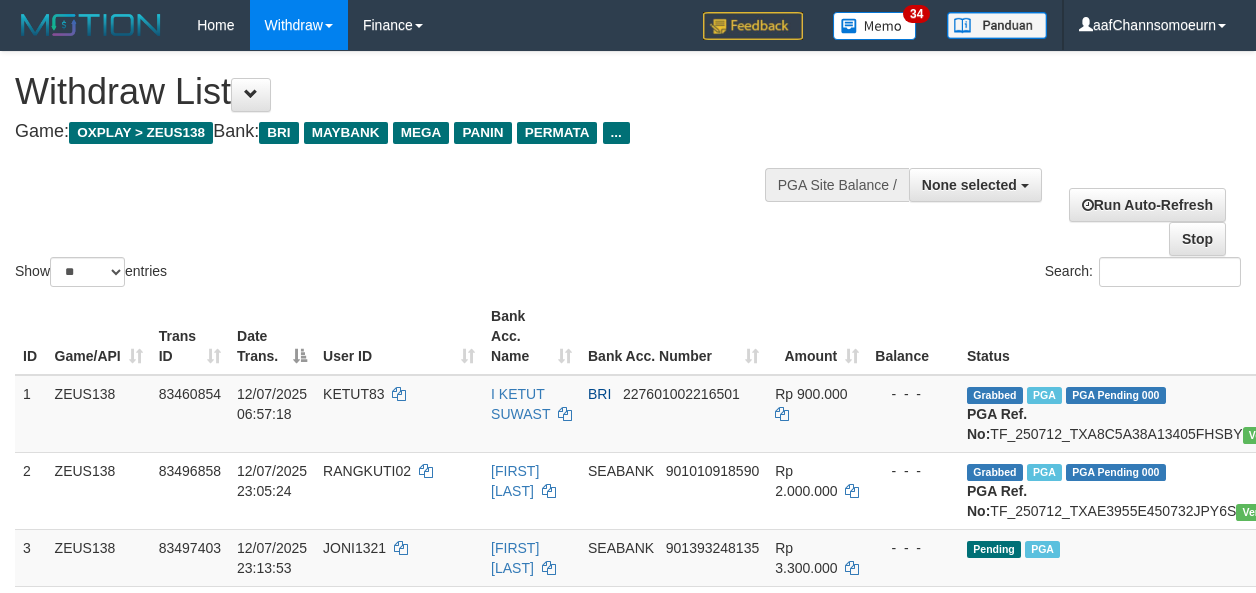 select 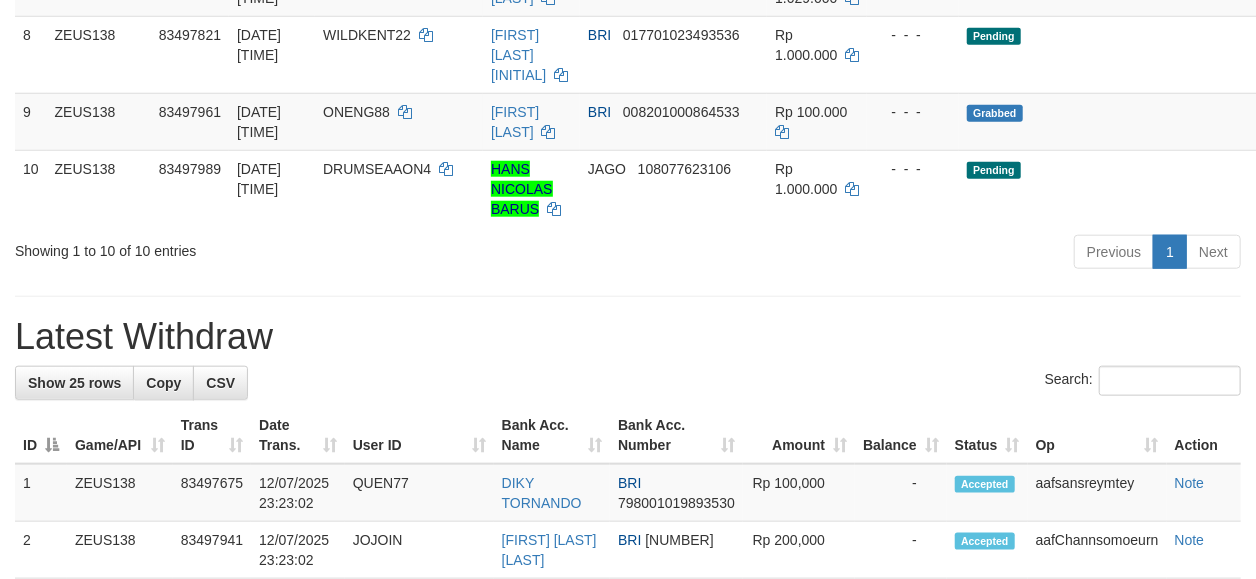 scroll, scrollTop: 762, scrollLeft: 0, axis: vertical 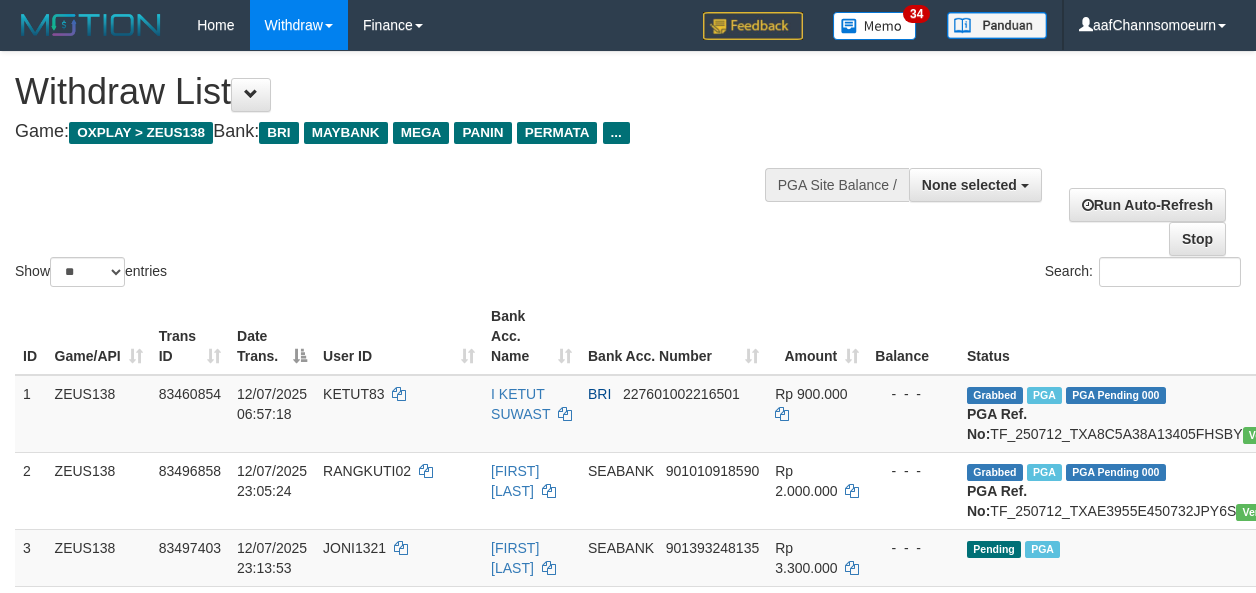 select 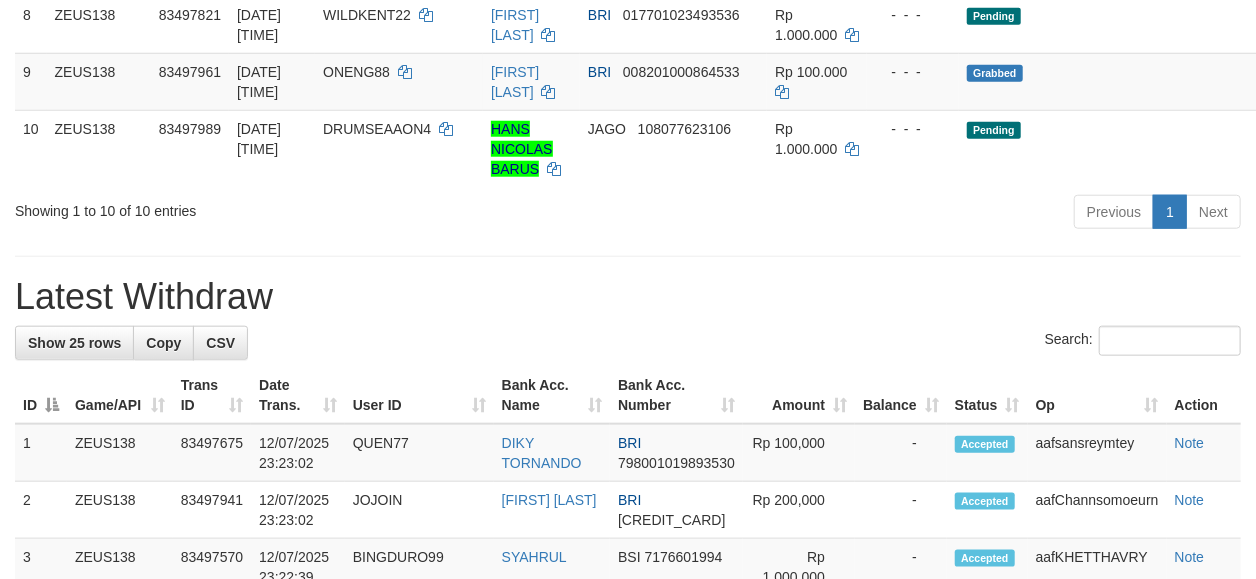 scroll, scrollTop: 762, scrollLeft: 0, axis: vertical 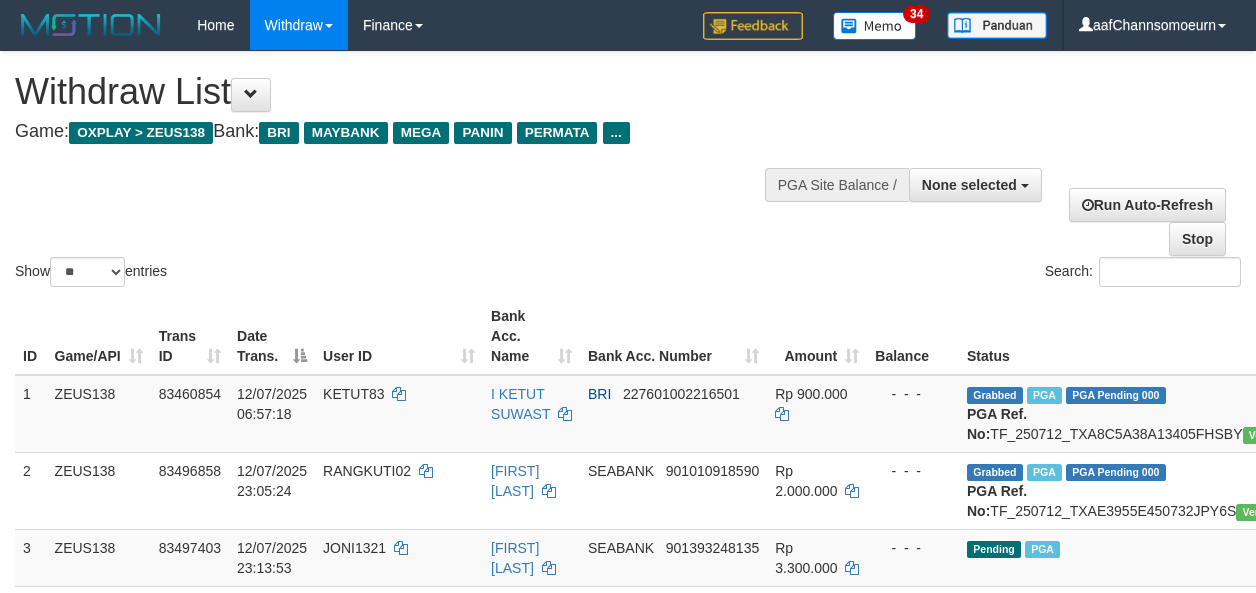 select 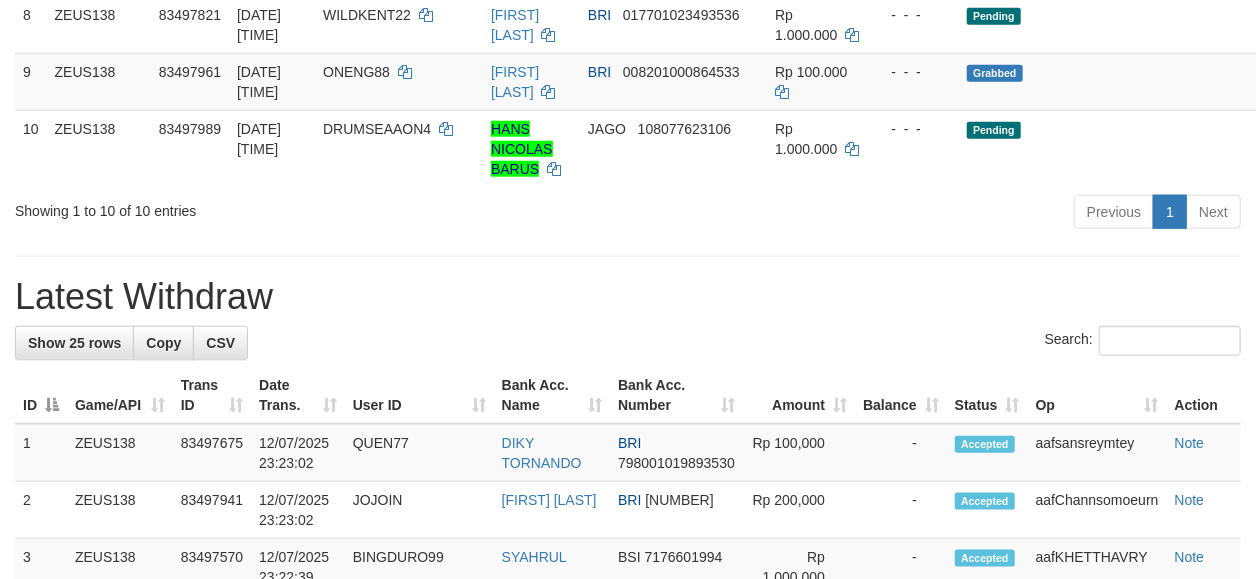 scroll, scrollTop: 762, scrollLeft: 0, axis: vertical 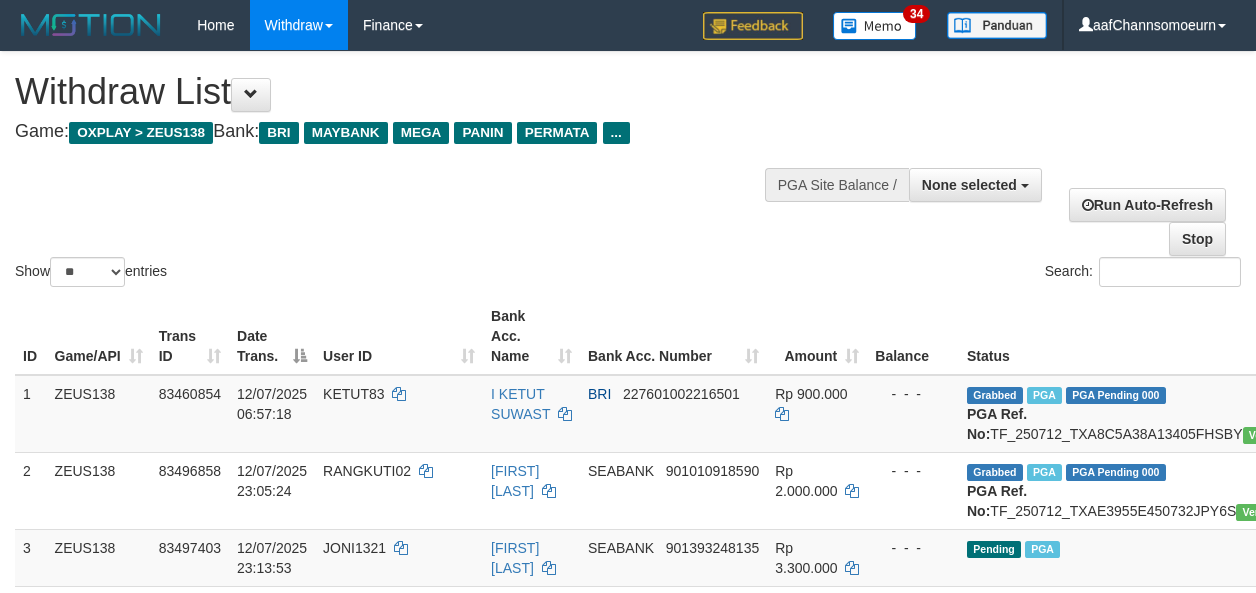 select 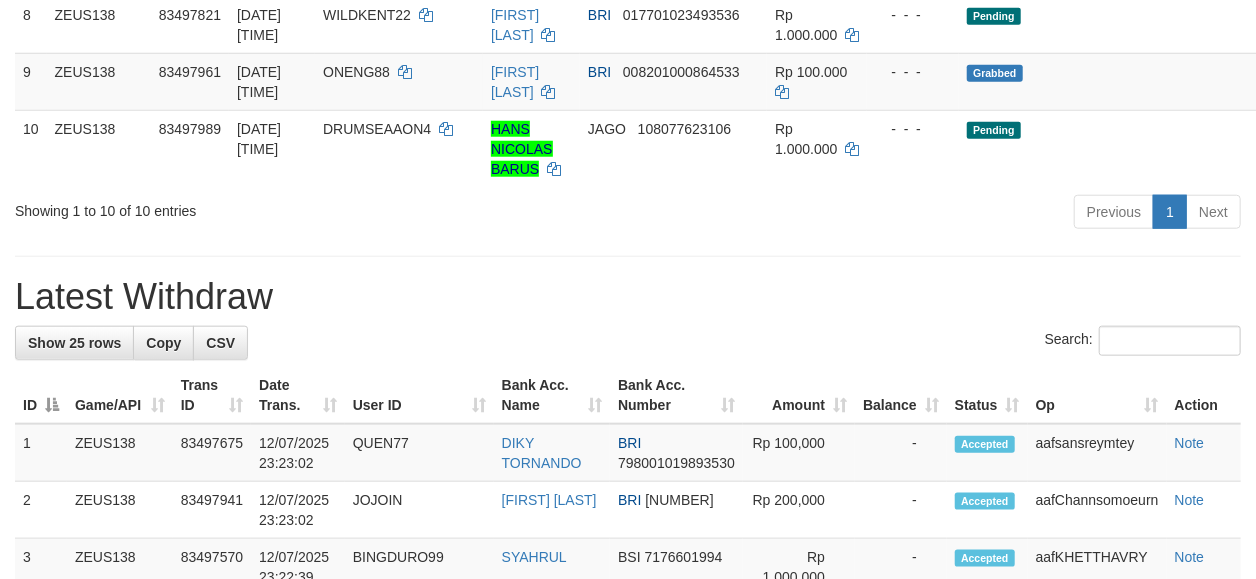 scroll, scrollTop: 762, scrollLeft: 0, axis: vertical 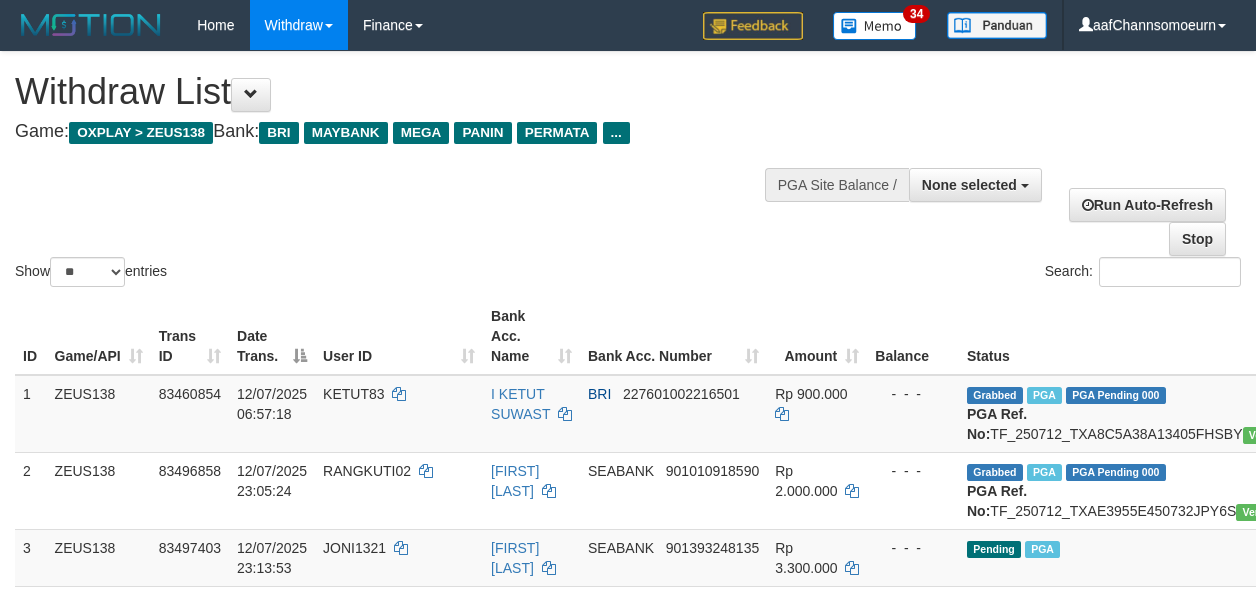 select 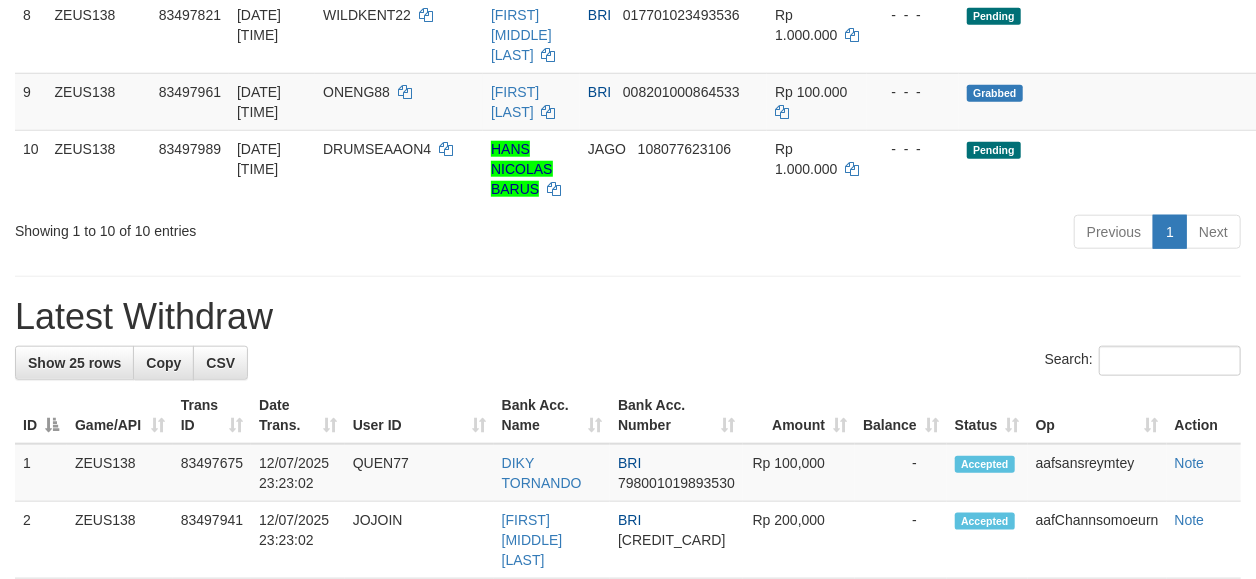 scroll, scrollTop: 762, scrollLeft: 0, axis: vertical 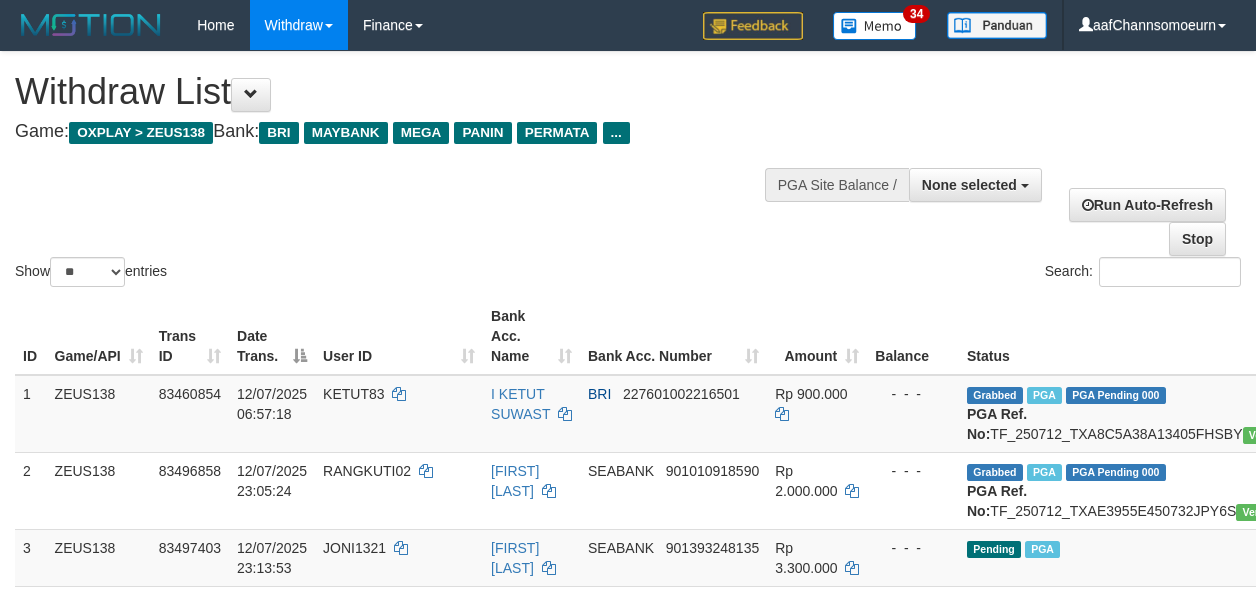 select 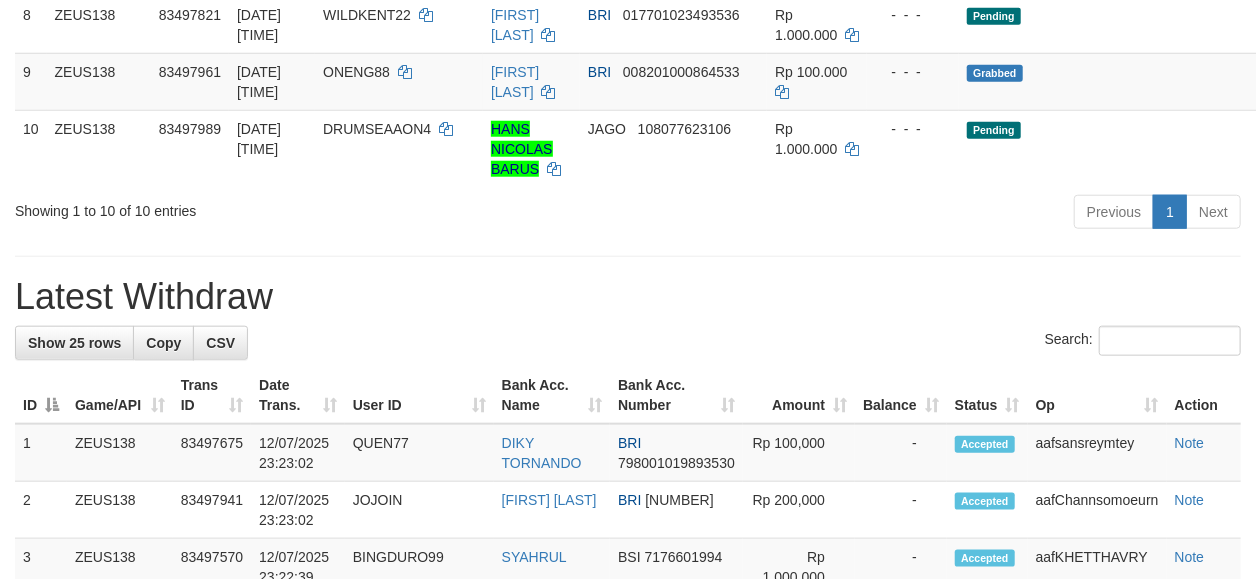 scroll, scrollTop: 762, scrollLeft: 0, axis: vertical 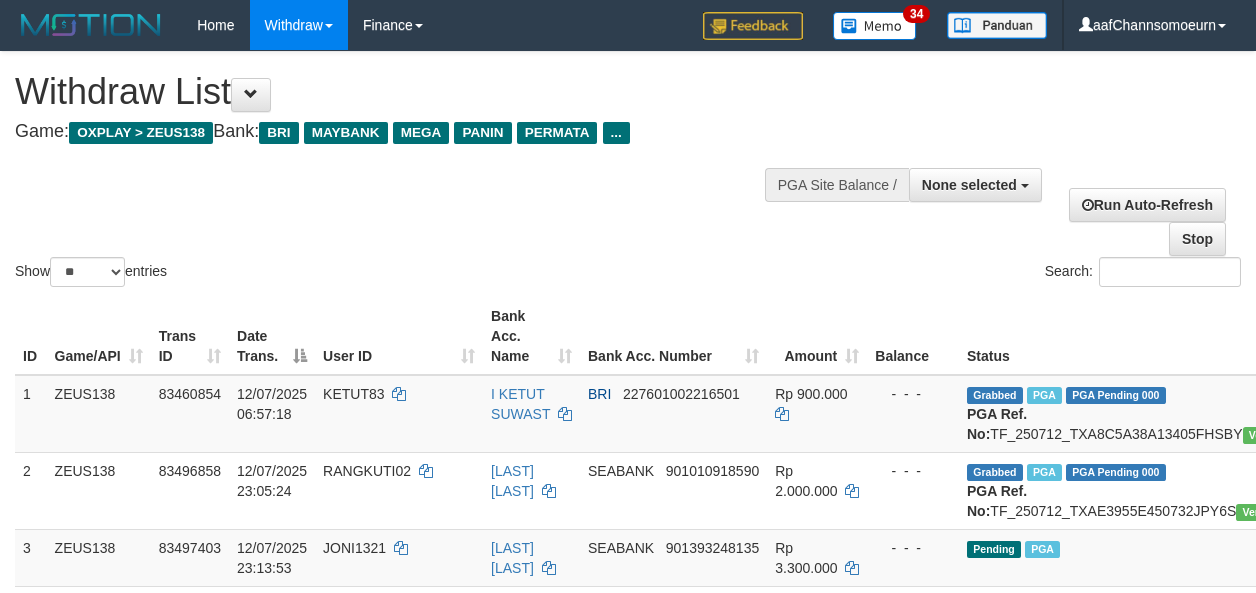 select 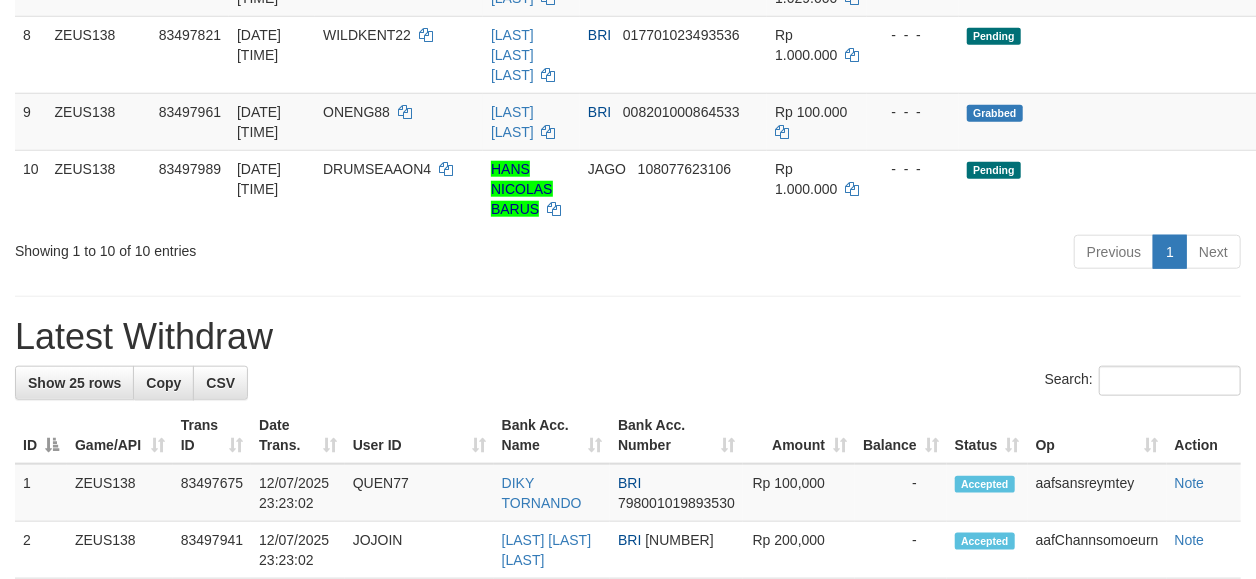 scroll, scrollTop: 762, scrollLeft: 0, axis: vertical 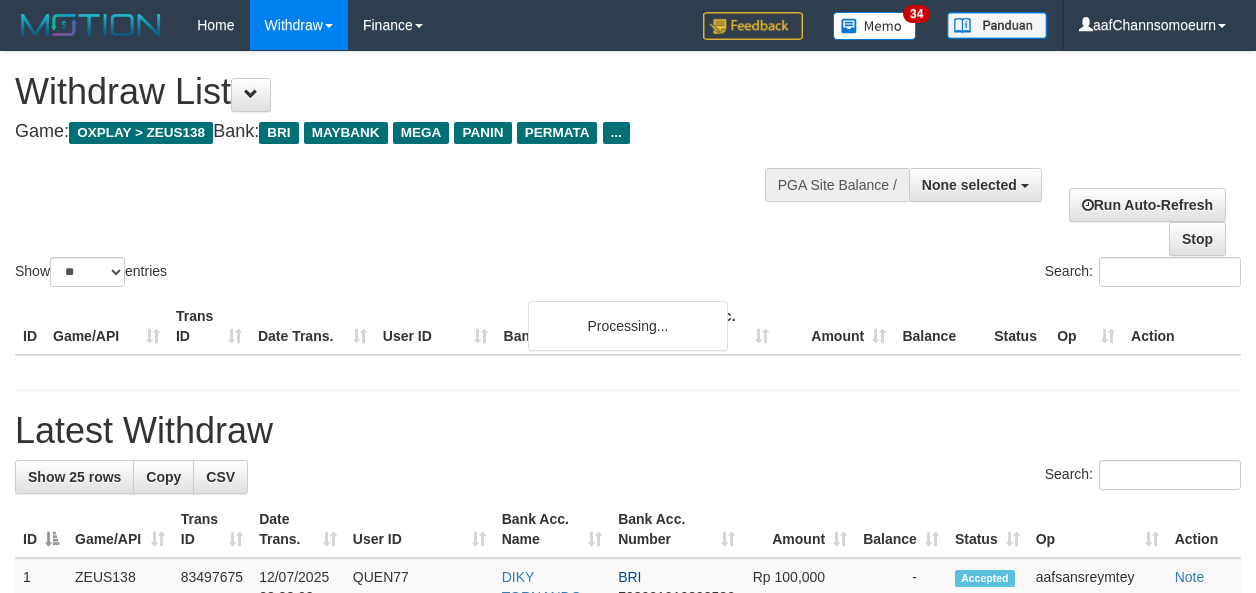 select 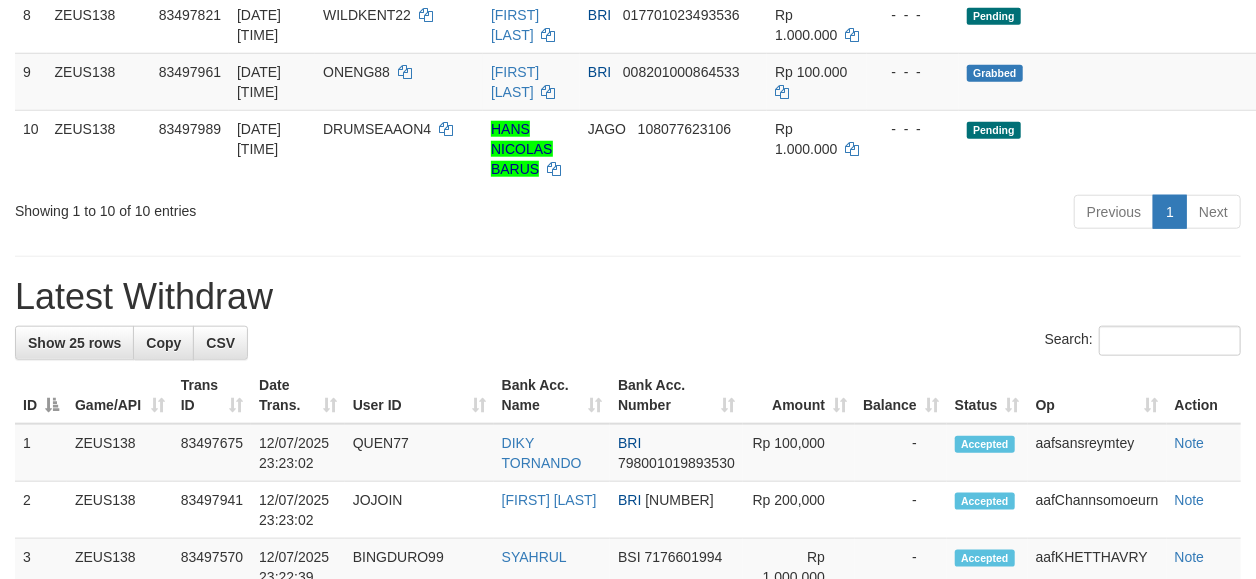 scroll, scrollTop: 762, scrollLeft: 0, axis: vertical 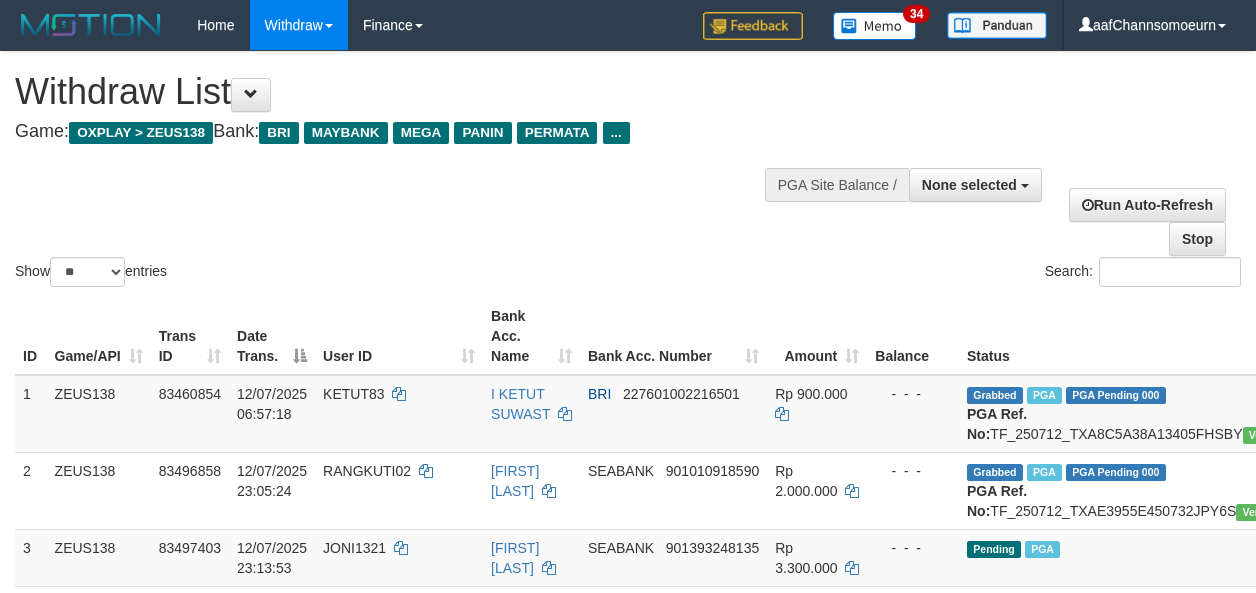 select 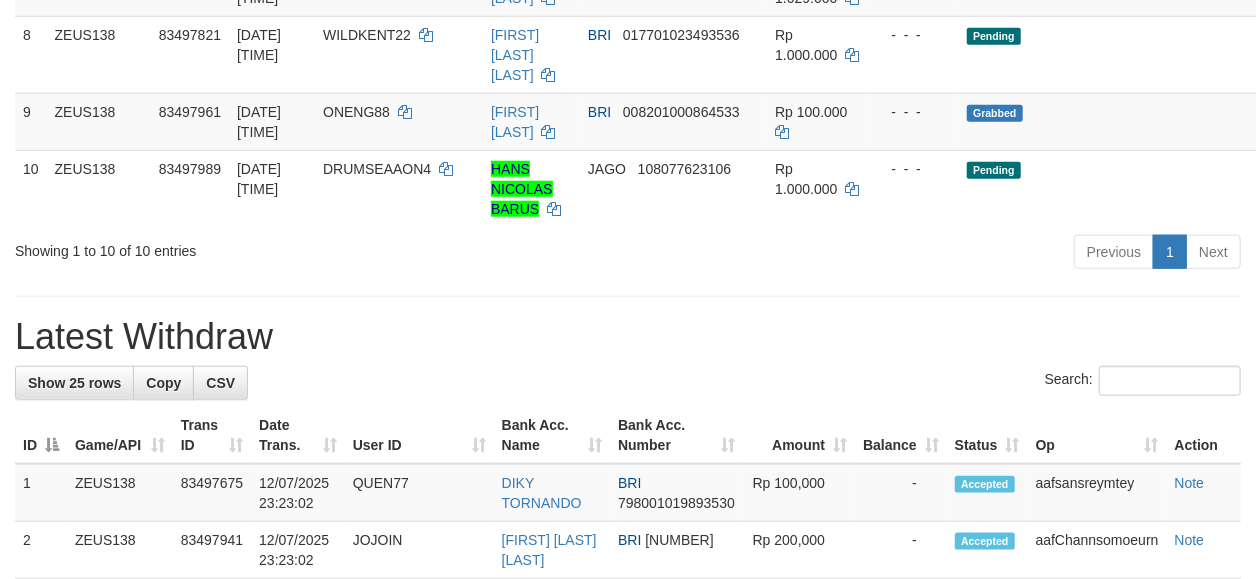 scroll, scrollTop: 762, scrollLeft: 0, axis: vertical 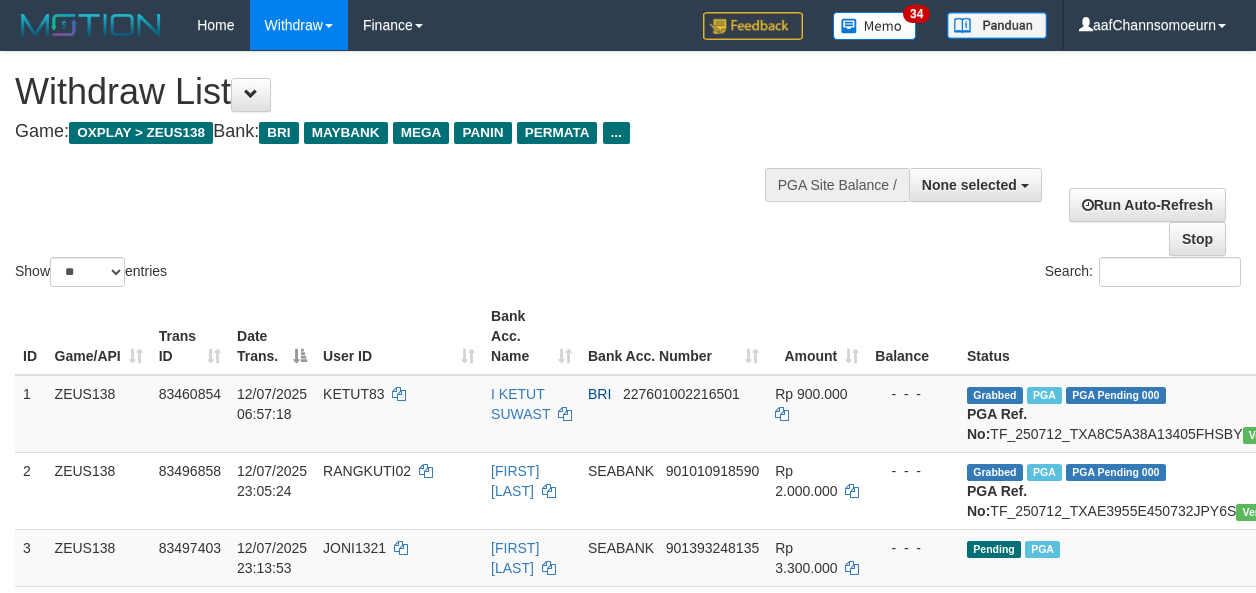 select 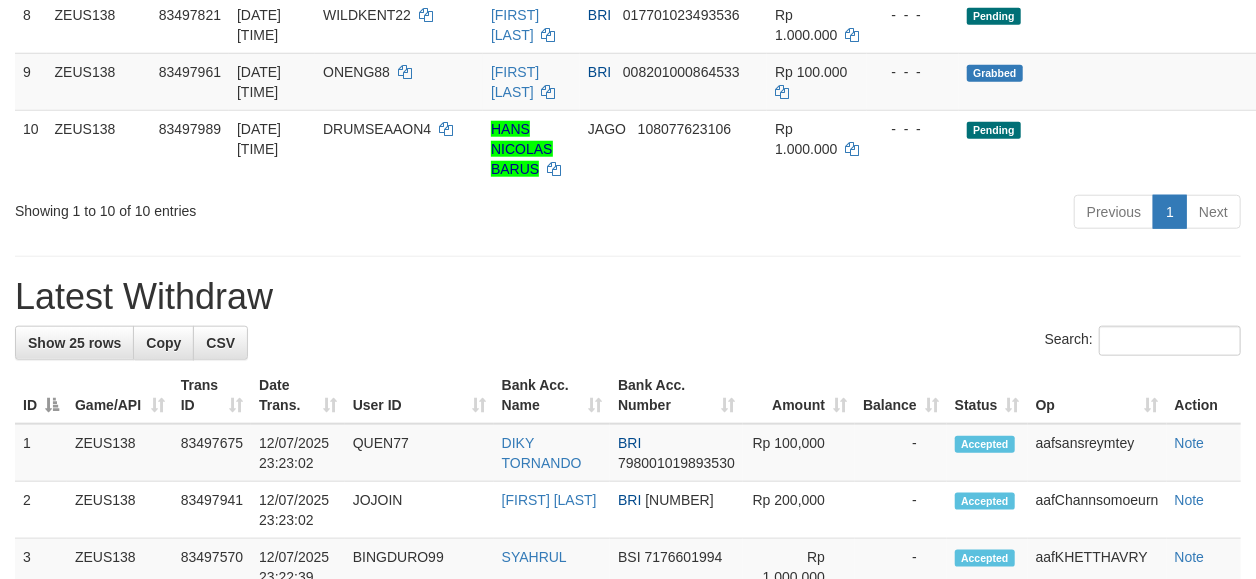 scroll, scrollTop: 762, scrollLeft: 0, axis: vertical 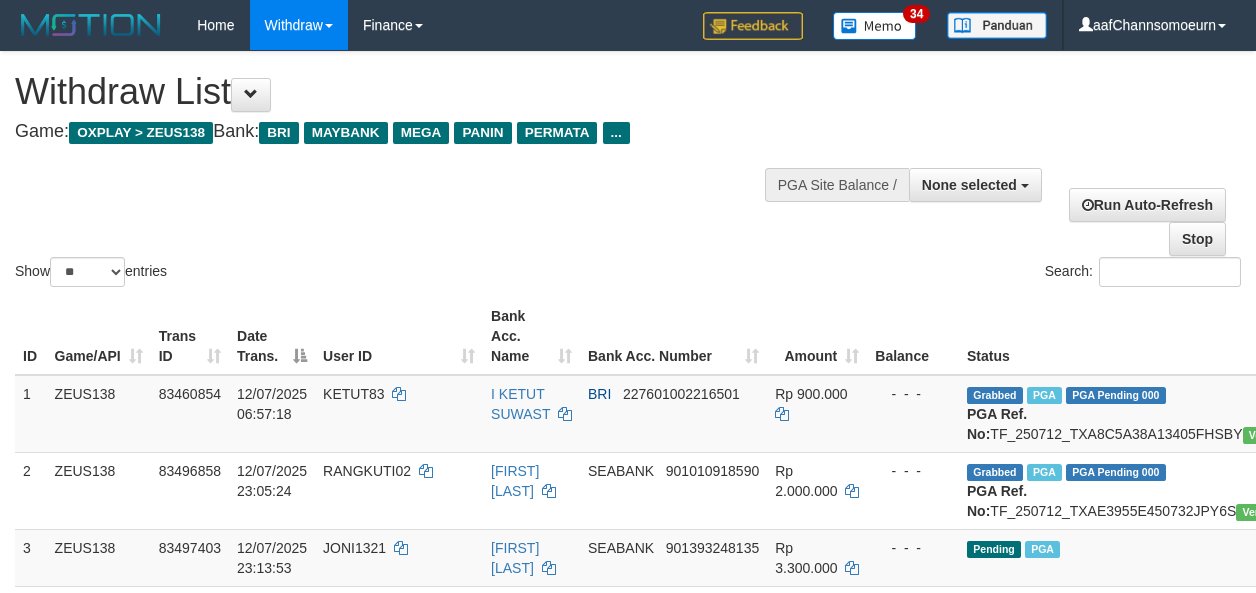 select 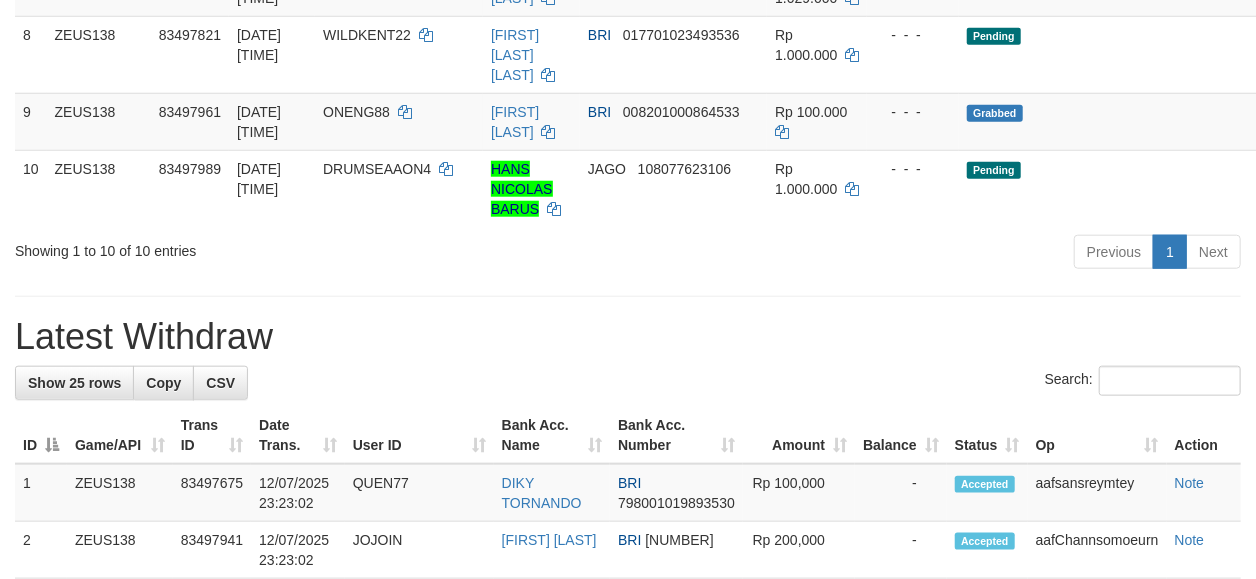 scroll, scrollTop: 762, scrollLeft: 0, axis: vertical 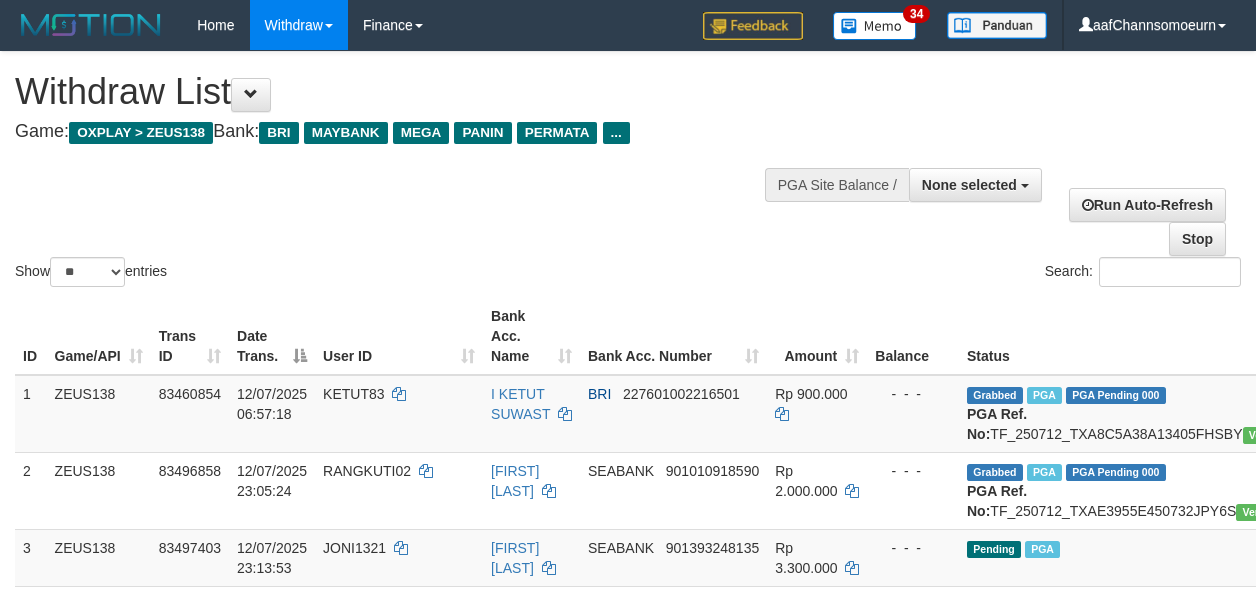 select 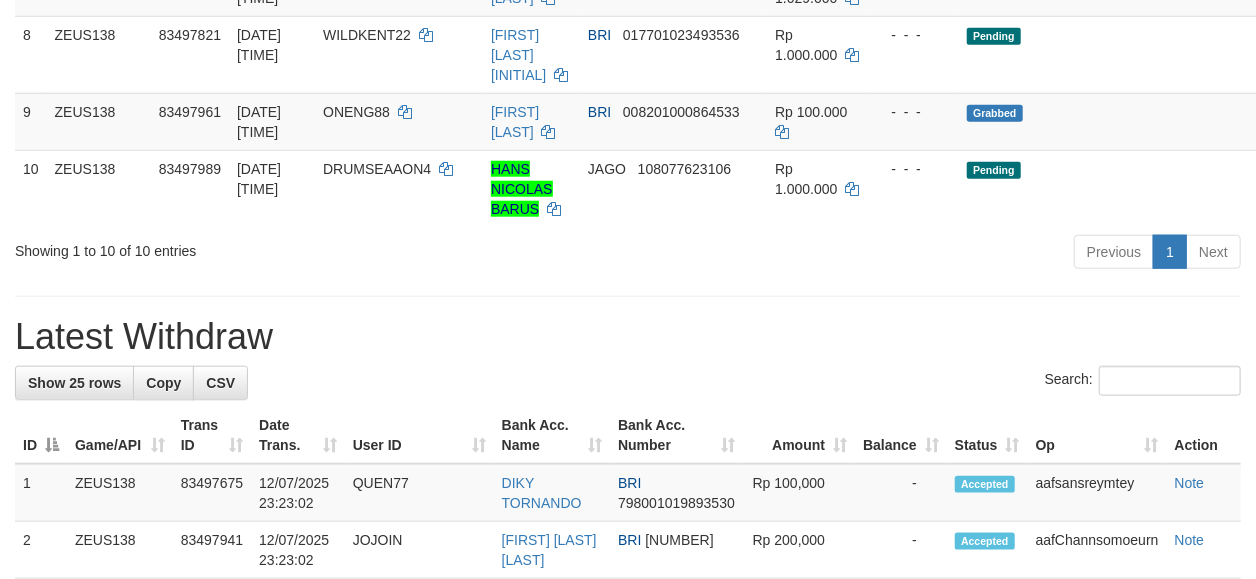 scroll, scrollTop: 762, scrollLeft: 0, axis: vertical 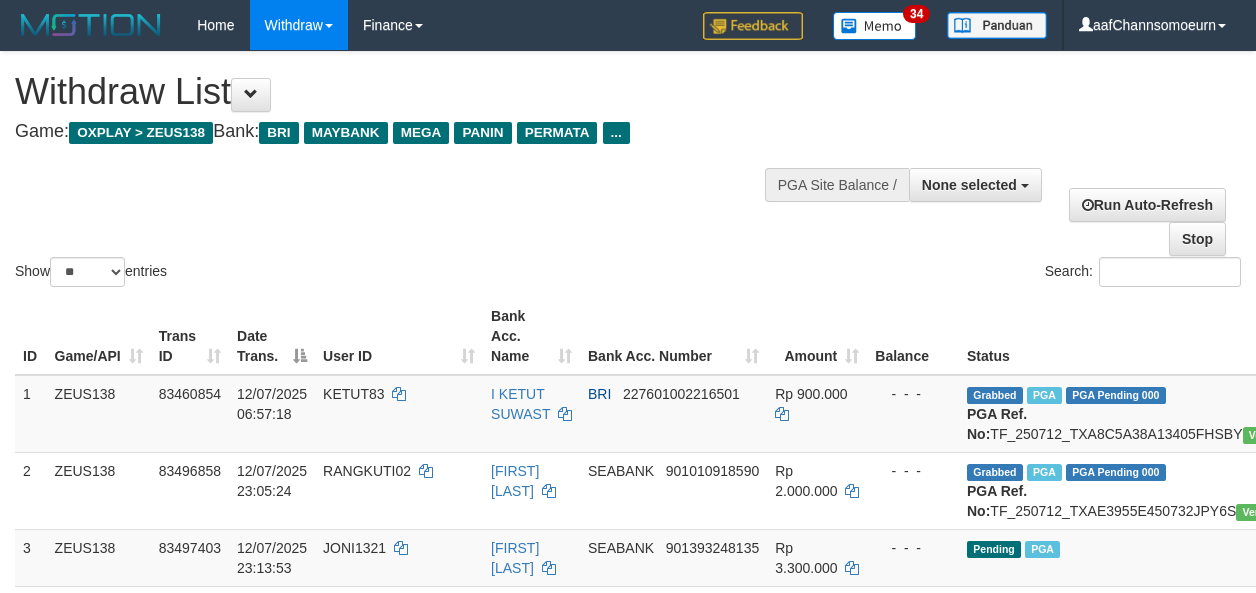 select 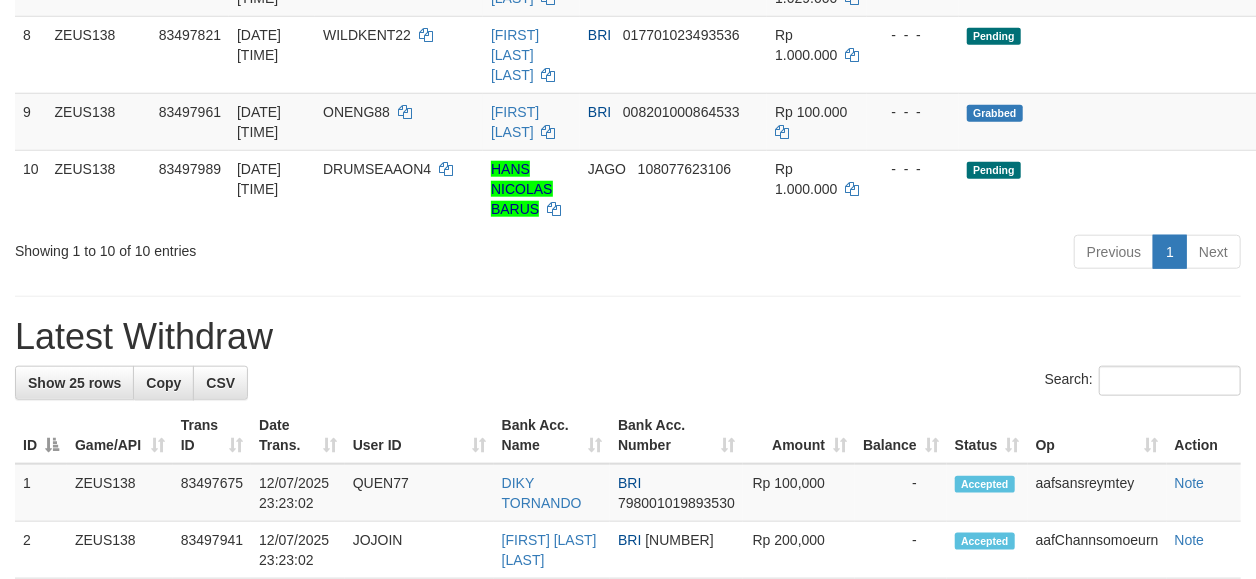 scroll, scrollTop: 762, scrollLeft: 0, axis: vertical 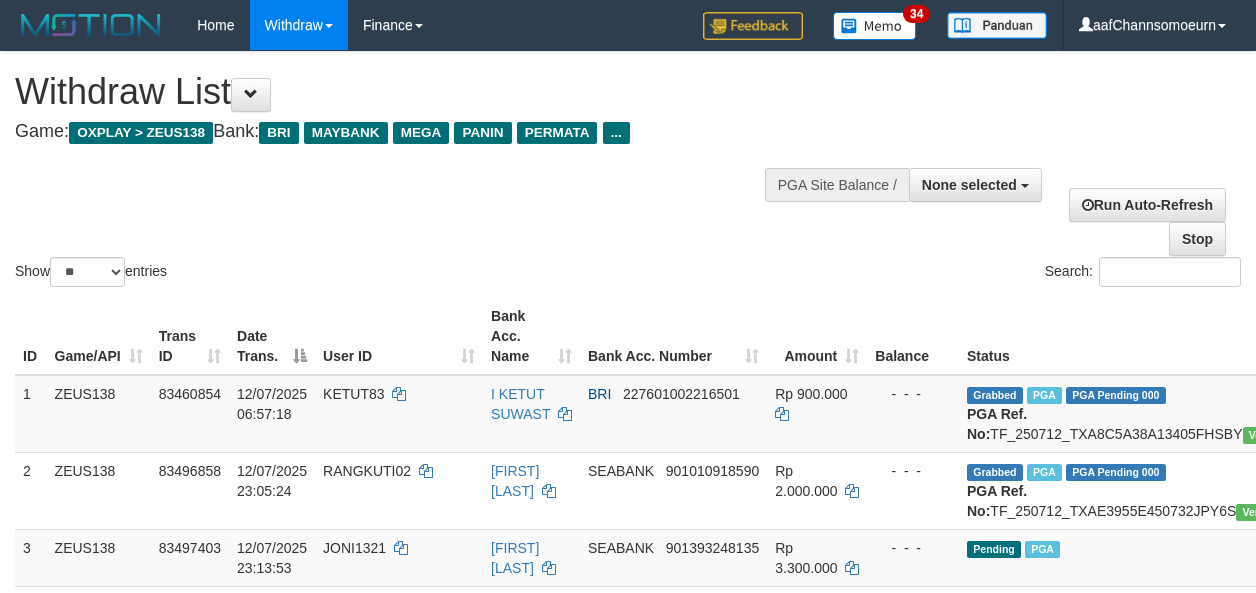 select 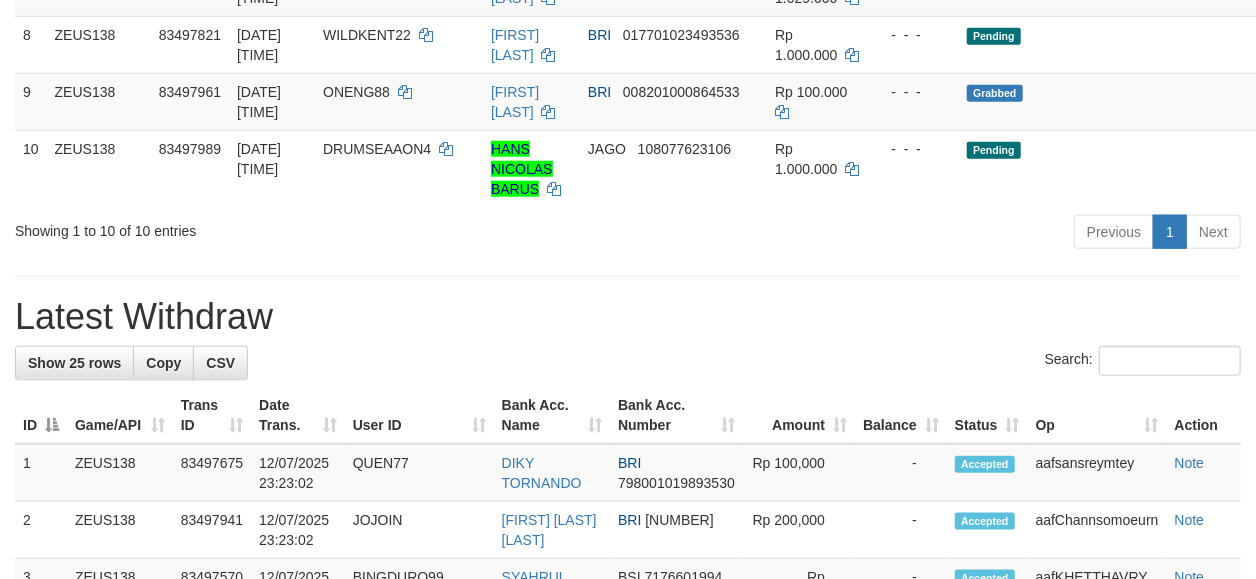 scroll, scrollTop: 762, scrollLeft: 0, axis: vertical 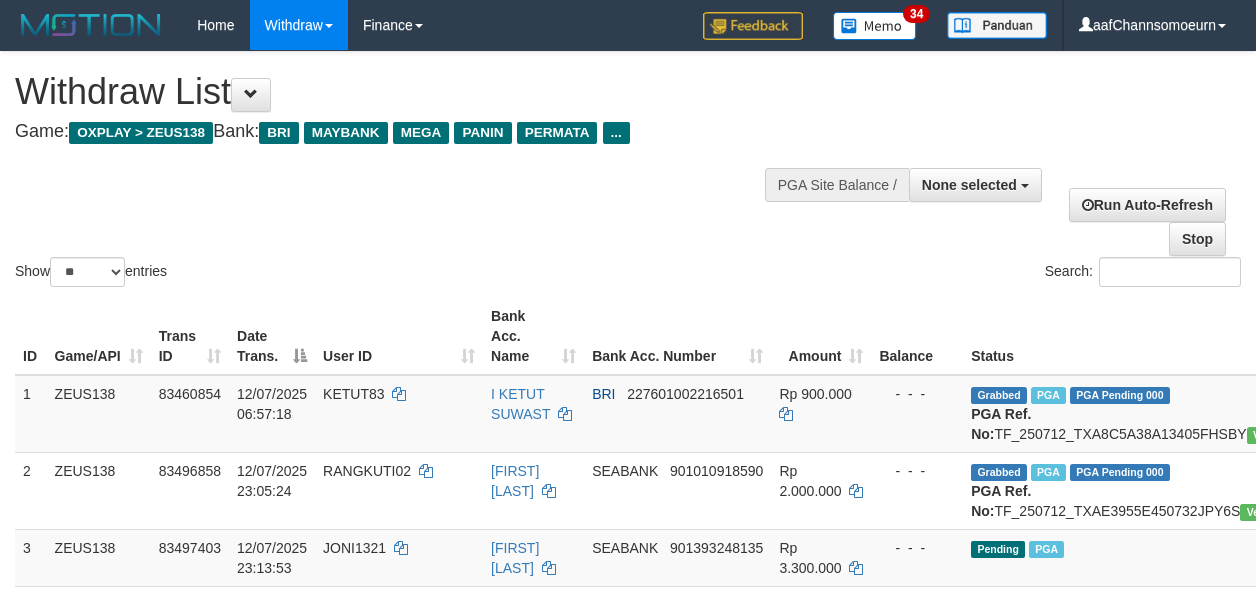 select 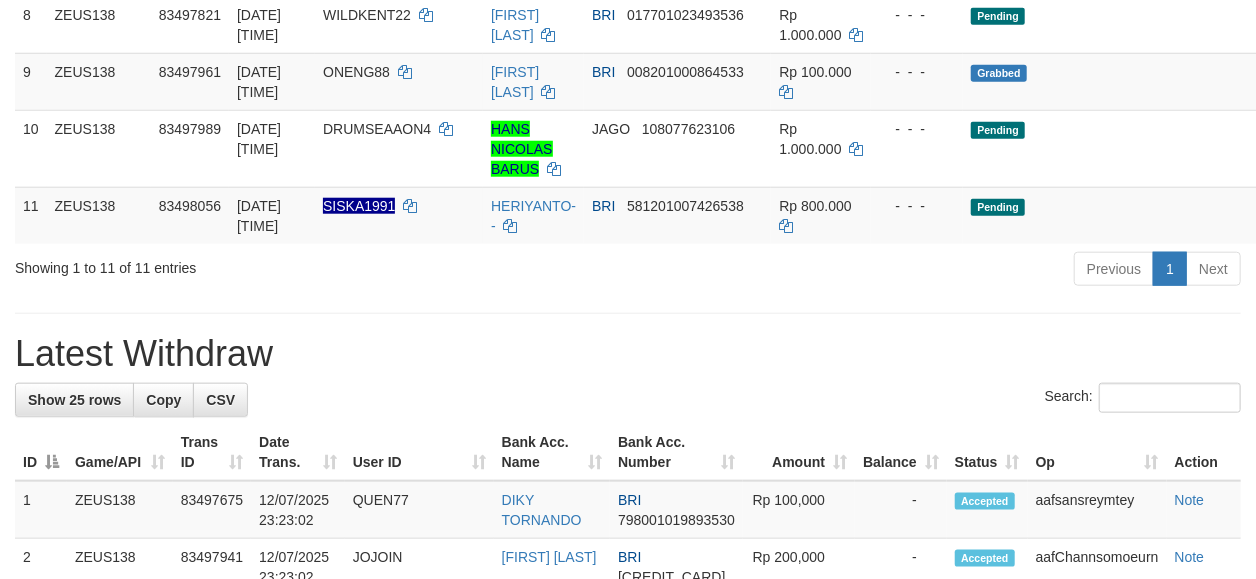 scroll, scrollTop: 762, scrollLeft: 0, axis: vertical 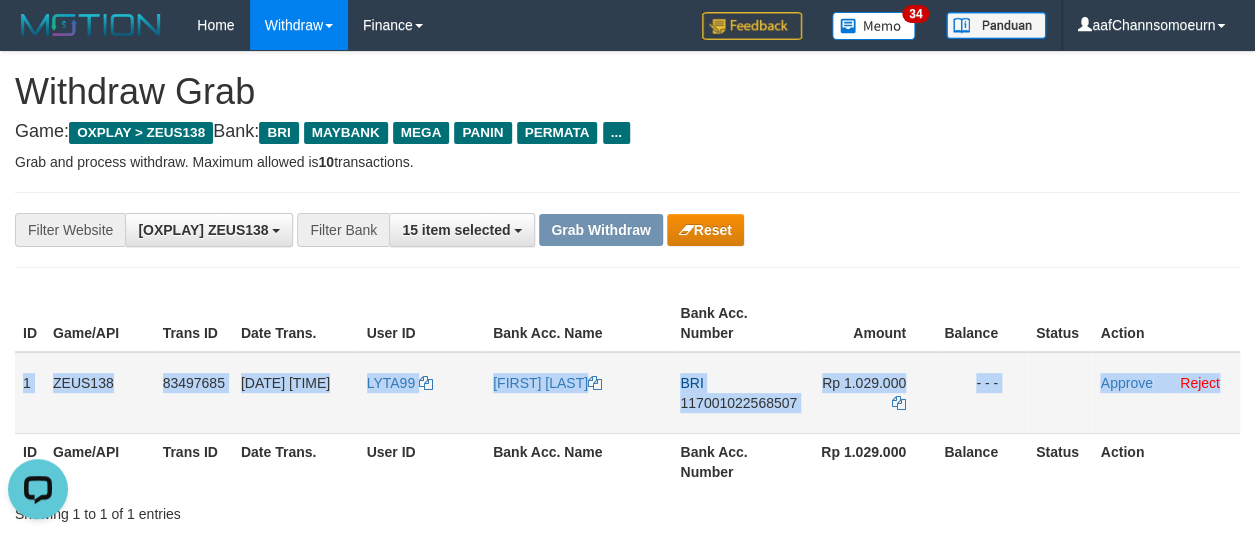 drag, startPoint x: 21, startPoint y: 367, endPoint x: 1220, endPoint y: 395, distance: 1199.3269 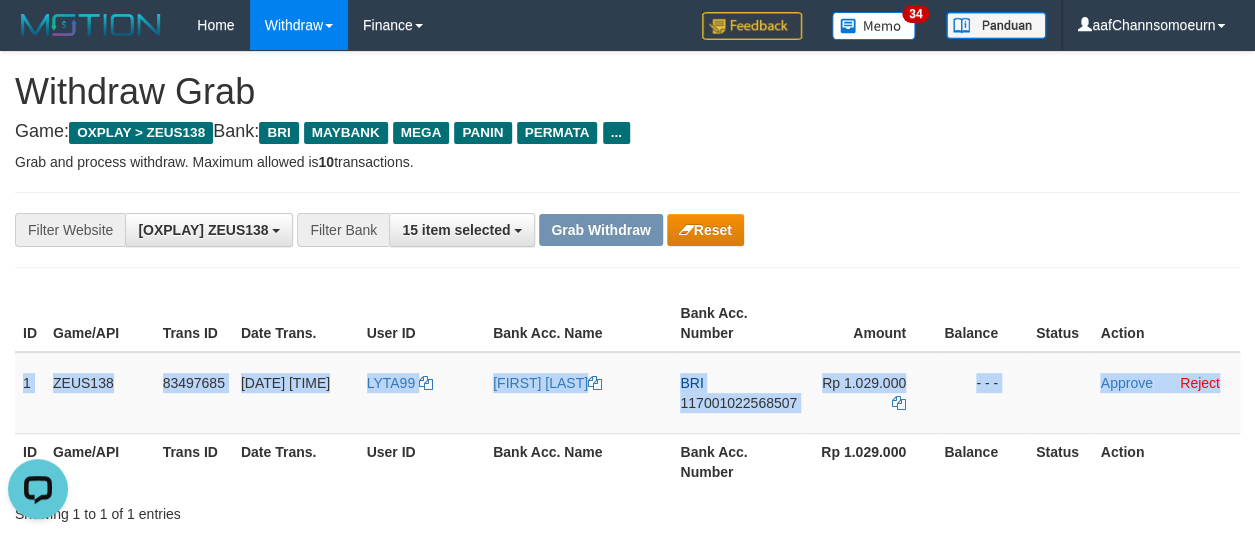 copy on "1
ZEUS138
83497685
12/07/2025 23:18:15
LYTA99
ARDI AMIR
BRI
117001022568507
Rp 1.029.000
- - -
Approve
Reject" 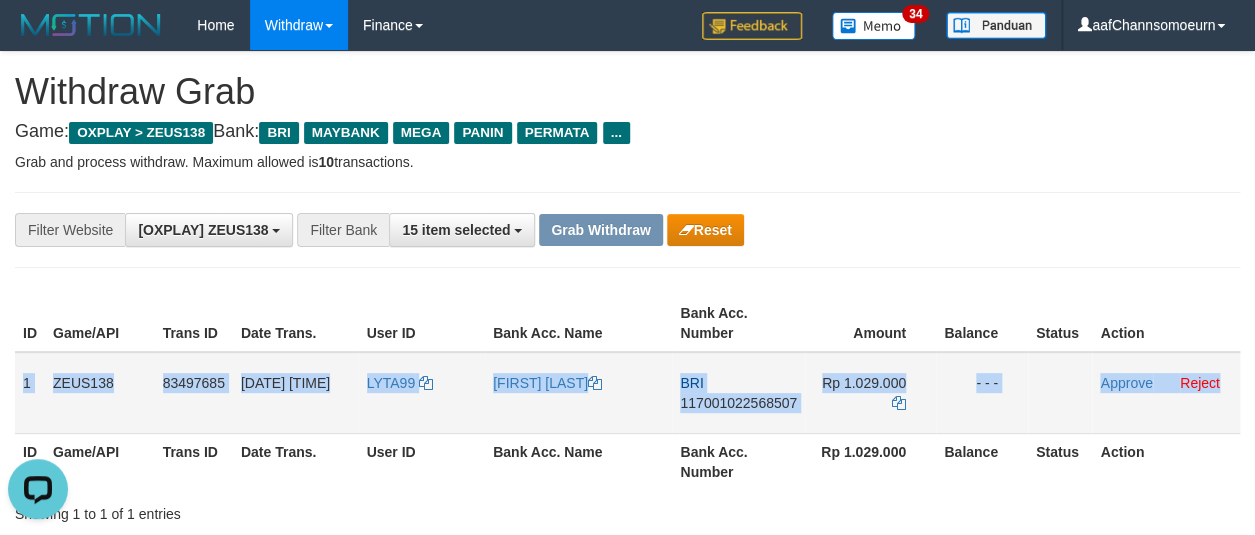 click on "117001022568507" at bounding box center (738, 403) 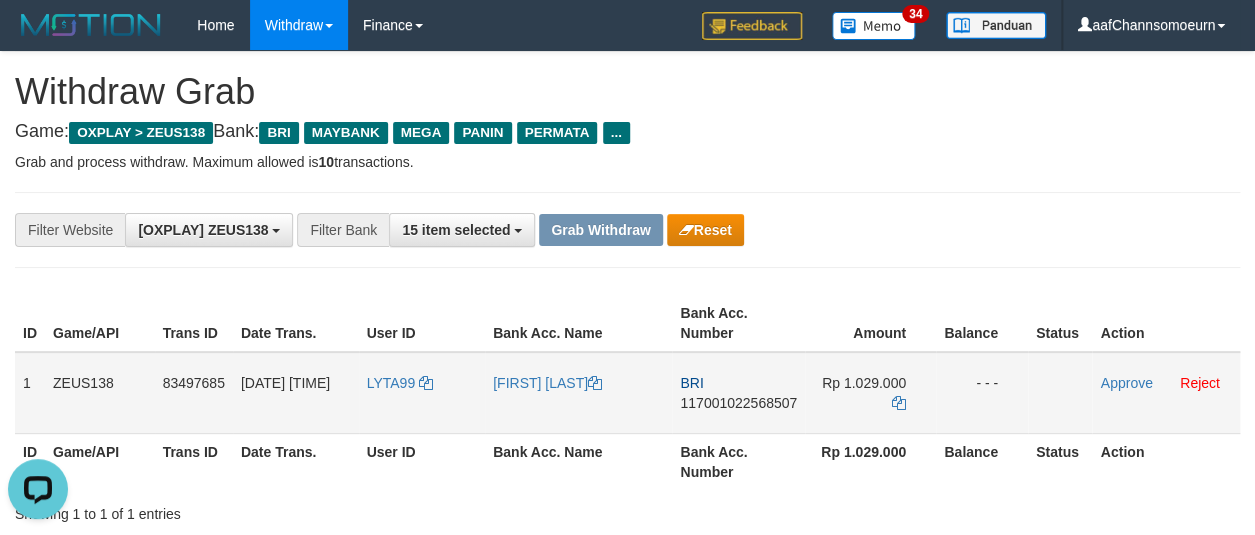click on "117001022568507" at bounding box center [738, 403] 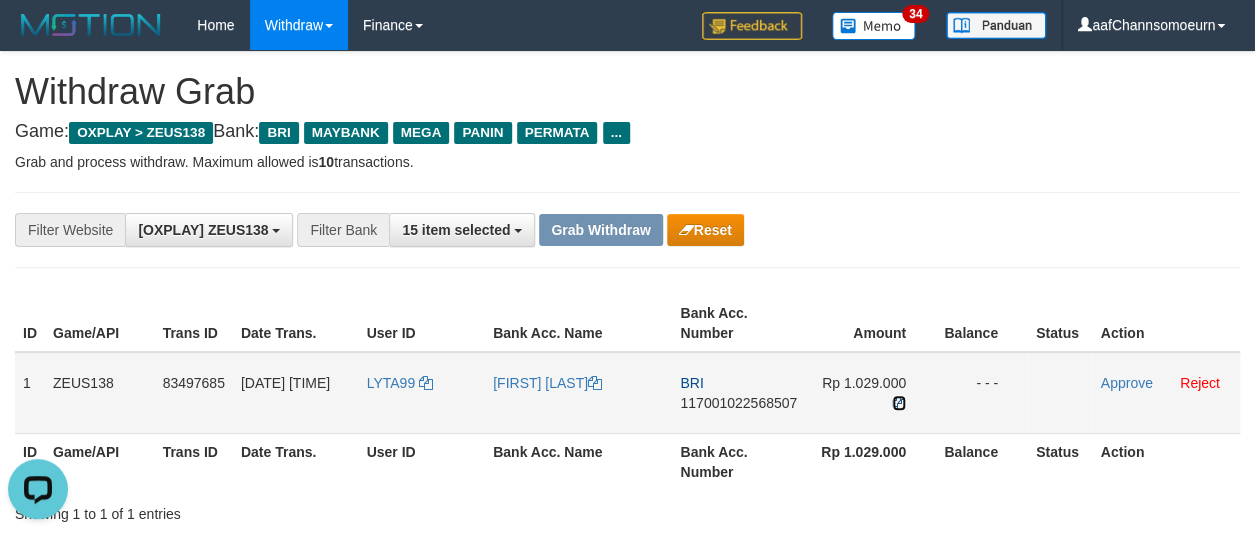 click at bounding box center (899, 403) 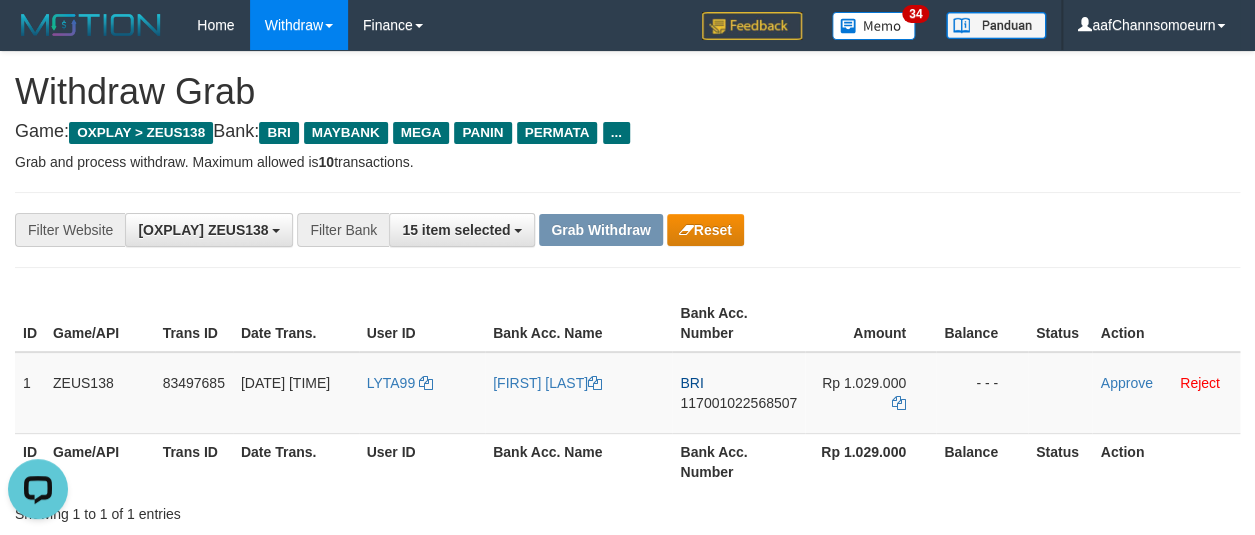 click on "**********" at bounding box center (523, 230) 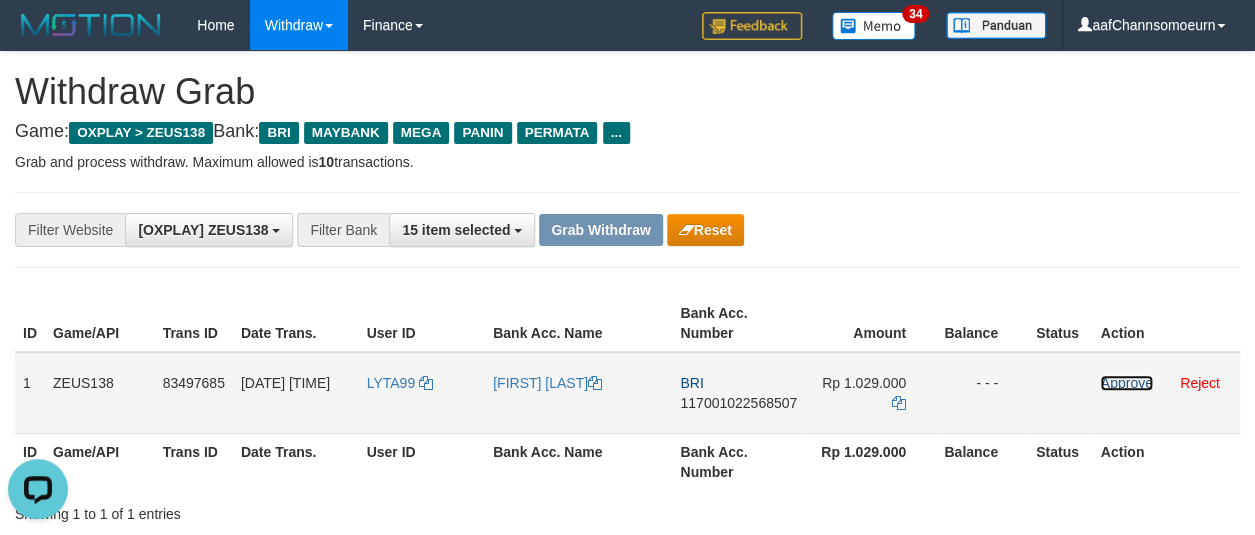 click on "Approve" at bounding box center [1126, 383] 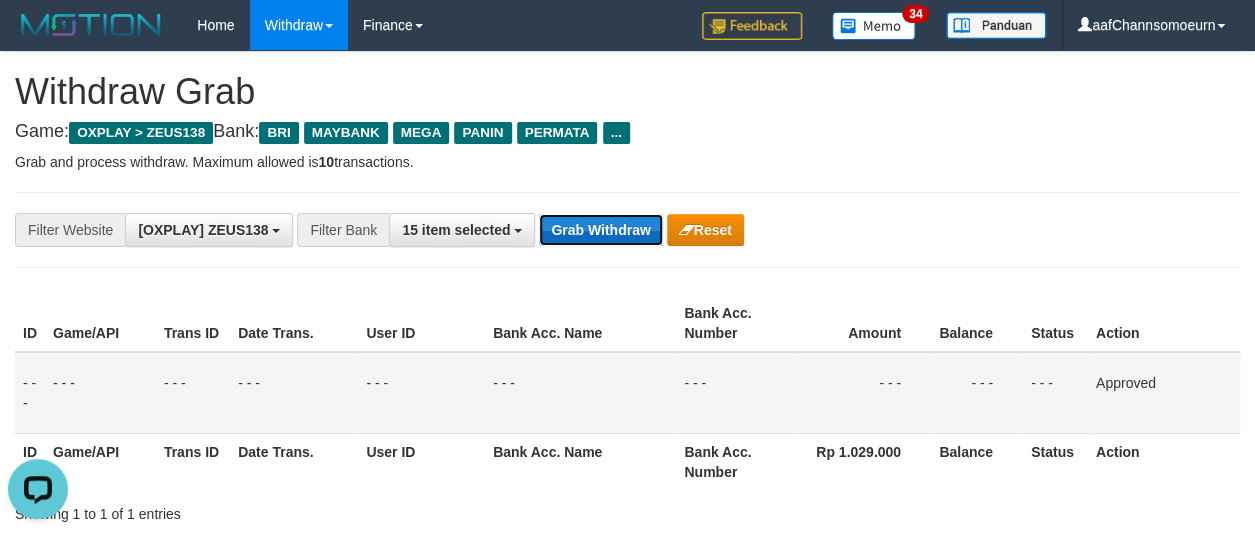 click on "Grab Withdraw" at bounding box center [600, 230] 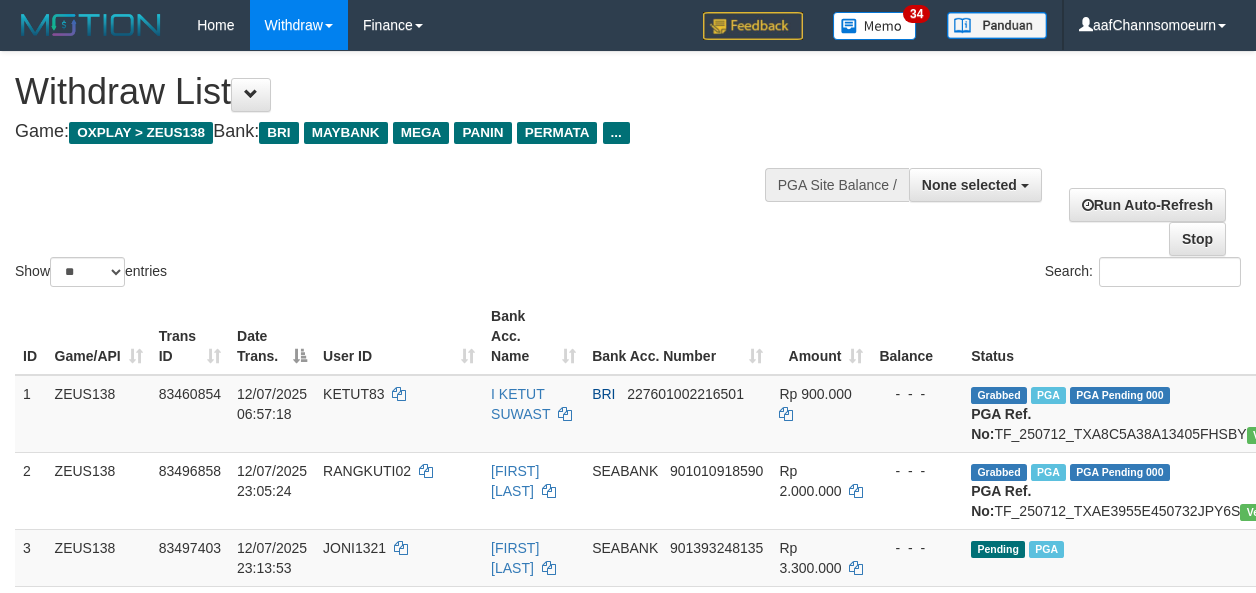 select 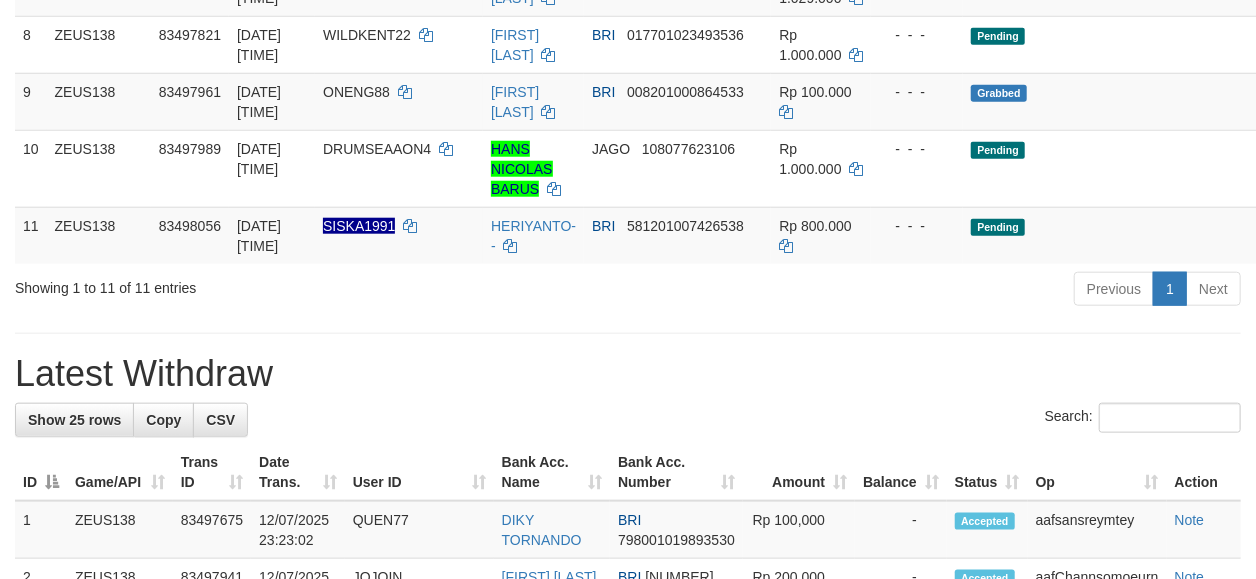 scroll, scrollTop: 762, scrollLeft: 0, axis: vertical 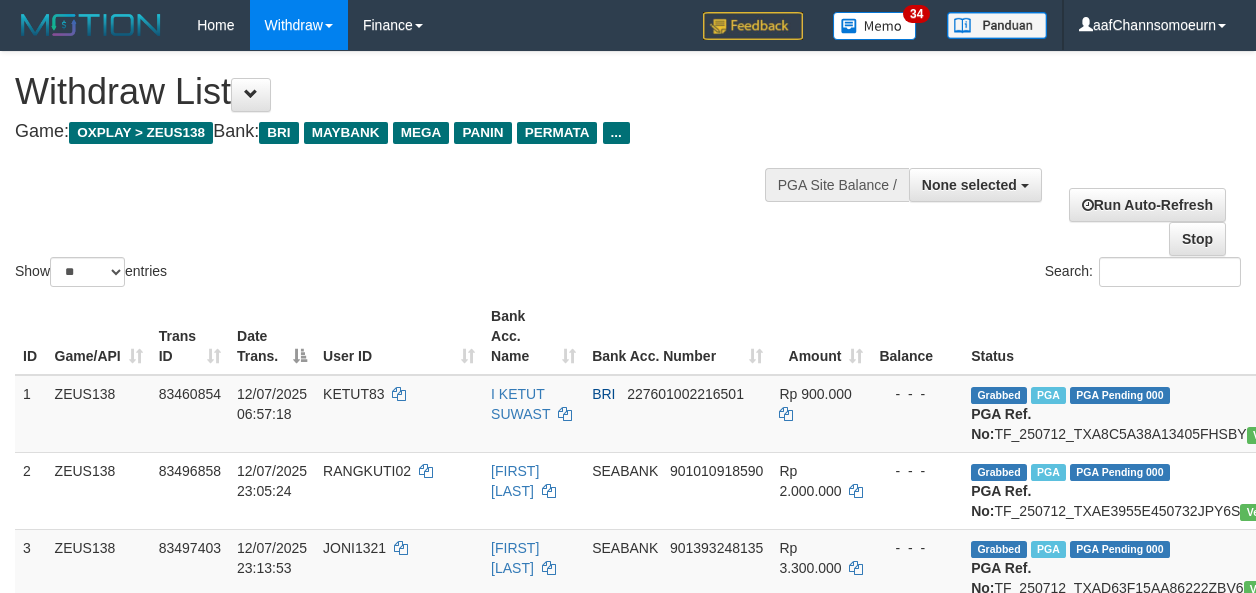 select 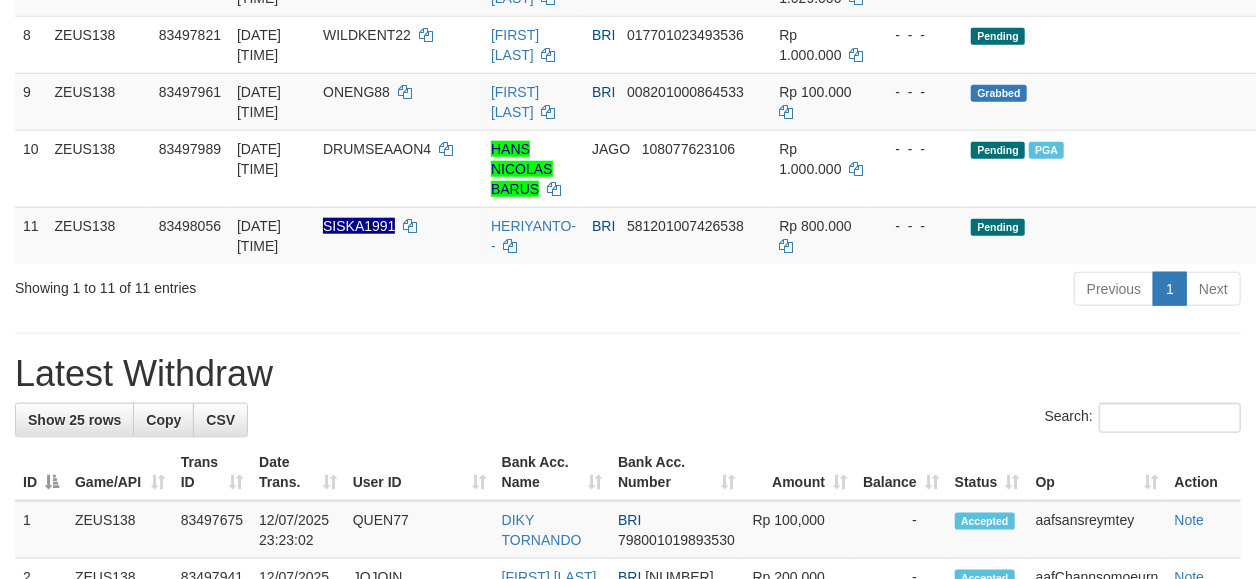 scroll, scrollTop: 762, scrollLeft: 0, axis: vertical 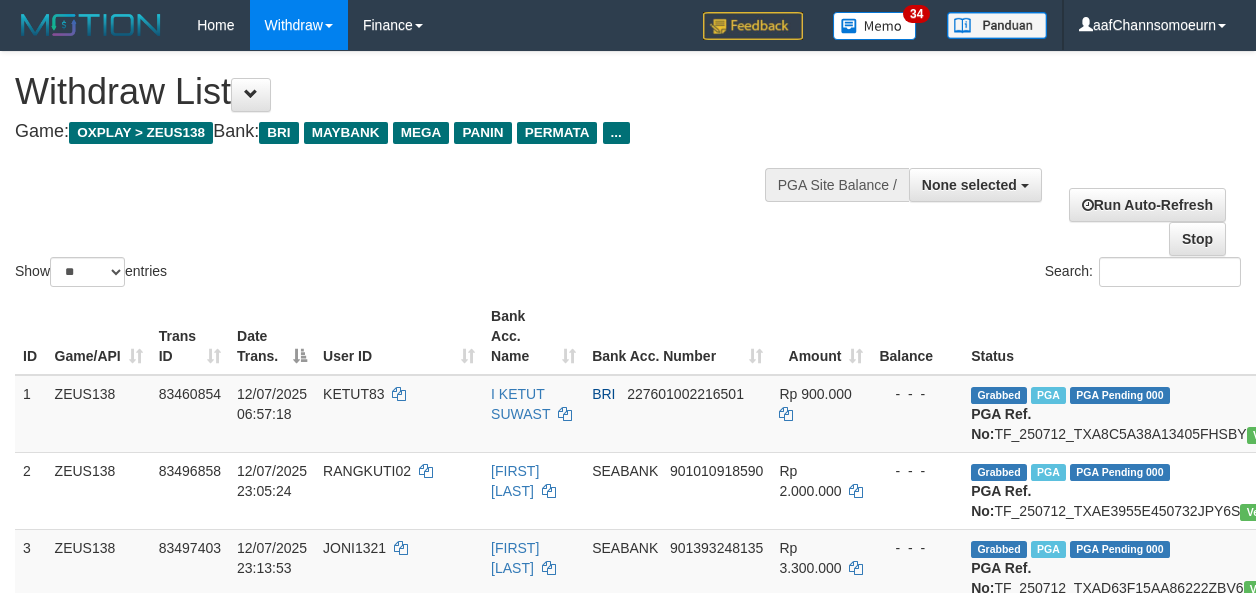 select 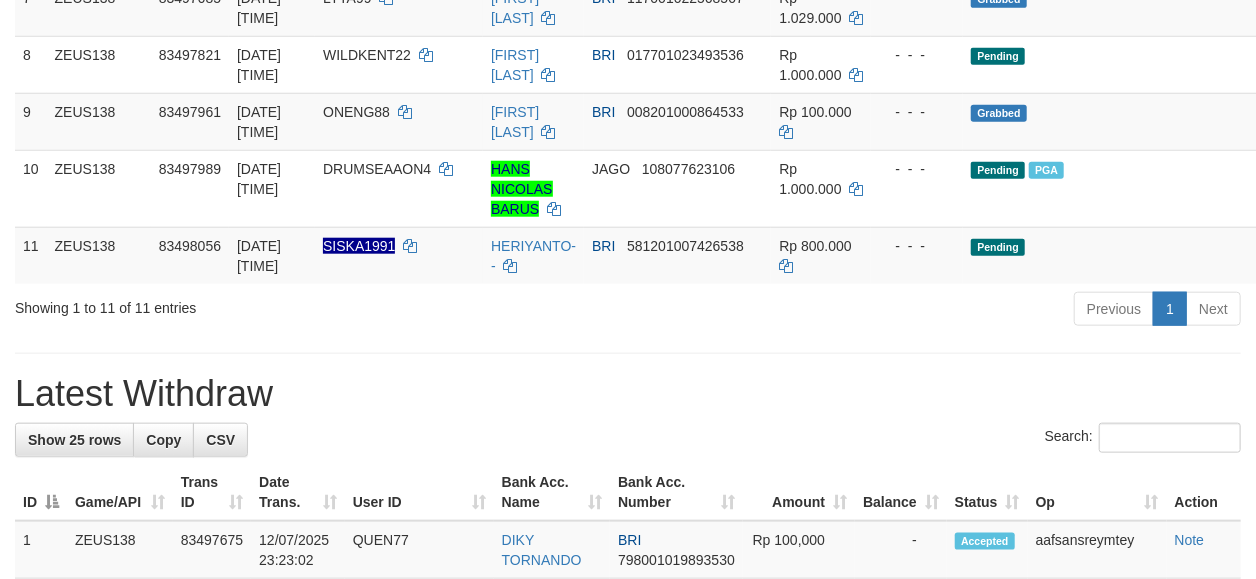 scroll, scrollTop: 762, scrollLeft: 0, axis: vertical 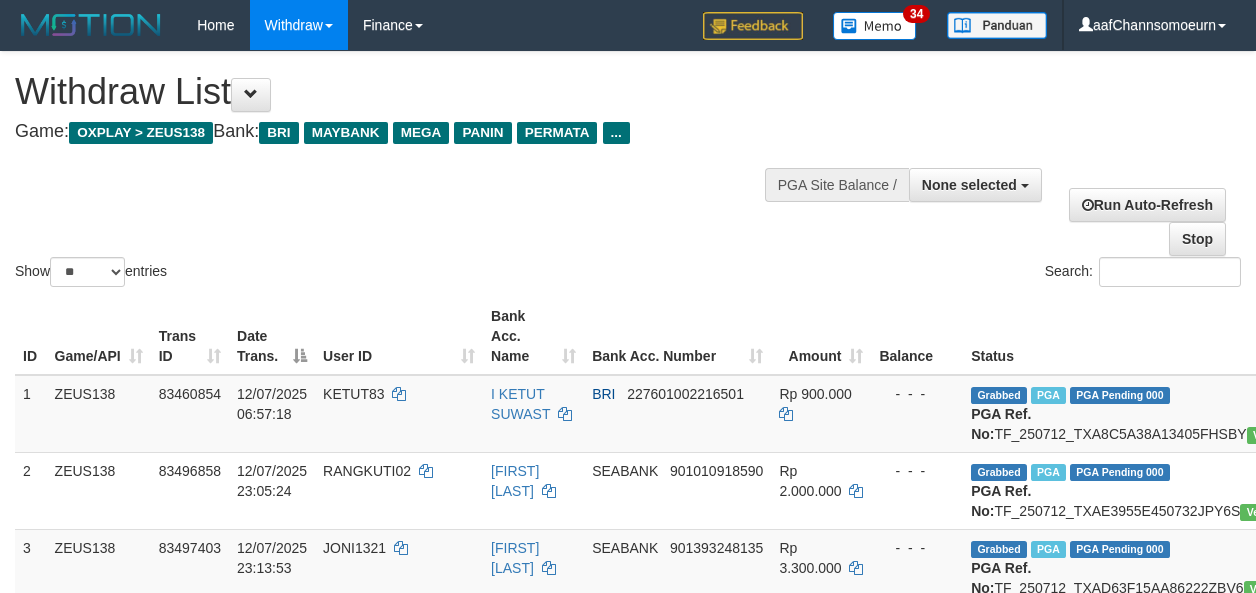 select 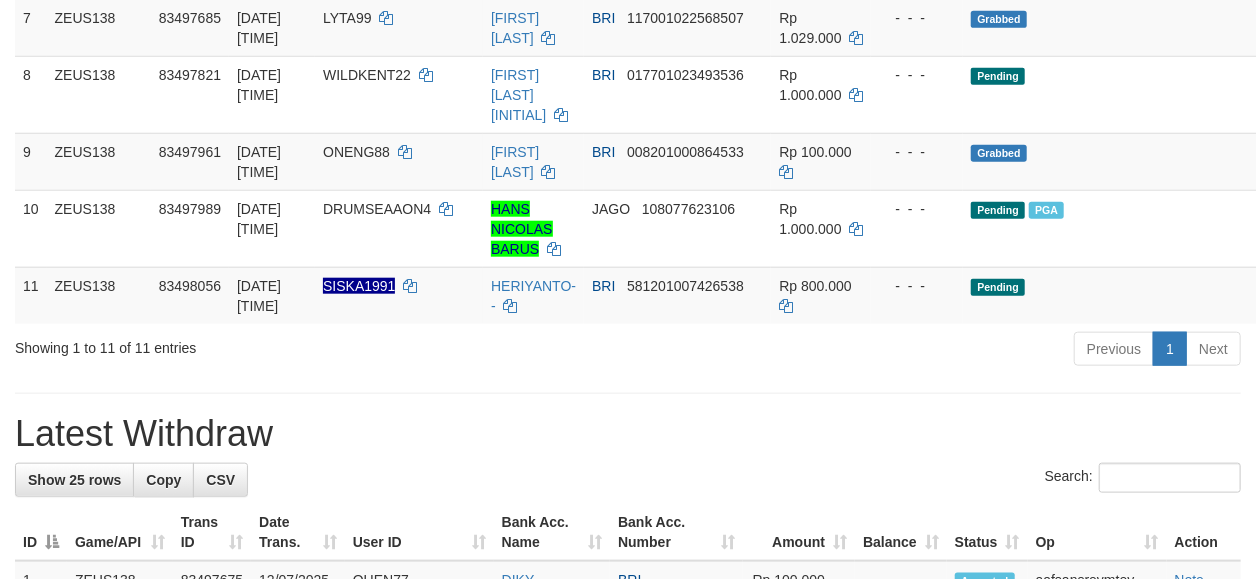 scroll, scrollTop: 762, scrollLeft: 0, axis: vertical 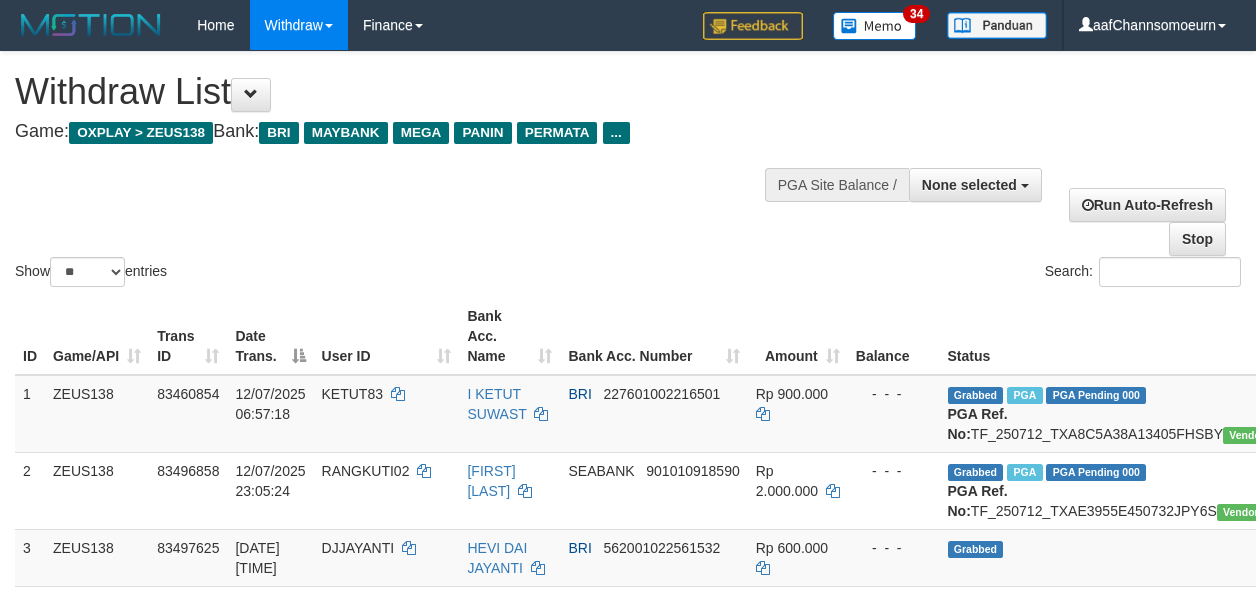 select 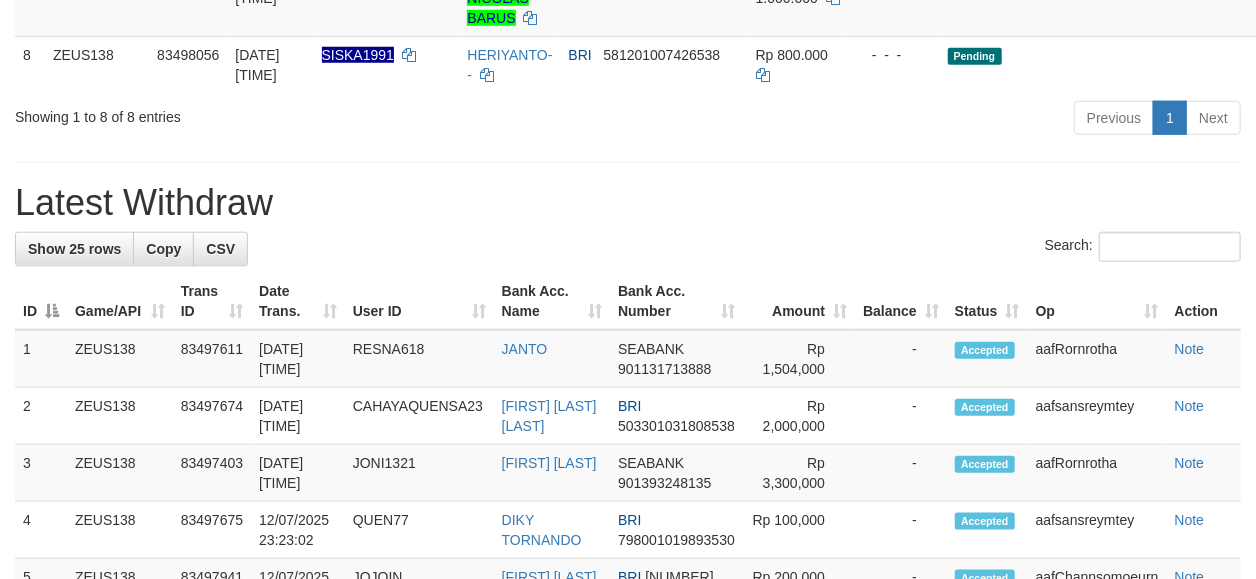 scroll, scrollTop: 762, scrollLeft: 0, axis: vertical 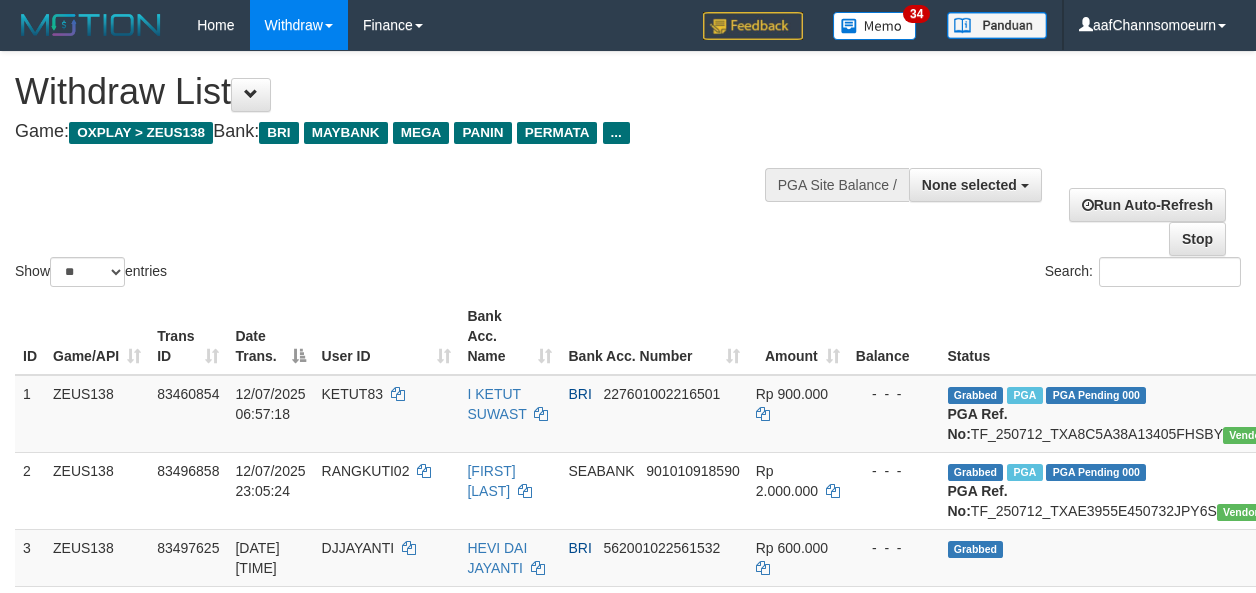 select 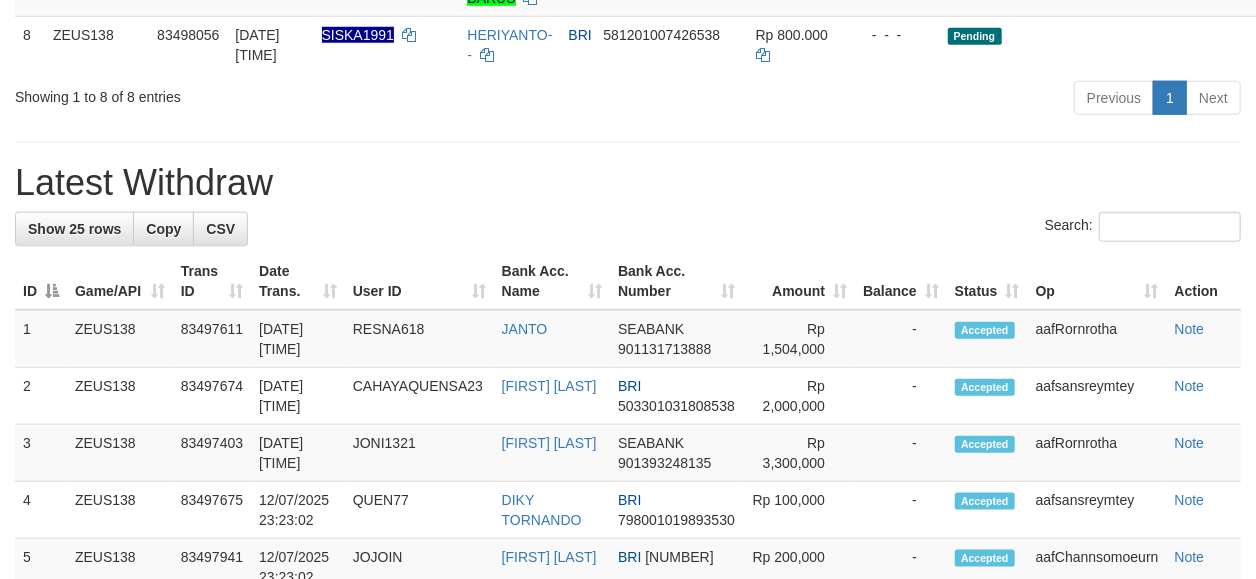 scroll, scrollTop: 762, scrollLeft: 0, axis: vertical 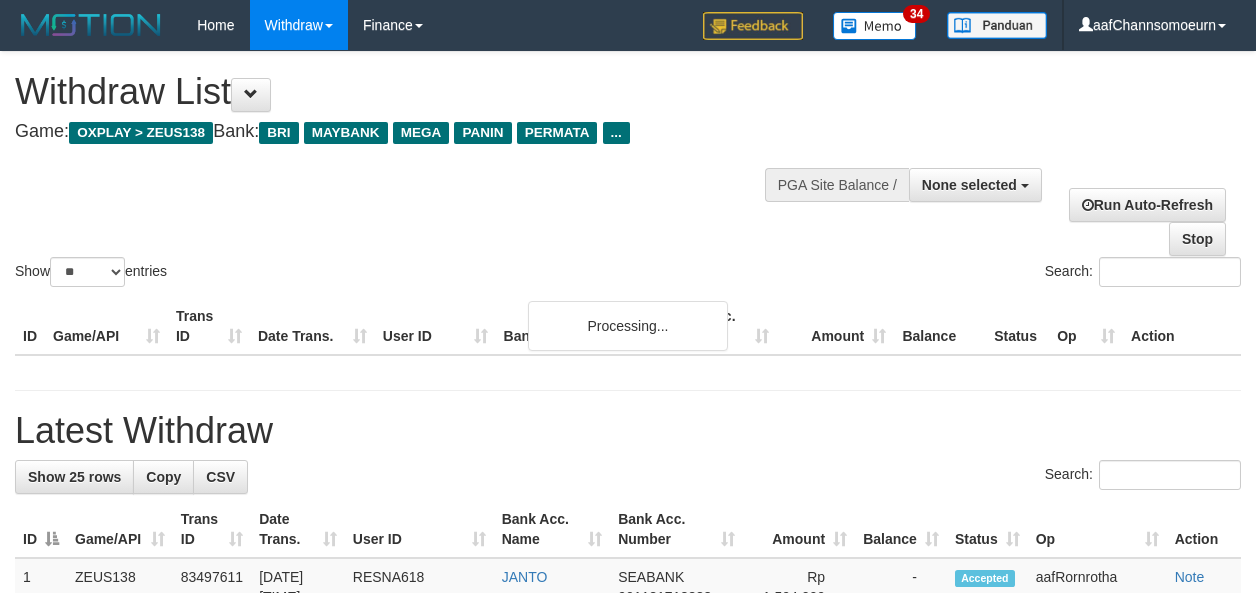 select 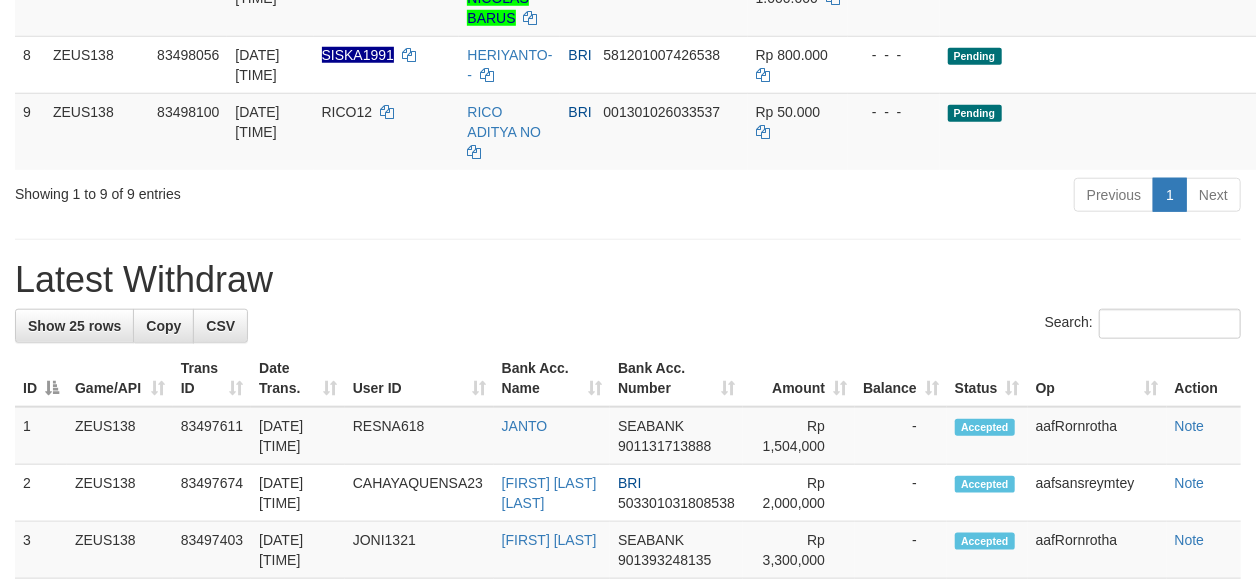 scroll, scrollTop: 762, scrollLeft: 0, axis: vertical 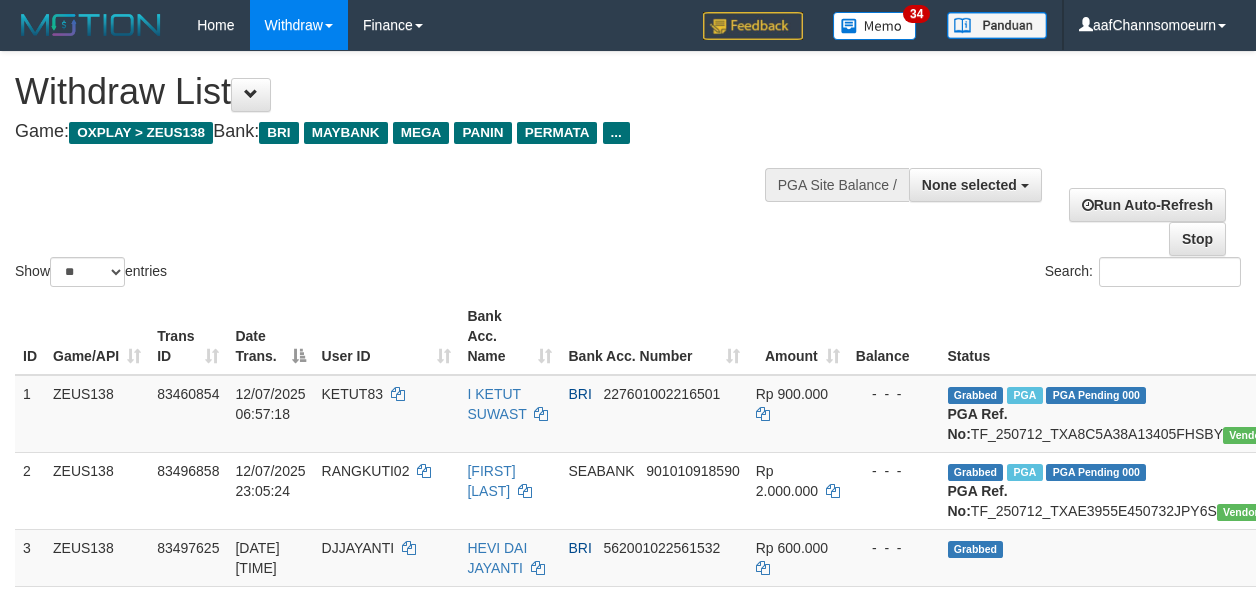 select 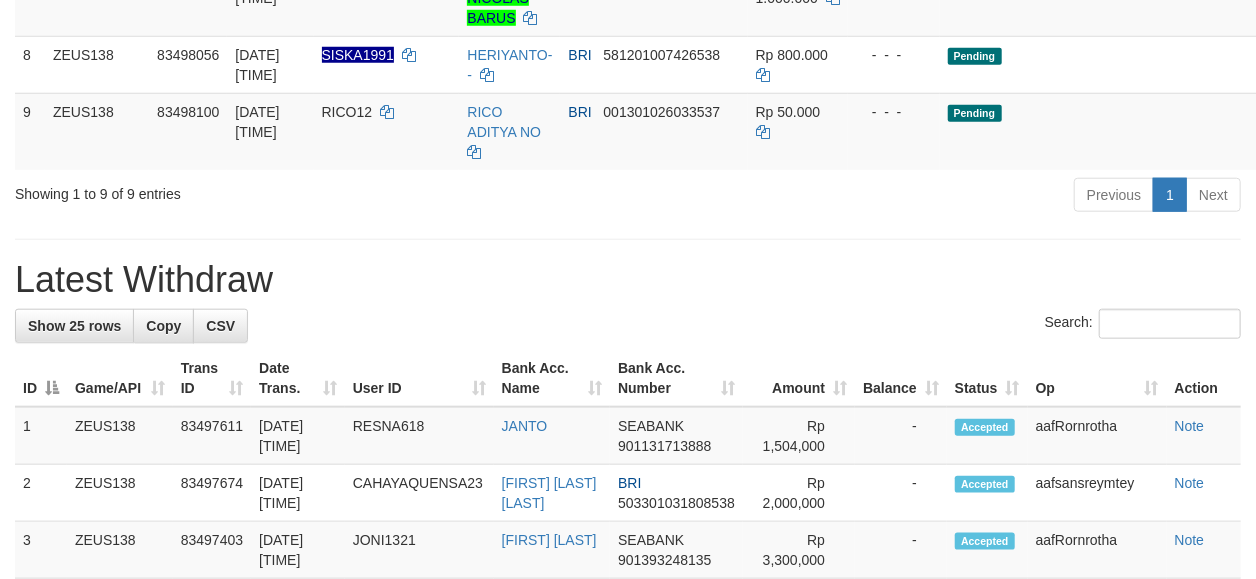 scroll, scrollTop: 762, scrollLeft: 0, axis: vertical 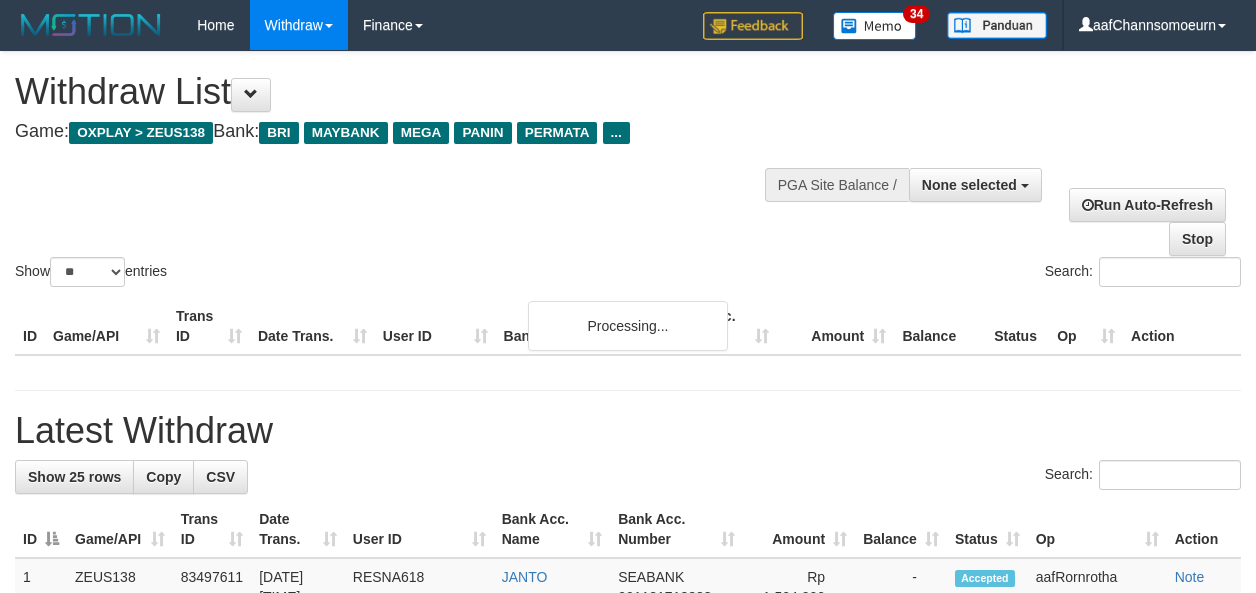 select 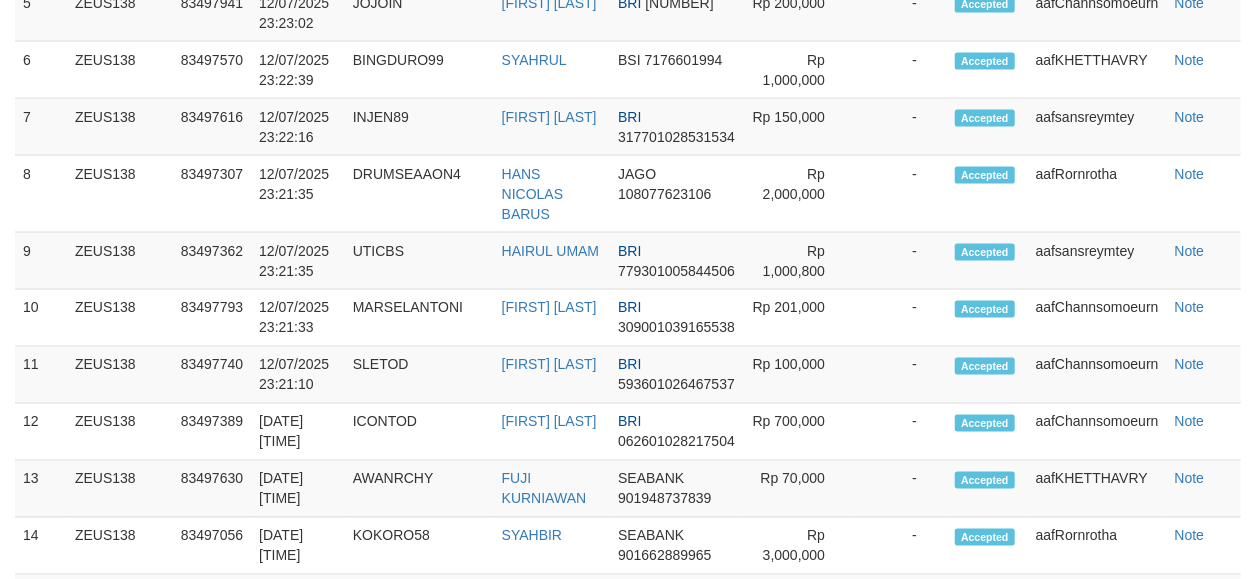 scroll, scrollTop: 960, scrollLeft: 0, axis: vertical 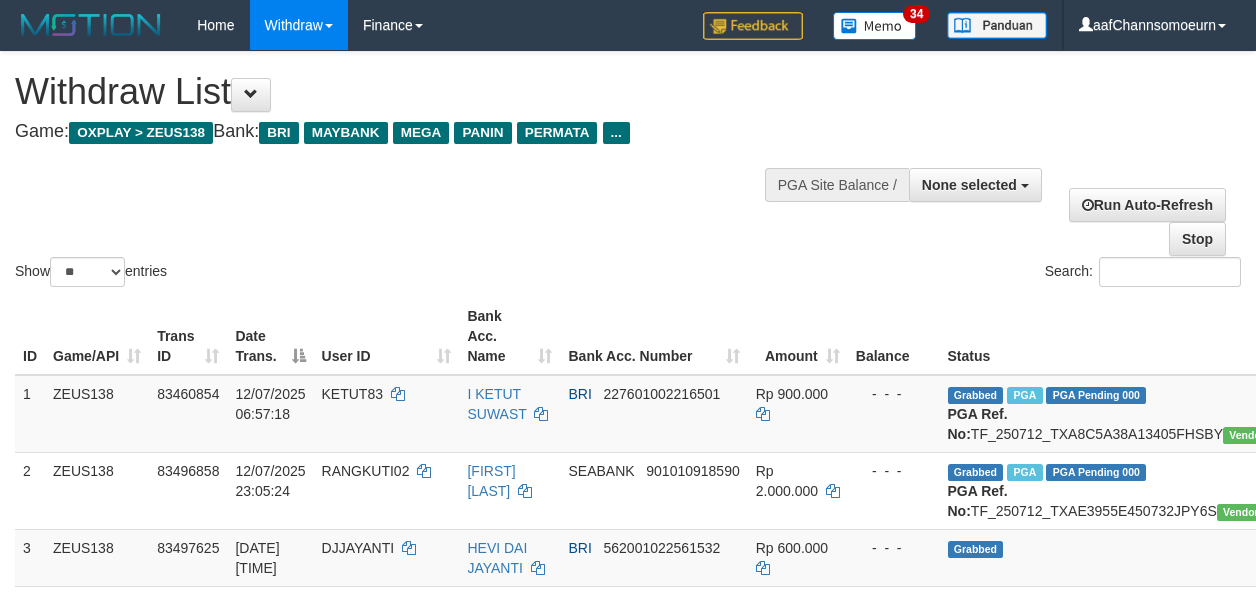select 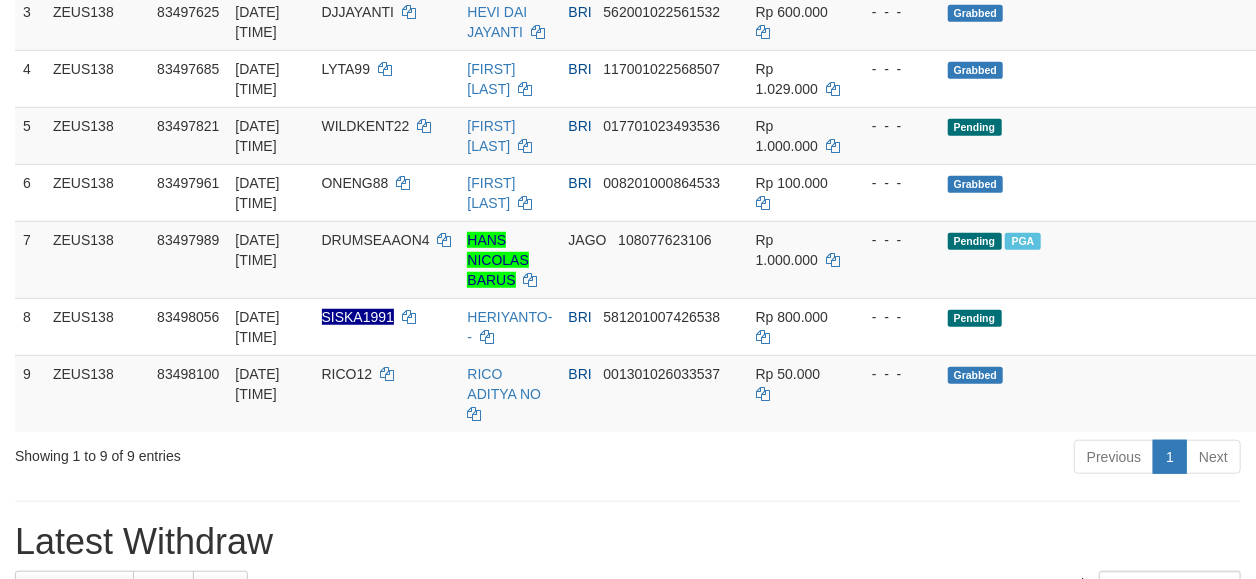 scroll, scrollTop: 580, scrollLeft: 0, axis: vertical 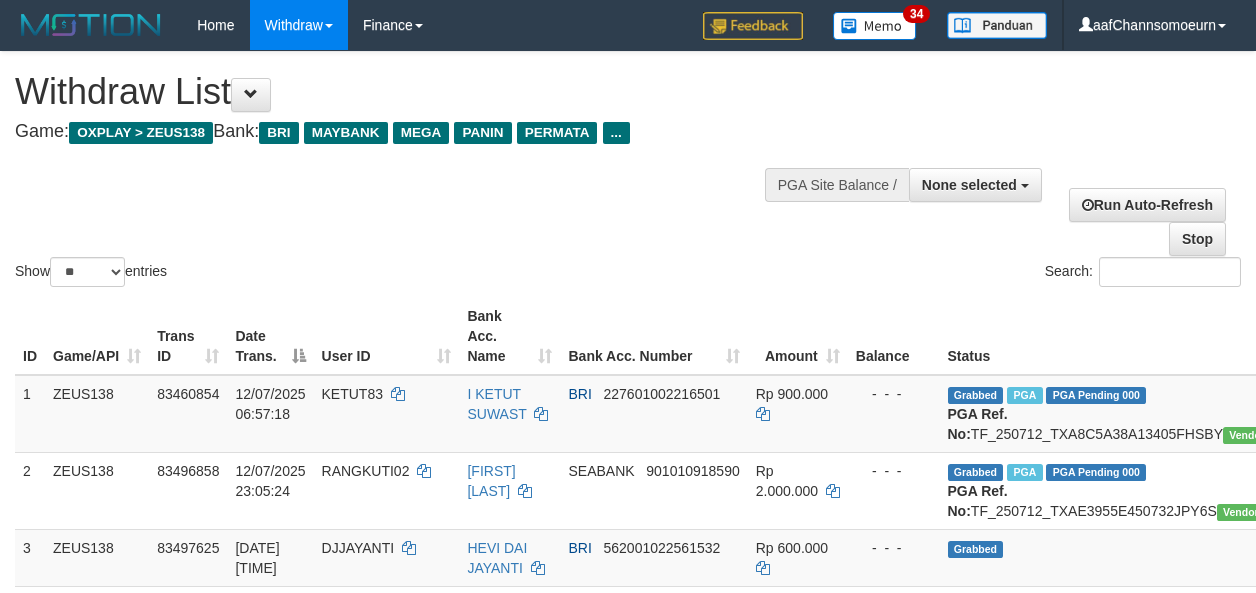select 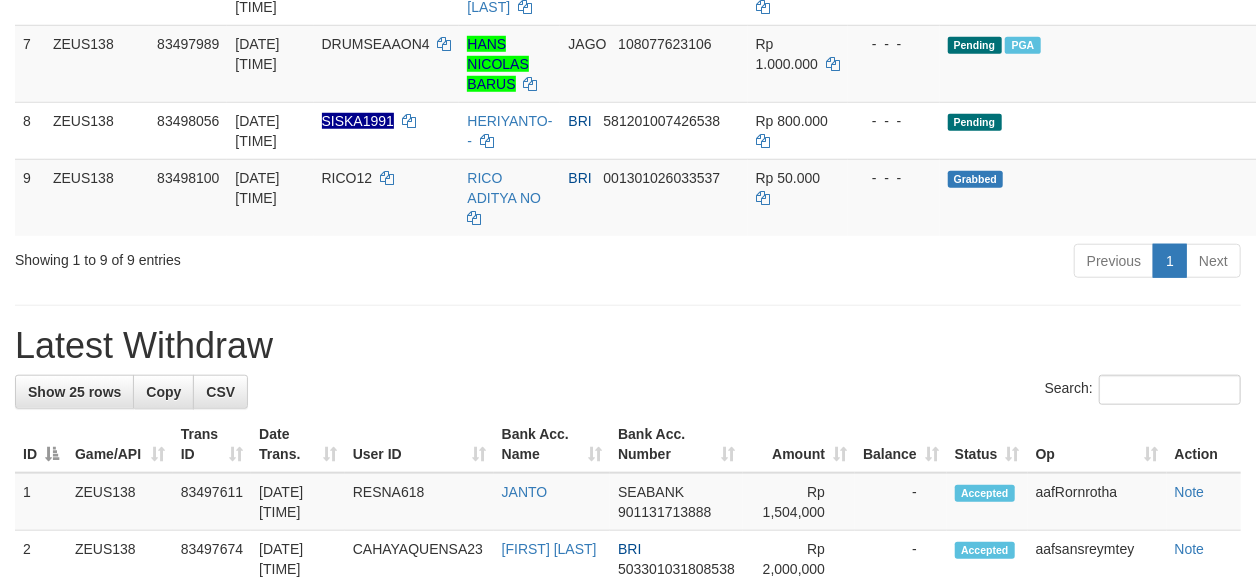 scroll, scrollTop: 678, scrollLeft: 0, axis: vertical 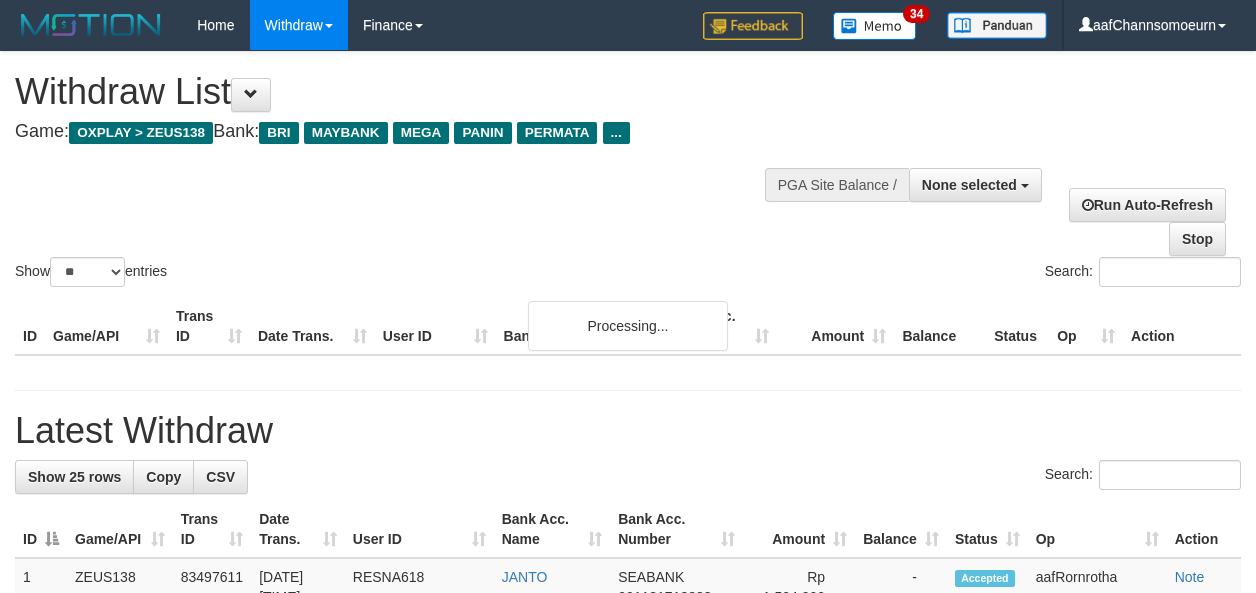 select 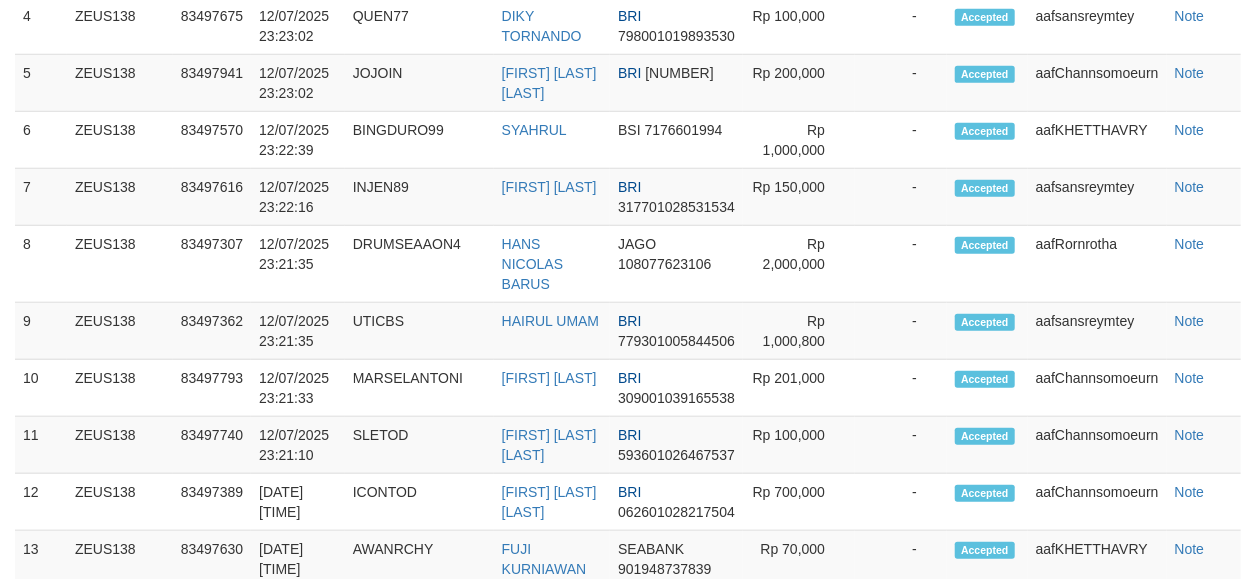 scroll, scrollTop: 678, scrollLeft: 0, axis: vertical 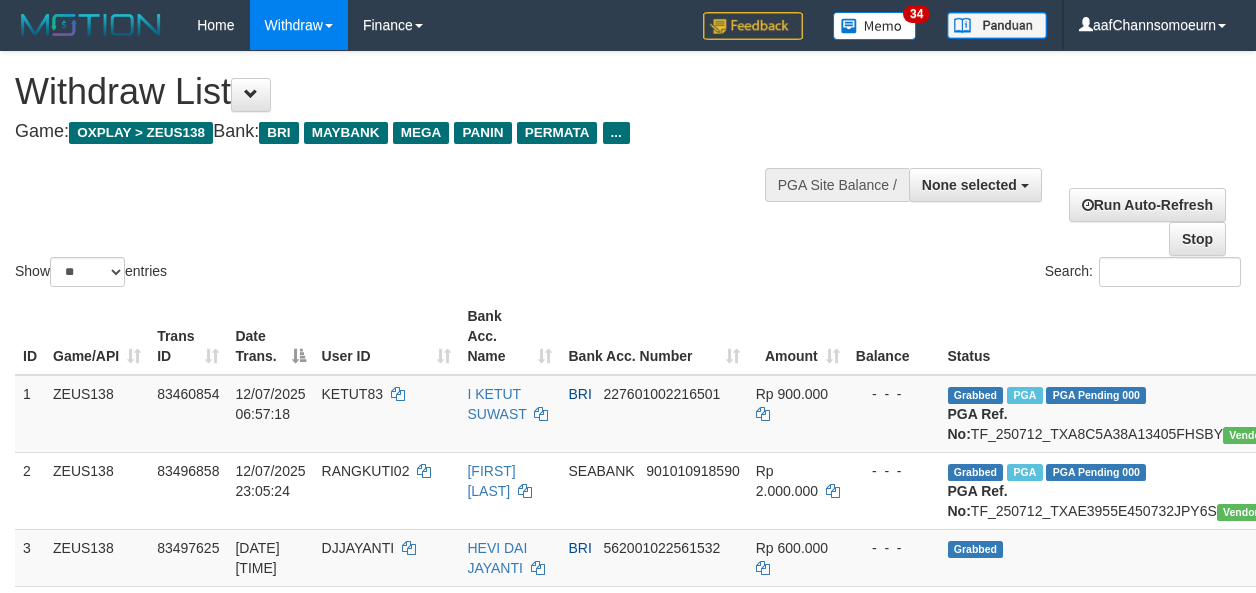 select 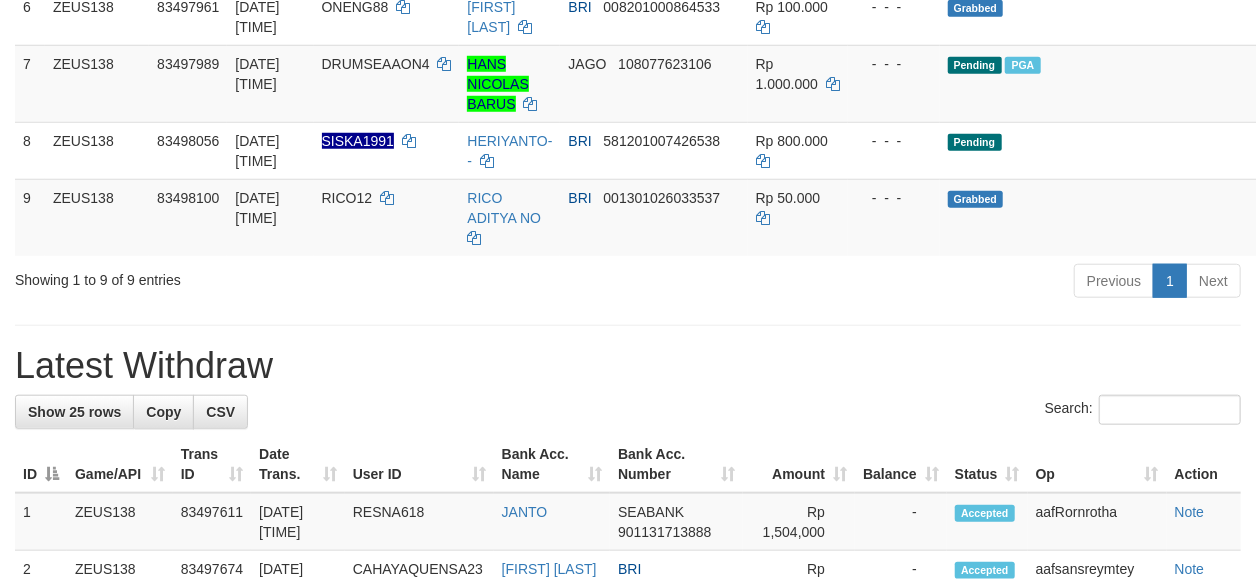 scroll, scrollTop: 678, scrollLeft: 0, axis: vertical 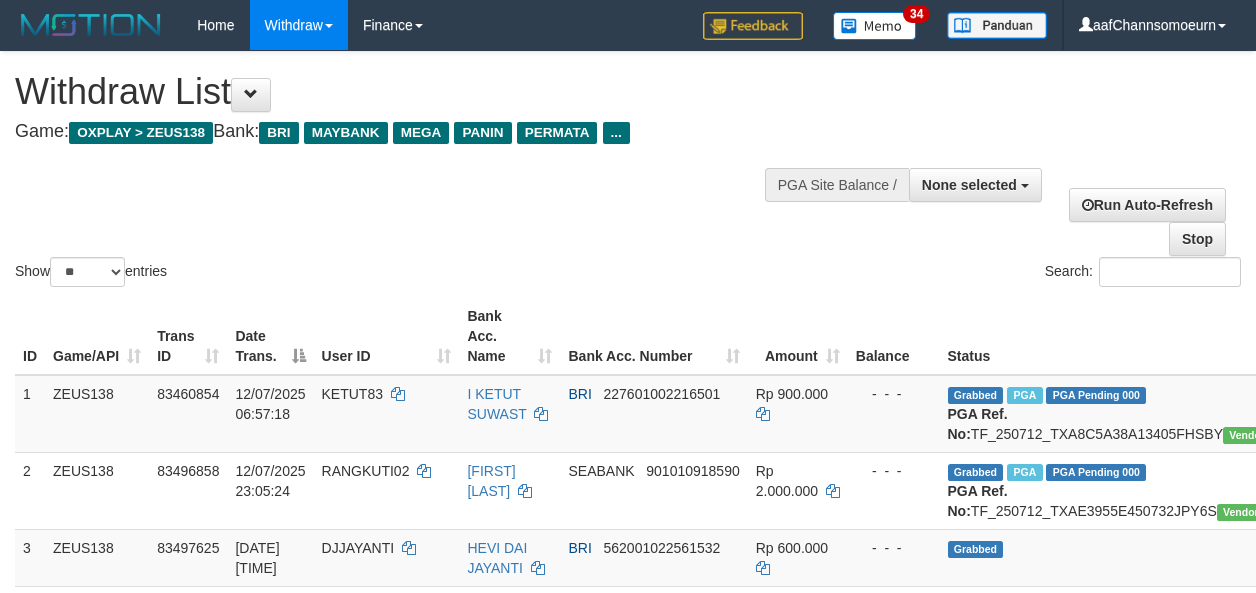 select 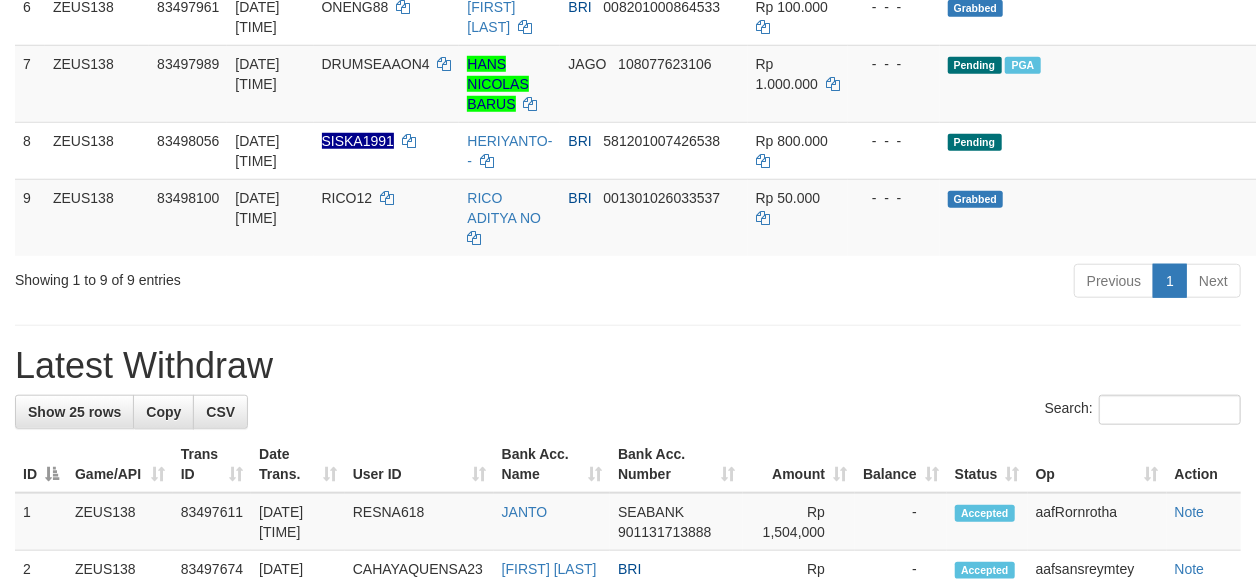 scroll, scrollTop: 678, scrollLeft: 0, axis: vertical 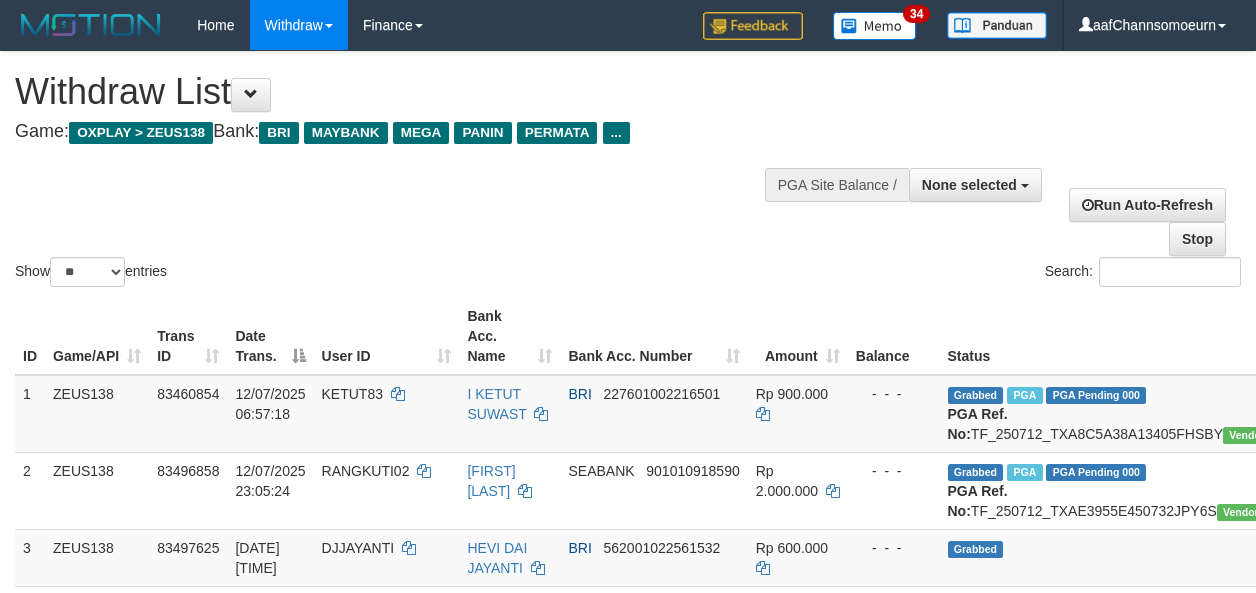 select 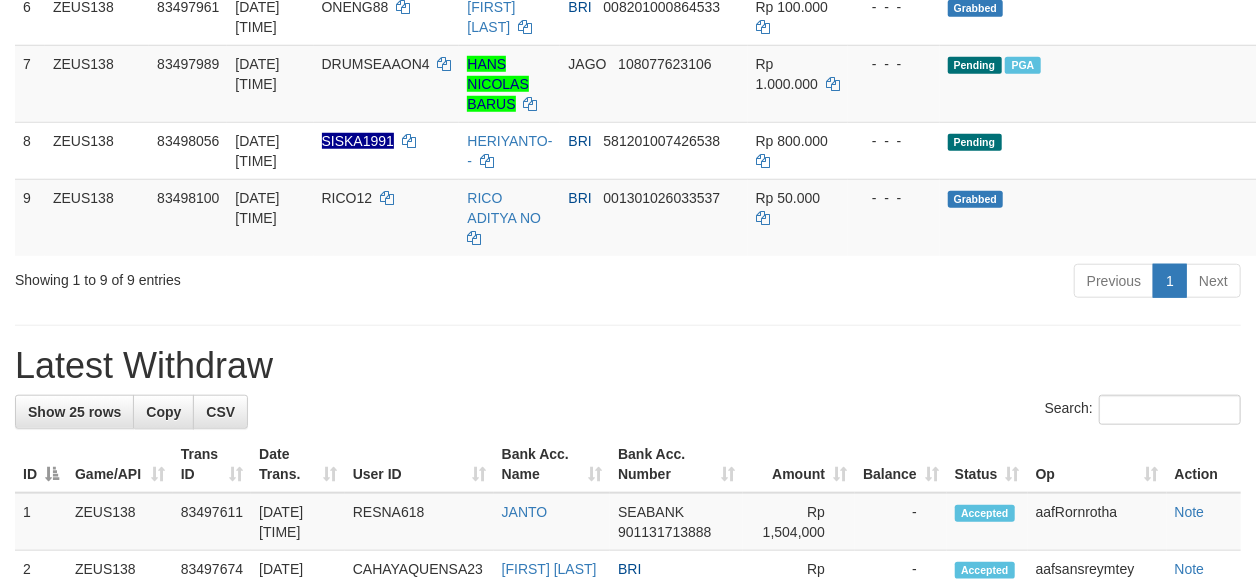 scroll, scrollTop: 678, scrollLeft: 0, axis: vertical 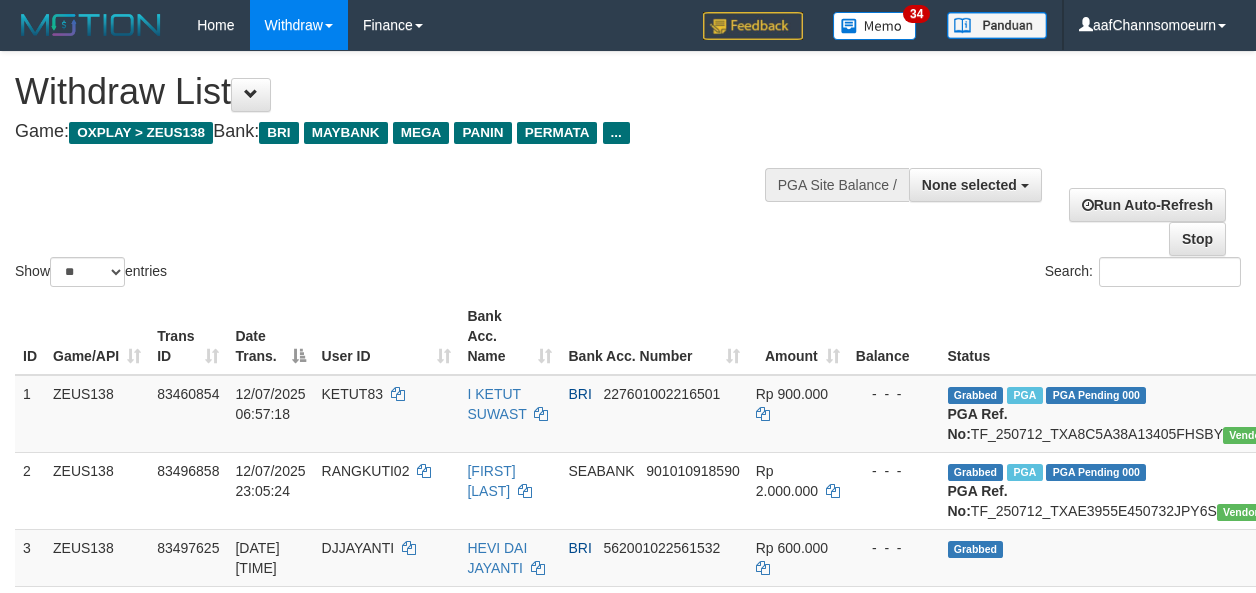 select 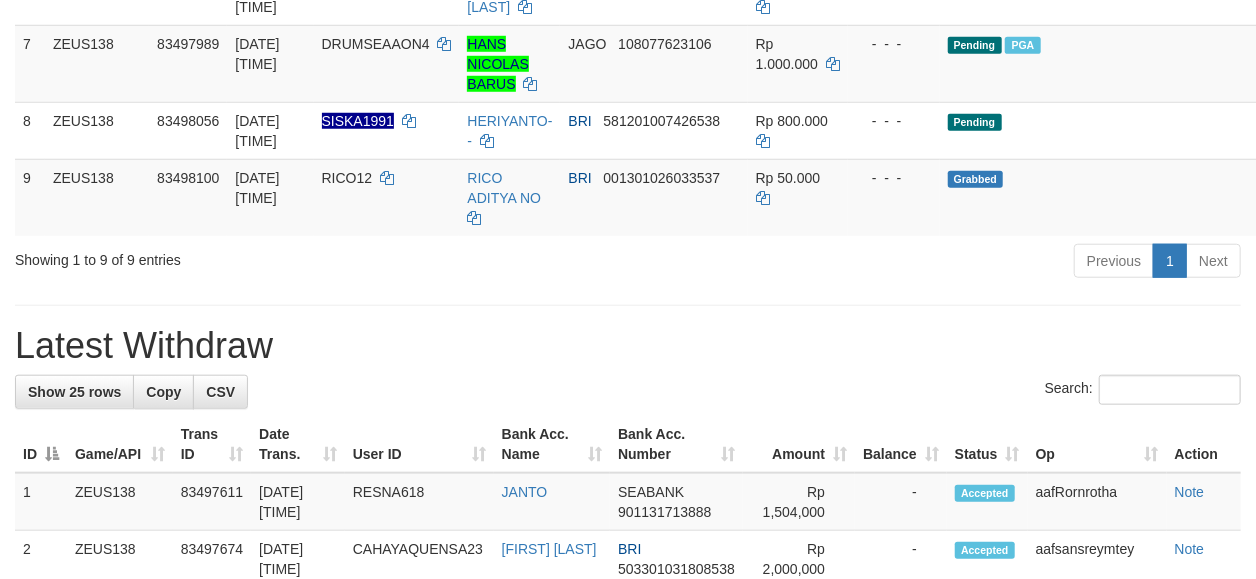 scroll, scrollTop: 678, scrollLeft: 0, axis: vertical 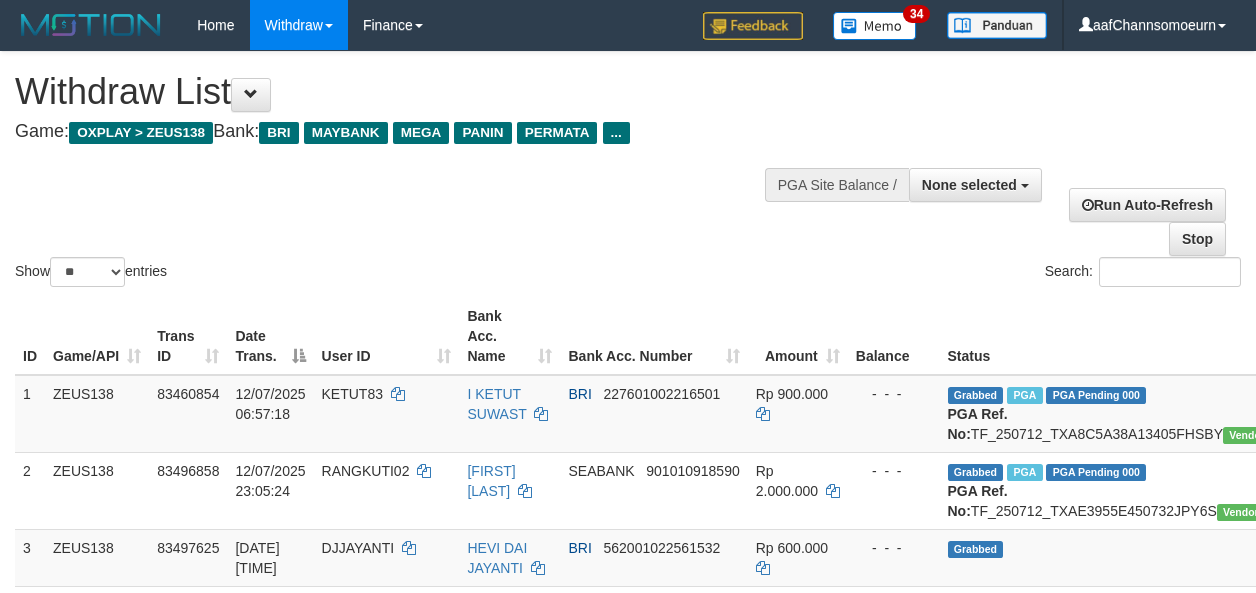select 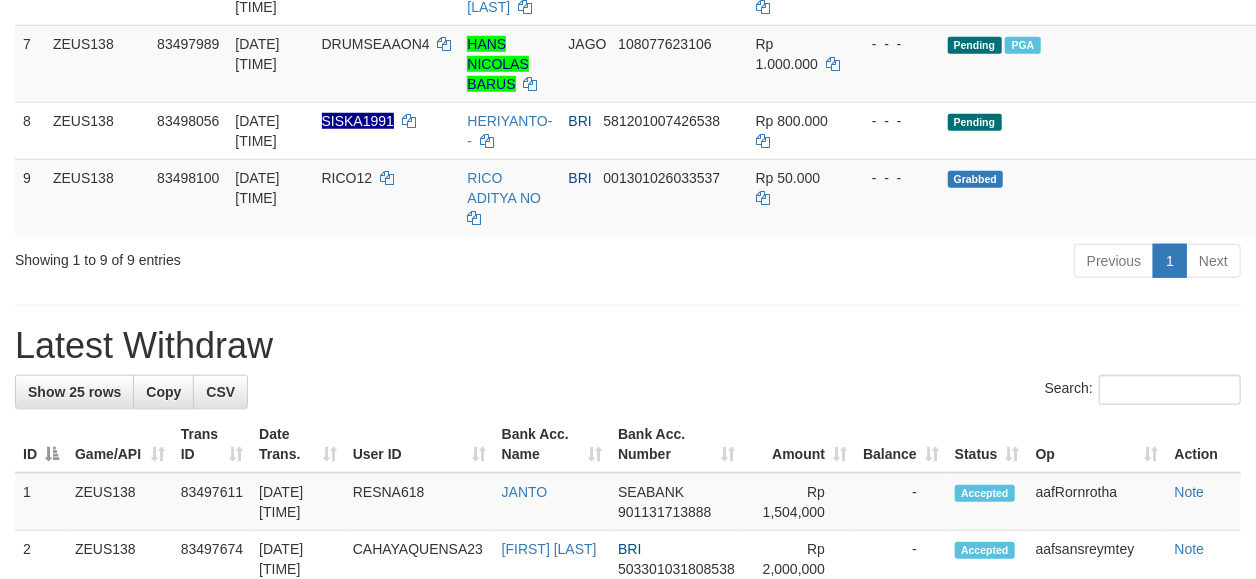 scroll, scrollTop: 678, scrollLeft: 0, axis: vertical 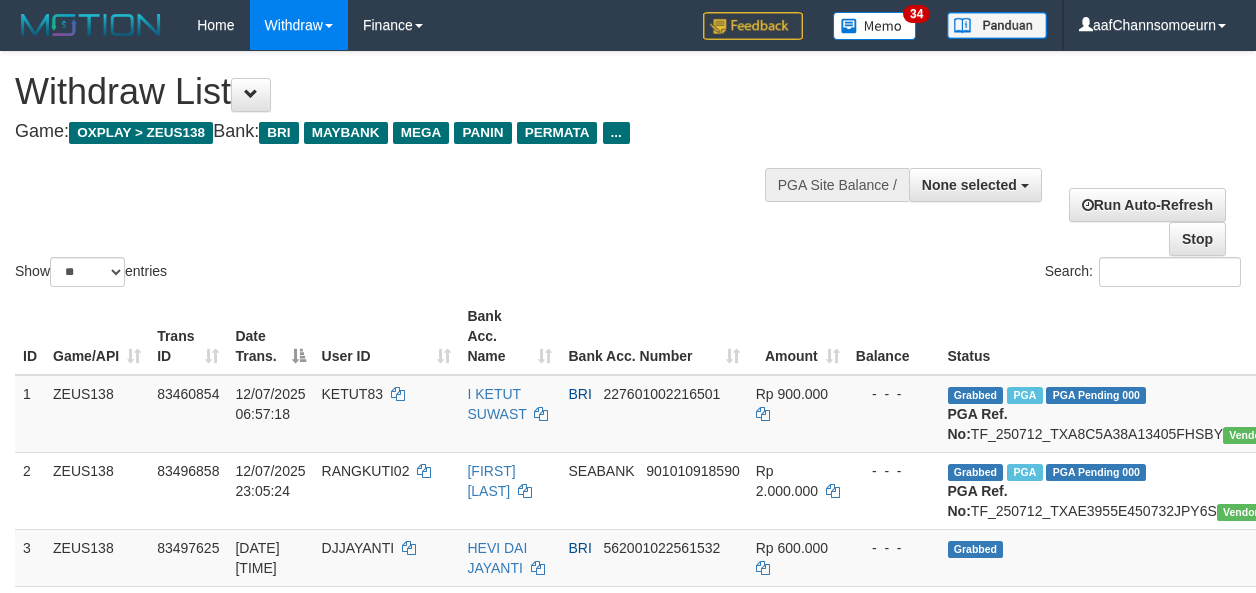 select 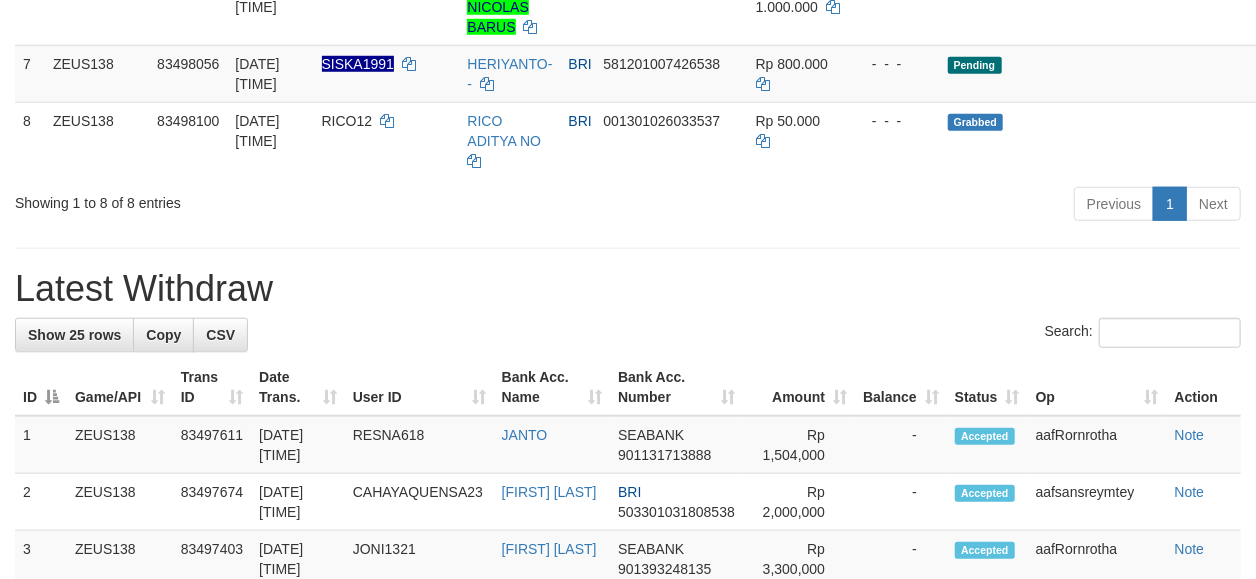 scroll, scrollTop: 678, scrollLeft: 0, axis: vertical 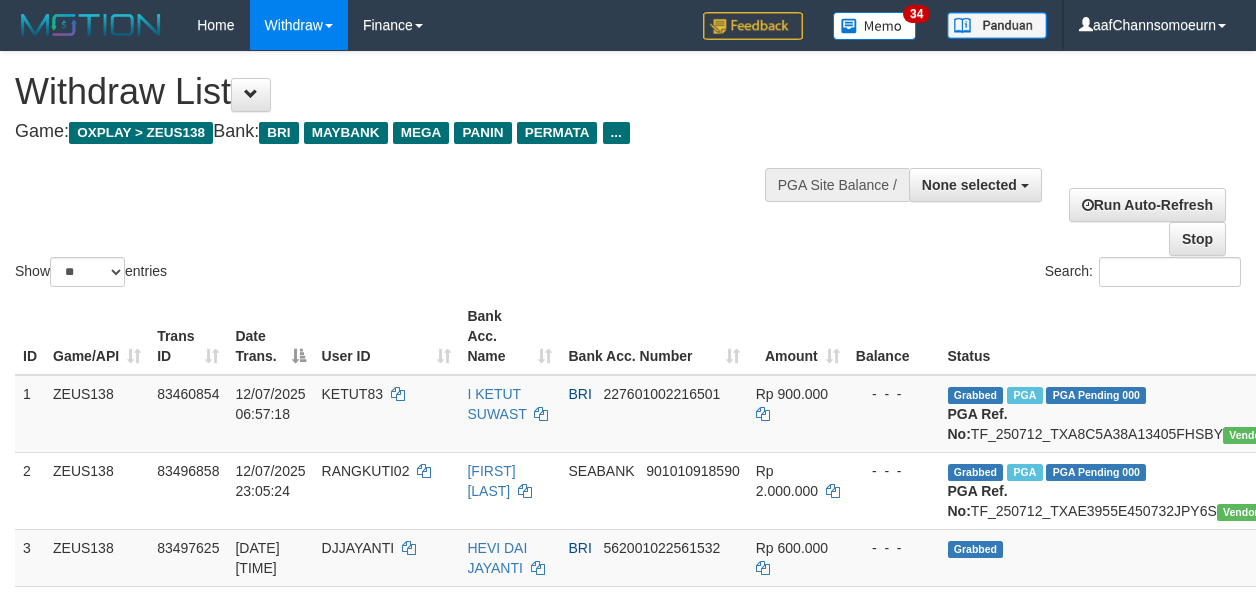 select 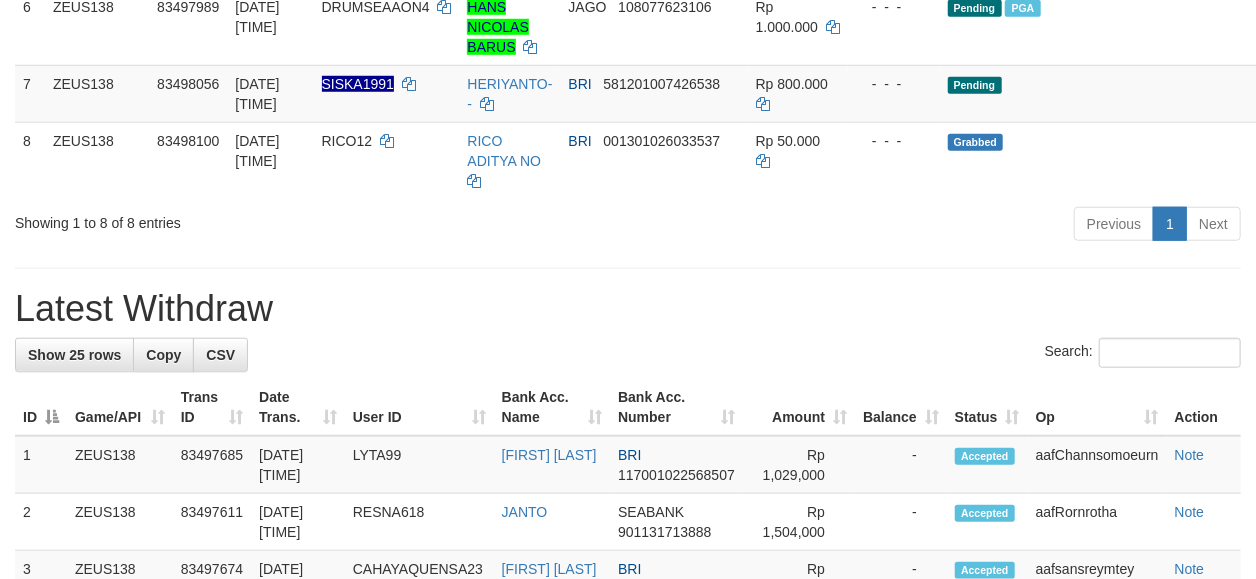 scroll, scrollTop: 678, scrollLeft: 0, axis: vertical 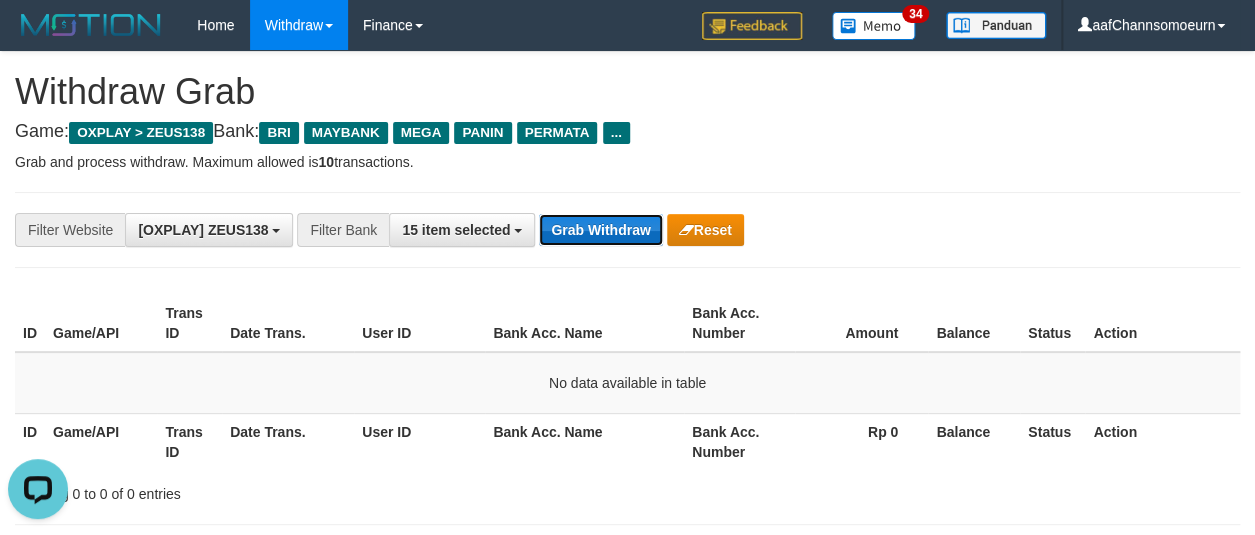 click on "Grab Withdraw" at bounding box center (600, 230) 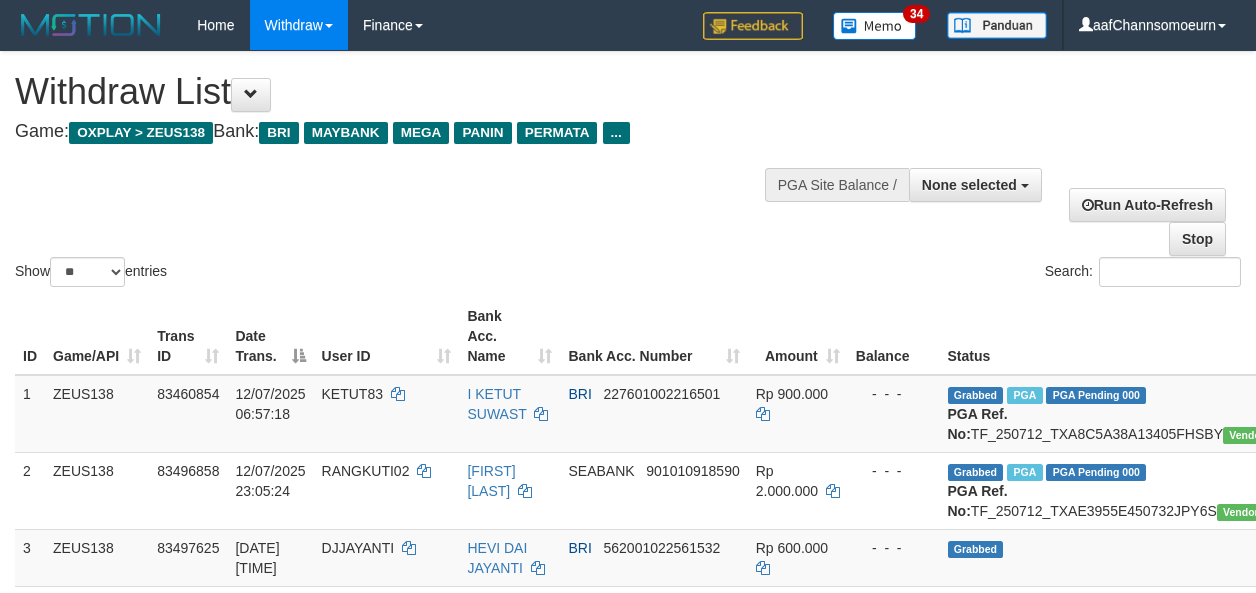 select 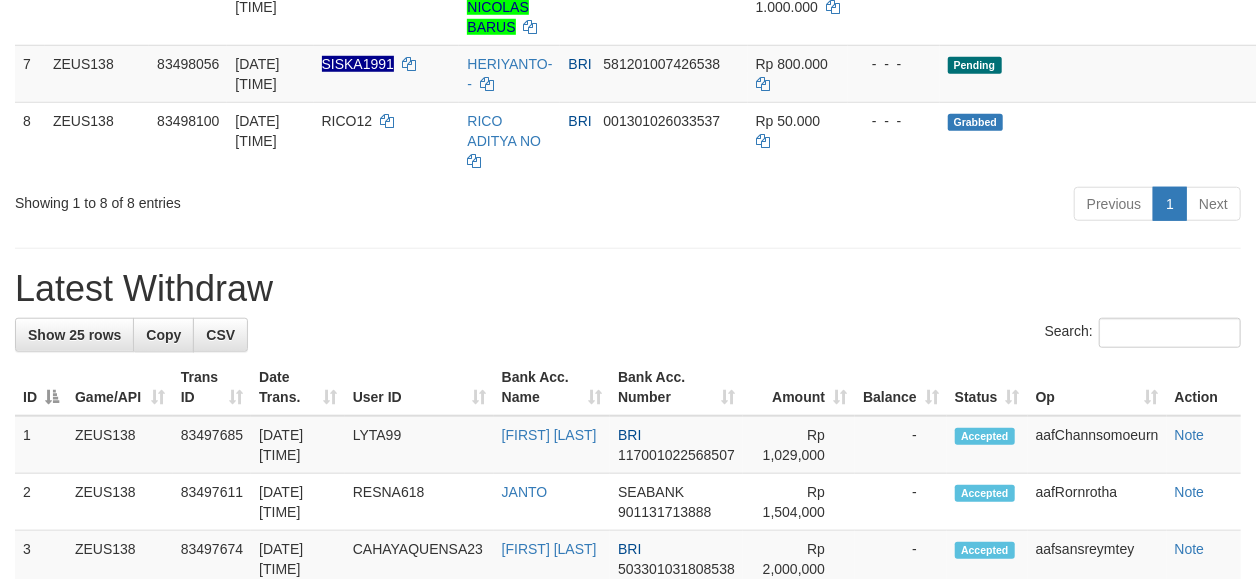 scroll, scrollTop: 678, scrollLeft: 0, axis: vertical 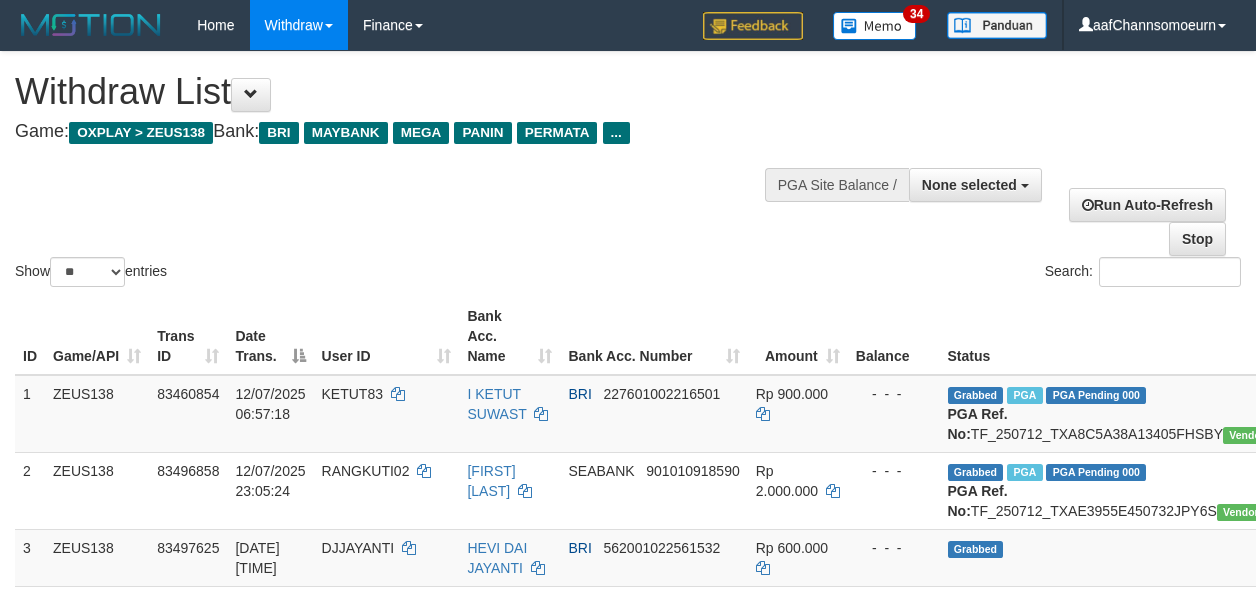 select 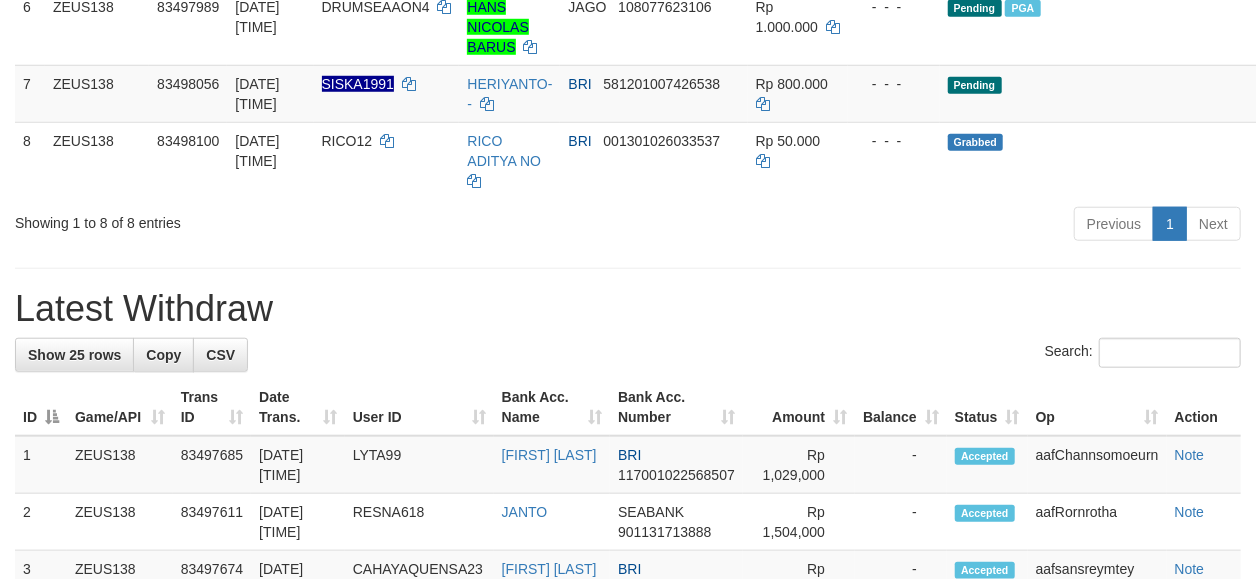 scroll, scrollTop: 678, scrollLeft: 0, axis: vertical 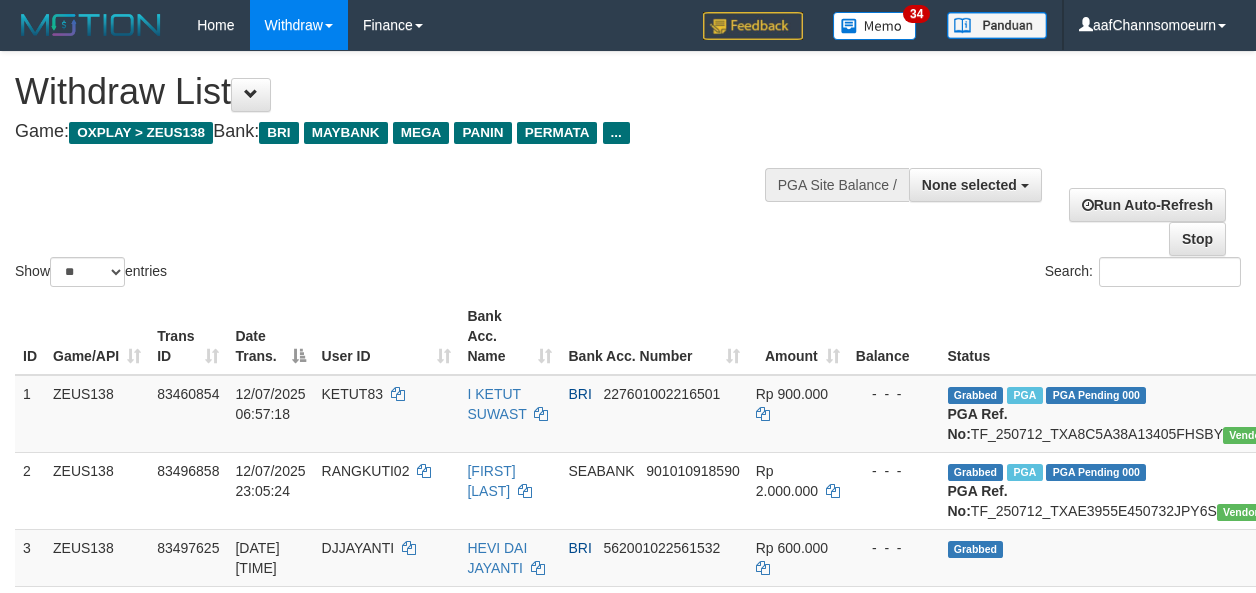 select 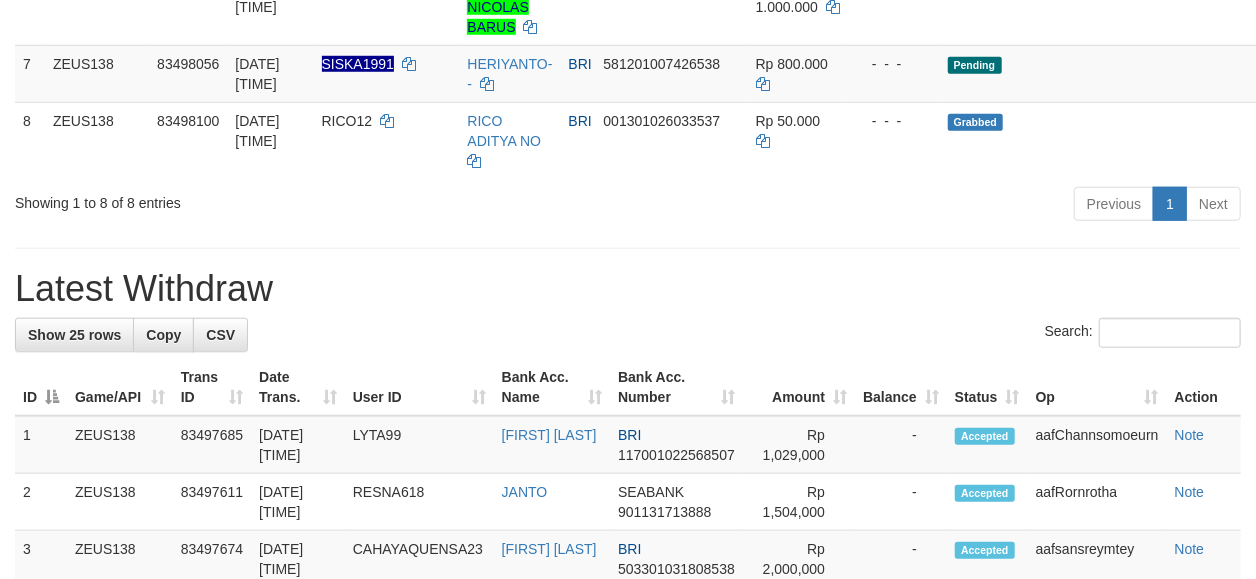 scroll, scrollTop: 678, scrollLeft: 0, axis: vertical 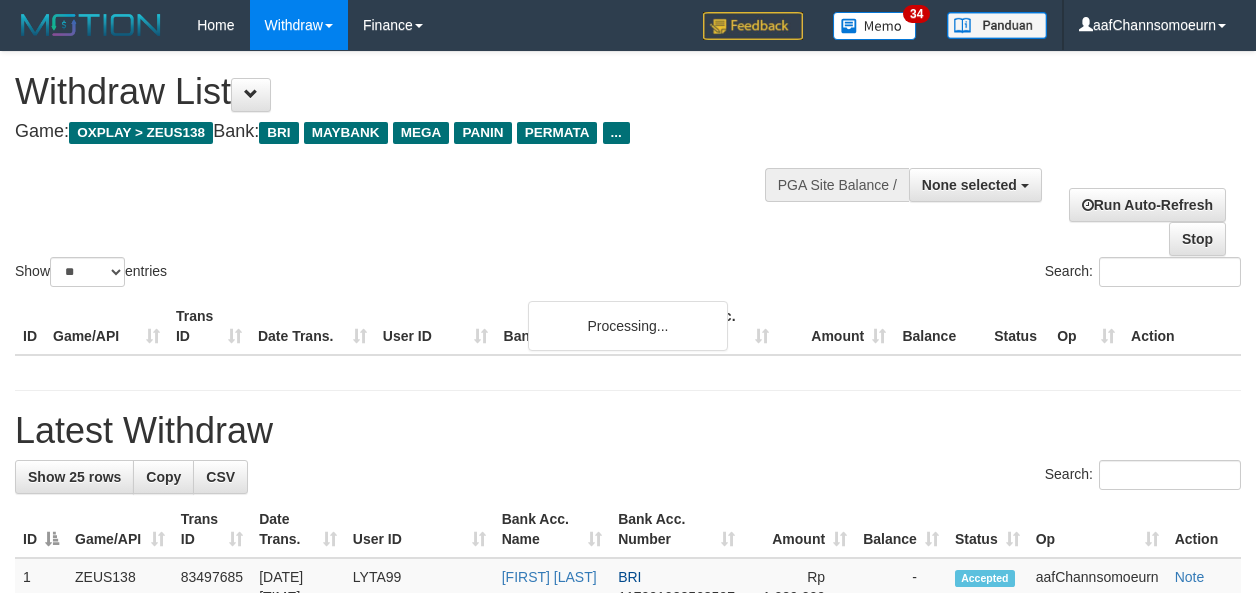 select 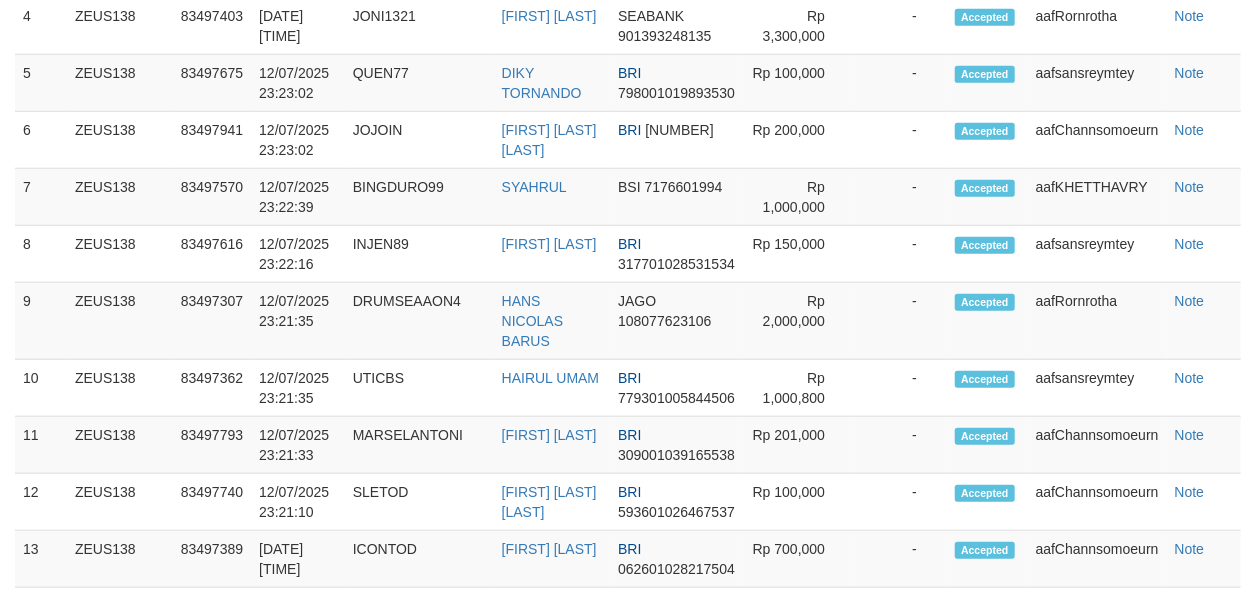 scroll, scrollTop: 678, scrollLeft: 0, axis: vertical 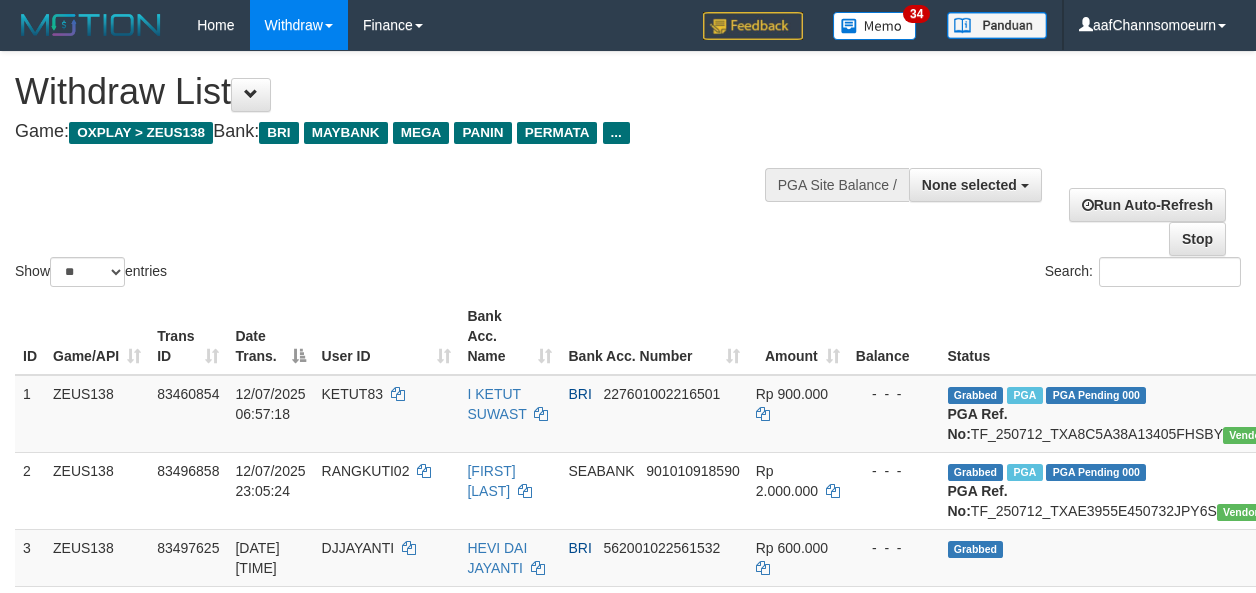 select 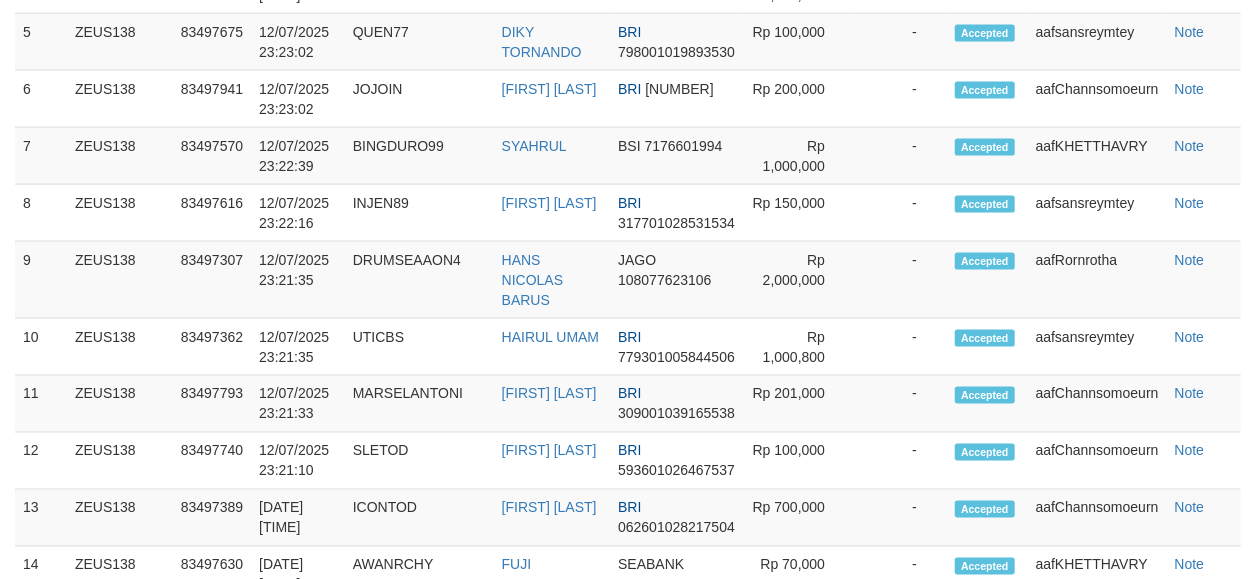scroll, scrollTop: 1308, scrollLeft: 0, axis: vertical 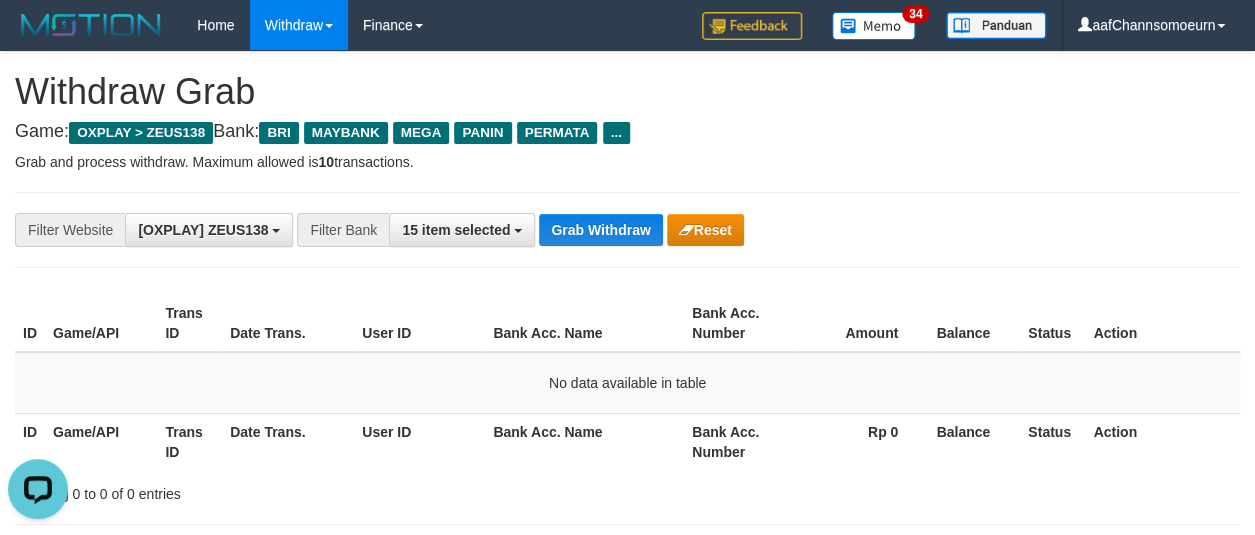 click on "**********" at bounding box center [627, 230] 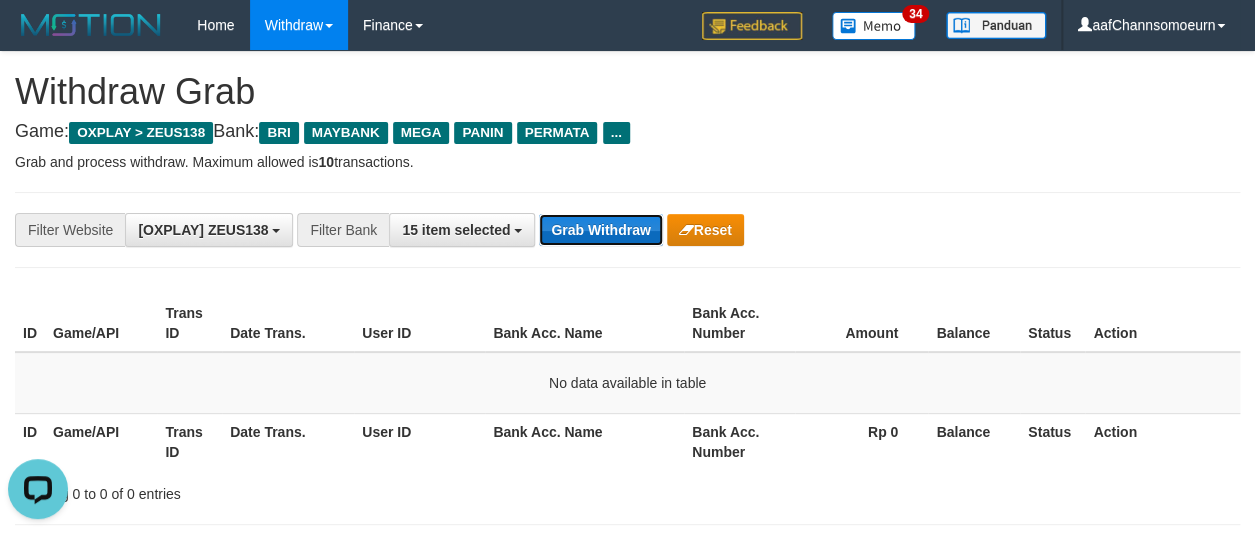 click on "Grab Withdraw" at bounding box center [600, 230] 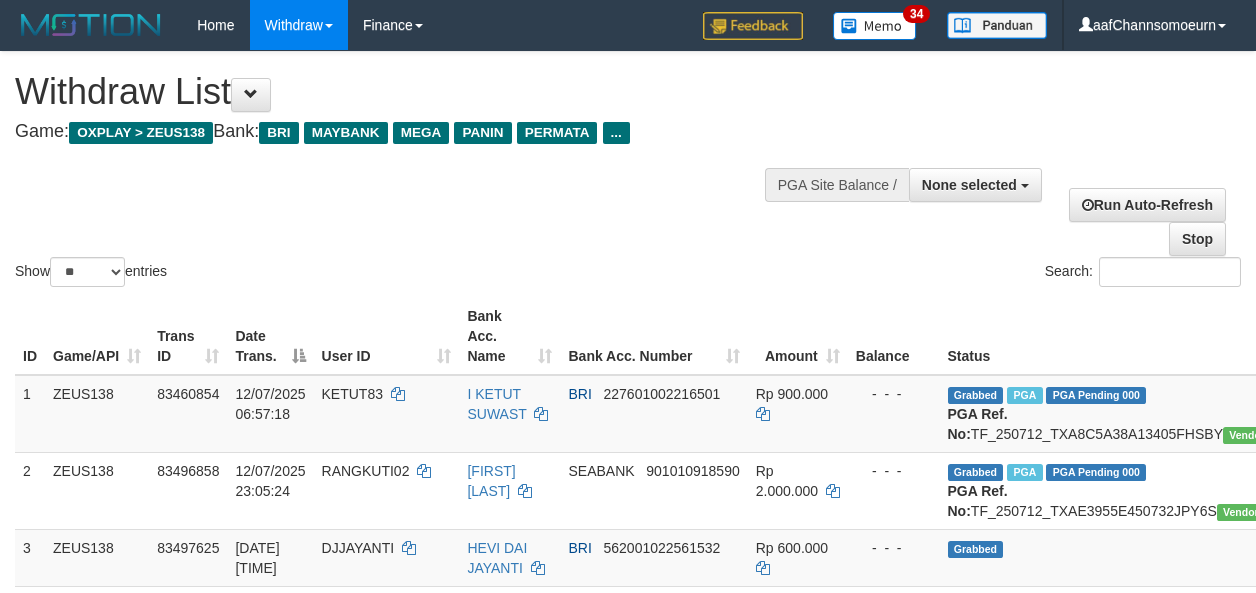 select 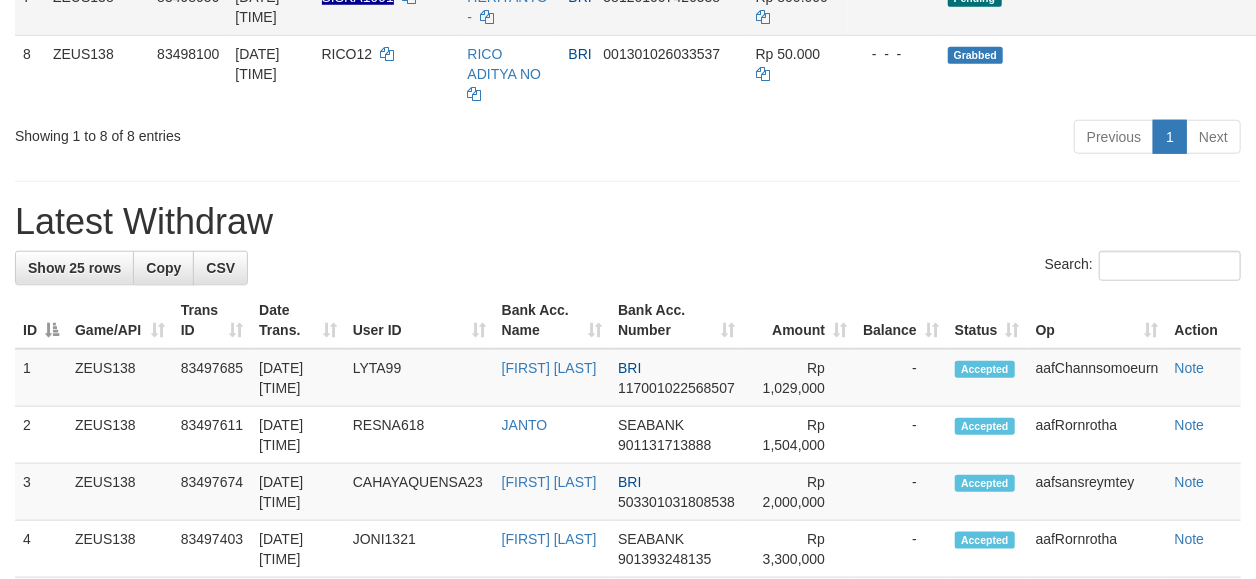 scroll, scrollTop: 794, scrollLeft: 0, axis: vertical 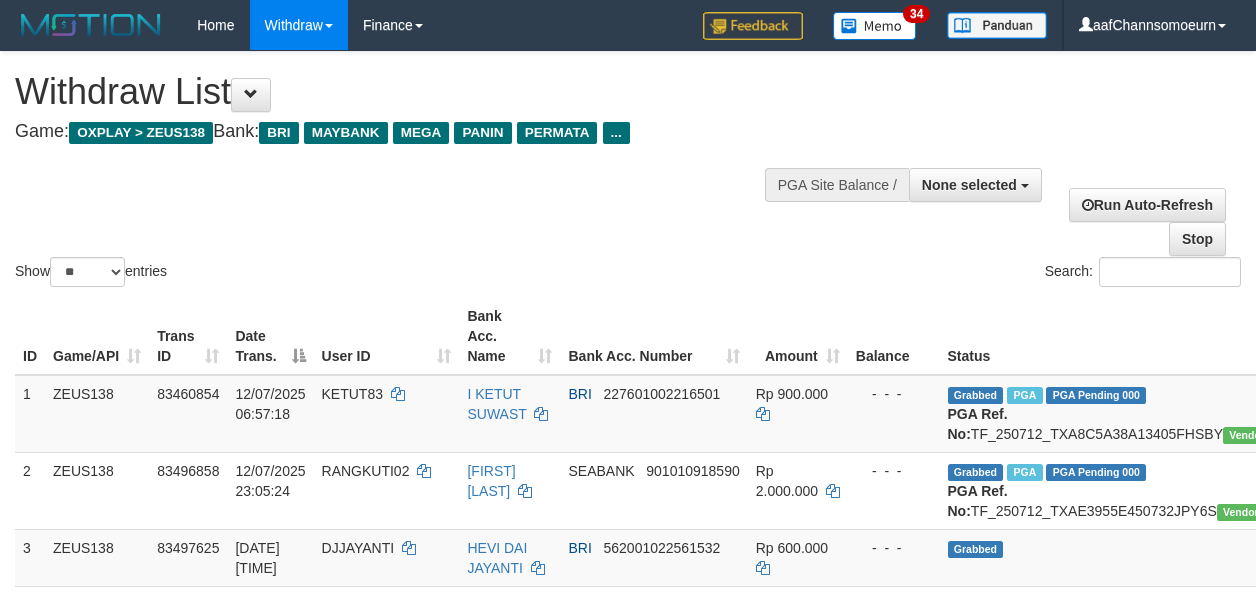 select 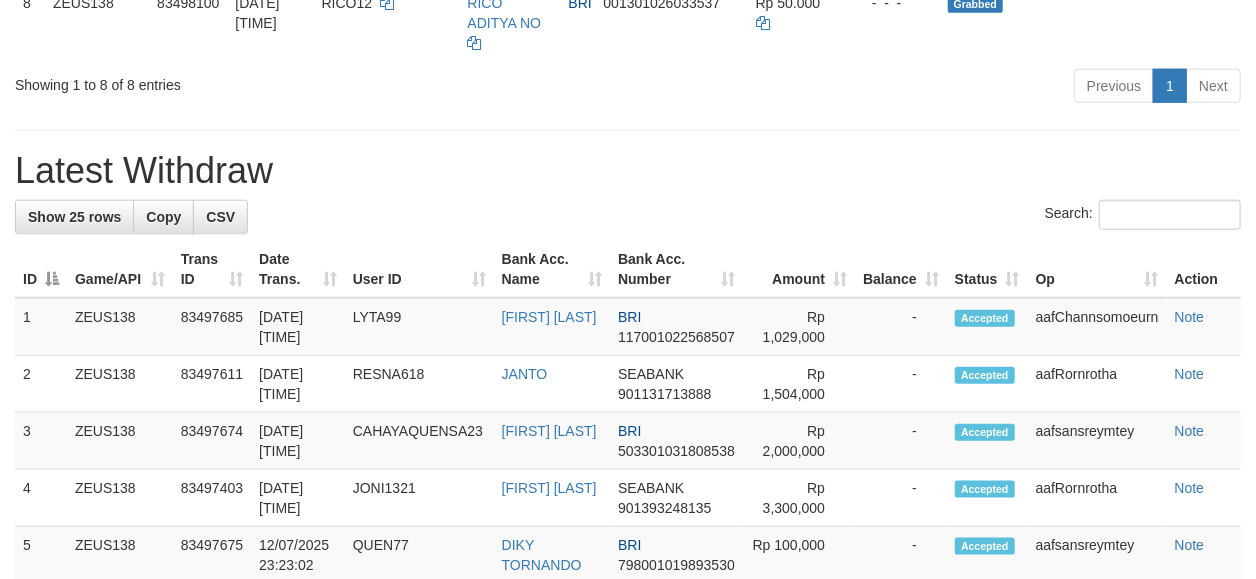 scroll, scrollTop: 794, scrollLeft: 0, axis: vertical 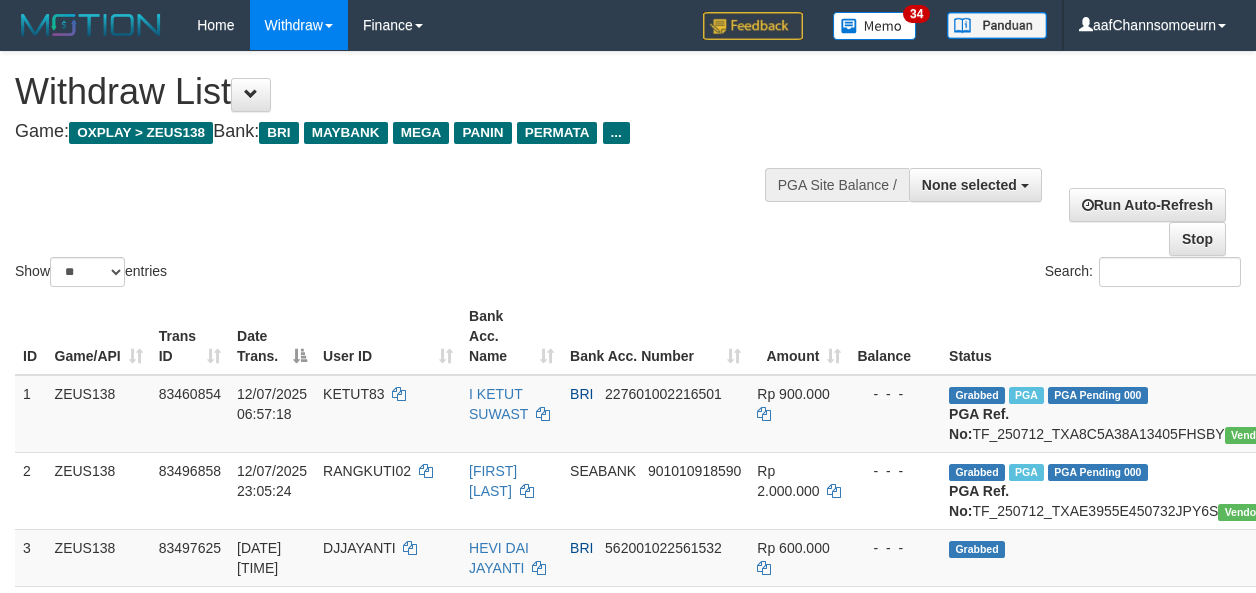select 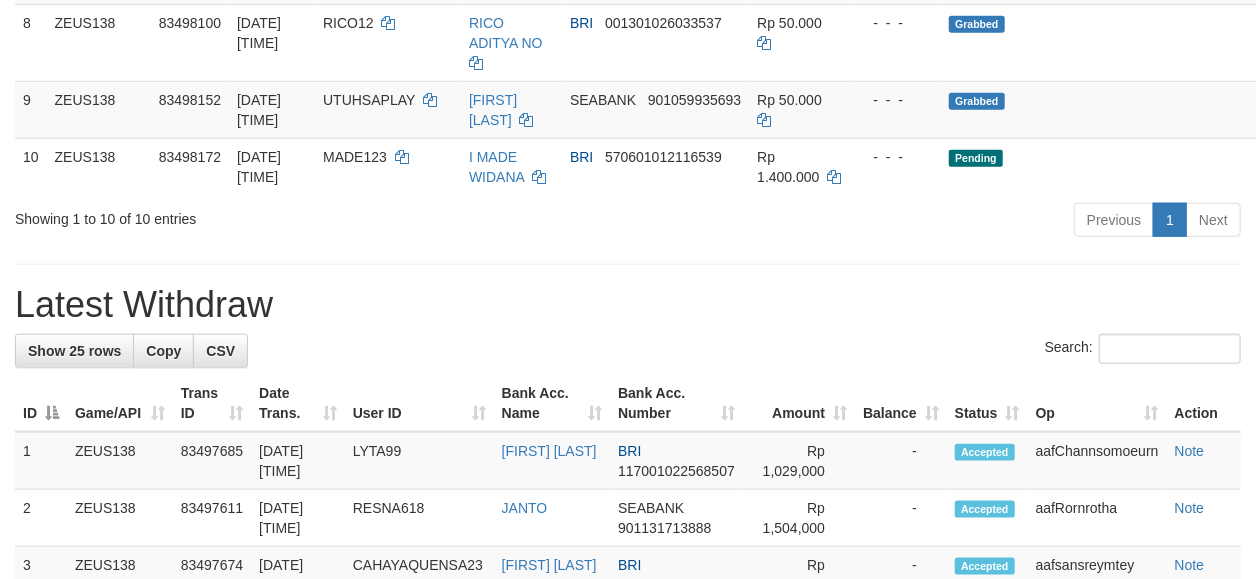 scroll, scrollTop: 794, scrollLeft: 0, axis: vertical 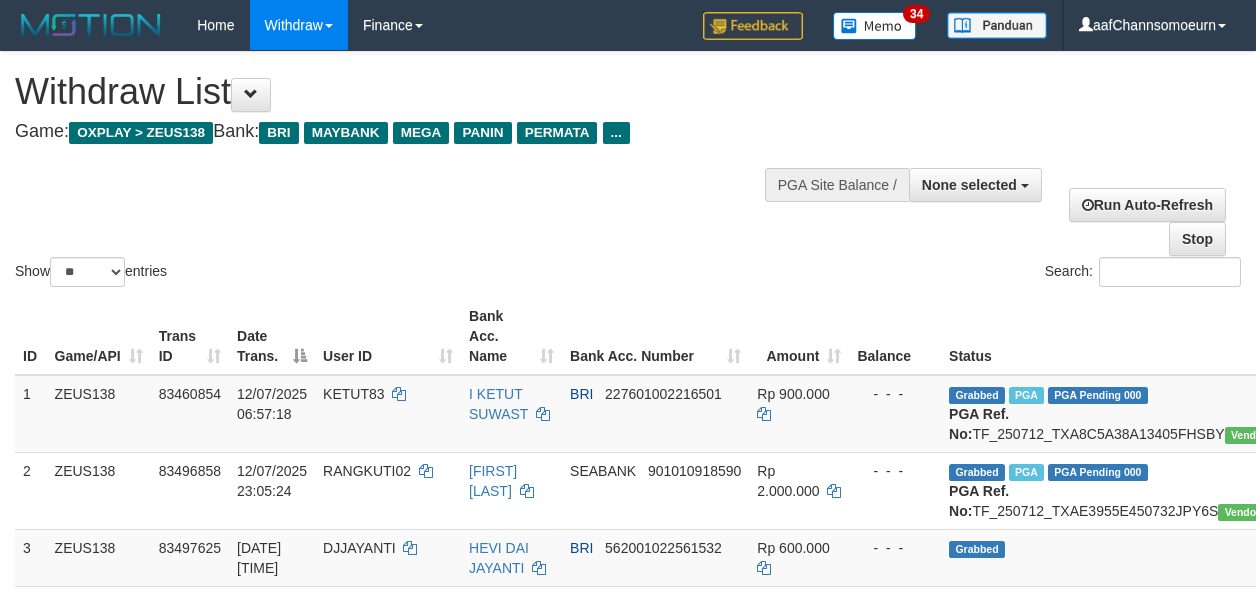 select 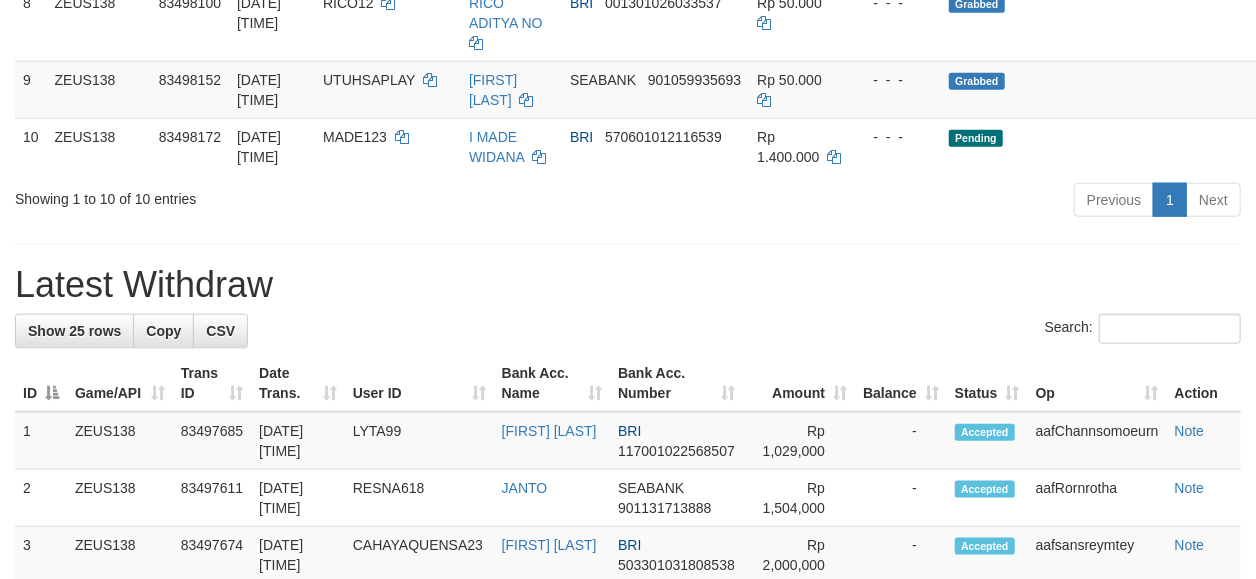 scroll, scrollTop: 794, scrollLeft: 0, axis: vertical 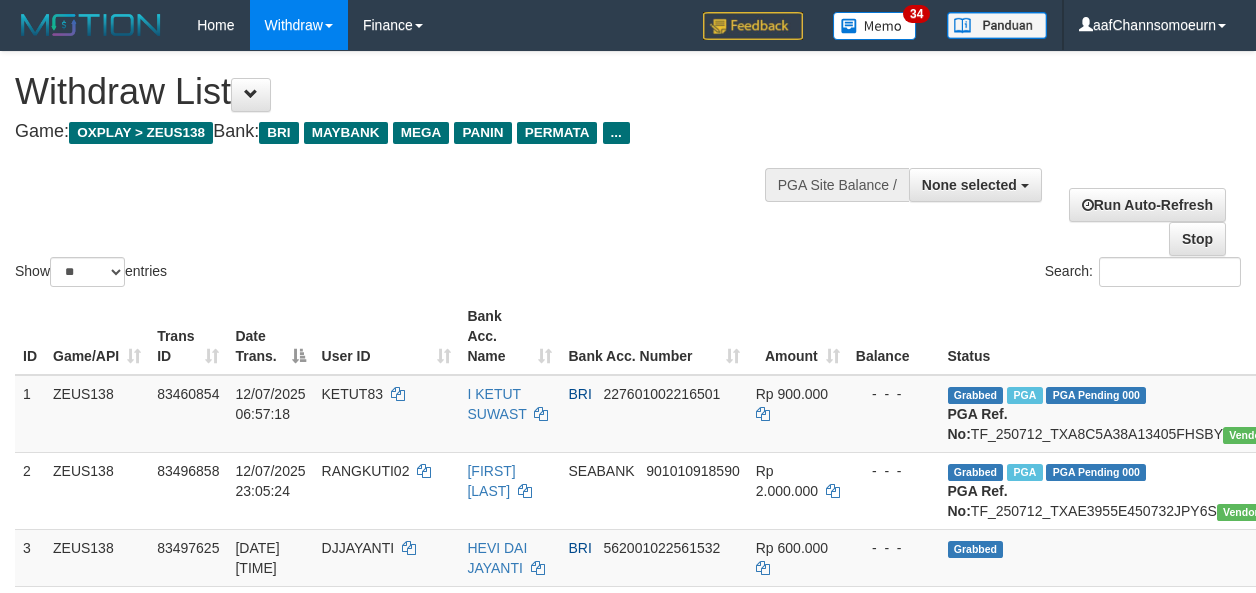 select 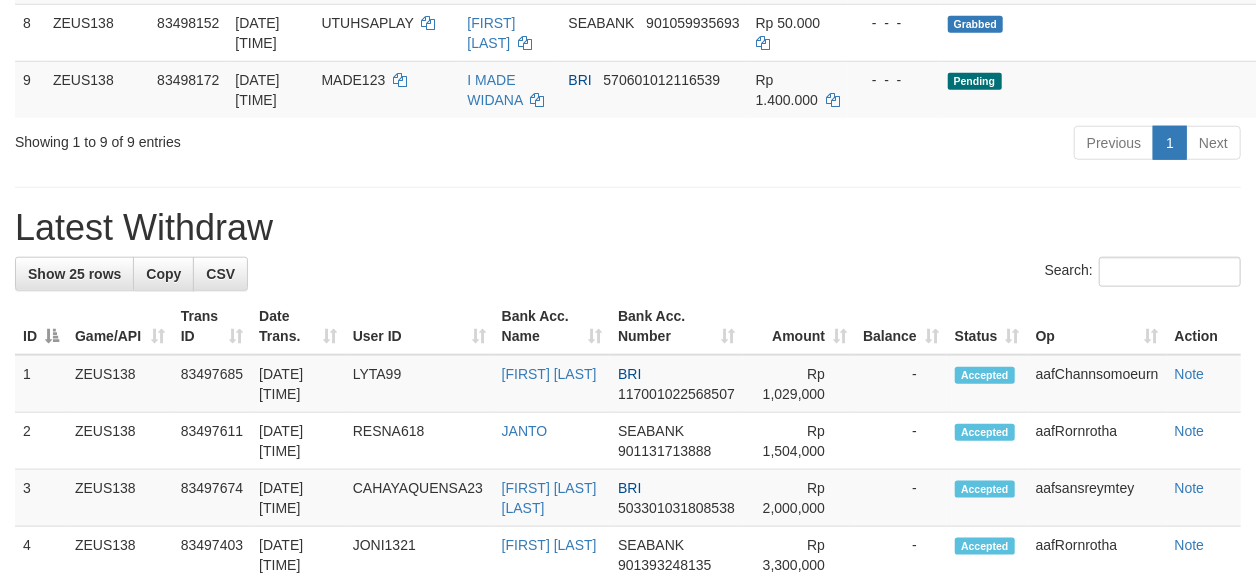 scroll, scrollTop: 794, scrollLeft: 0, axis: vertical 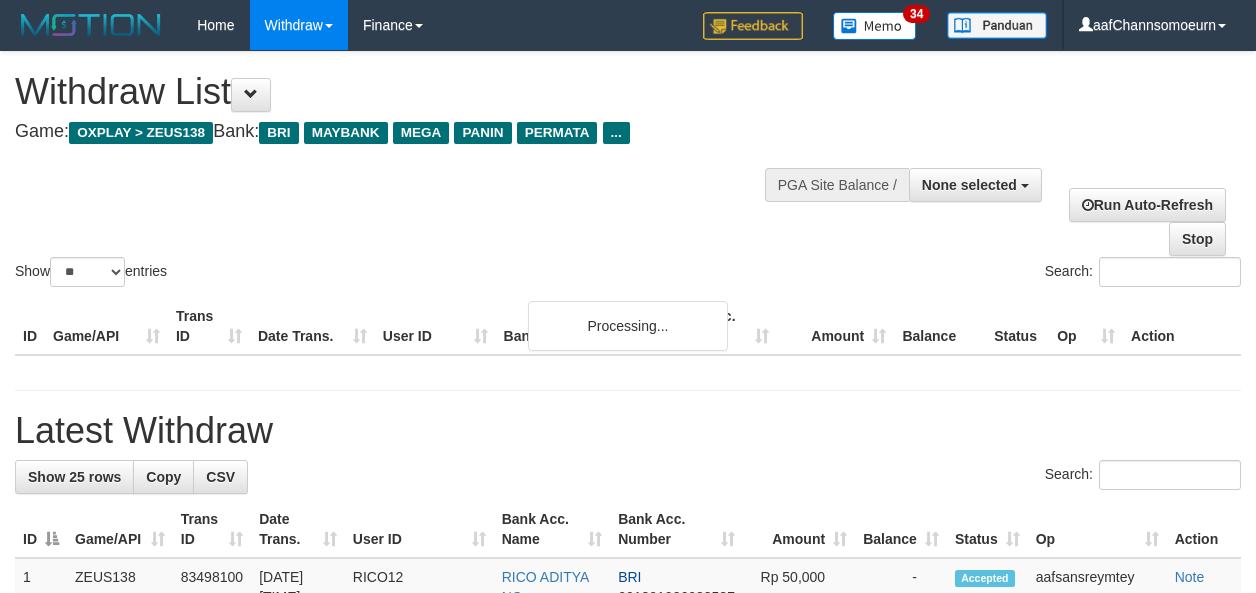 select 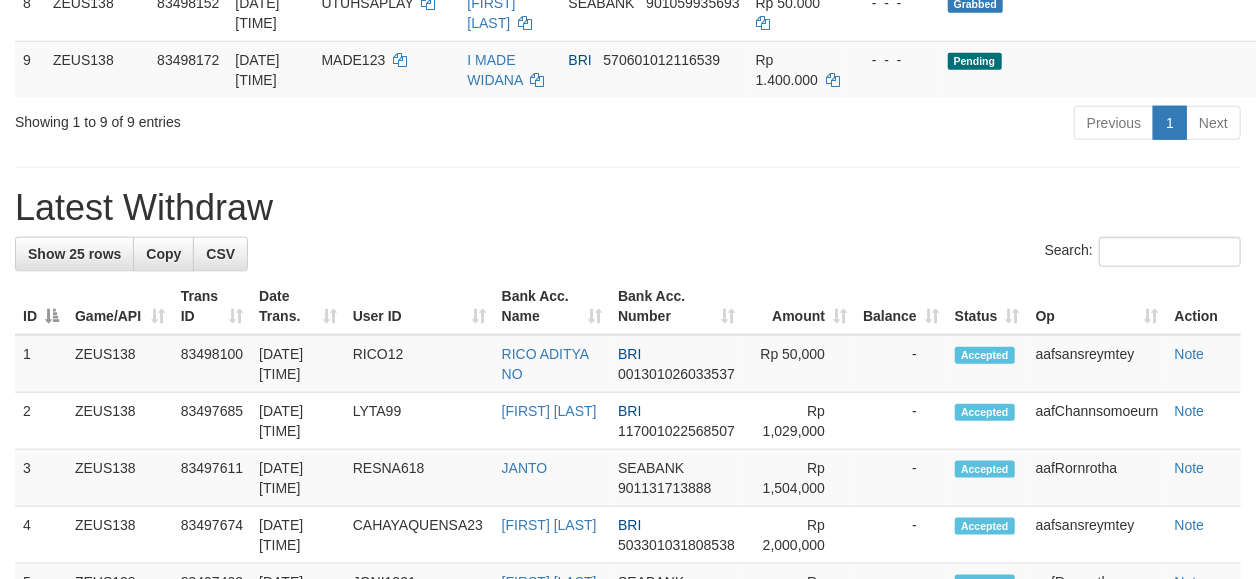scroll, scrollTop: 794, scrollLeft: 0, axis: vertical 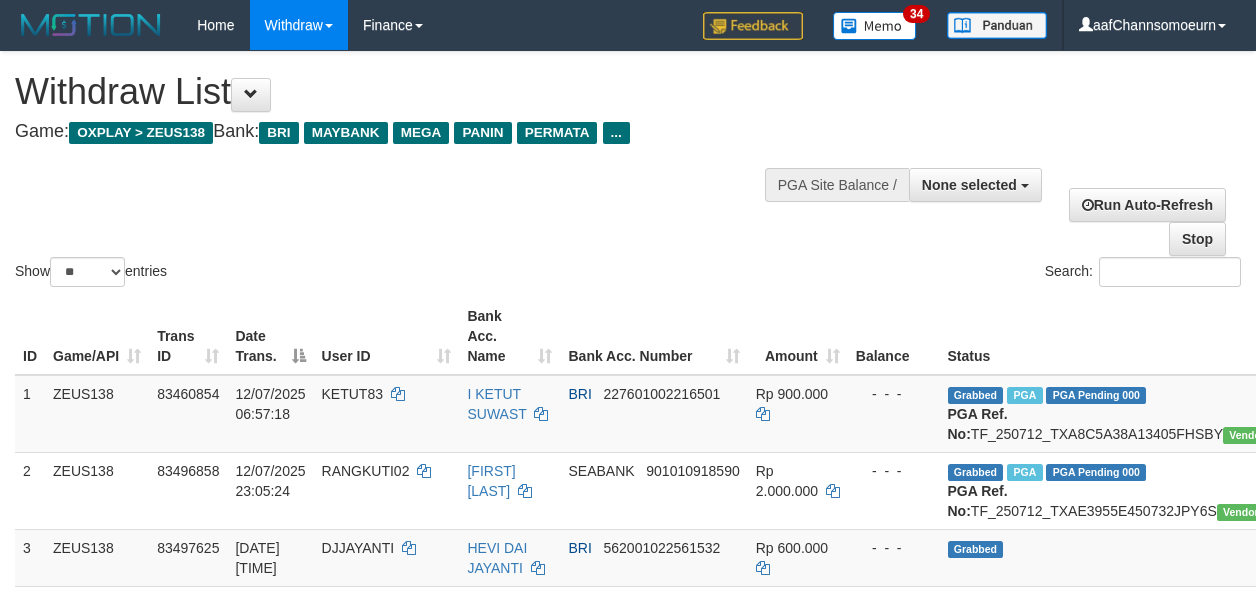 select 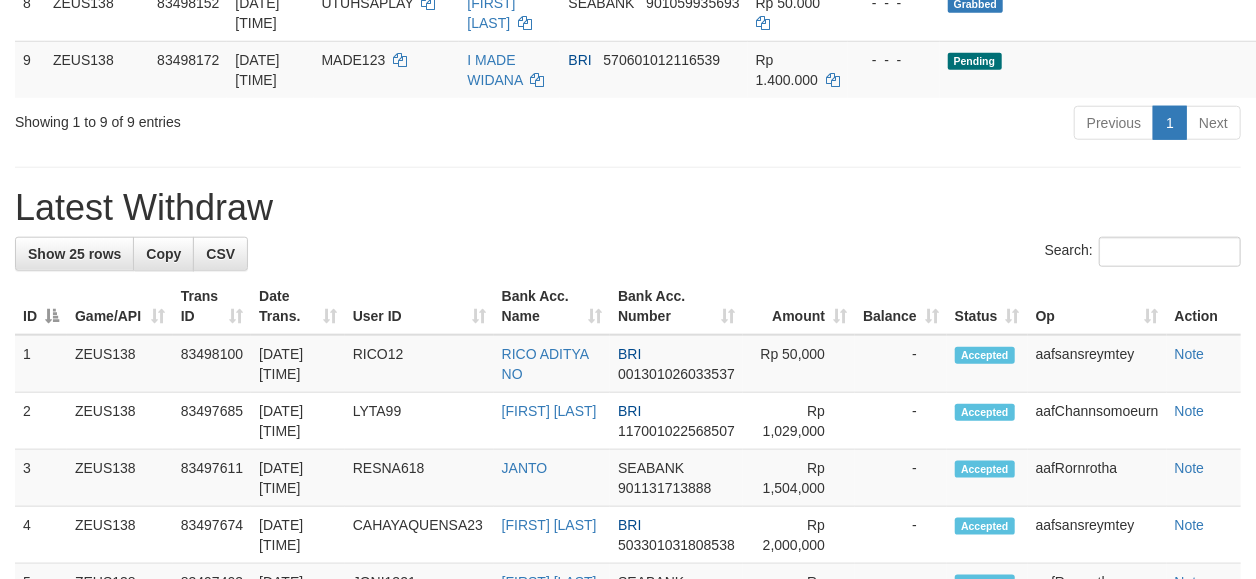 scroll, scrollTop: 794, scrollLeft: 0, axis: vertical 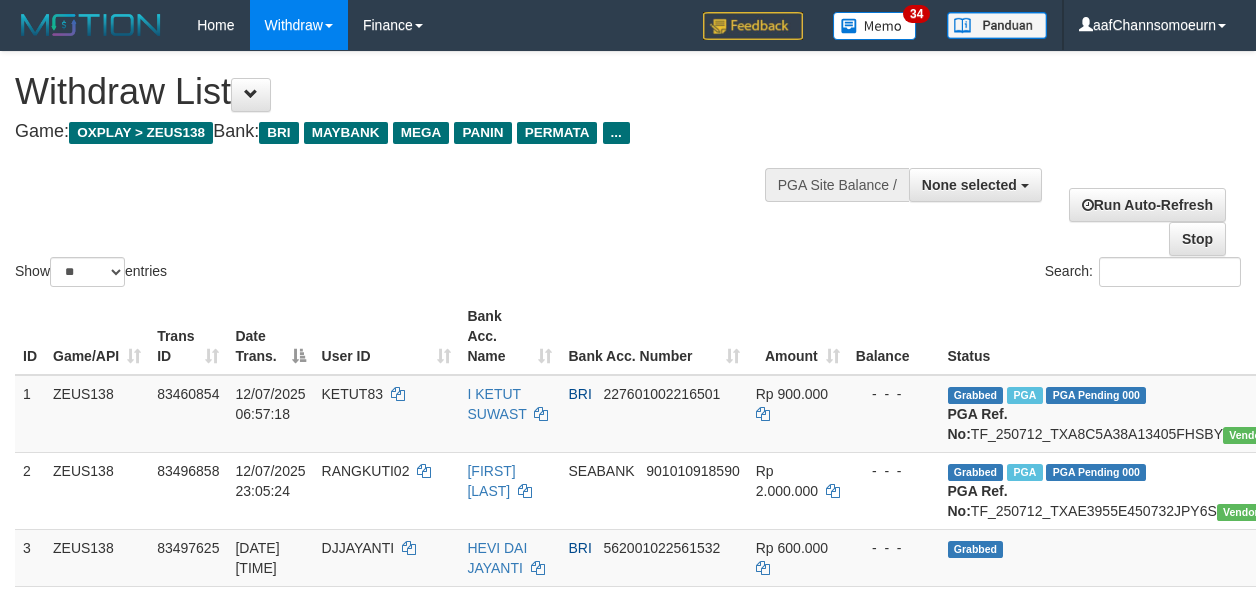 select 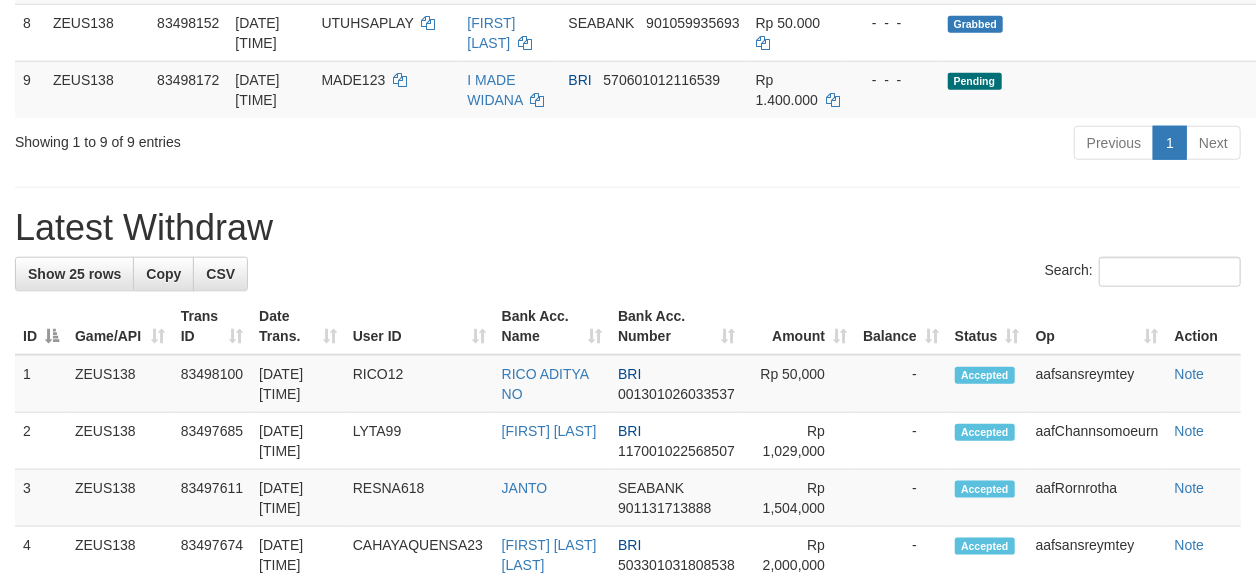scroll, scrollTop: 794, scrollLeft: 0, axis: vertical 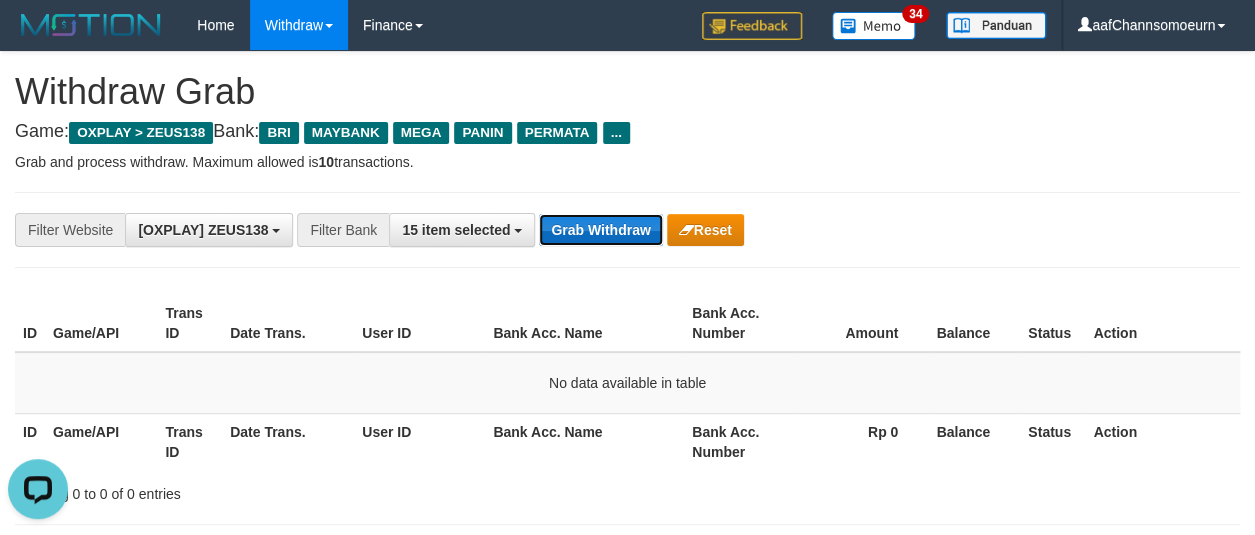 click on "Grab Withdraw" at bounding box center (600, 230) 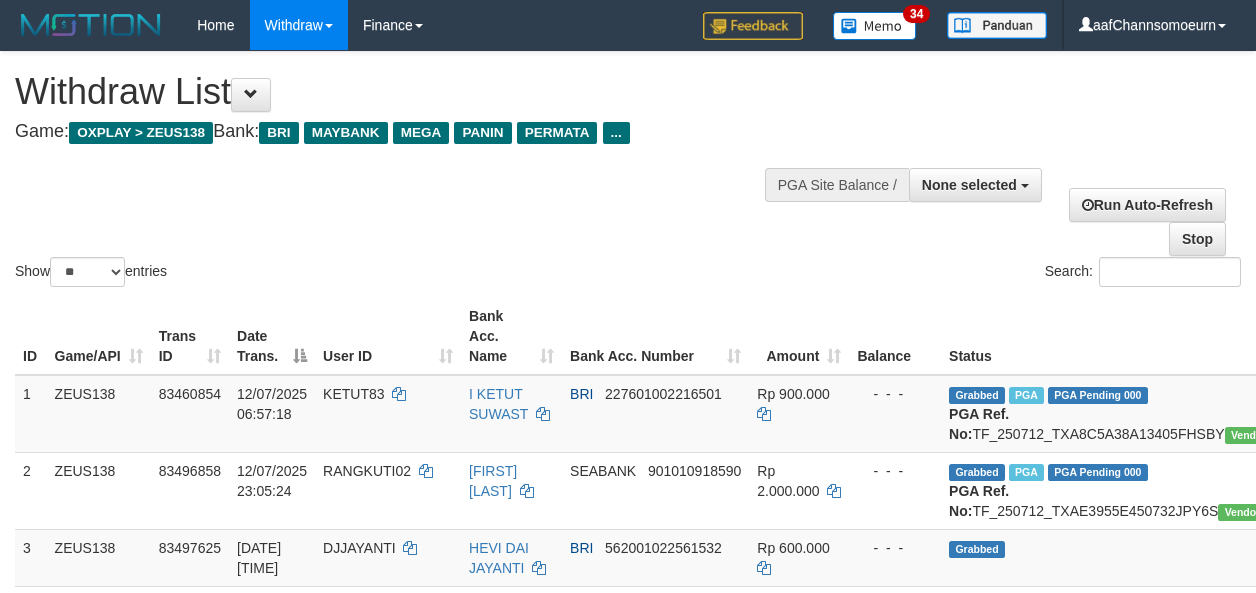 select 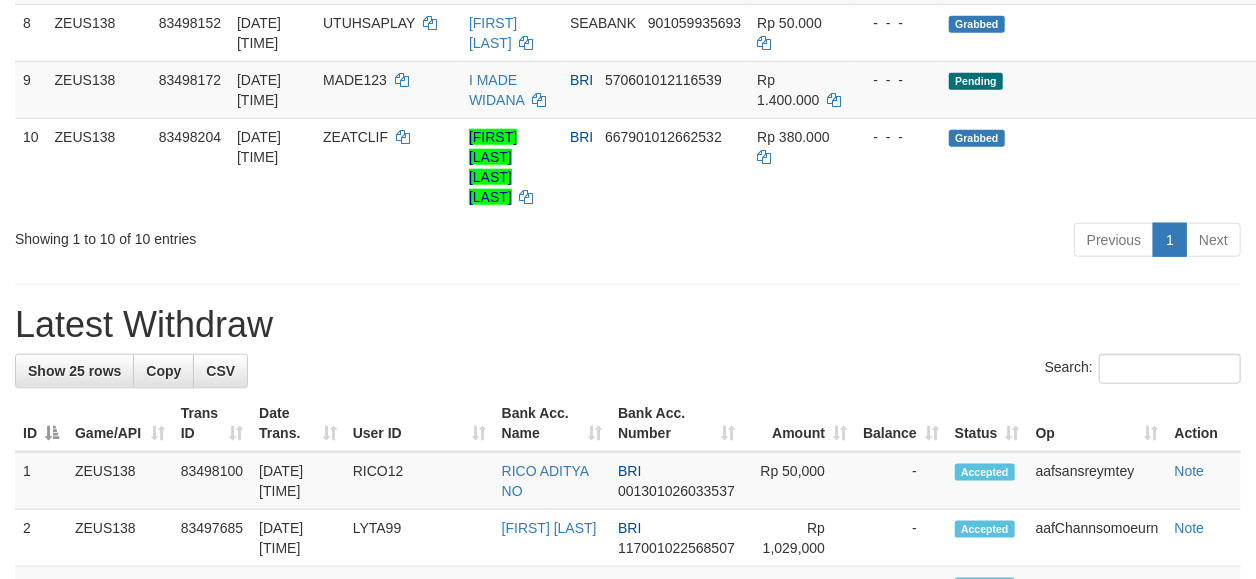 scroll, scrollTop: 794, scrollLeft: 0, axis: vertical 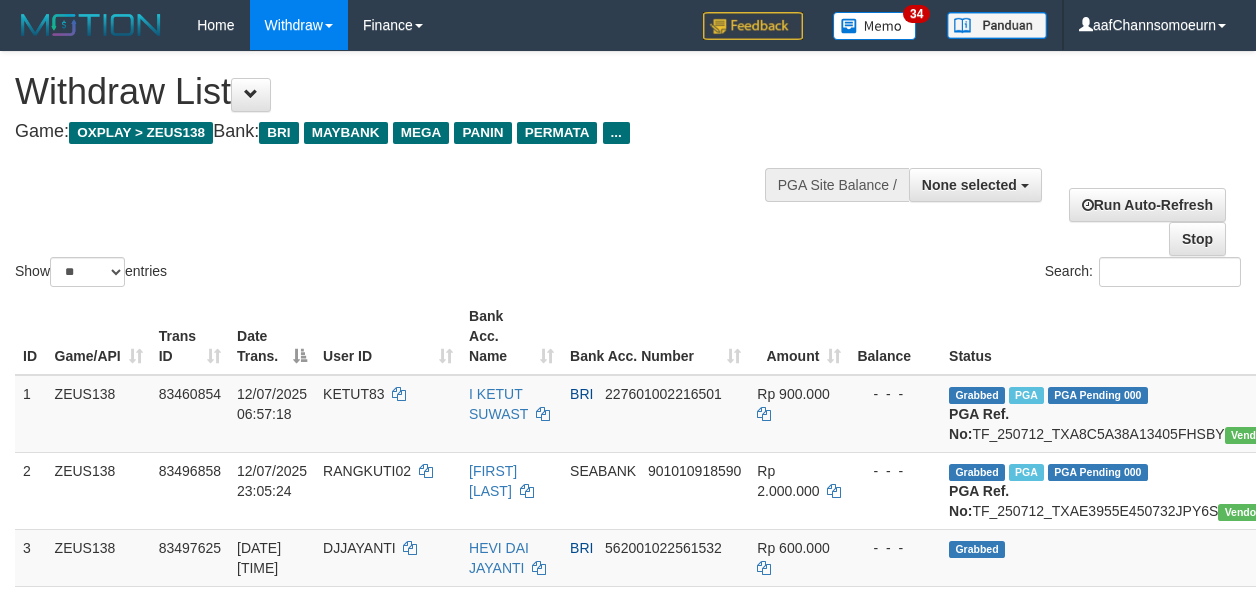 select 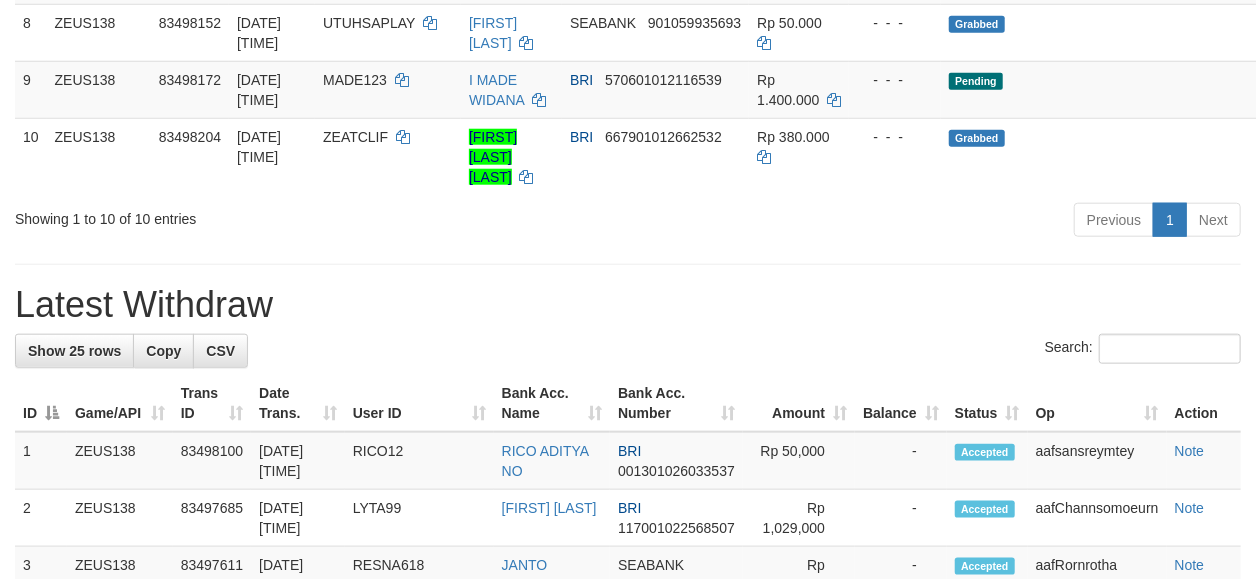 scroll, scrollTop: 794, scrollLeft: 0, axis: vertical 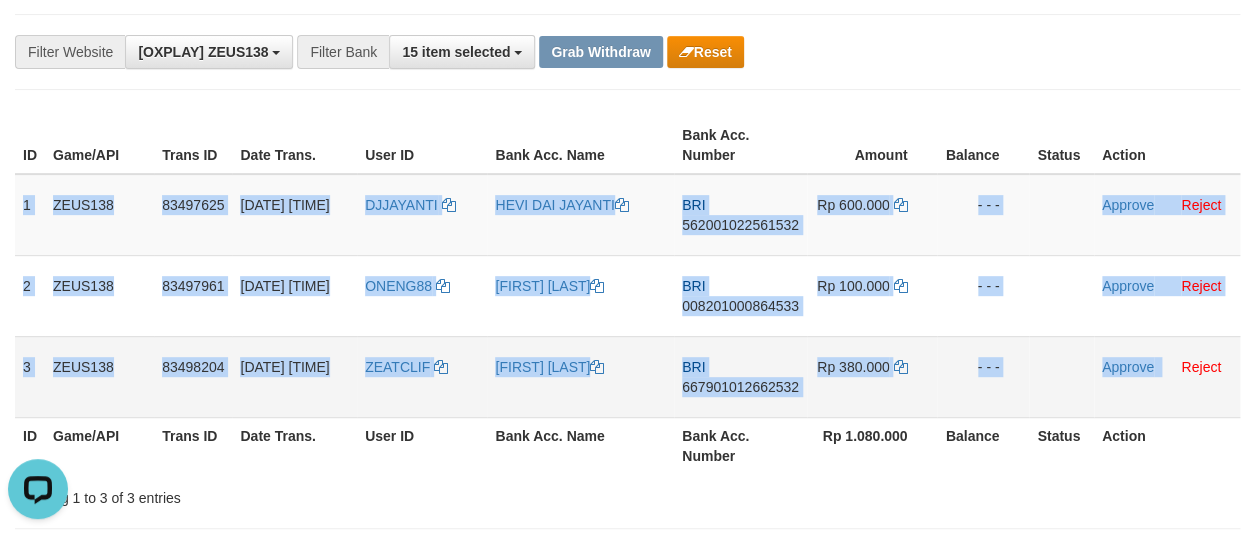 drag, startPoint x: 16, startPoint y: 185, endPoint x: 1166, endPoint y: 390, distance: 1168.1289 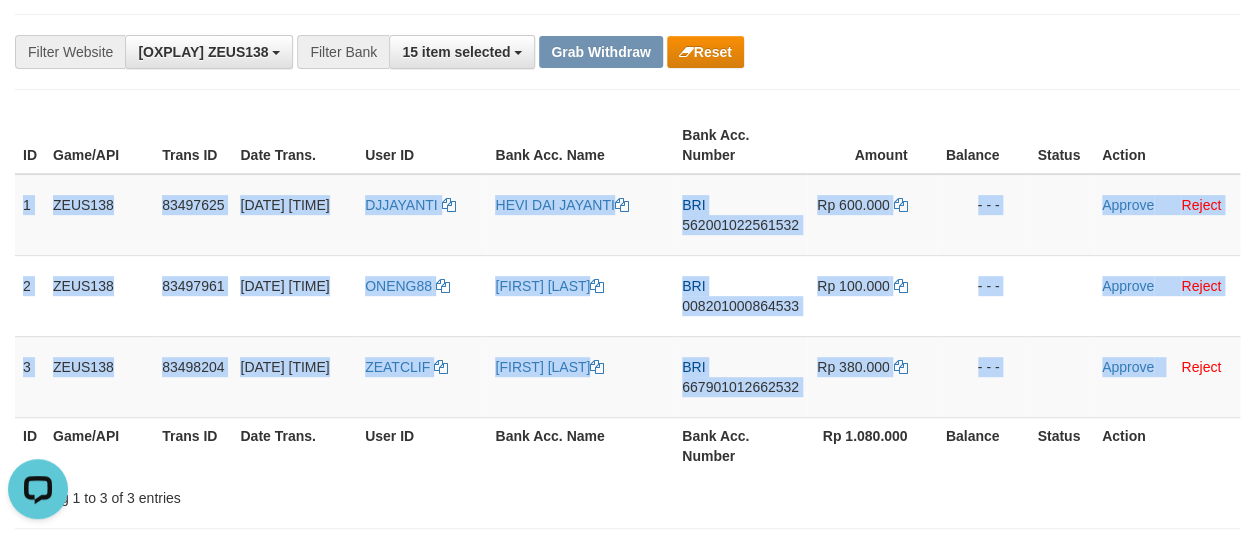 copy on "1
ZEUS138
83497625
12/07/2025 23:17:17
DJJAYANTI
HEVI DAI JAYANTI
BRI
562001022561532
Rp 600.000
- - -
Approve
Reject
2
ZEUS138
83497961
12/07/2025 23:22:11
ONENG88
RONI ANWAR
BRI
008201000864533
Rp 100.000
- - -
Approve
Reject
3
ZEUS138
83498204
12/07/2025 23:25:44
ZEATCLIF
PANDU BRATA ANDRI MARTATIKA
BRI
667901012662532
Rp 380.000
- - -
Approve" 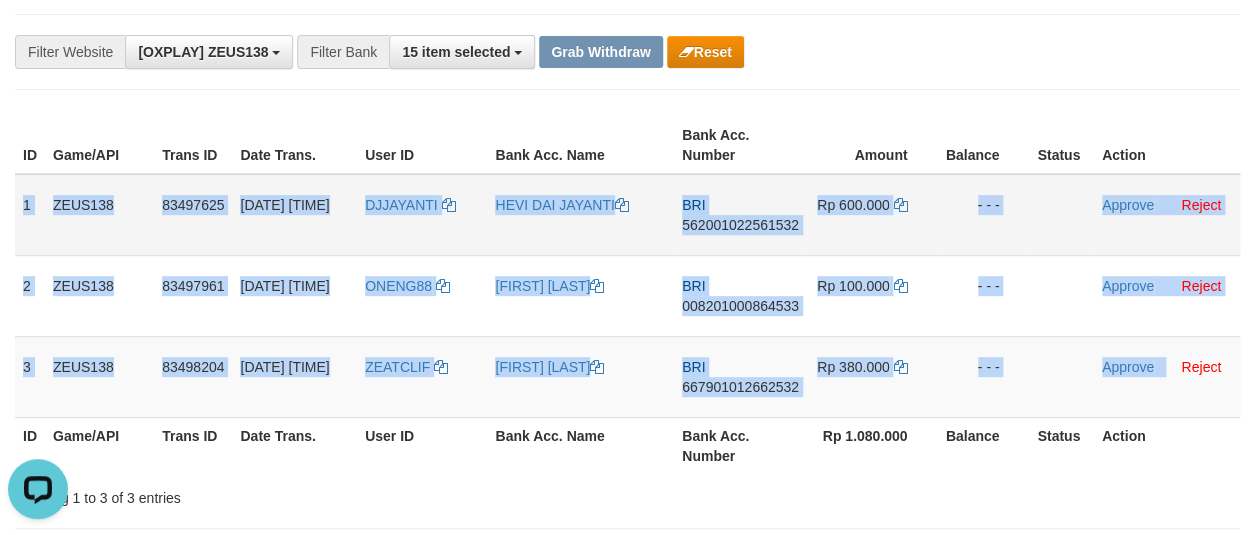 click on "562001022561532" at bounding box center (740, 225) 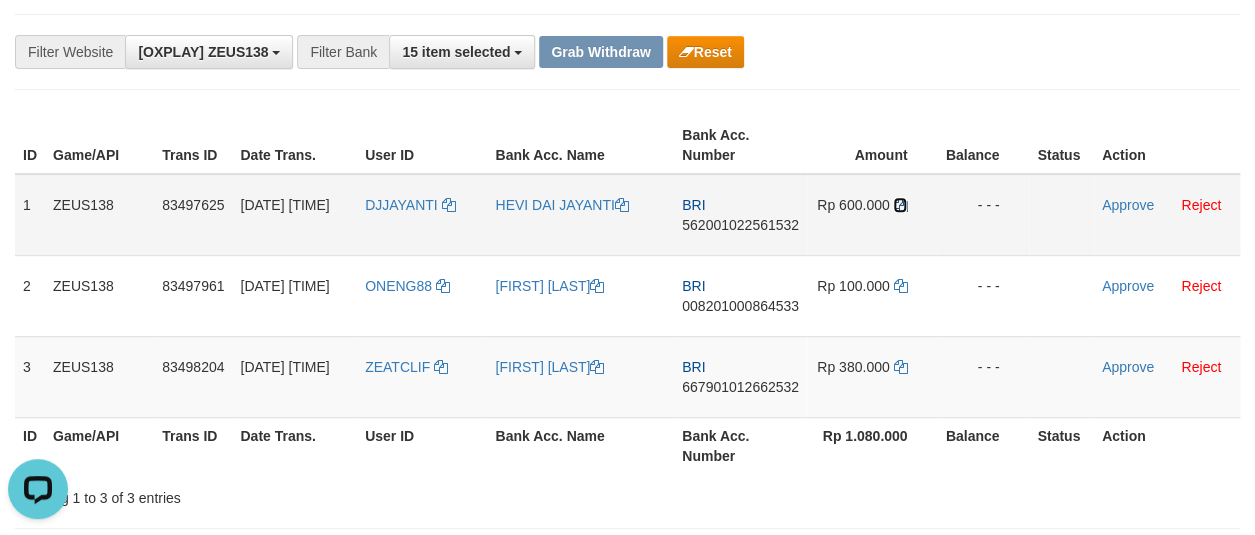 click at bounding box center [900, 205] 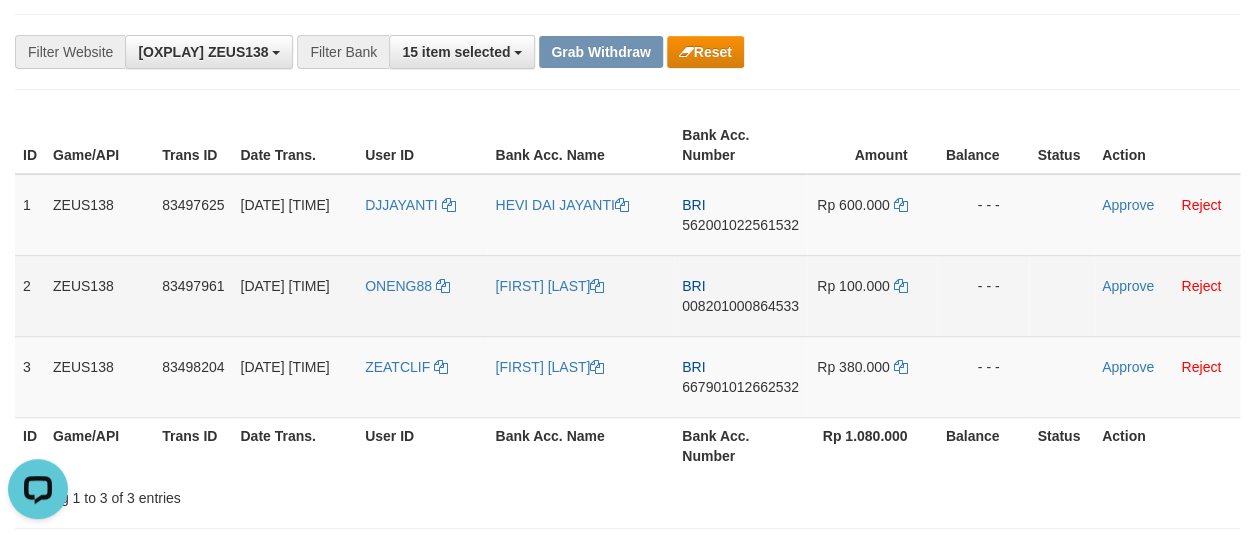click on "ONENG88" at bounding box center [422, 295] 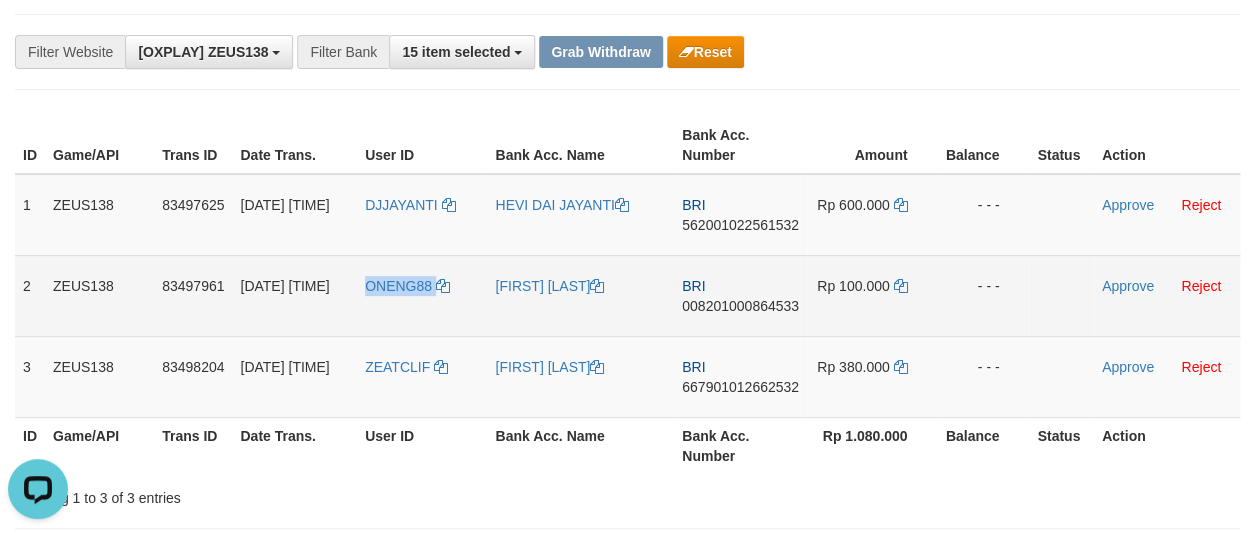 click on "ONENG88" at bounding box center [422, 295] 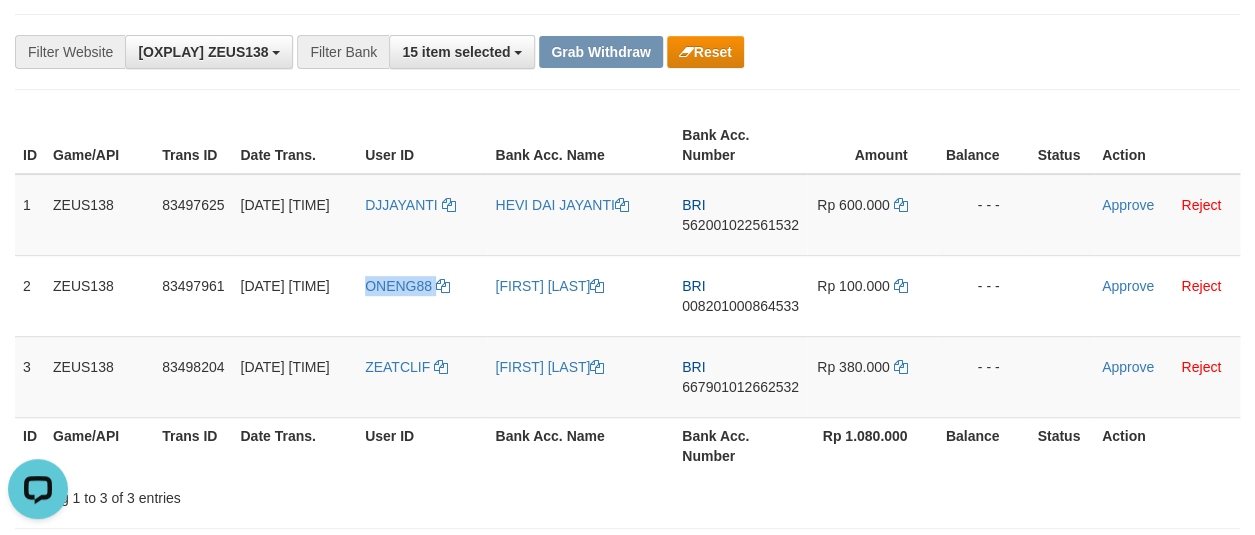 copy on "ONENG88" 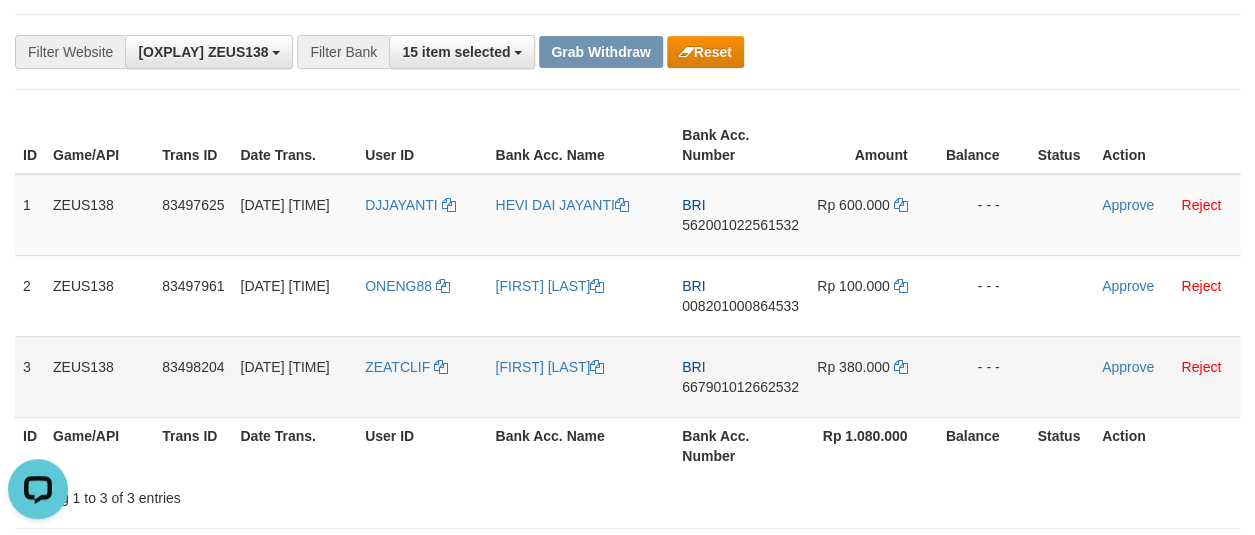 click on "ZEATCLIF" at bounding box center (422, 376) 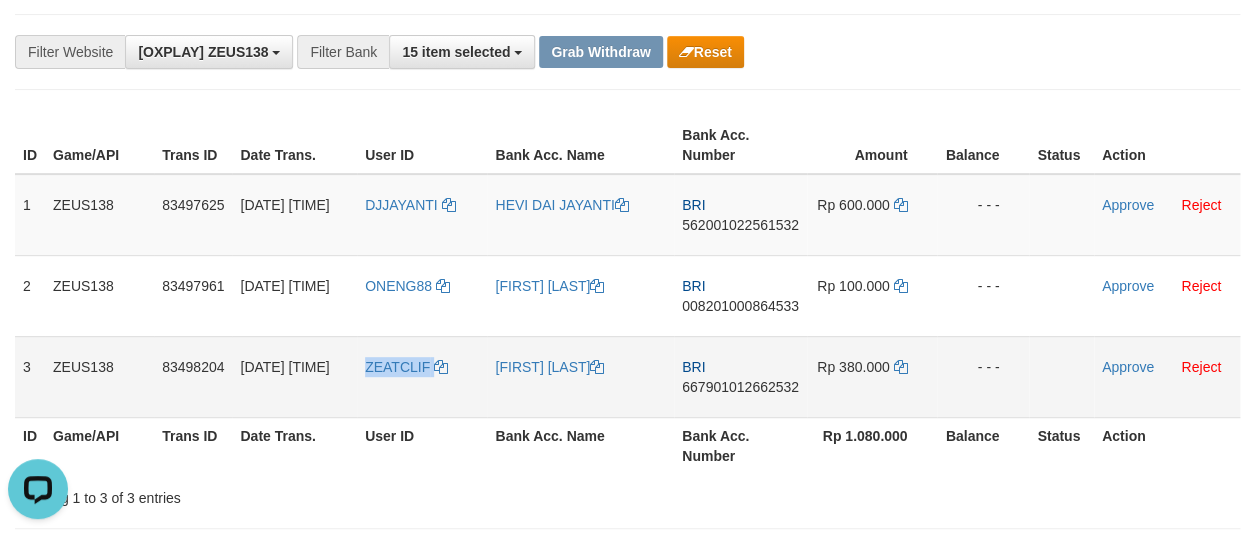 click on "ZEATCLIF" at bounding box center (422, 376) 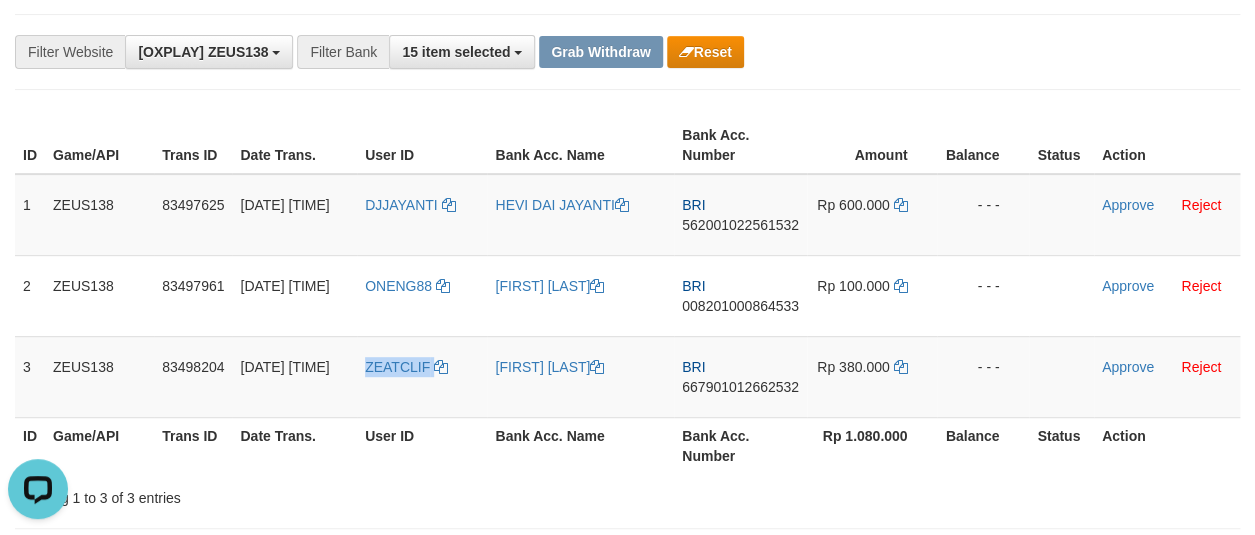 copy on "ZEATCLIF" 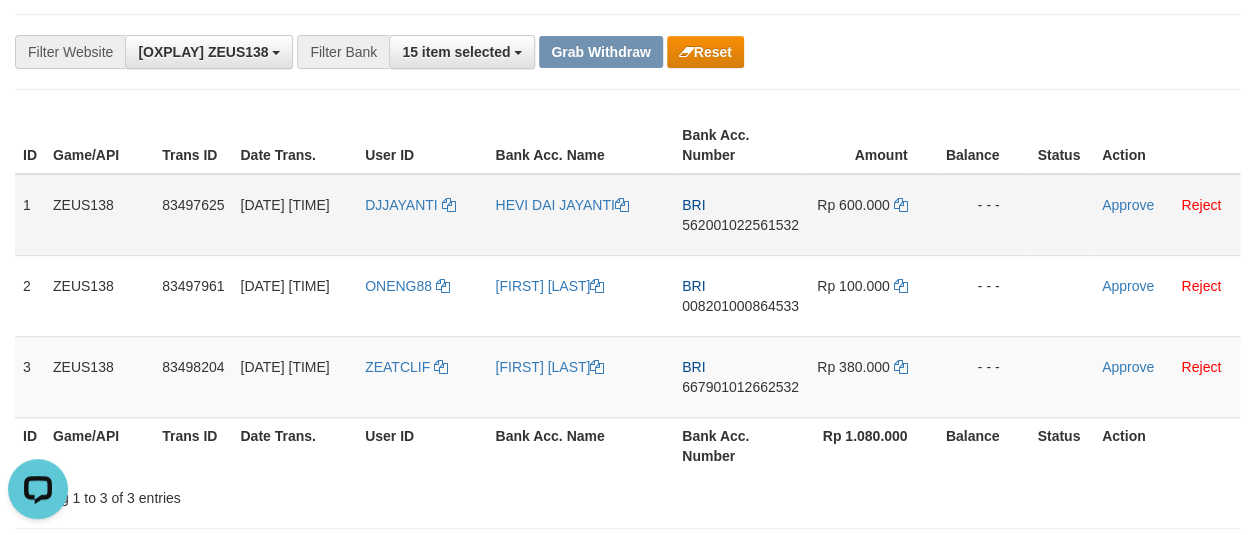 click on "DJJAYANTI" at bounding box center [422, 215] 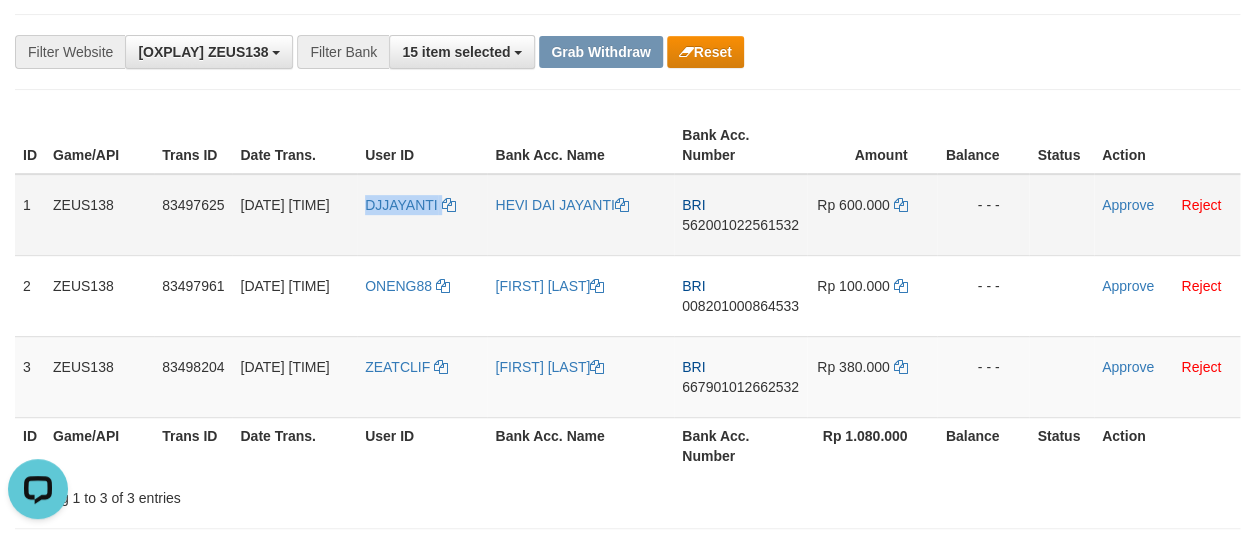 click on "DJJAYANTI" at bounding box center (422, 215) 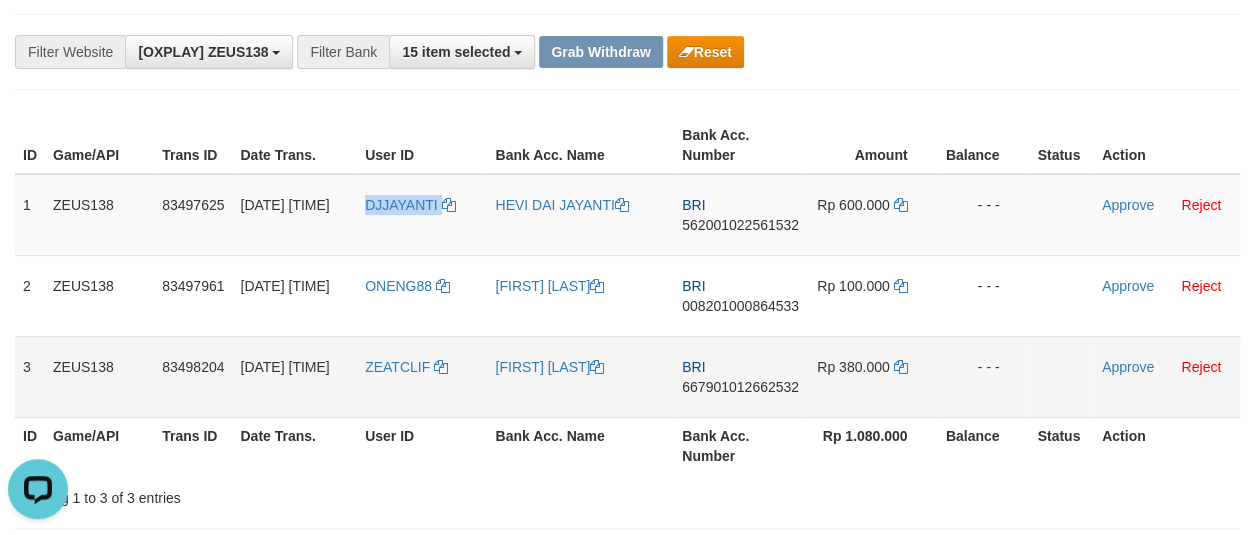 copy on "DJJAYANTI" 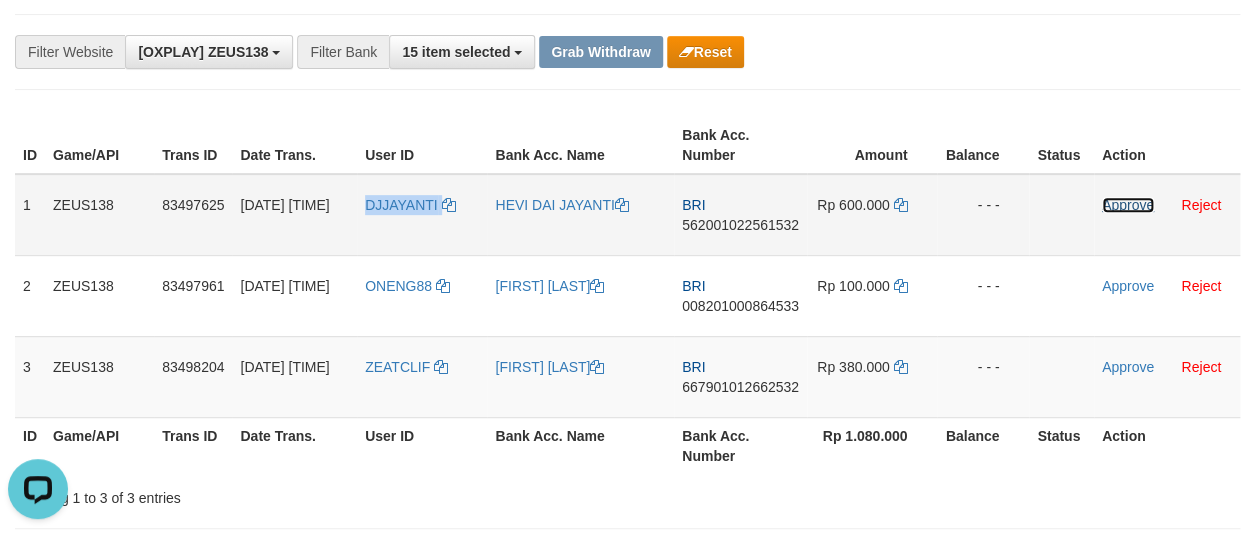 click on "Approve" at bounding box center (1128, 205) 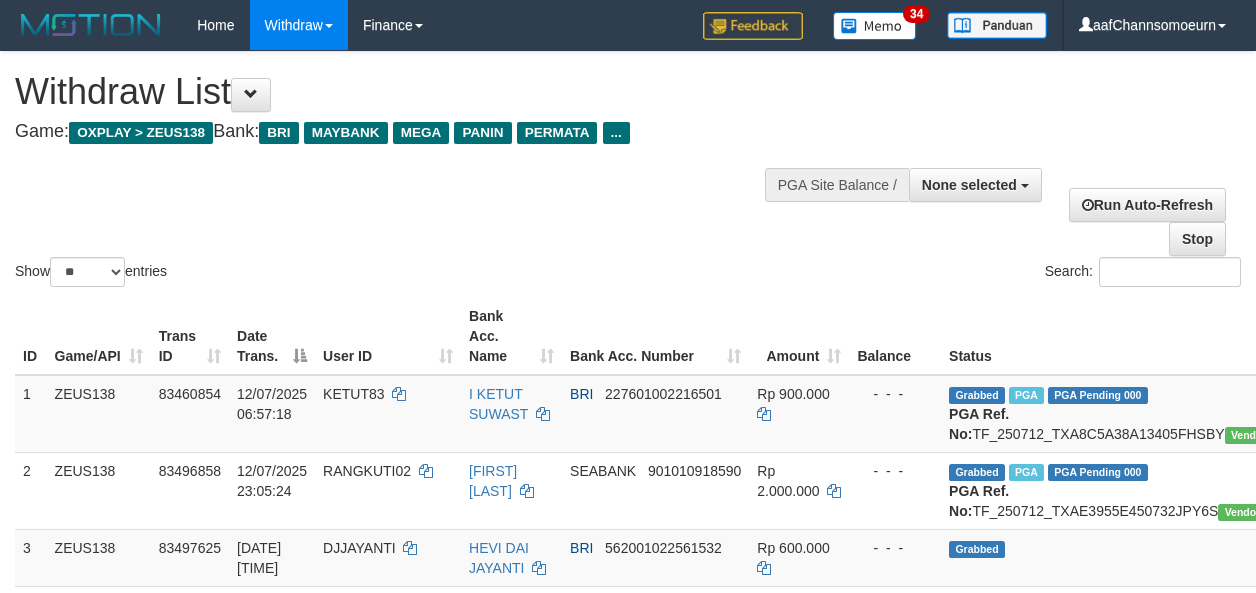 select 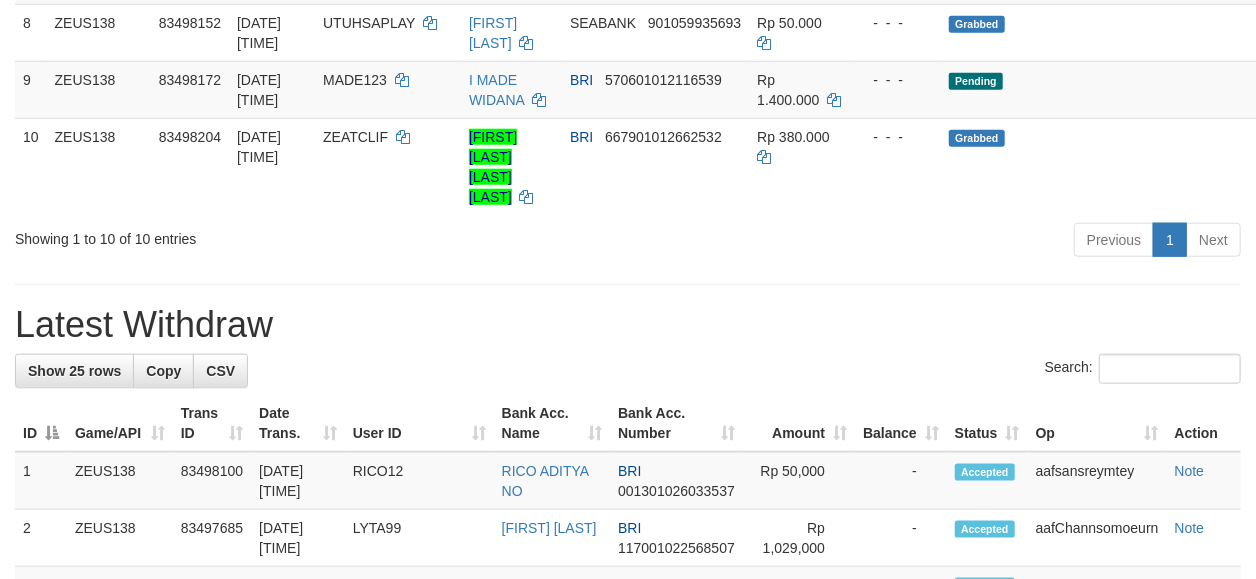 scroll, scrollTop: 794, scrollLeft: 0, axis: vertical 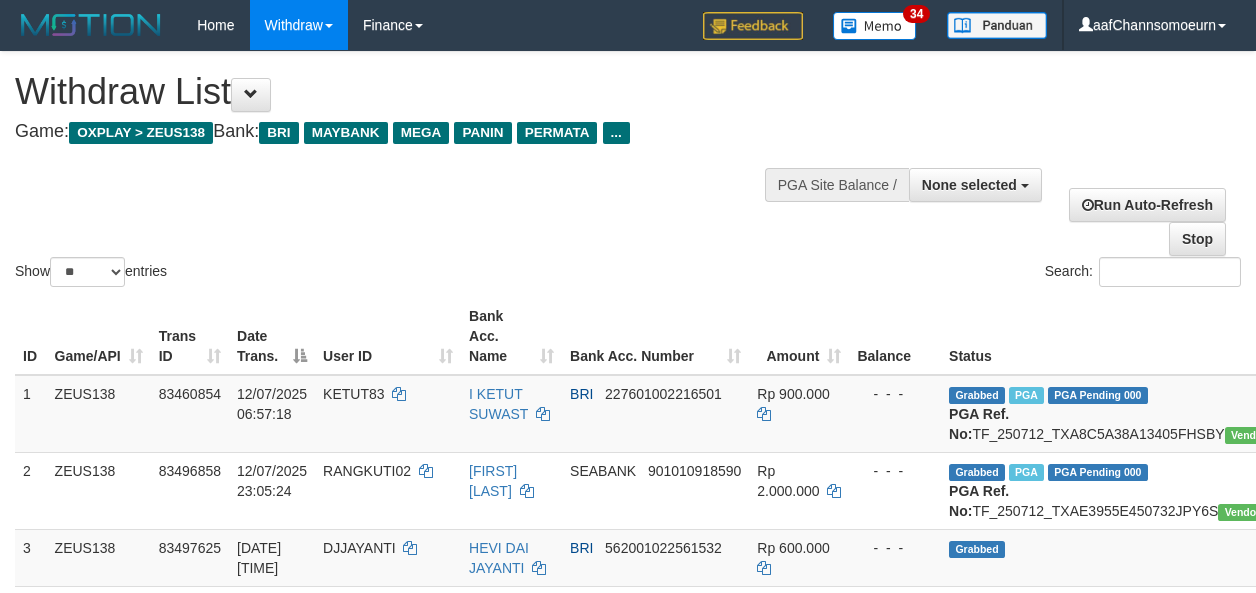 select 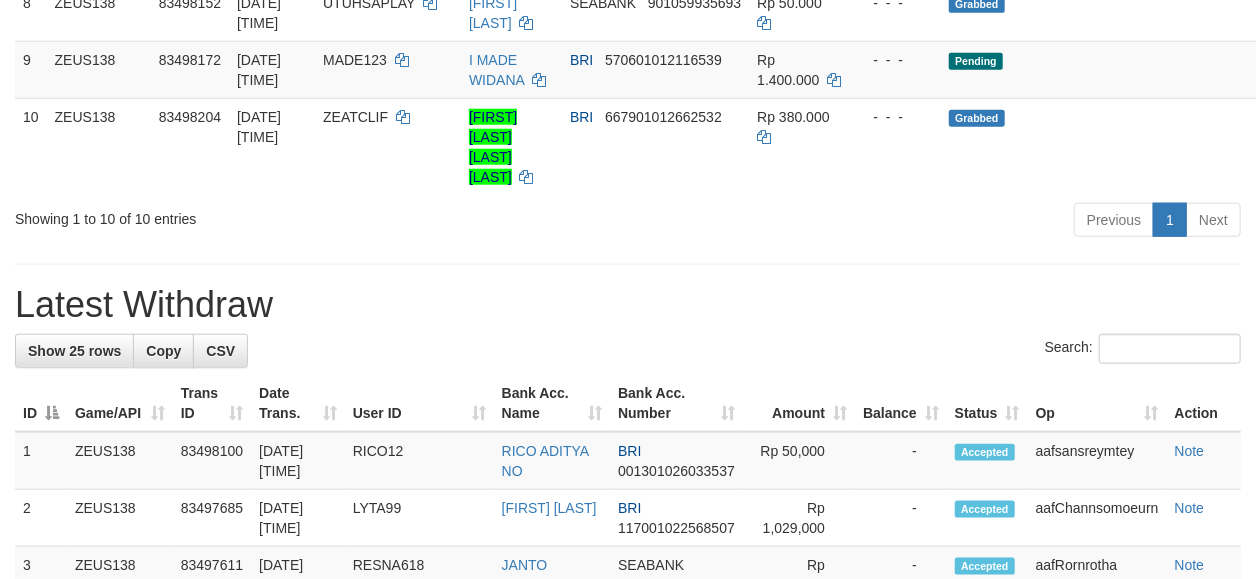 scroll, scrollTop: 794, scrollLeft: 0, axis: vertical 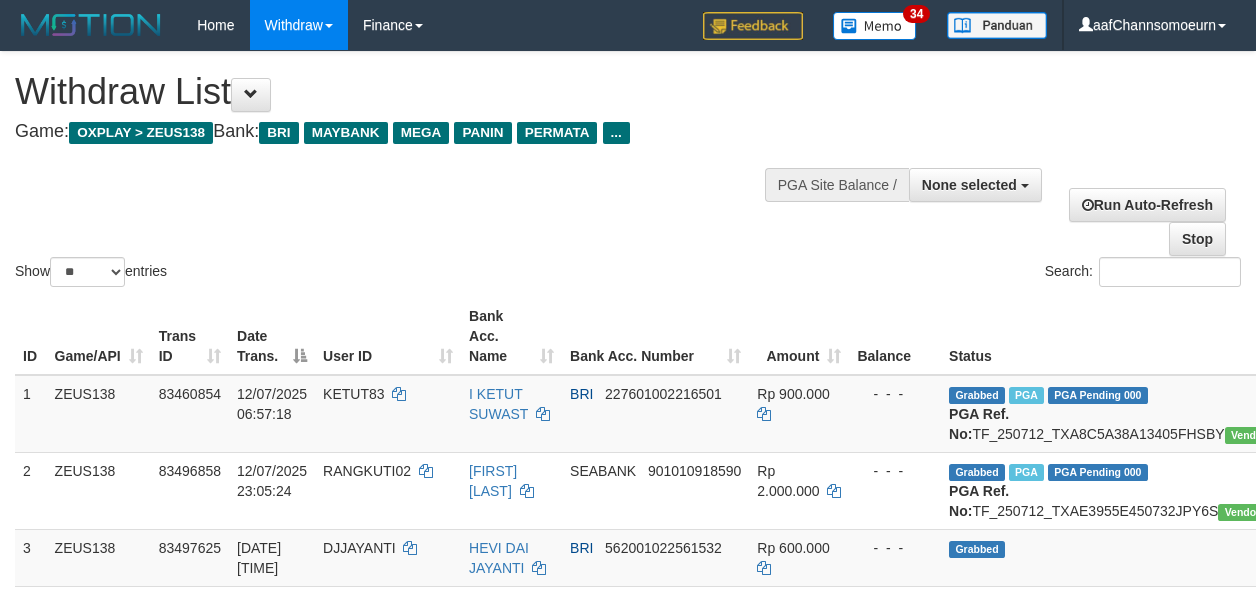 select 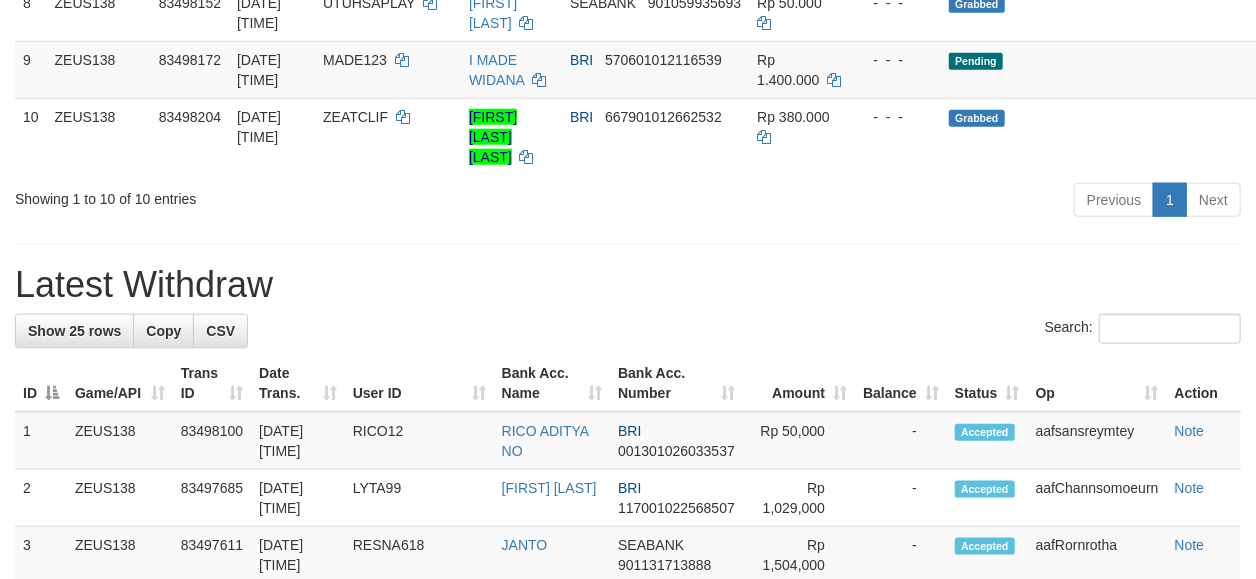 scroll, scrollTop: 794, scrollLeft: 0, axis: vertical 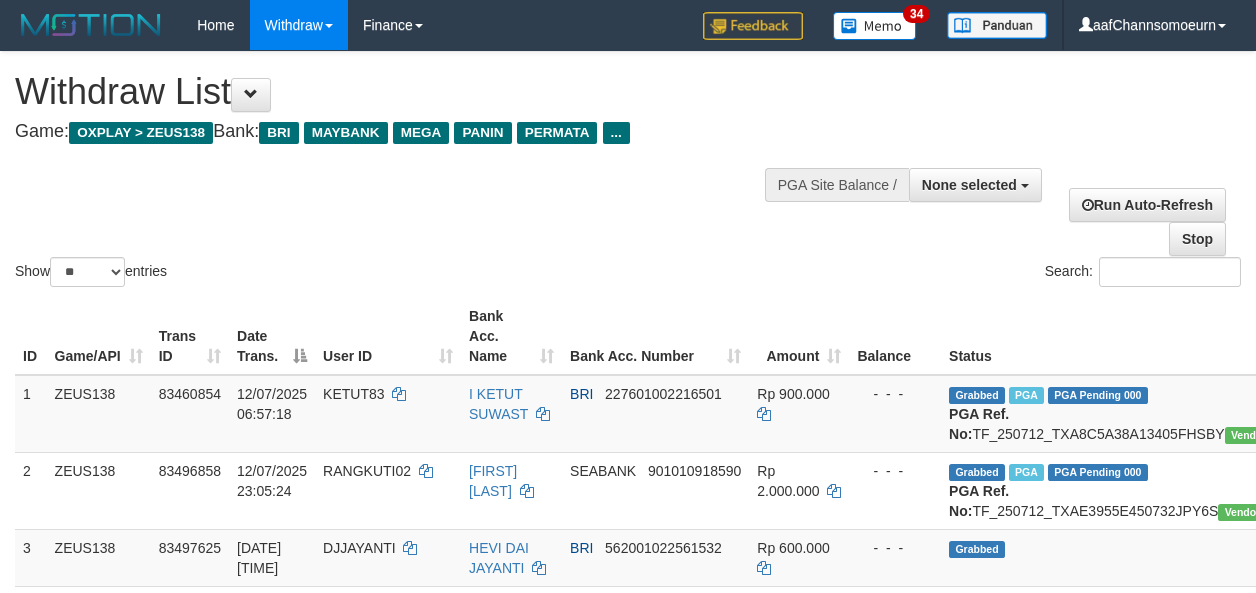 select 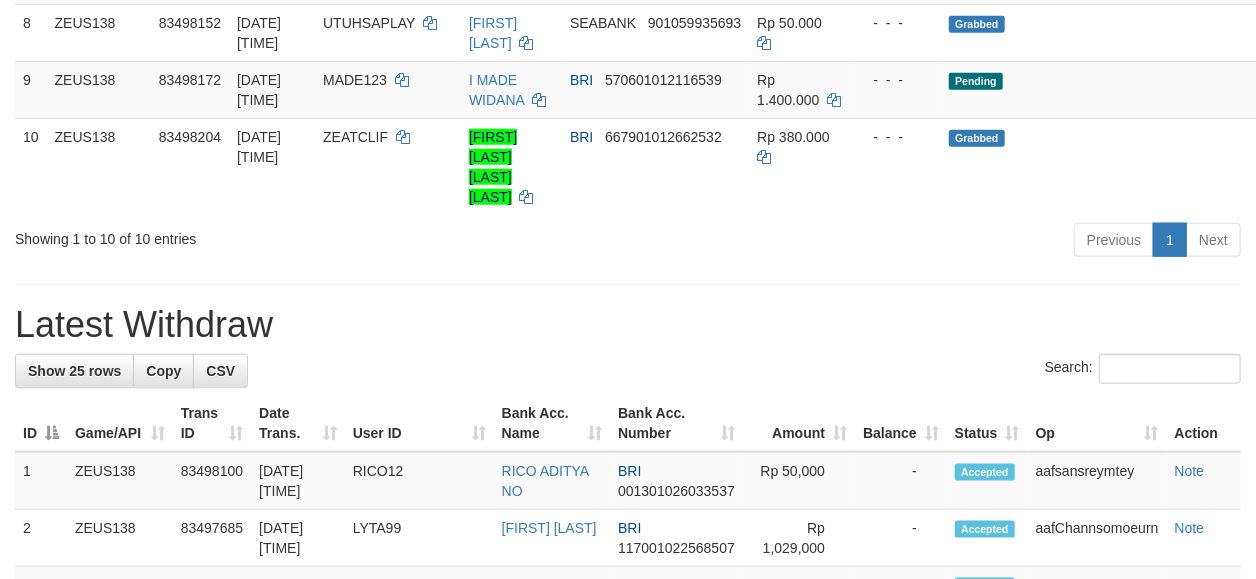 scroll, scrollTop: 794, scrollLeft: 0, axis: vertical 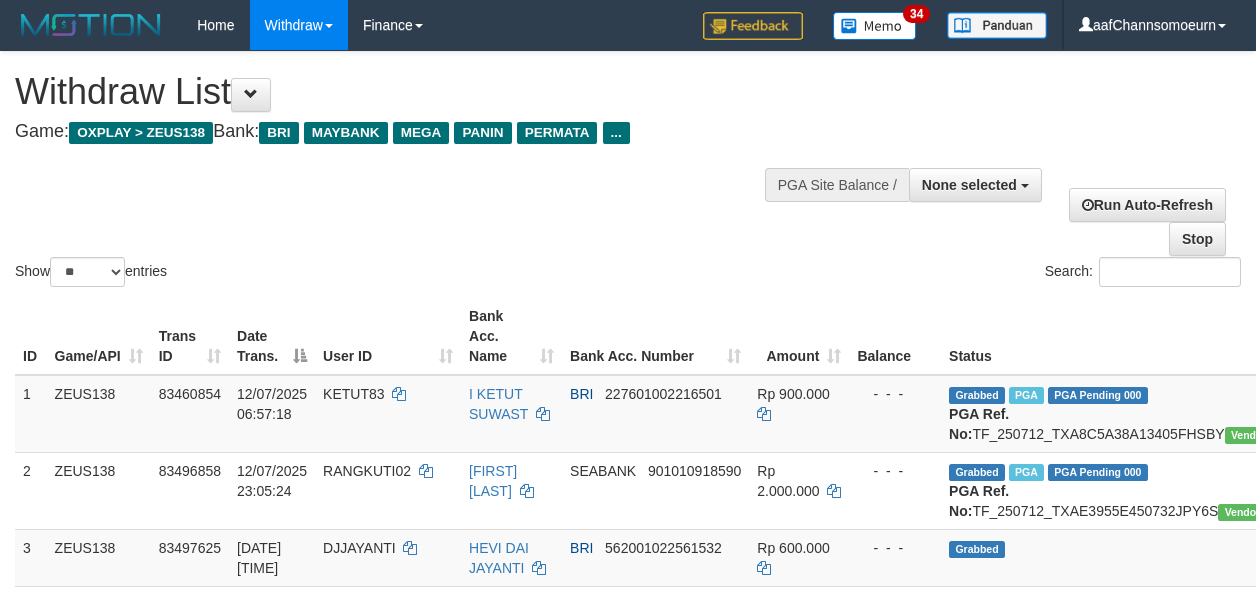 select 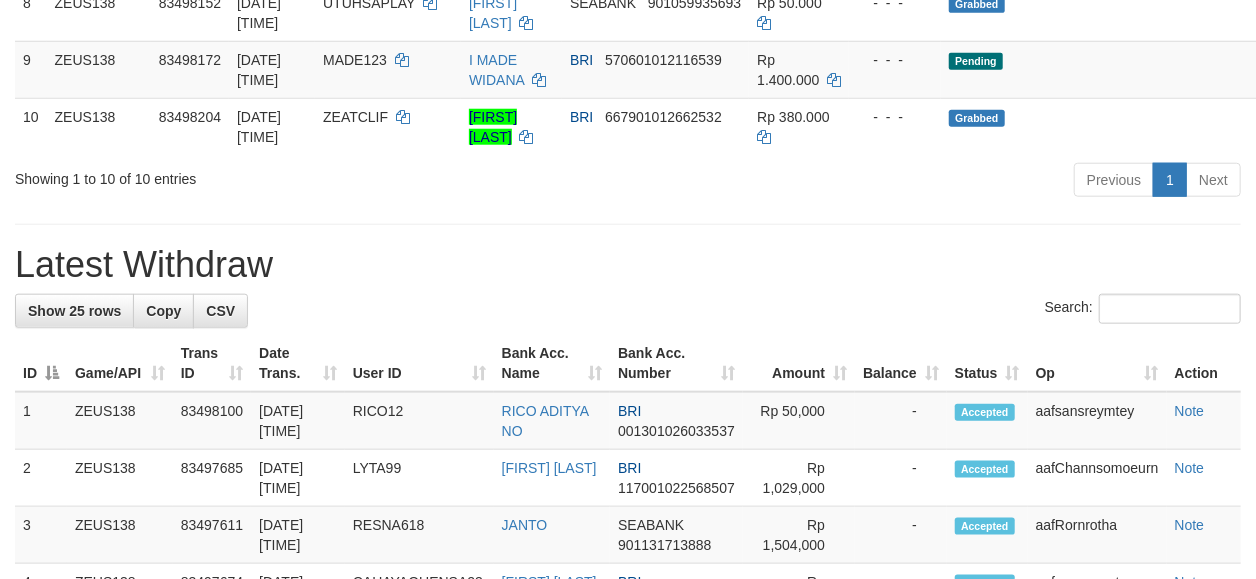 scroll, scrollTop: 794, scrollLeft: 0, axis: vertical 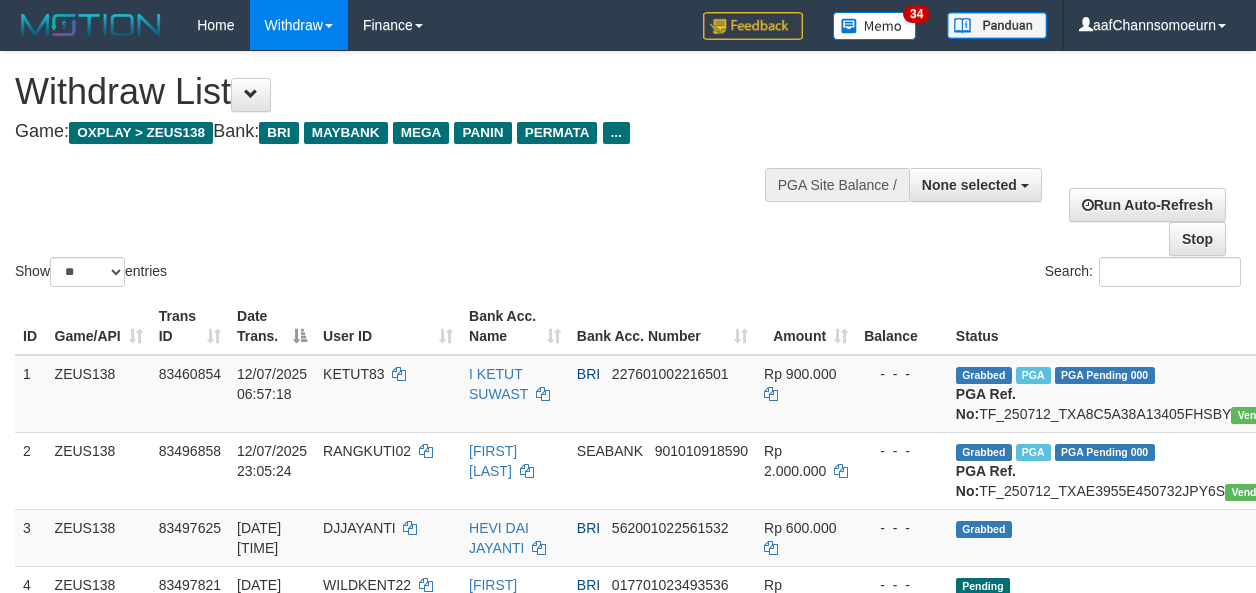 select 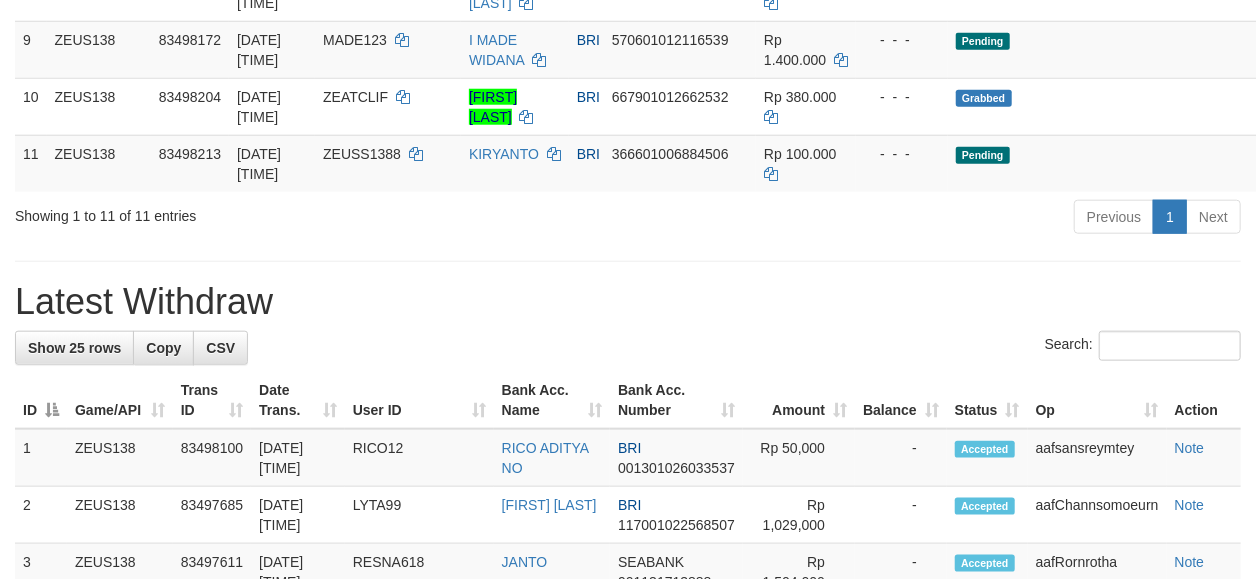 scroll, scrollTop: 794, scrollLeft: 0, axis: vertical 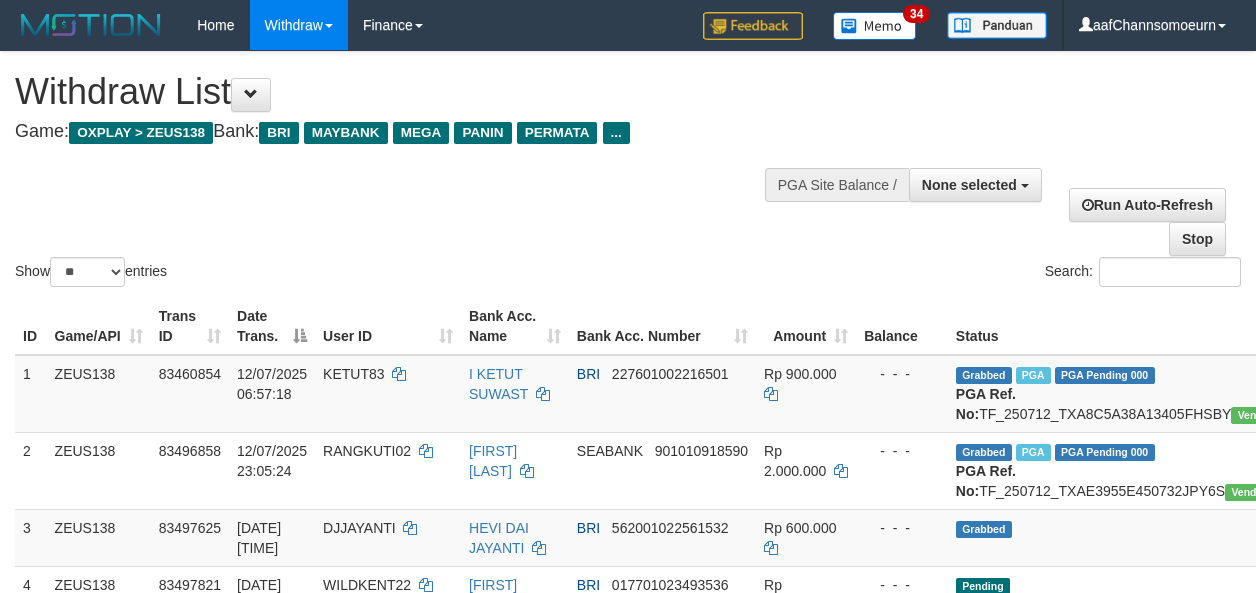 select 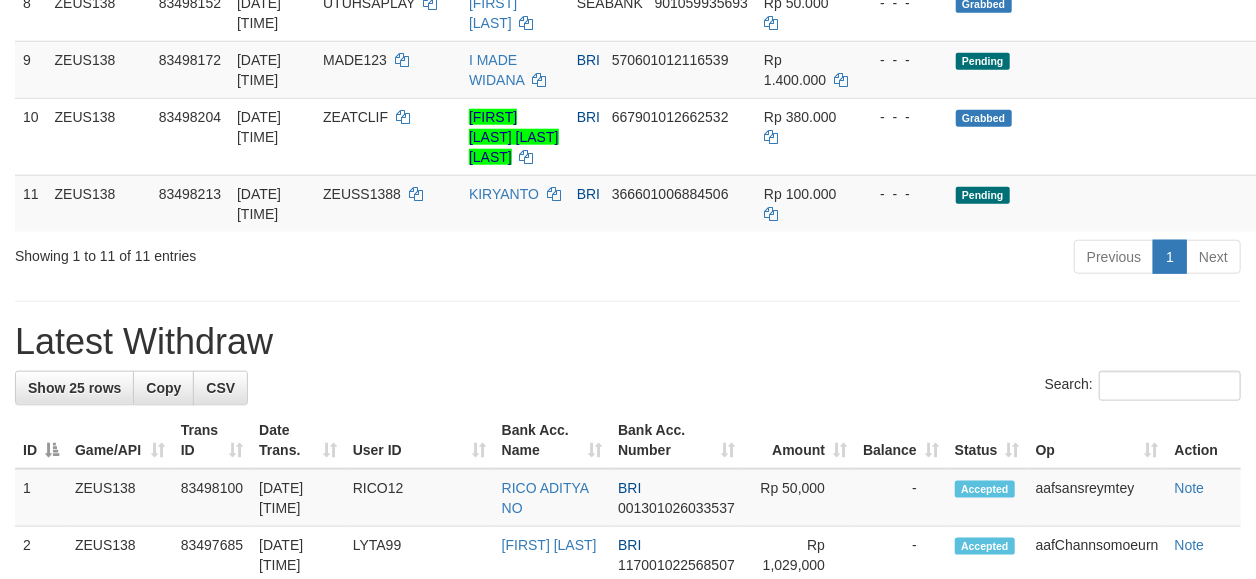 scroll, scrollTop: 794, scrollLeft: 0, axis: vertical 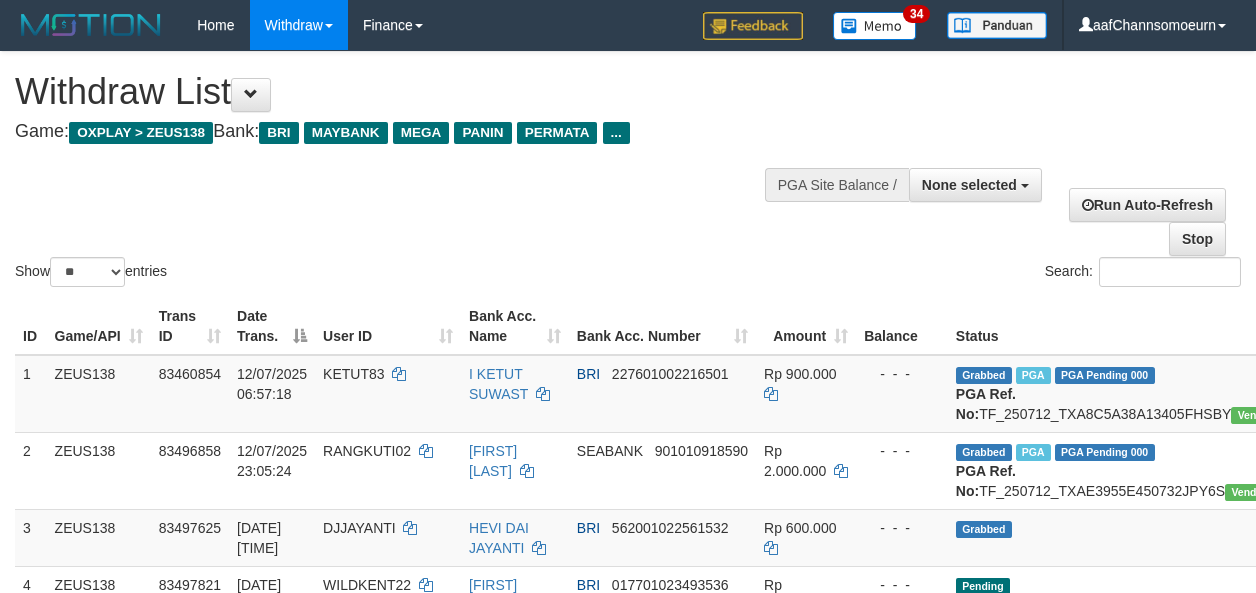 select 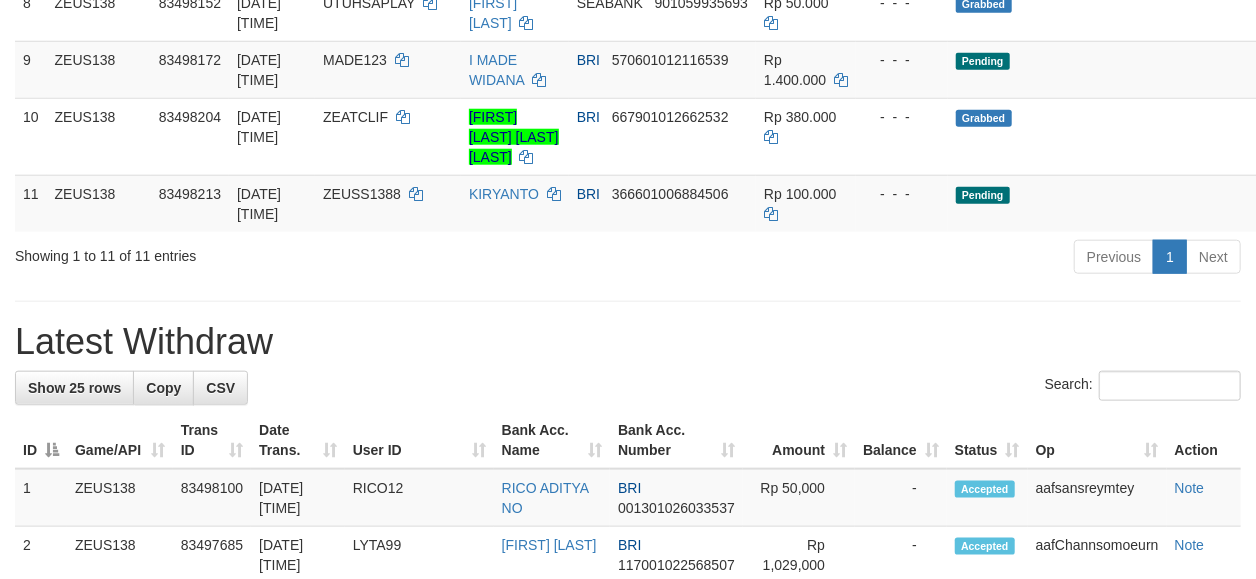 scroll, scrollTop: 794, scrollLeft: 0, axis: vertical 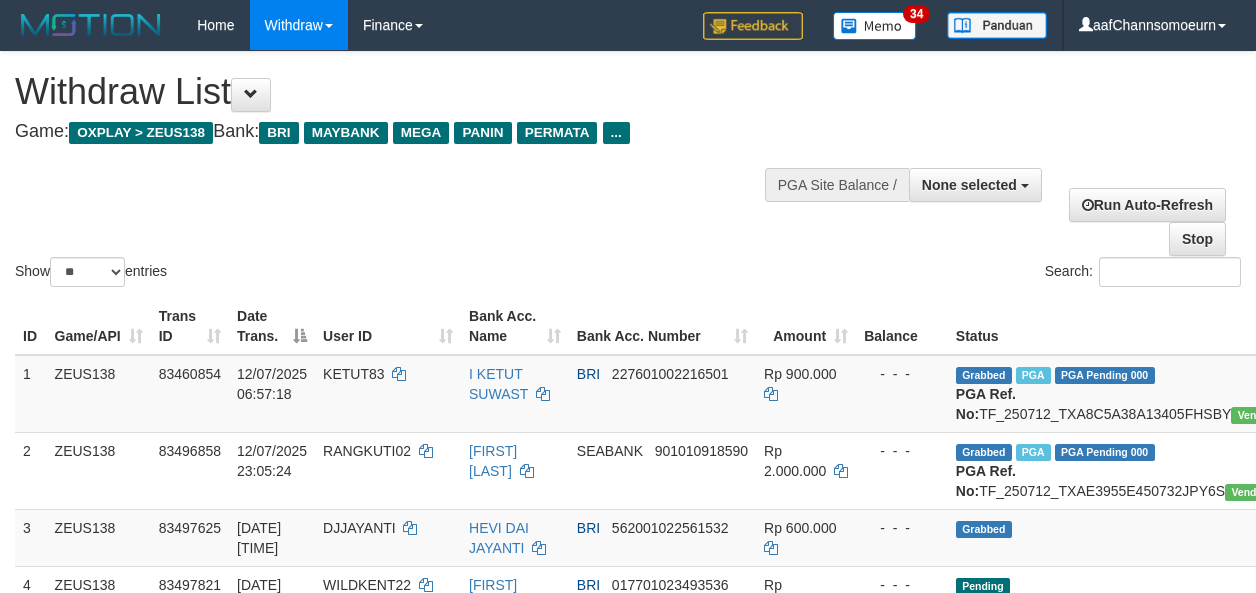 select 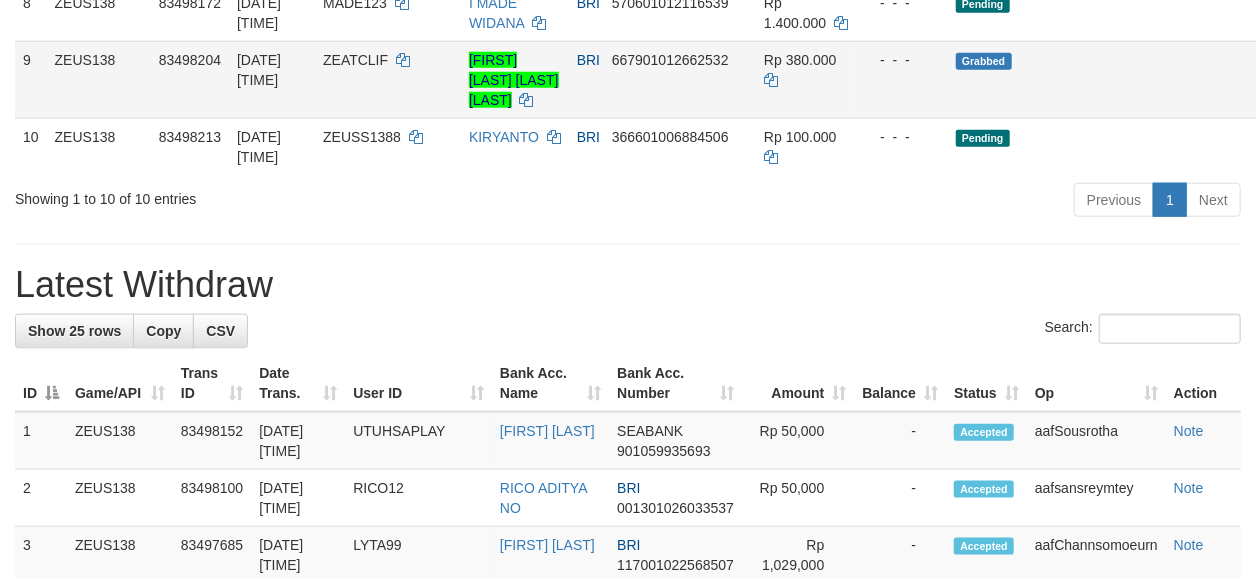 scroll, scrollTop: 794, scrollLeft: 0, axis: vertical 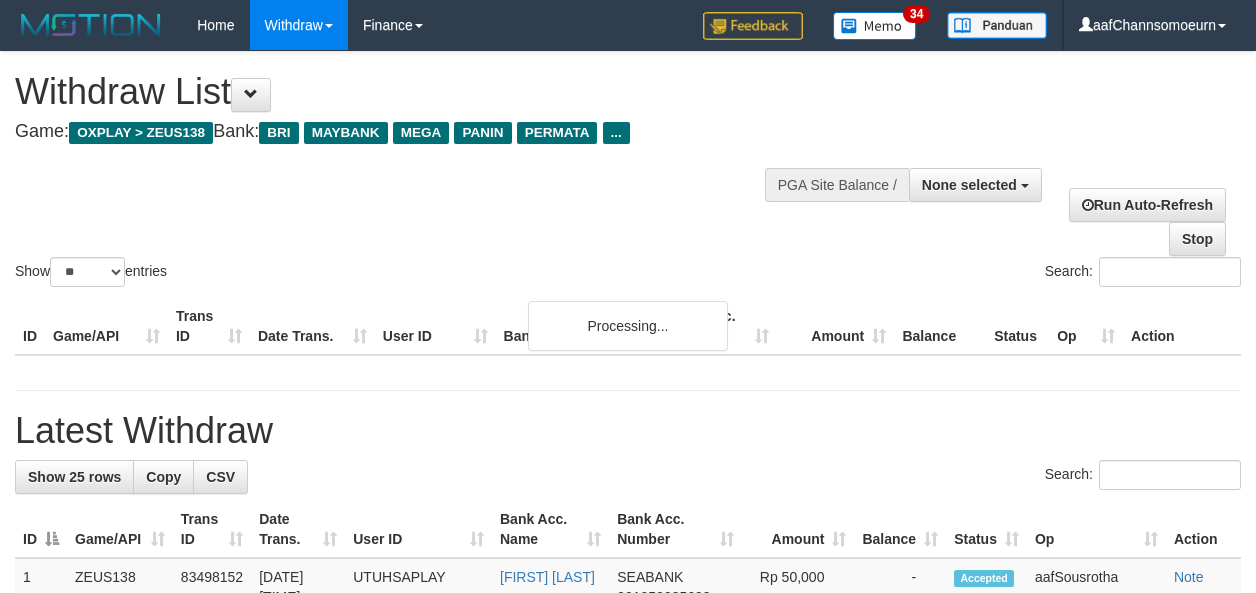 select 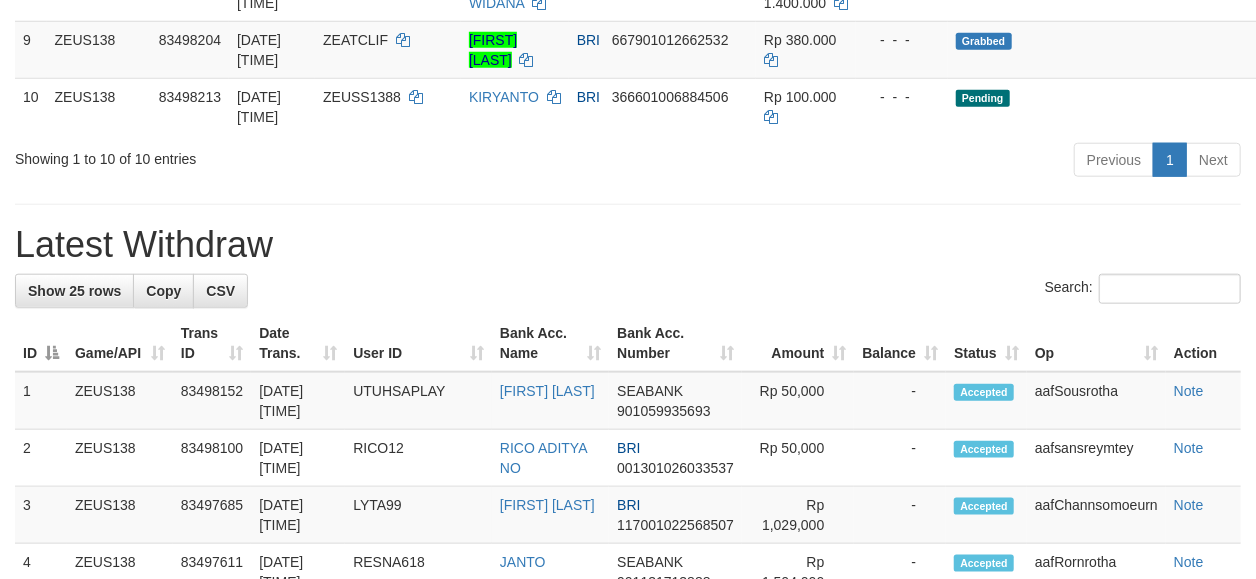 scroll, scrollTop: 794, scrollLeft: 0, axis: vertical 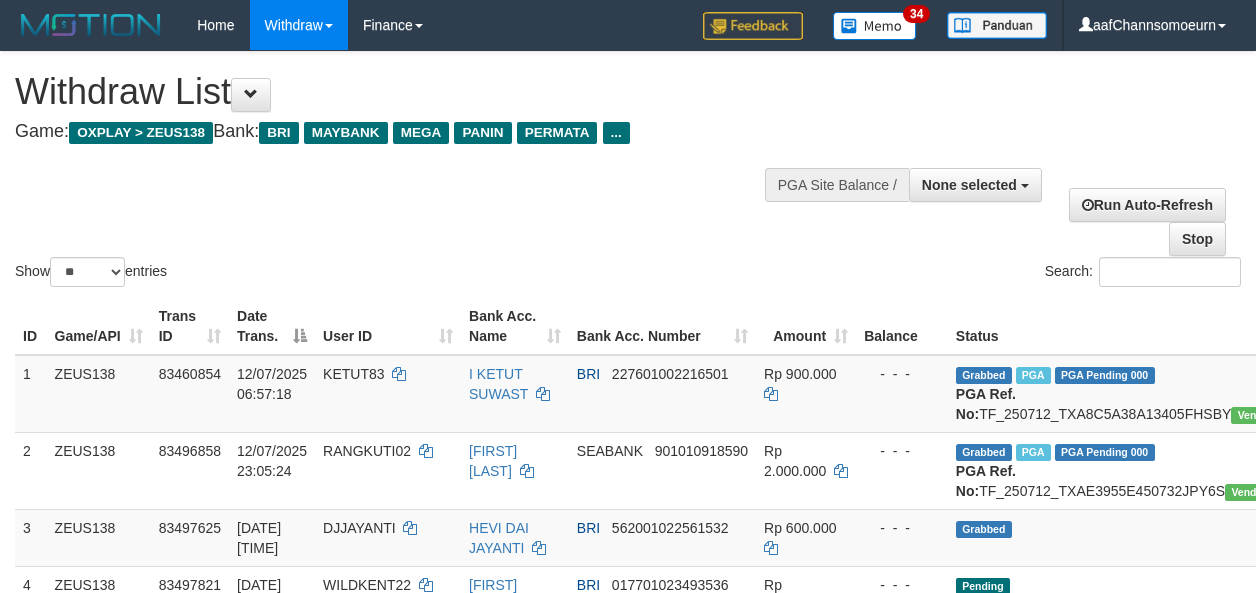 select 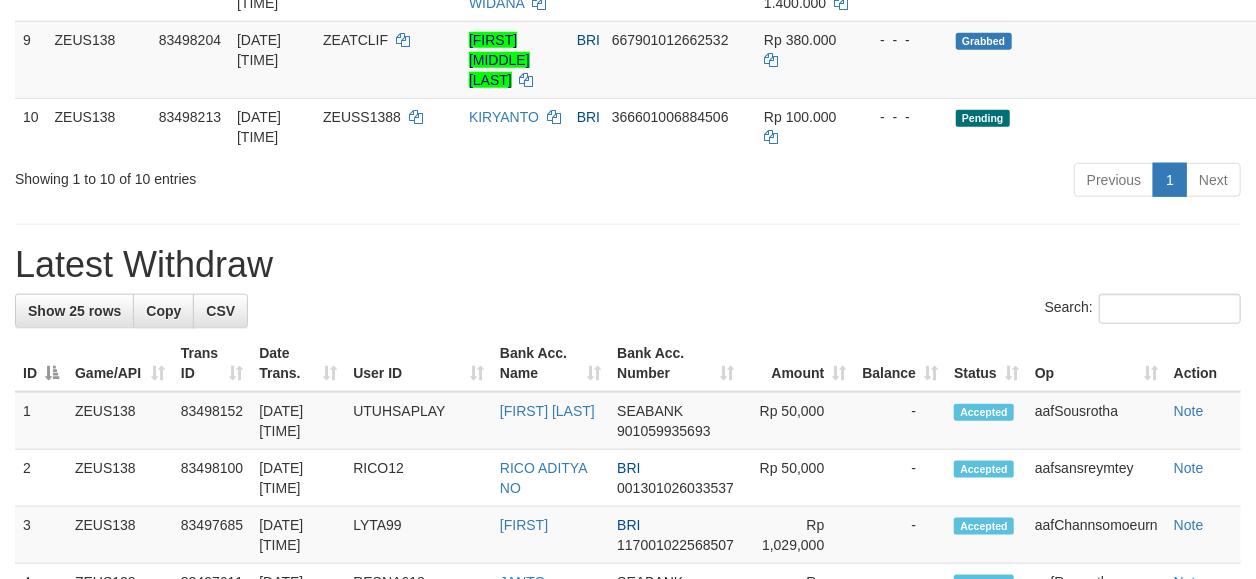 scroll, scrollTop: 794, scrollLeft: 0, axis: vertical 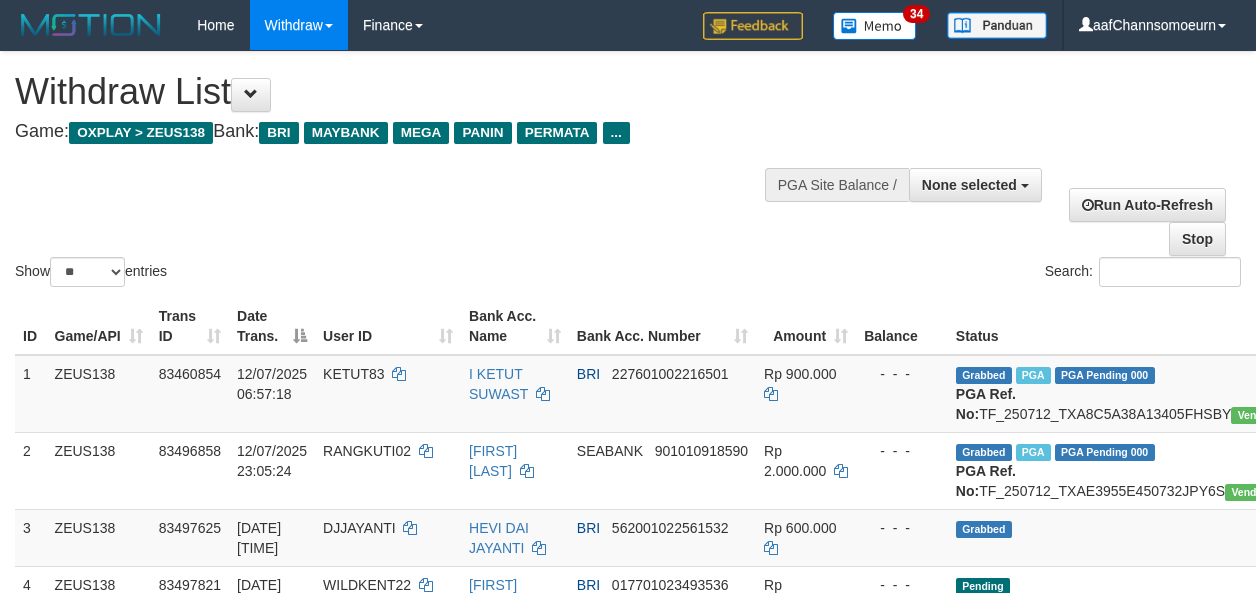 select 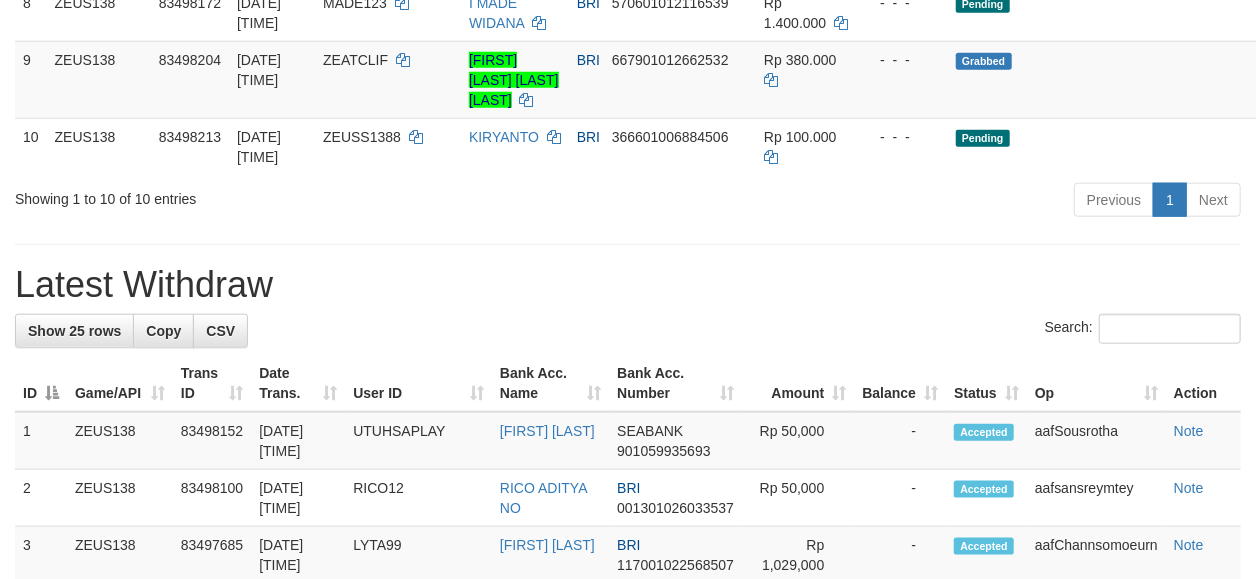 scroll, scrollTop: 794, scrollLeft: 0, axis: vertical 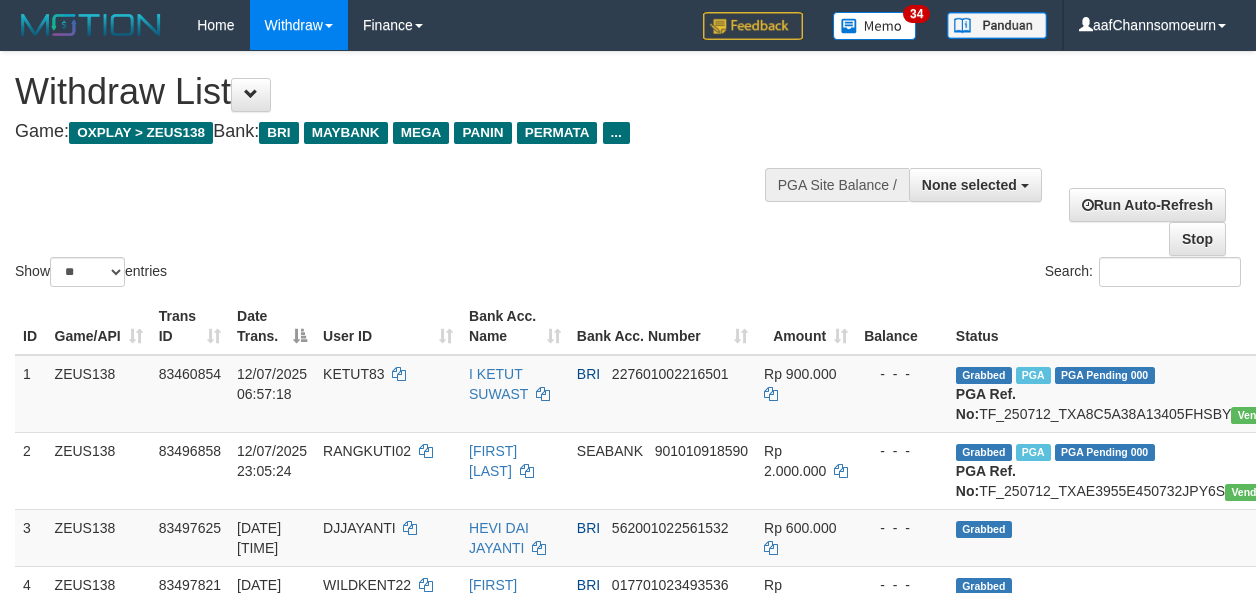 select 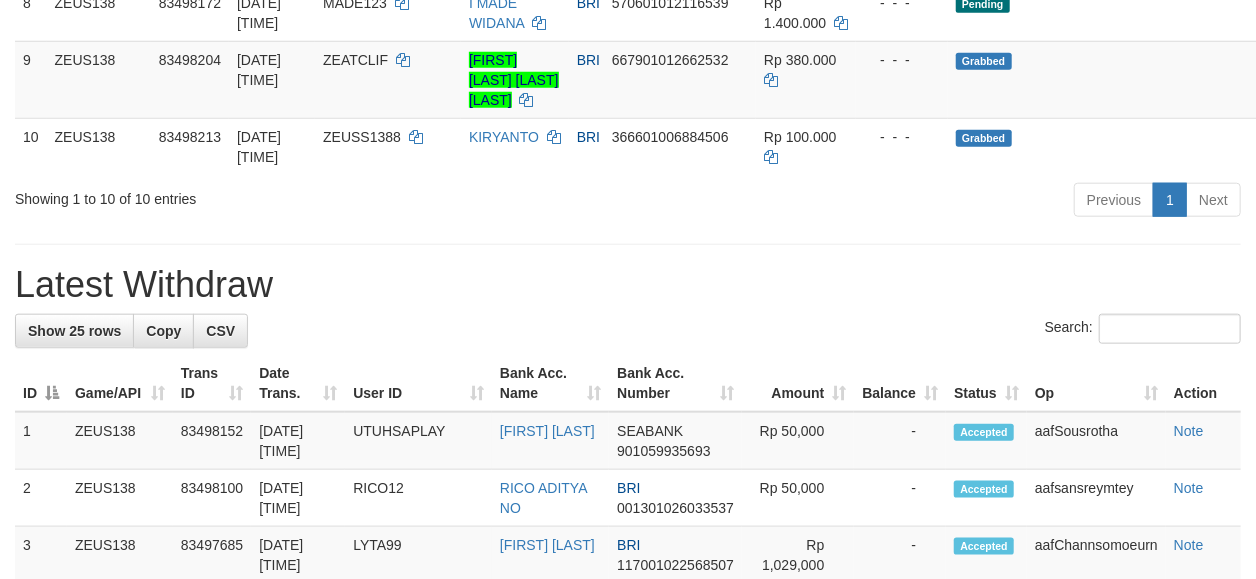 scroll, scrollTop: 794, scrollLeft: 0, axis: vertical 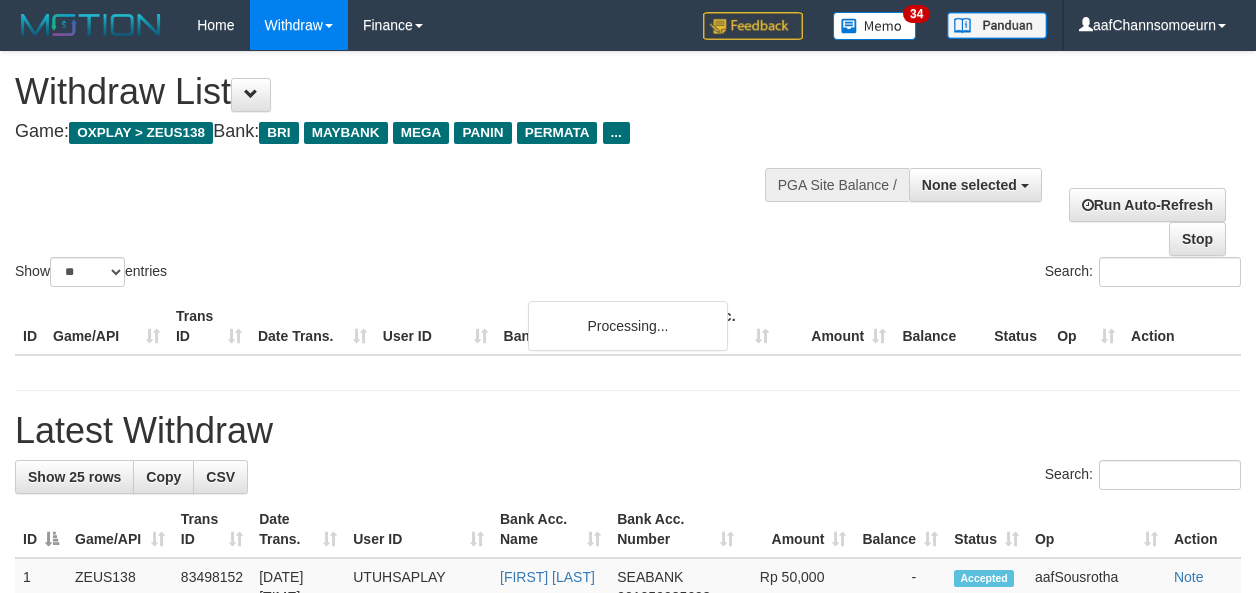 select 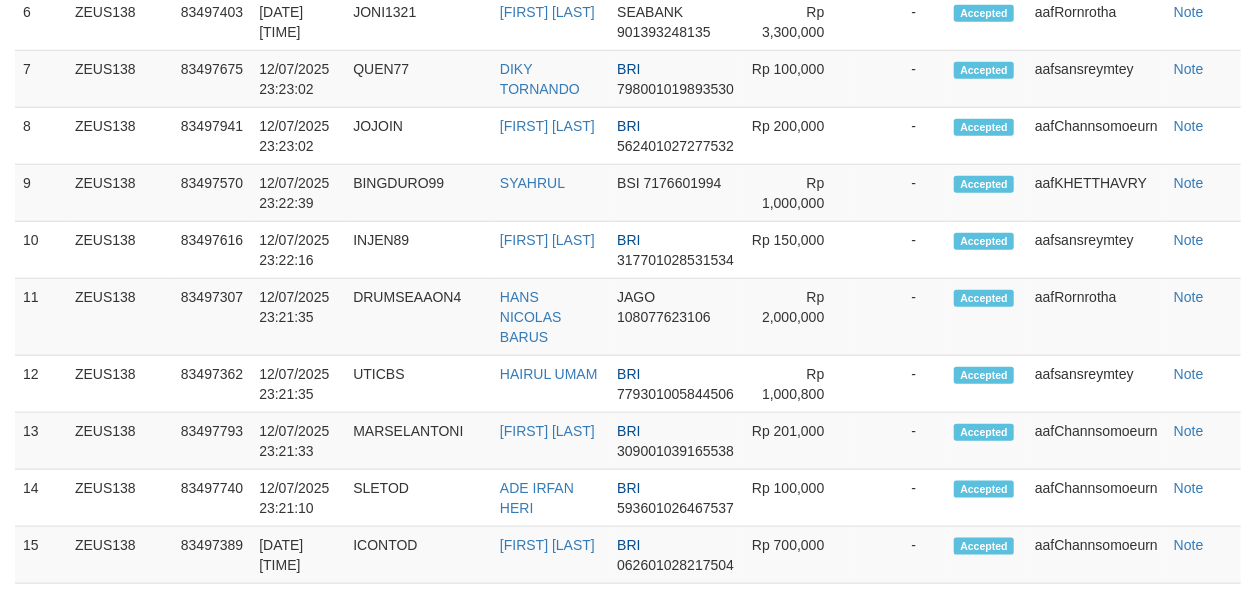 scroll, scrollTop: 794, scrollLeft: 0, axis: vertical 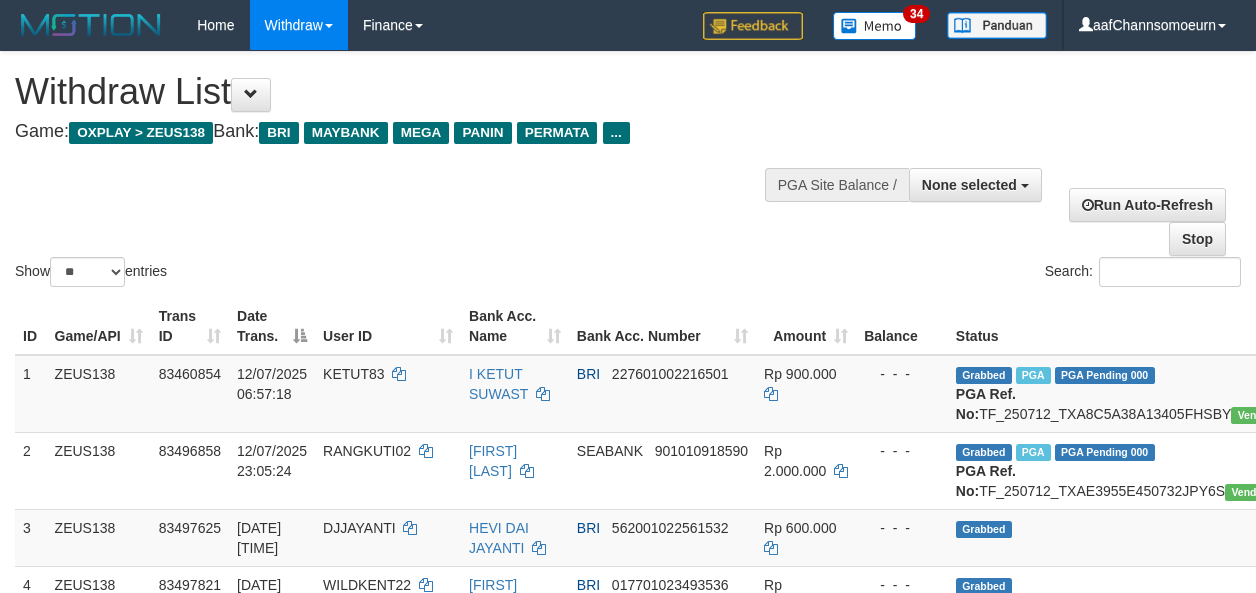 select 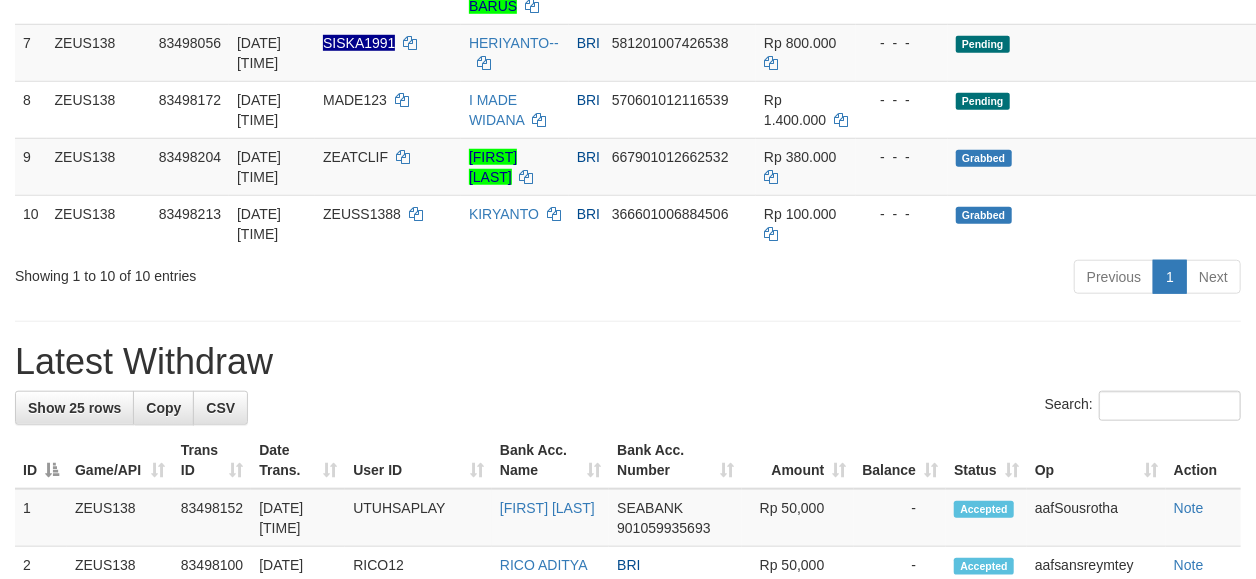 scroll, scrollTop: 504, scrollLeft: 0, axis: vertical 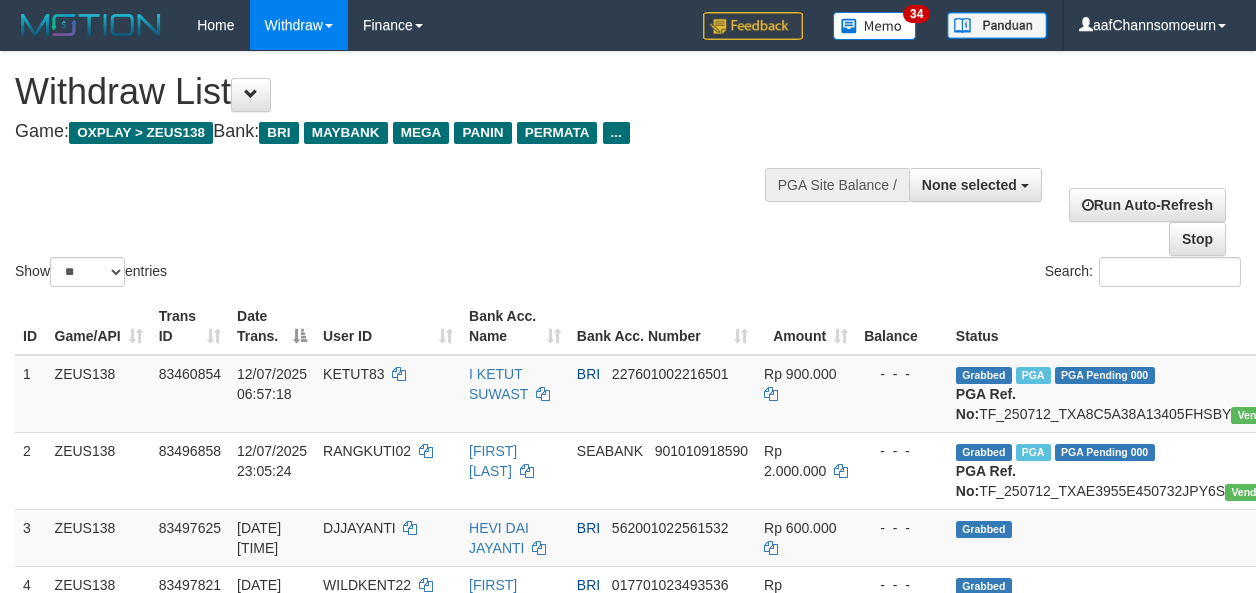 select 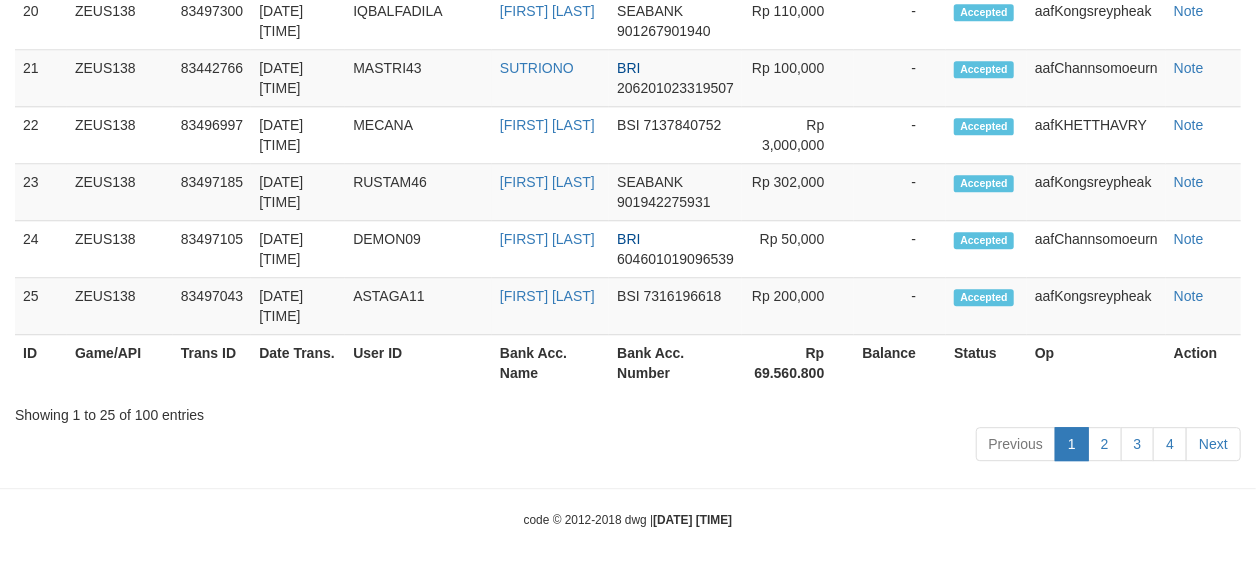 scroll, scrollTop: 2369, scrollLeft: 0, axis: vertical 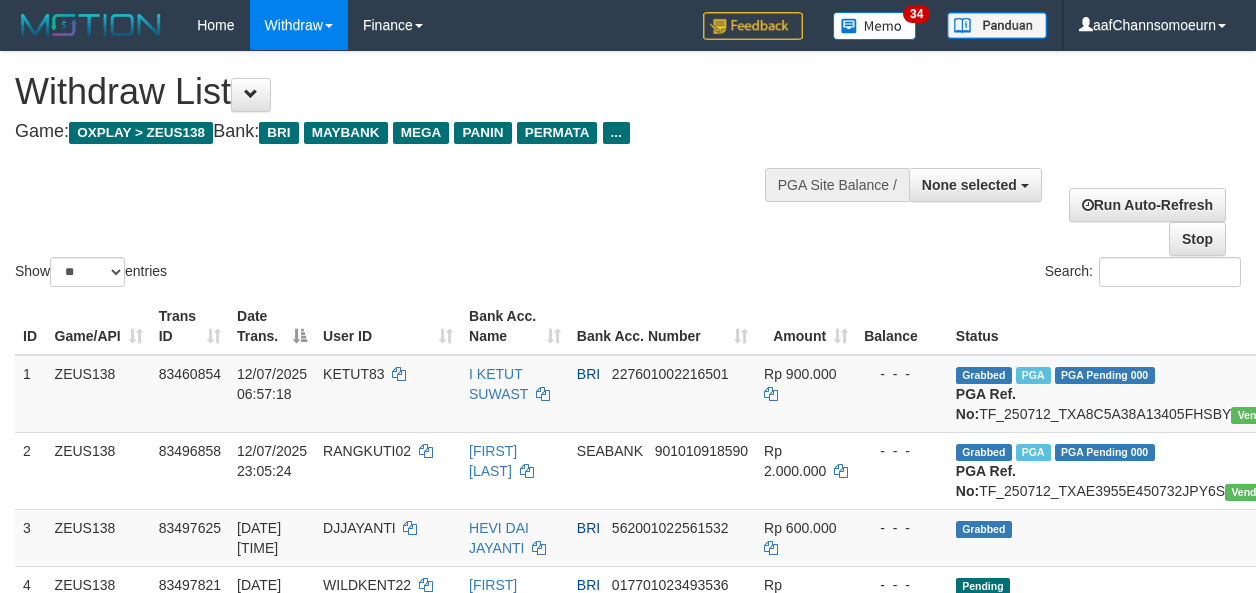 select 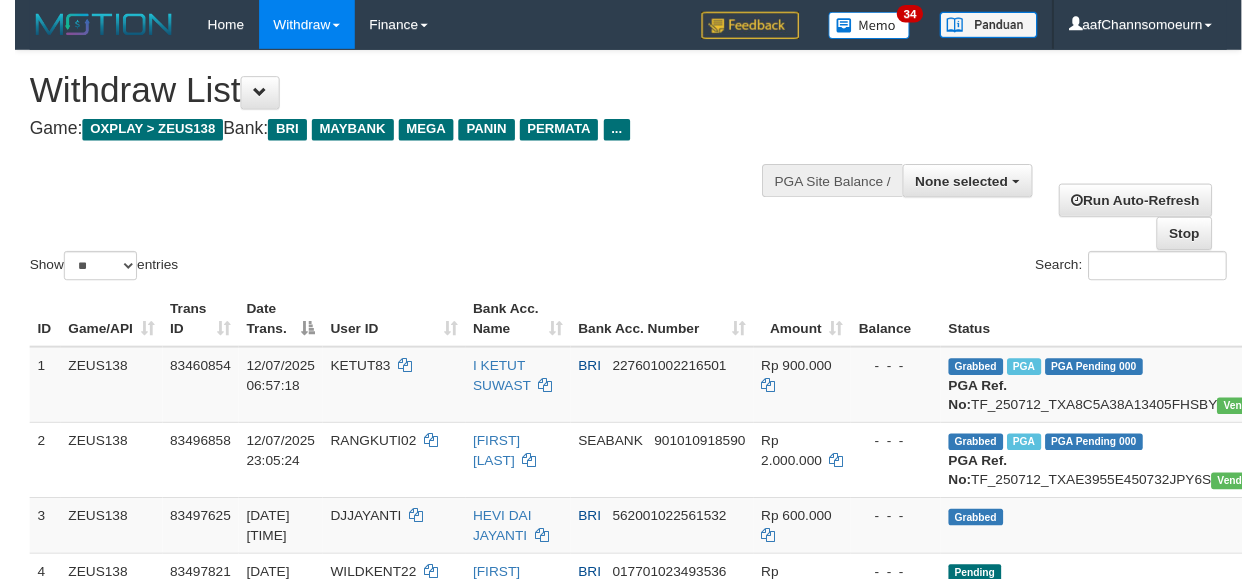 scroll, scrollTop: 2369, scrollLeft: 0, axis: vertical 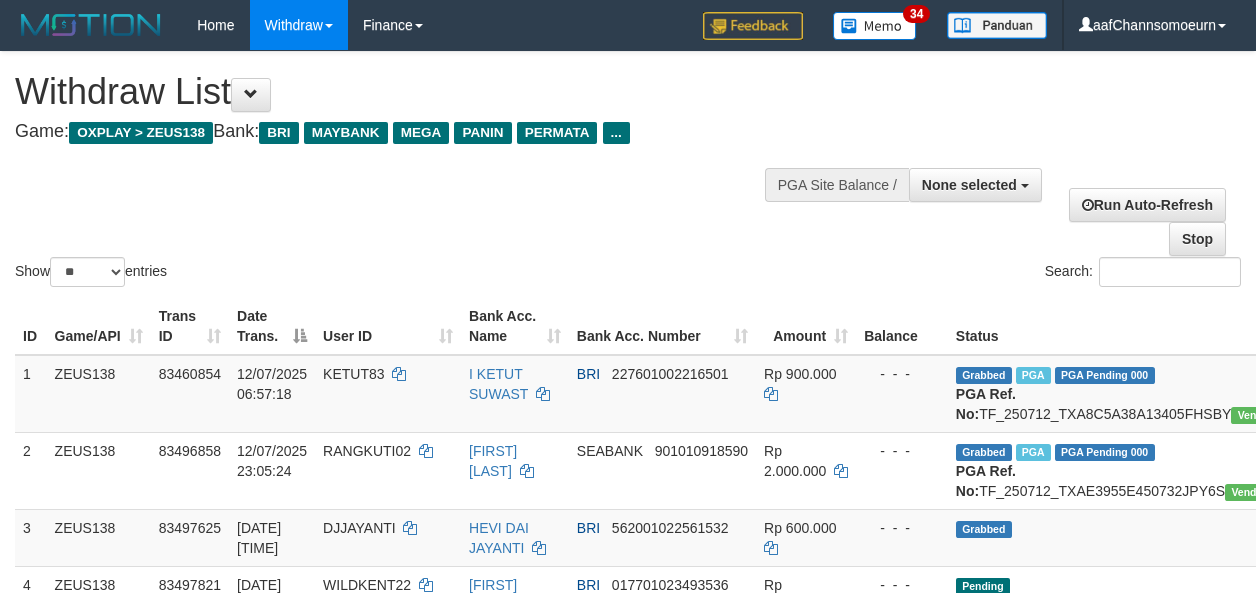 select 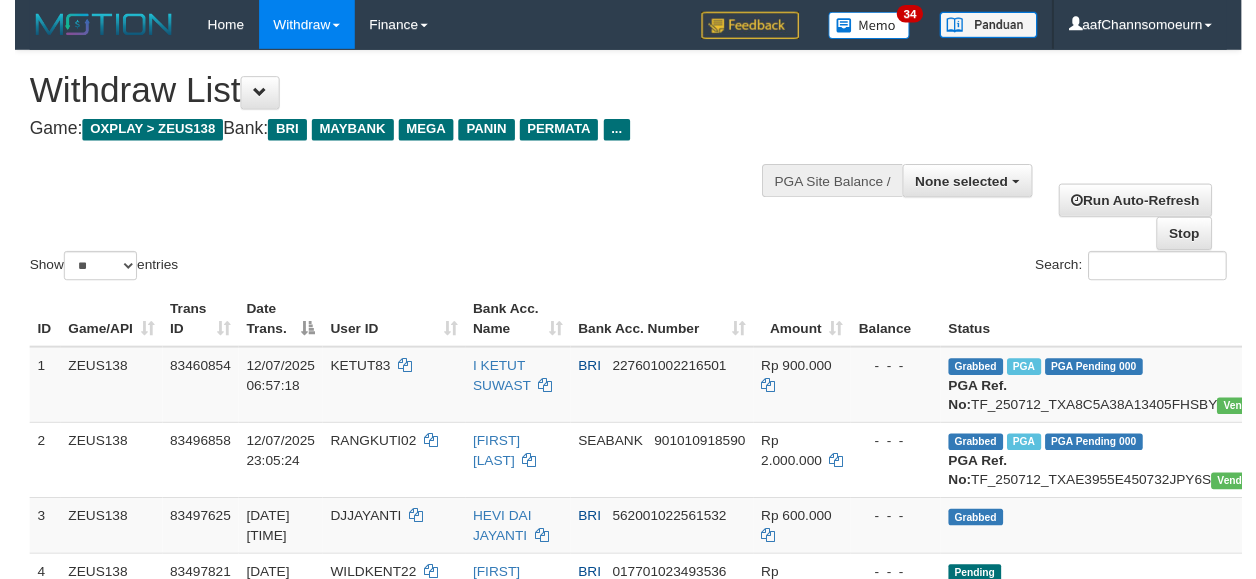scroll, scrollTop: 2369, scrollLeft: 0, axis: vertical 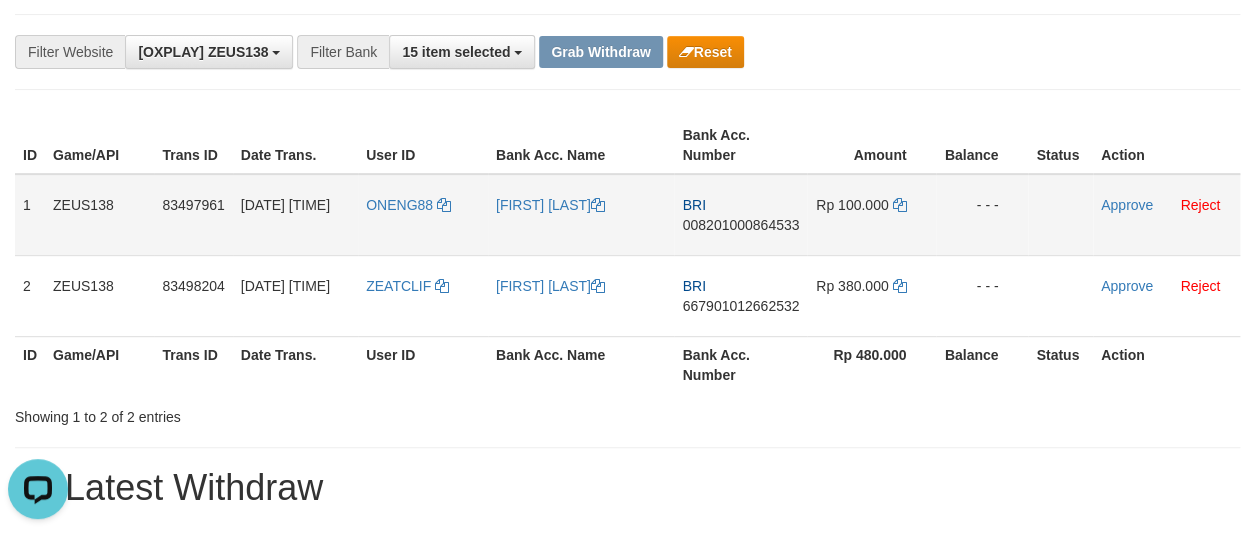 click on "008201000864533" at bounding box center [740, 225] 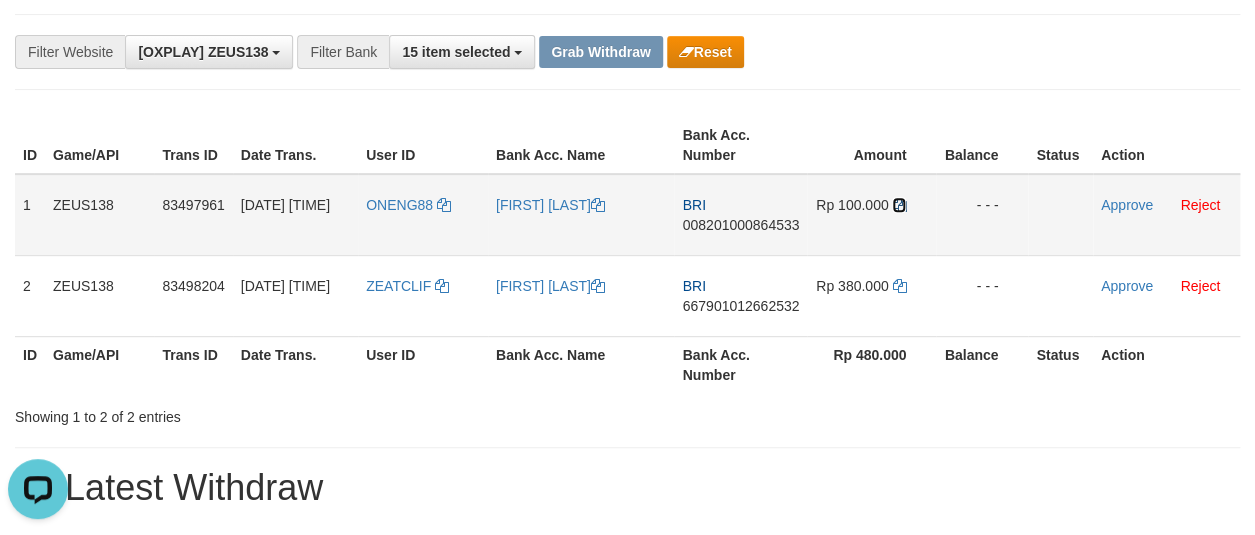 click at bounding box center (899, 205) 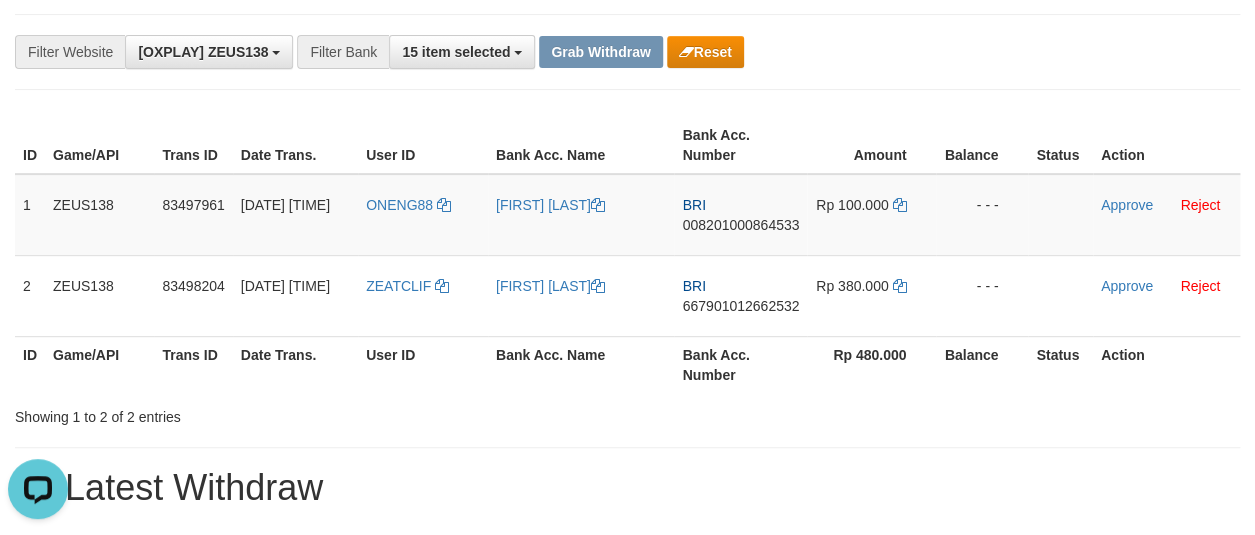 click on "**********" at bounding box center (627, 985) 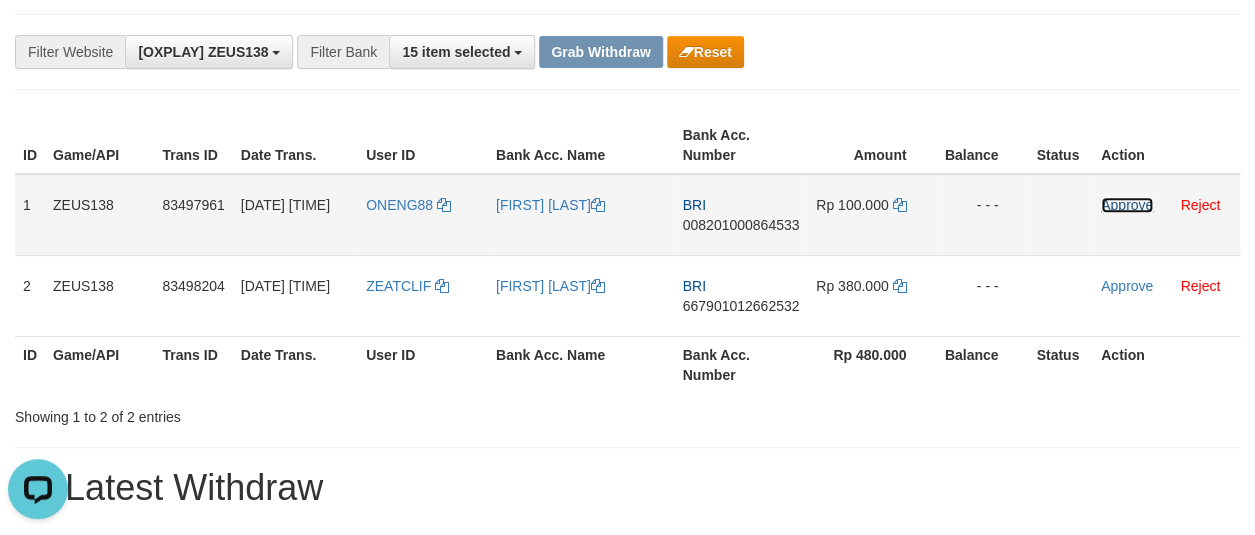 click on "Approve" at bounding box center [1127, 205] 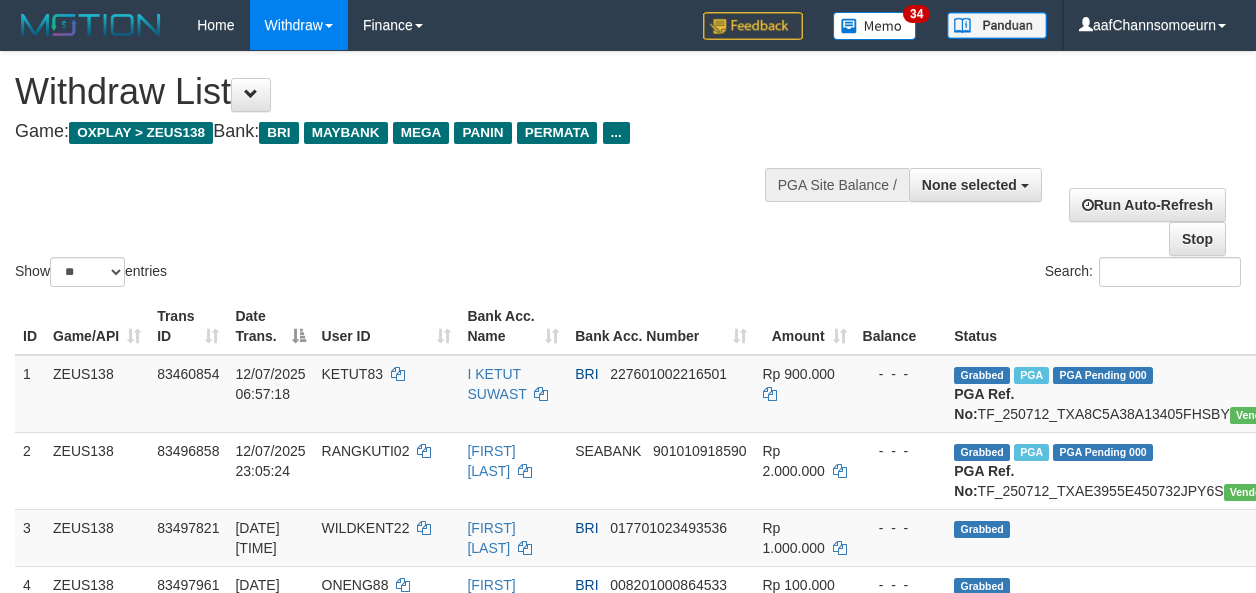 select 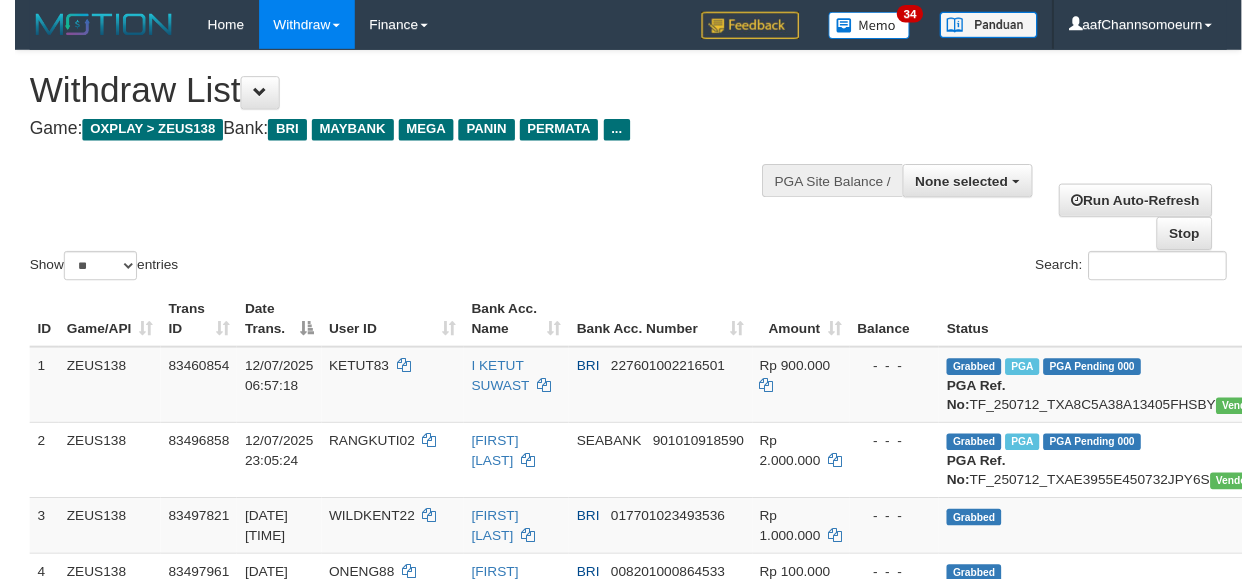 scroll, scrollTop: 2312, scrollLeft: 0, axis: vertical 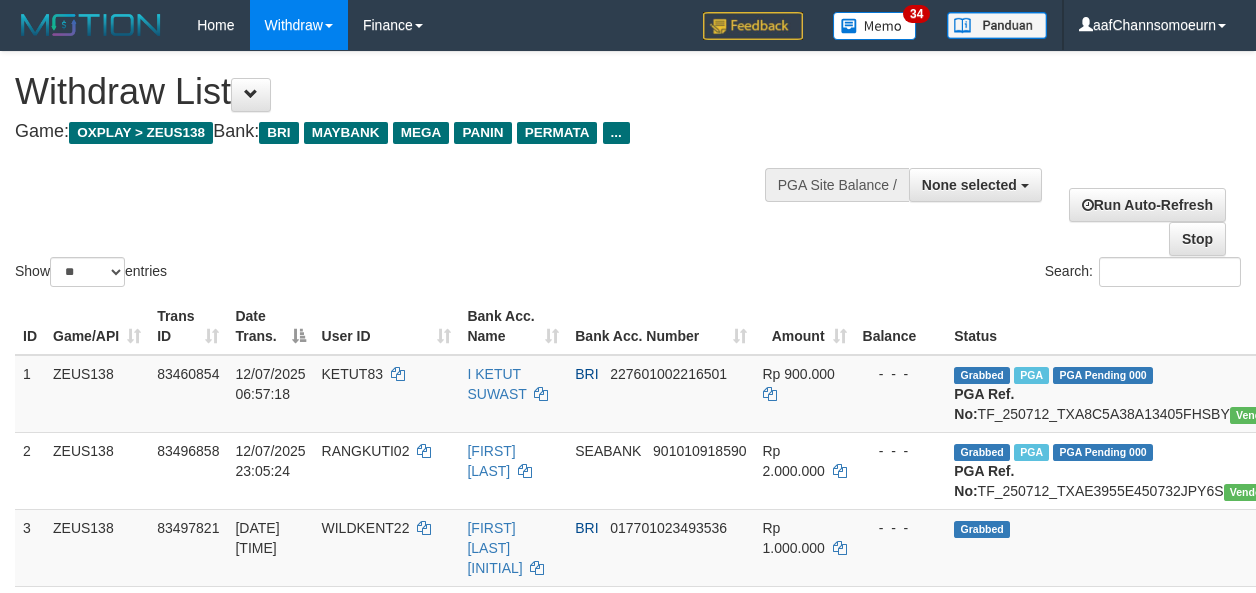 select 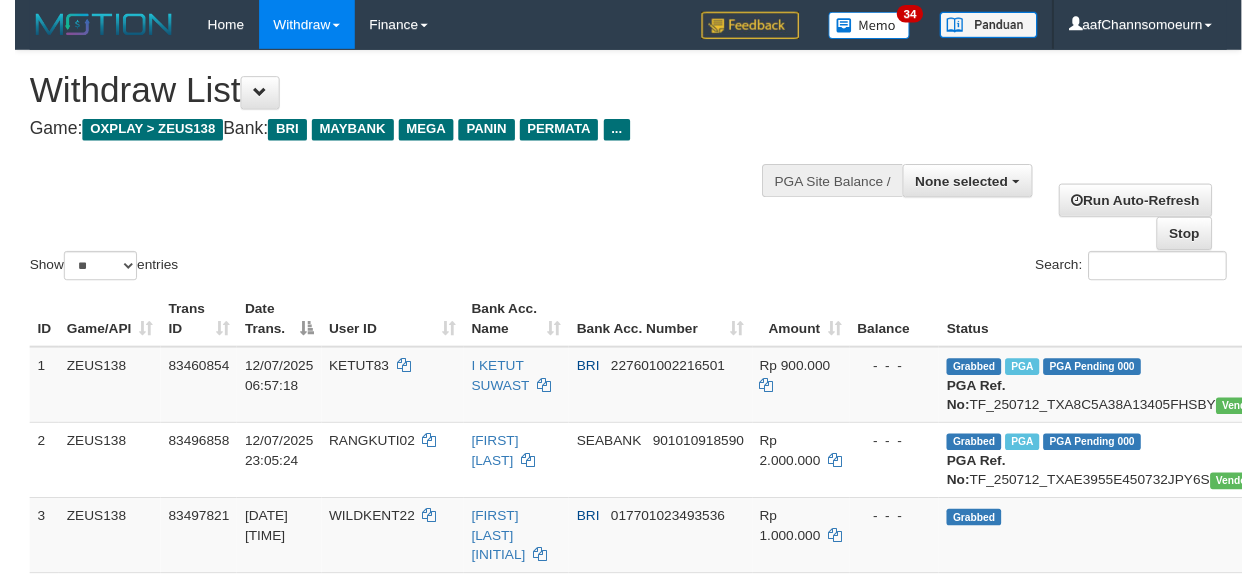 scroll, scrollTop: 2312, scrollLeft: 0, axis: vertical 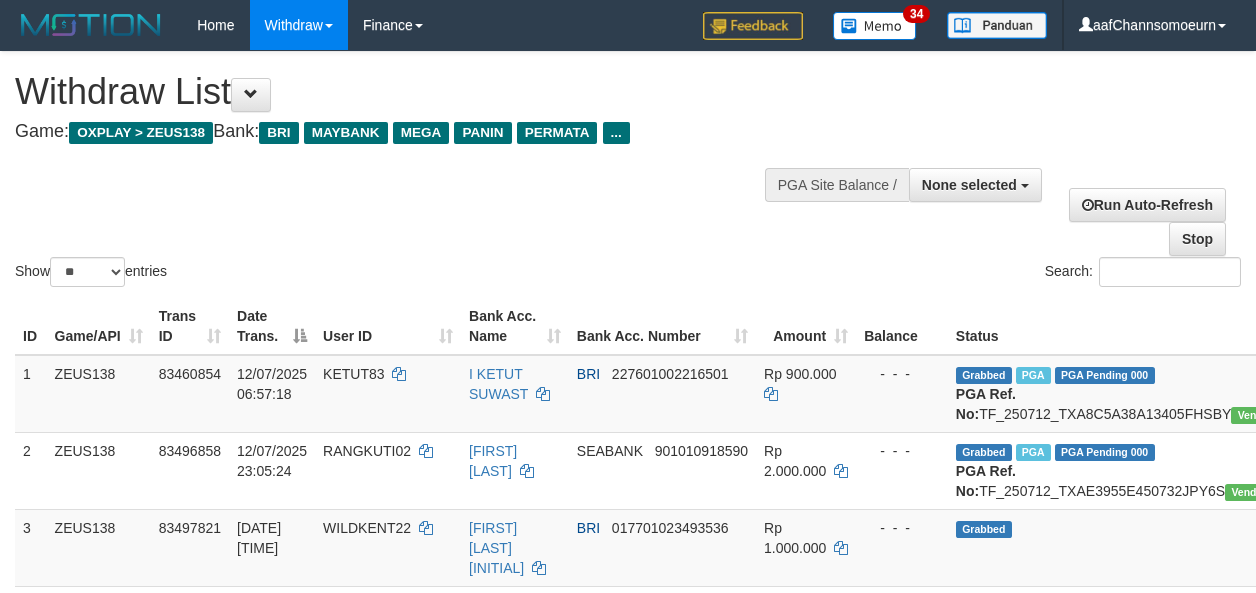 select 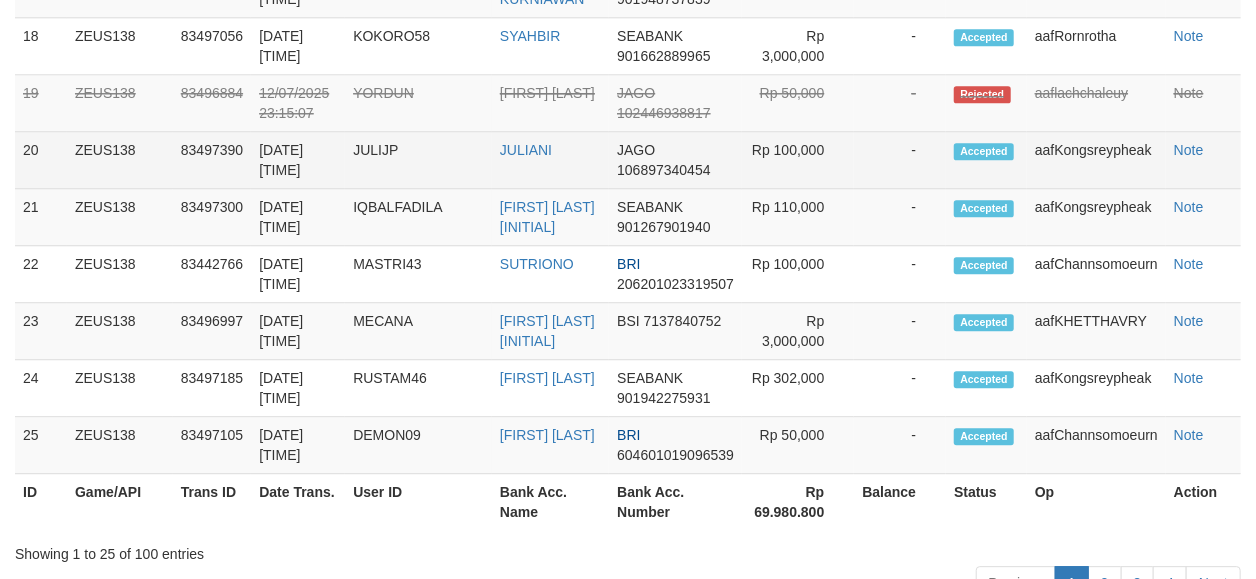 scroll, scrollTop: 2312, scrollLeft: 0, axis: vertical 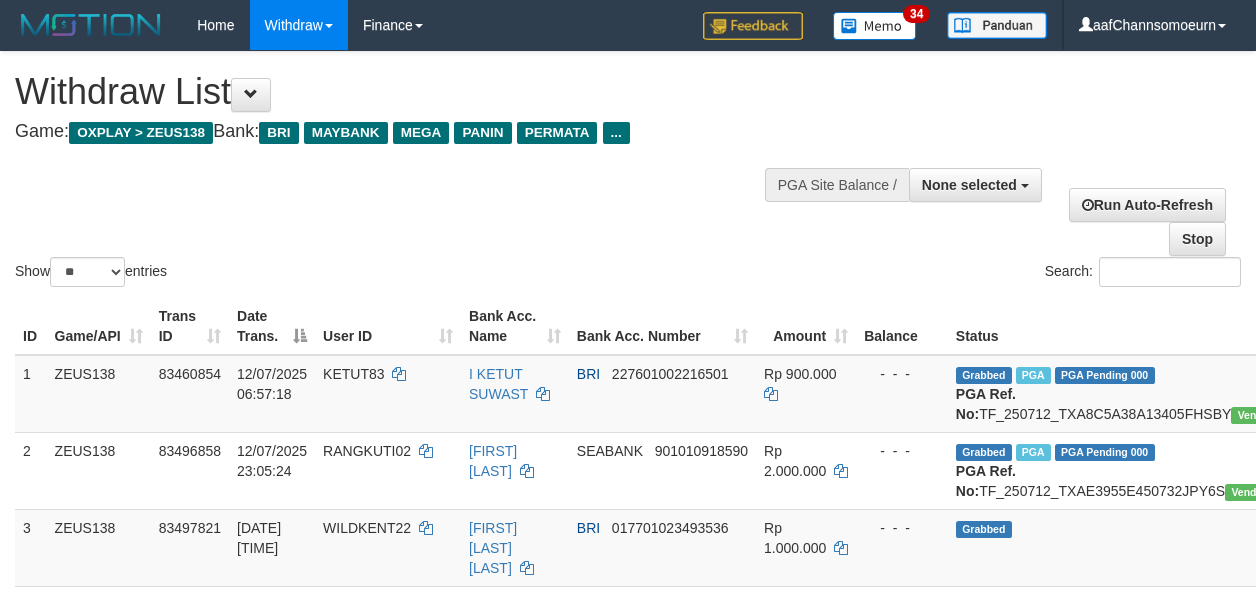 select 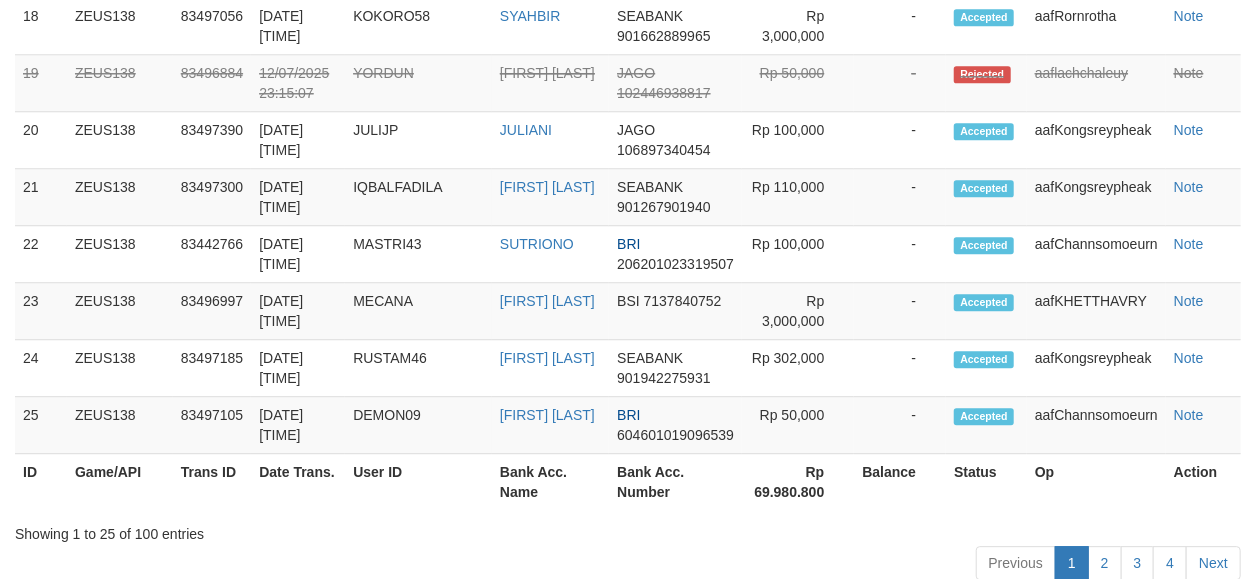 scroll, scrollTop: 2312, scrollLeft: 0, axis: vertical 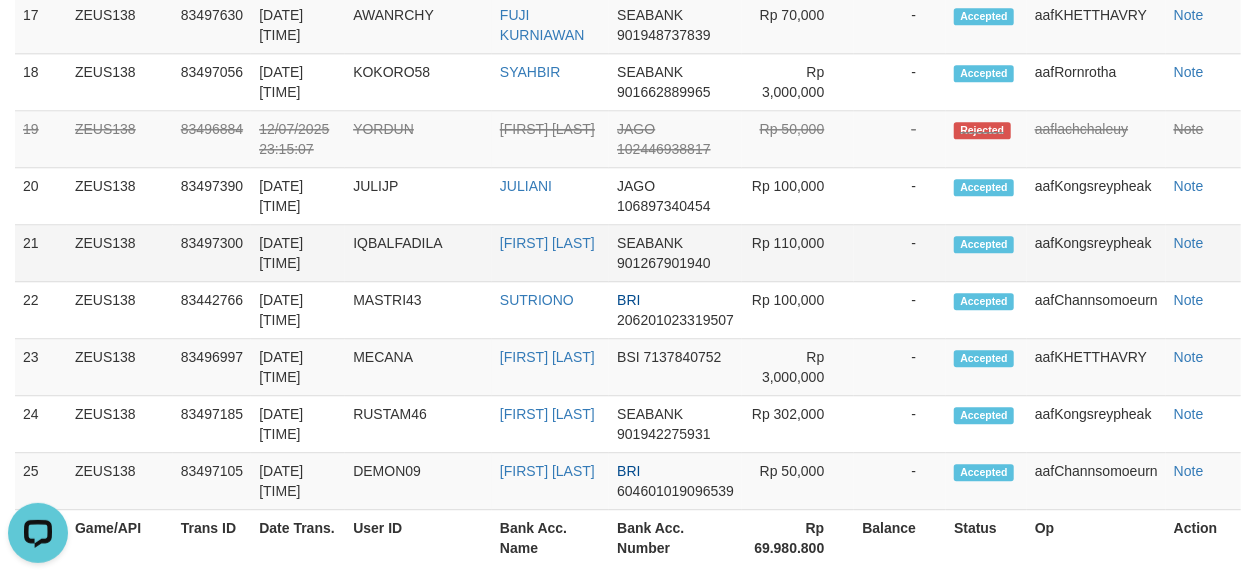 click on "Note" at bounding box center (1203, 253) 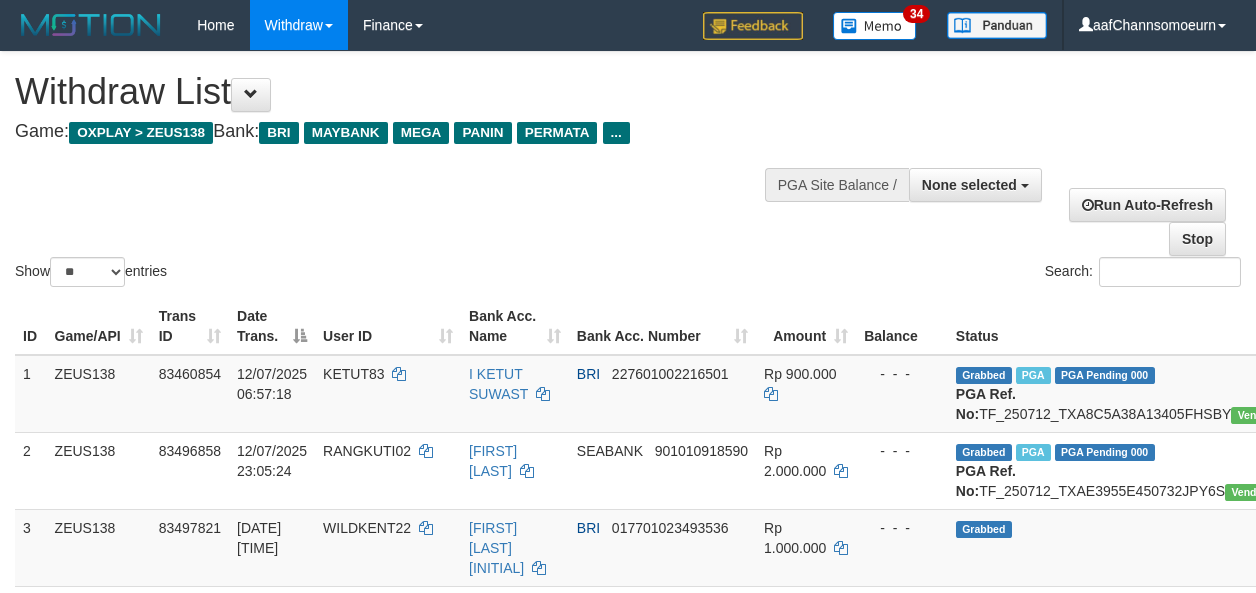 select 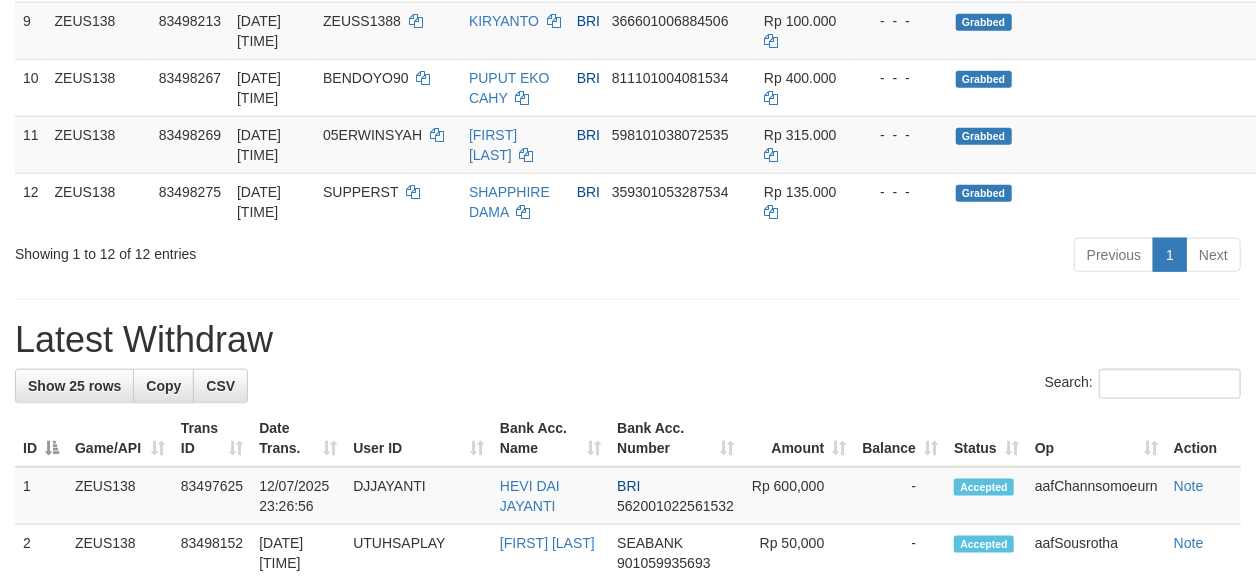 scroll, scrollTop: 898, scrollLeft: 0, axis: vertical 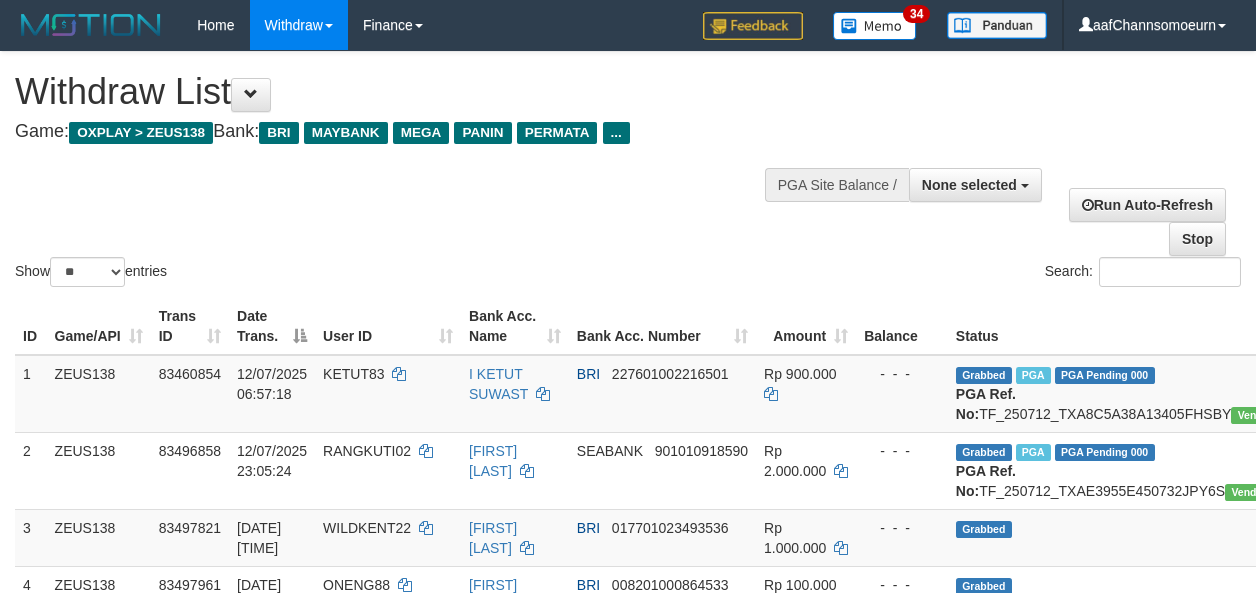 select 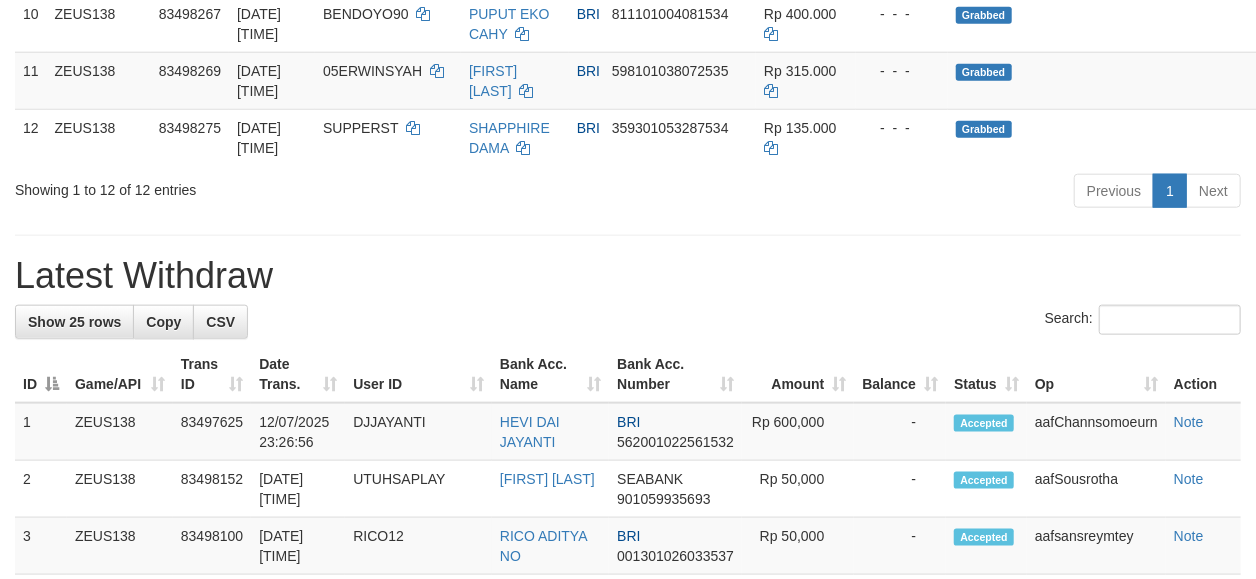 scroll, scrollTop: 898, scrollLeft: 0, axis: vertical 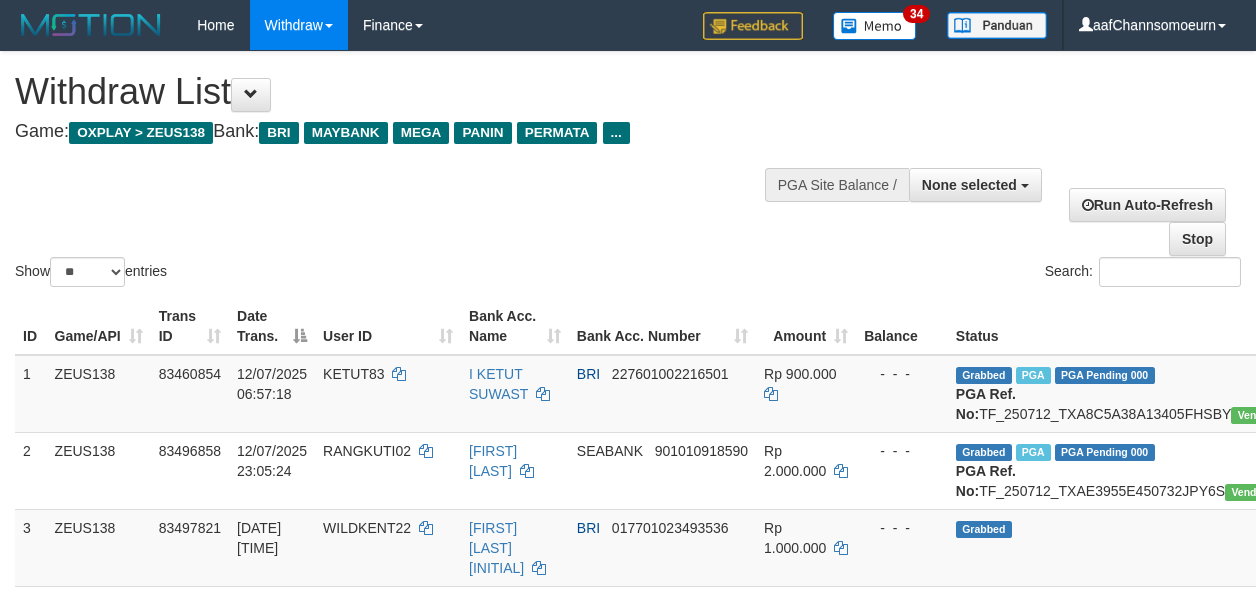 select 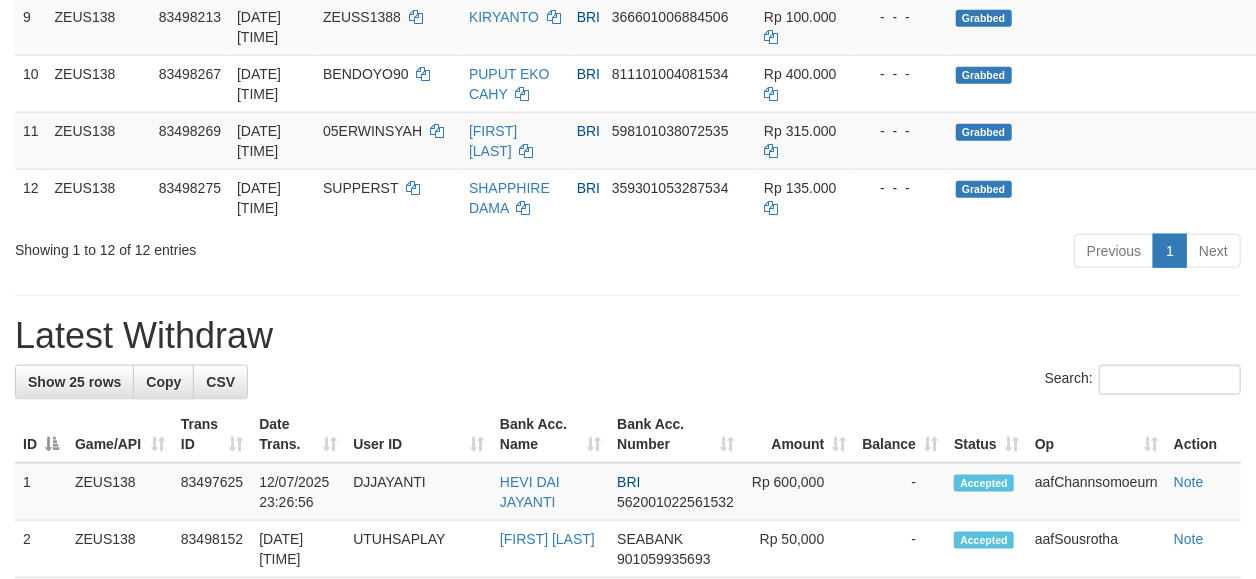 scroll, scrollTop: 898, scrollLeft: 0, axis: vertical 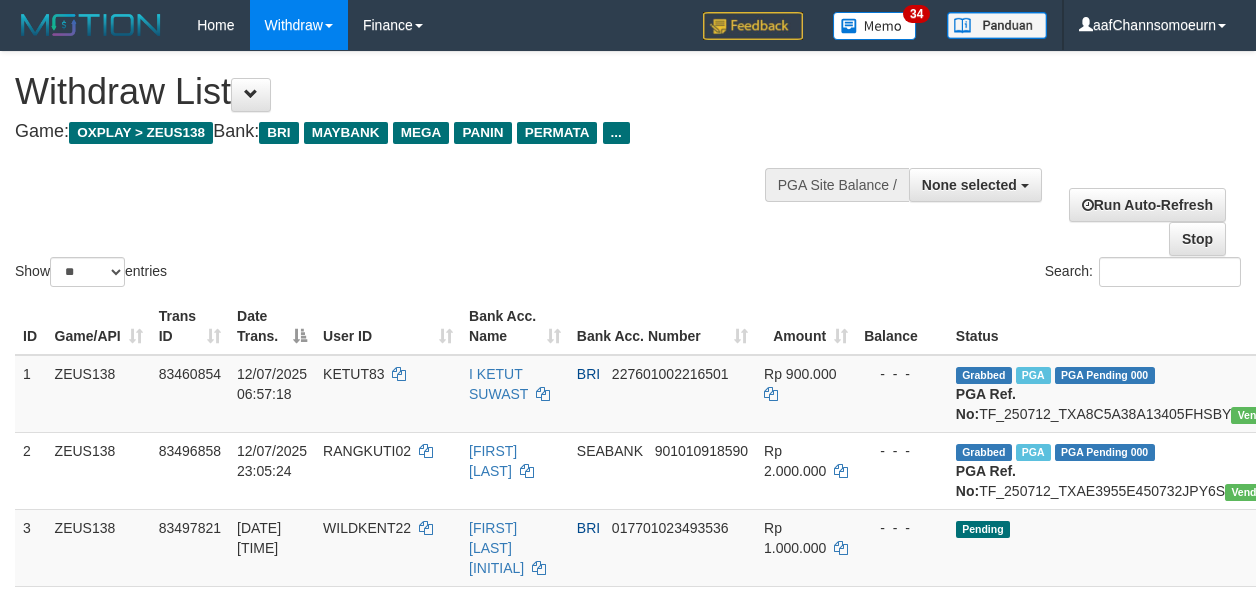 select 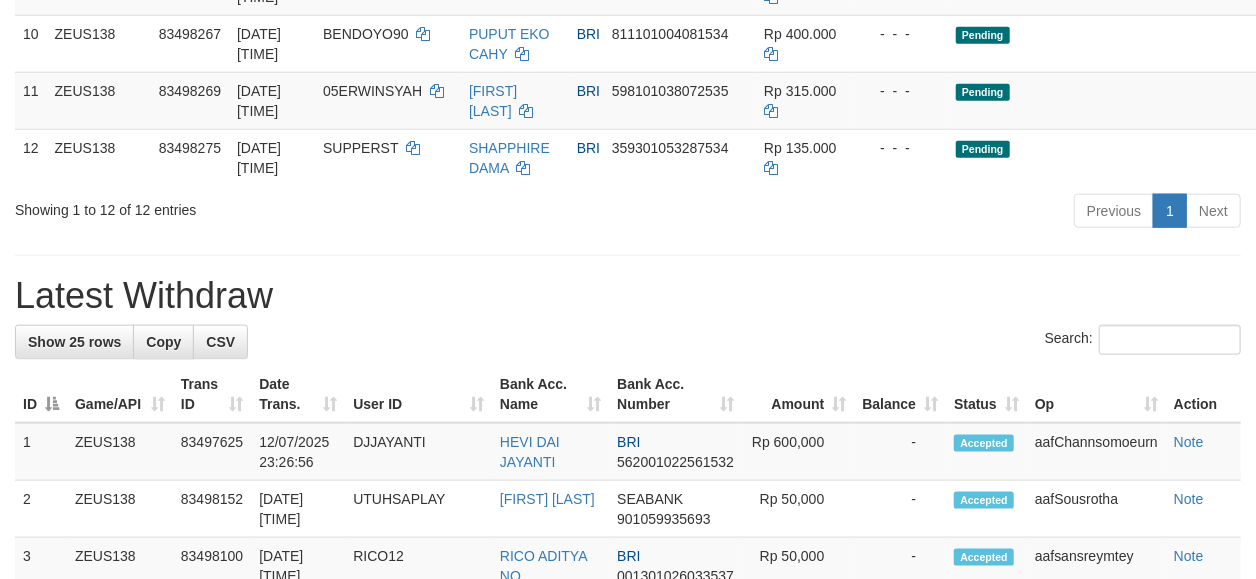 scroll, scrollTop: 898, scrollLeft: 0, axis: vertical 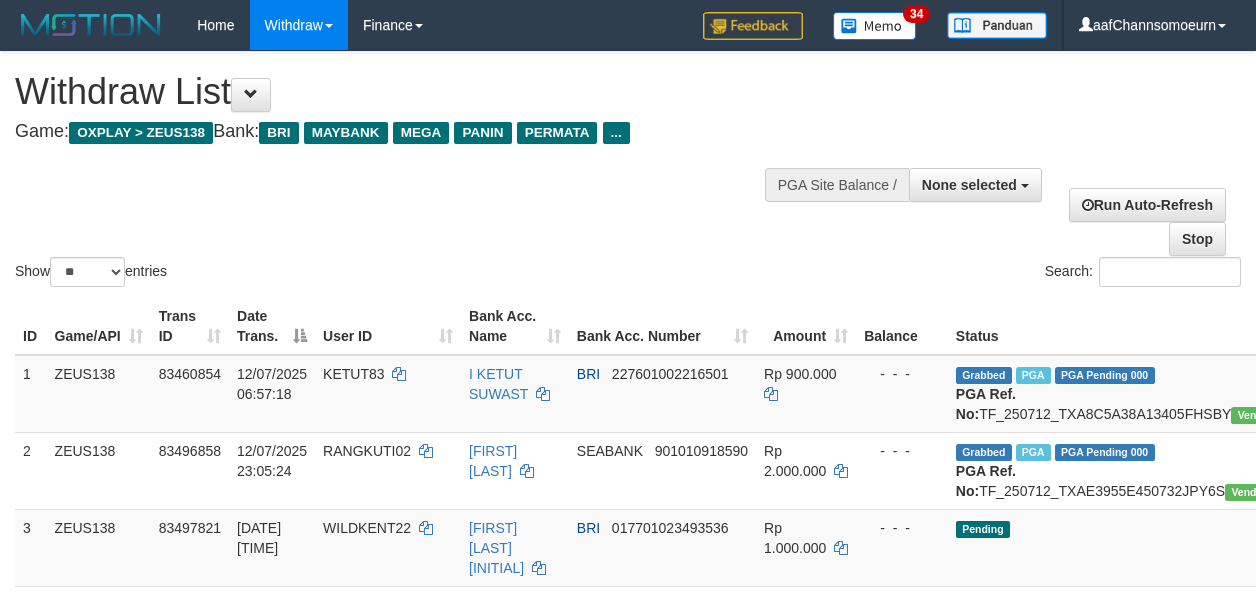 select 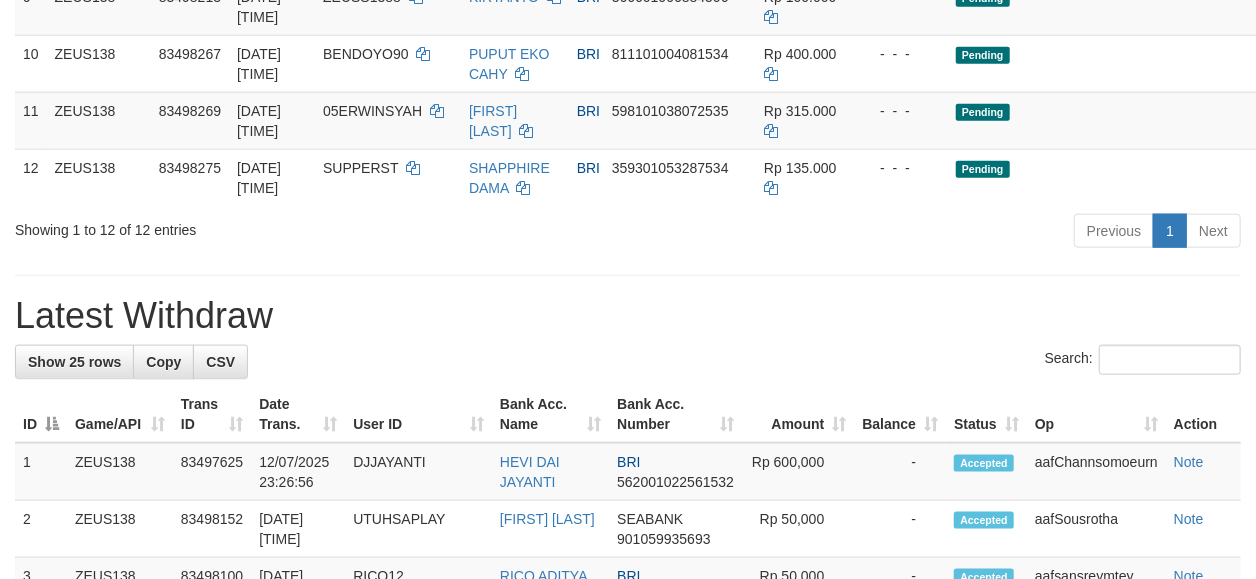 scroll, scrollTop: 898, scrollLeft: 0, axis: vertical 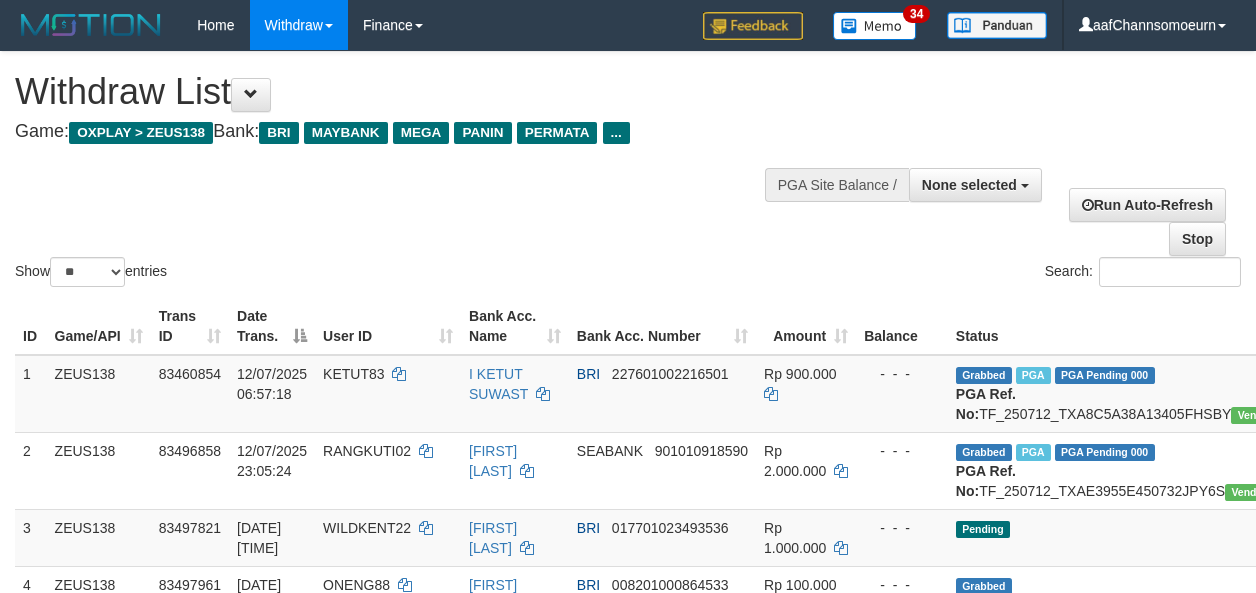 select 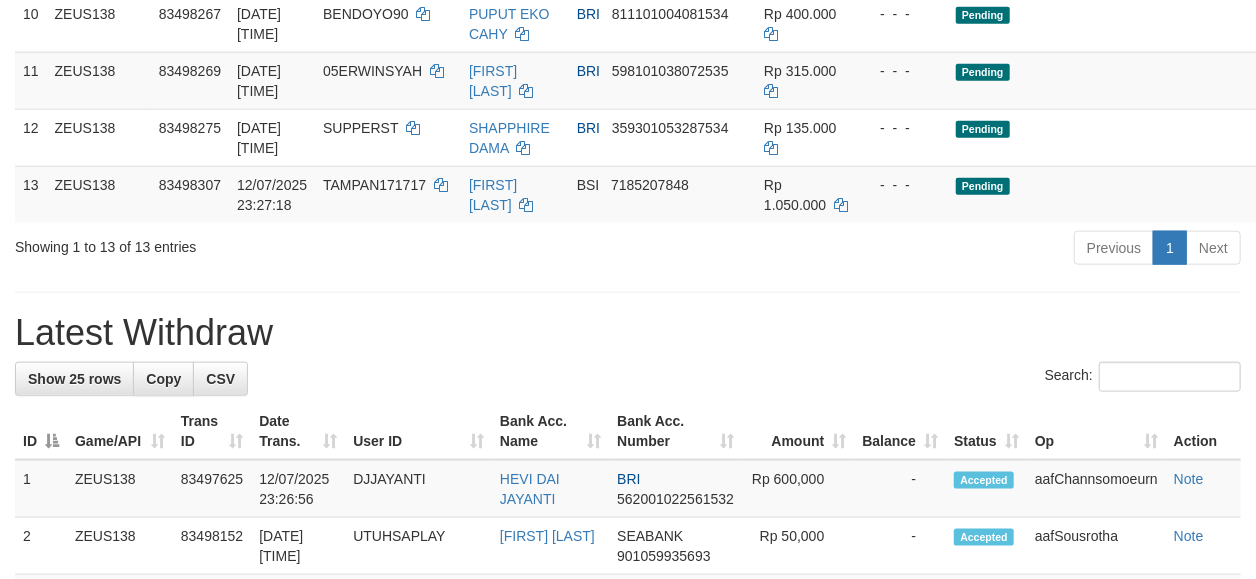 scroll, scrollTop: 898, scrollLeft: 0, axis: vertical 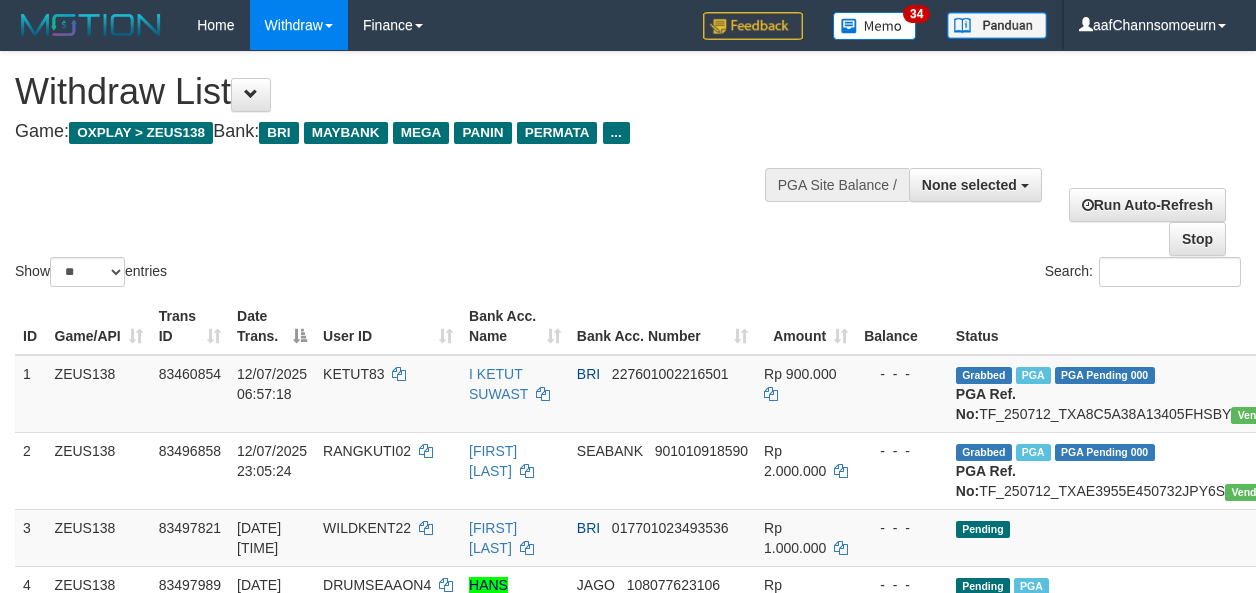 select 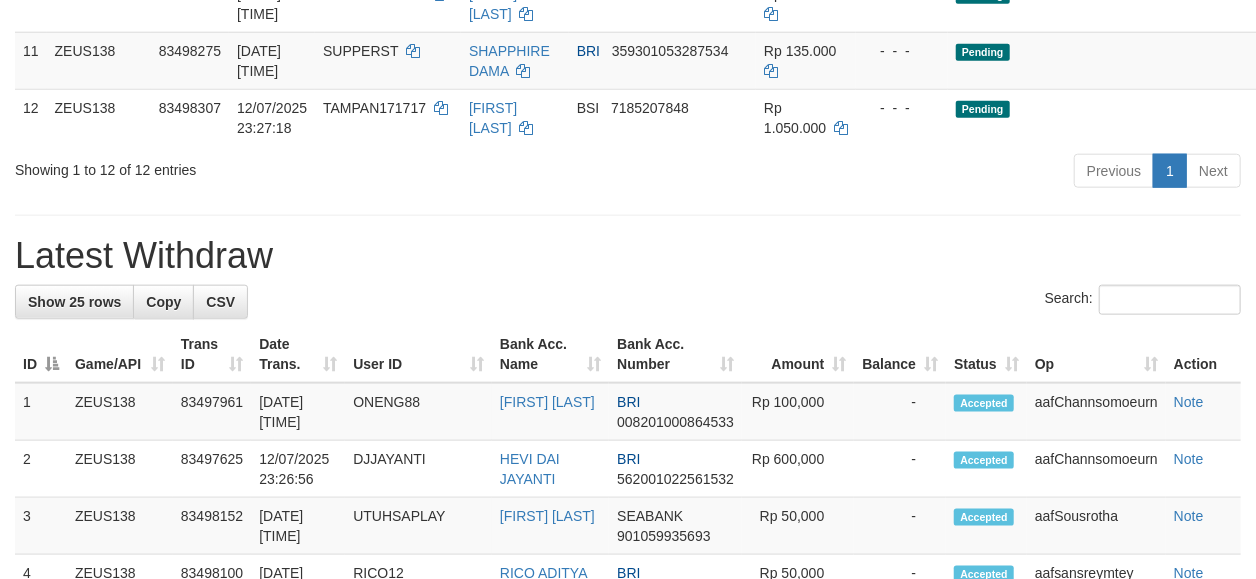 scroll, scrollTop: 898, scrollLeft: 0, axis: vertical 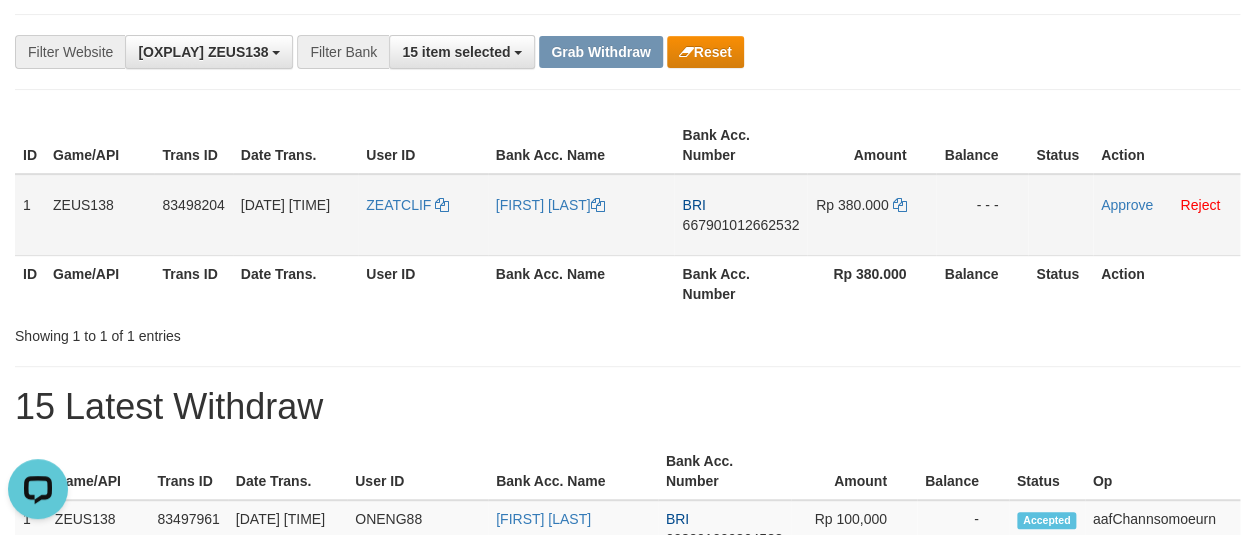 click on "667901012662532" at bounding box center (740, 225) 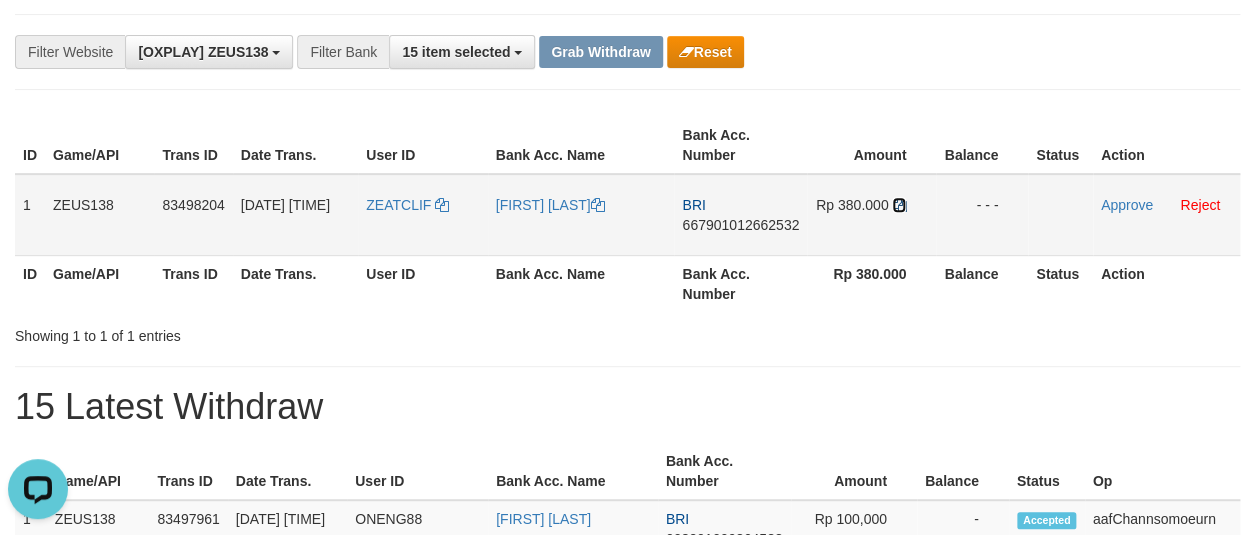 click at bounding box center [899, 205] 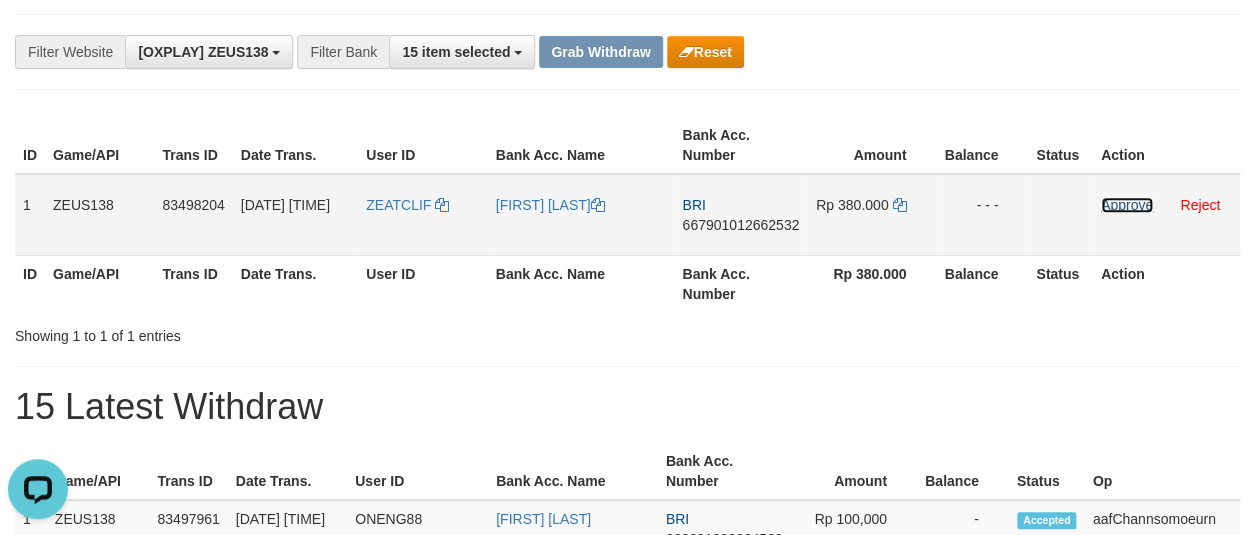 drag, startPoint x: 1106, startPoint y: 199, endPoint x: 715, endPoint y: 184, distance: 391.28763 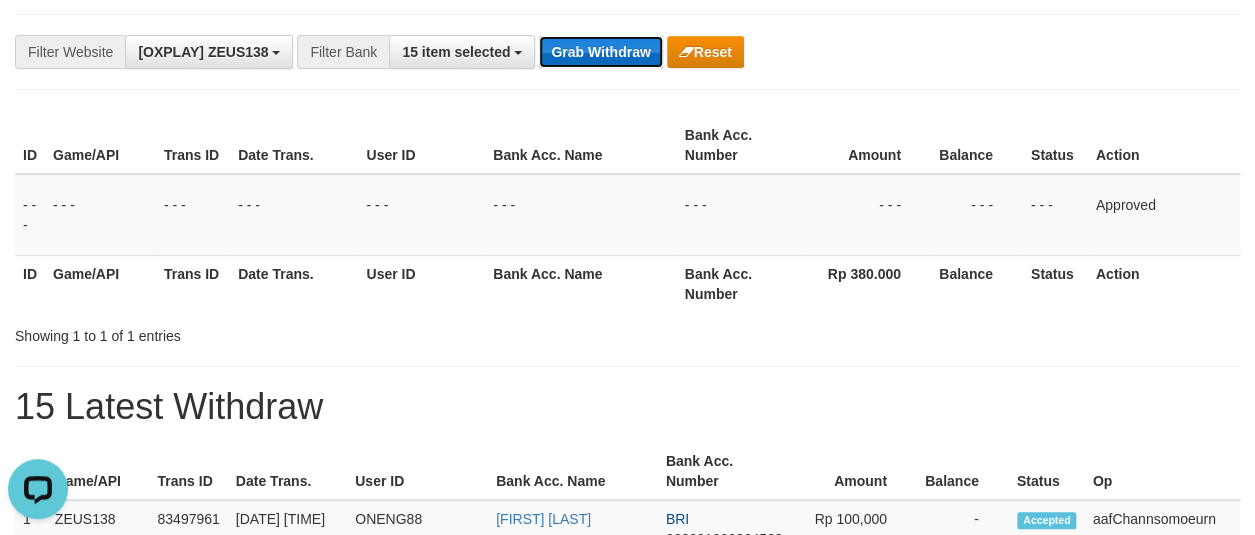 click on "Grab Withdraw" at bounding box center [600, 52] 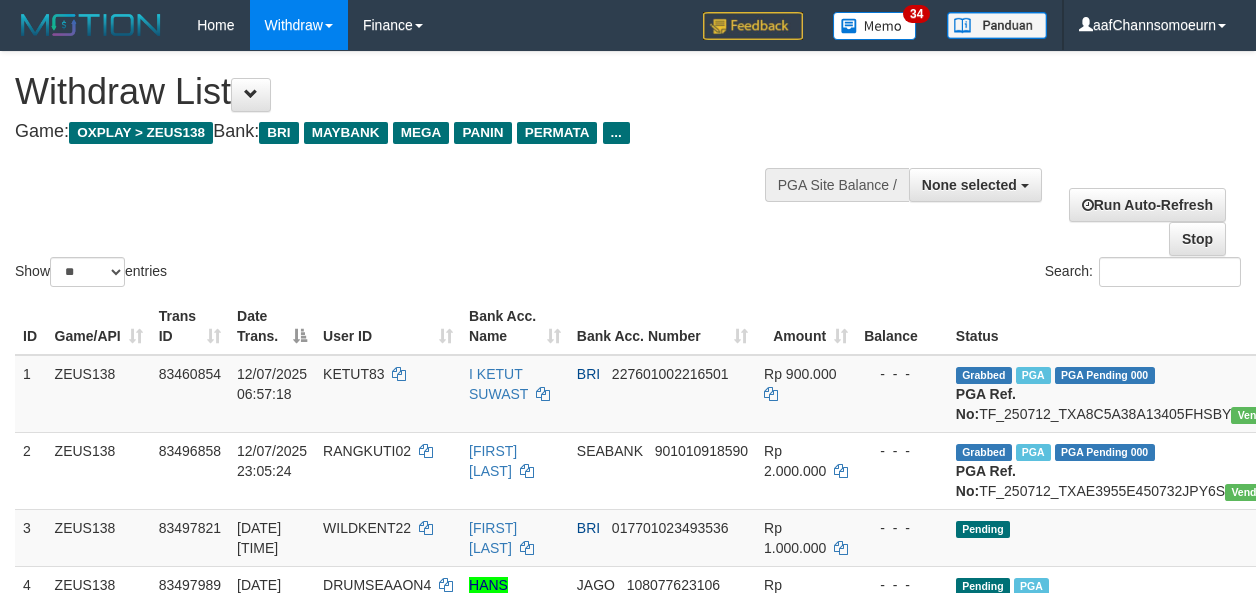 select 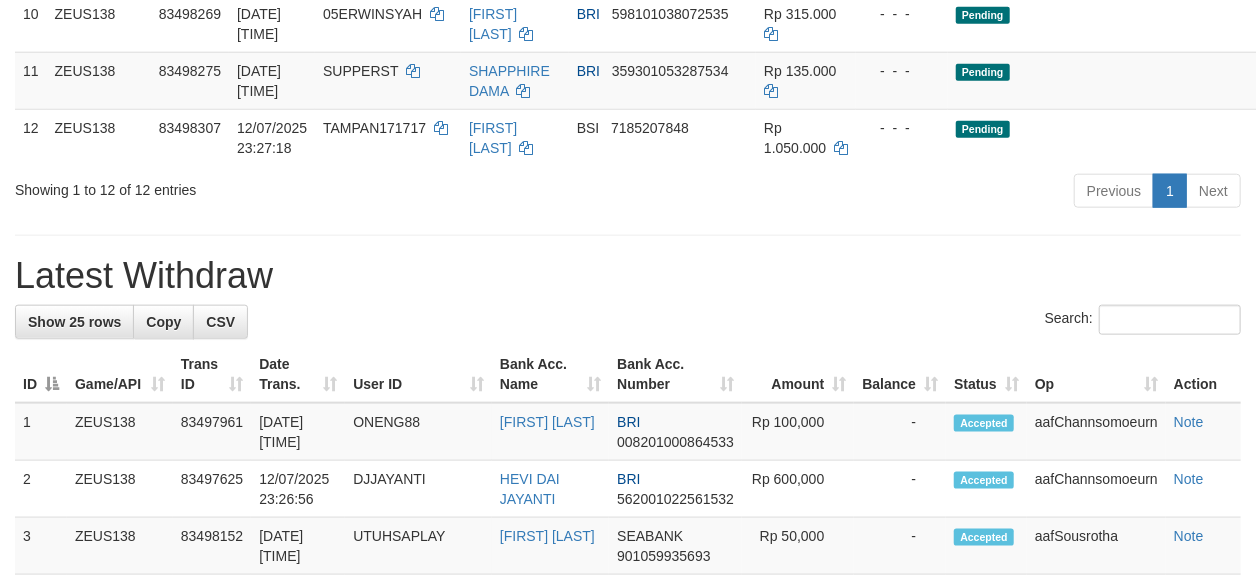 scroll, scrollTop: 898, scrollLeft: 0, axis: vertical 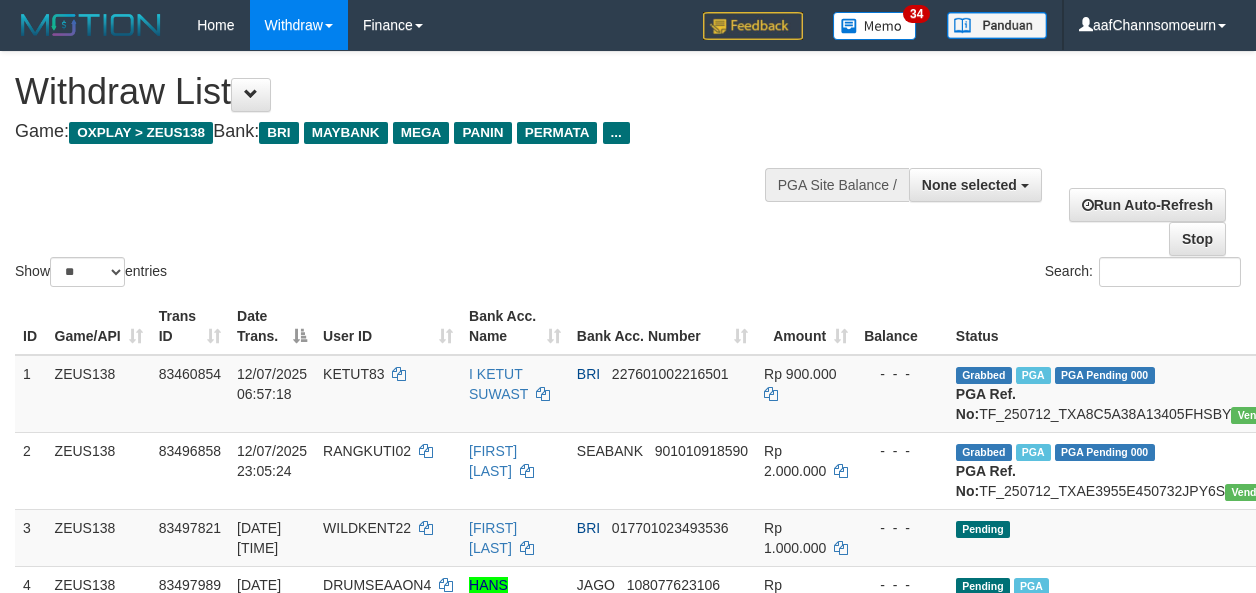 select 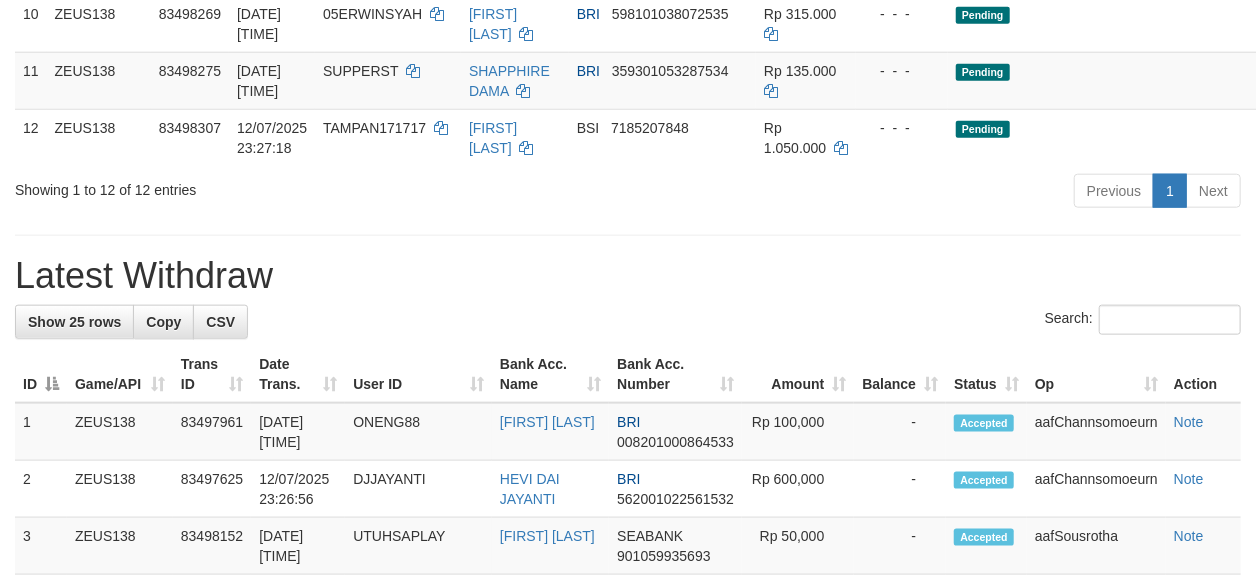 scroll, scrollTop: 898, scrollLeft: 0, axis: vertical 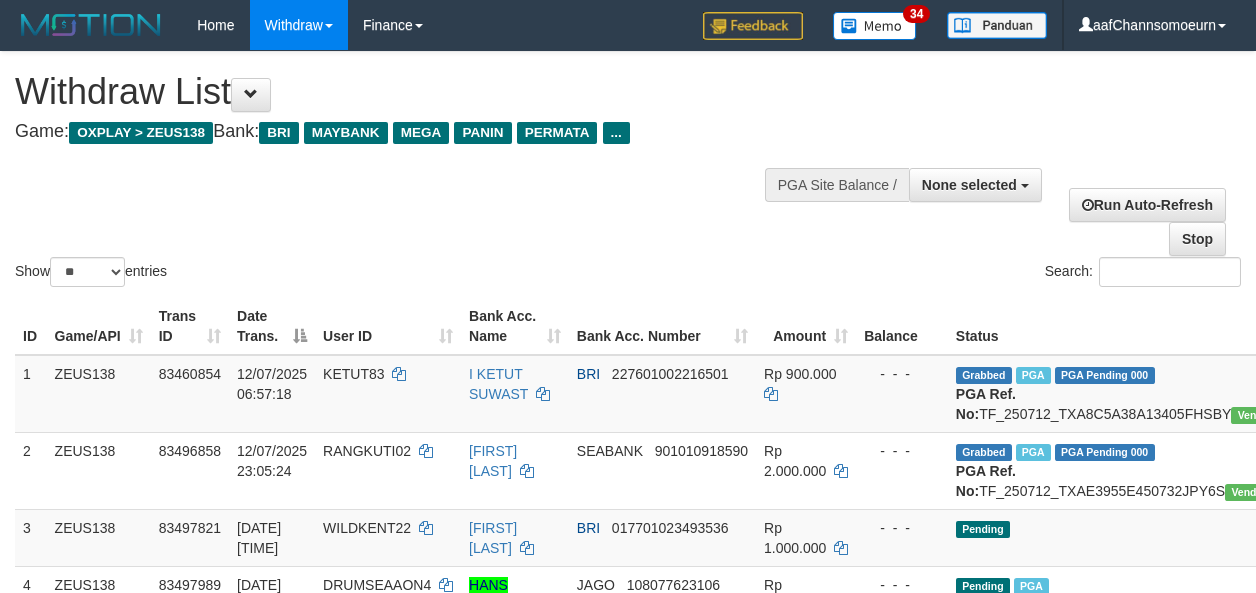 select 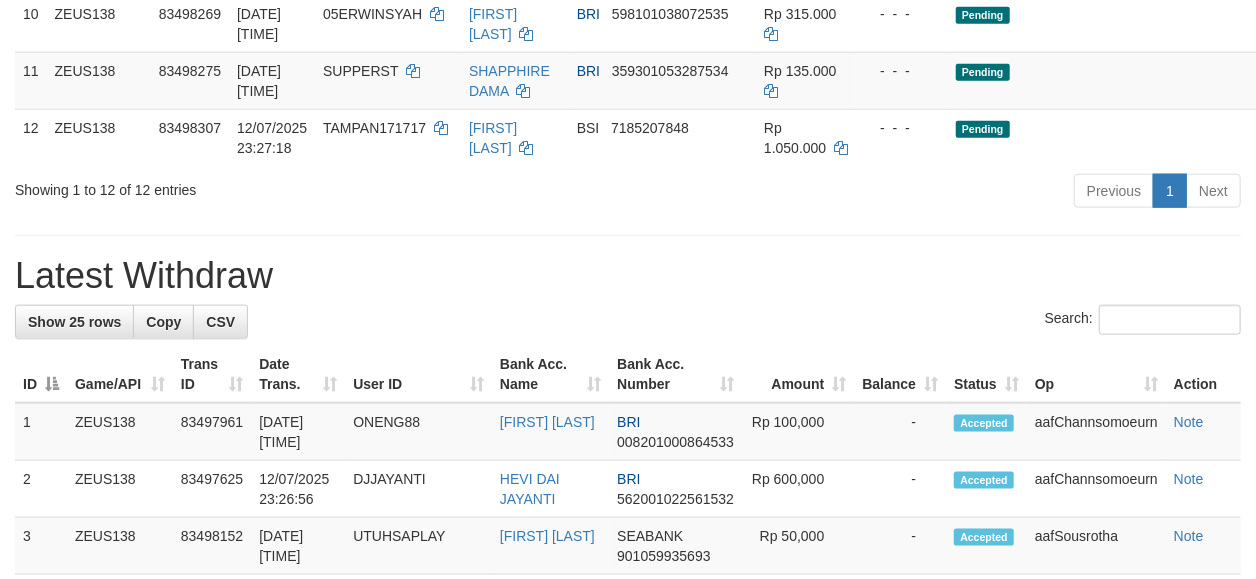 scroll, scrollTop: 898, scrollLeft: 0, axis: vertical 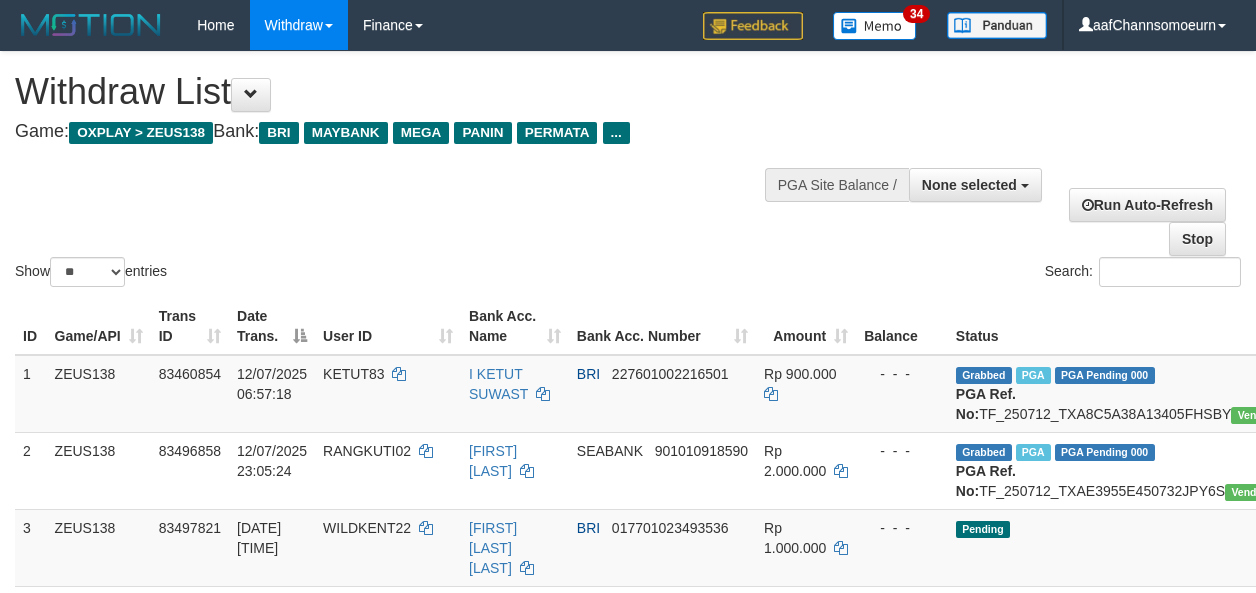 select 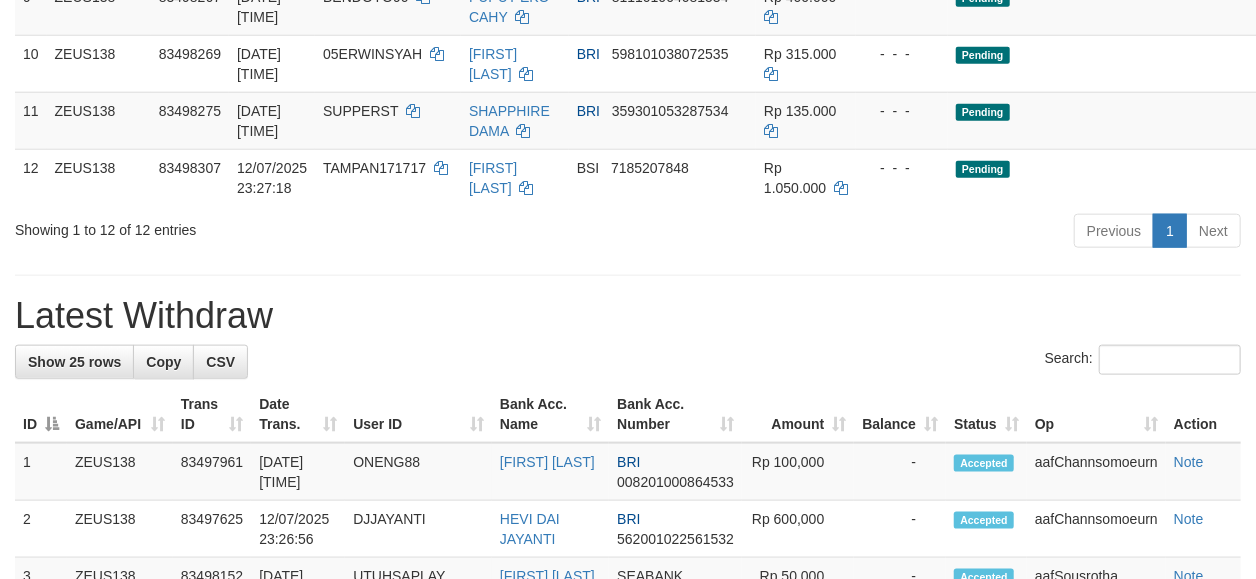 scroll, scrollTop: 898, scrollLeft: 0, axis: vertical 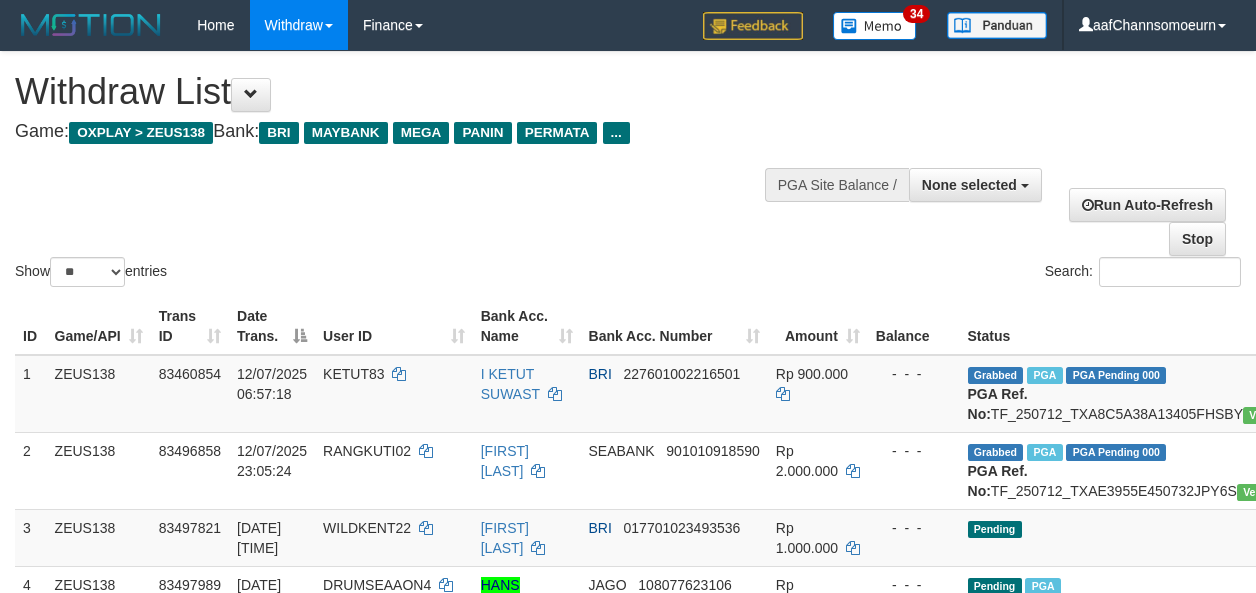 select 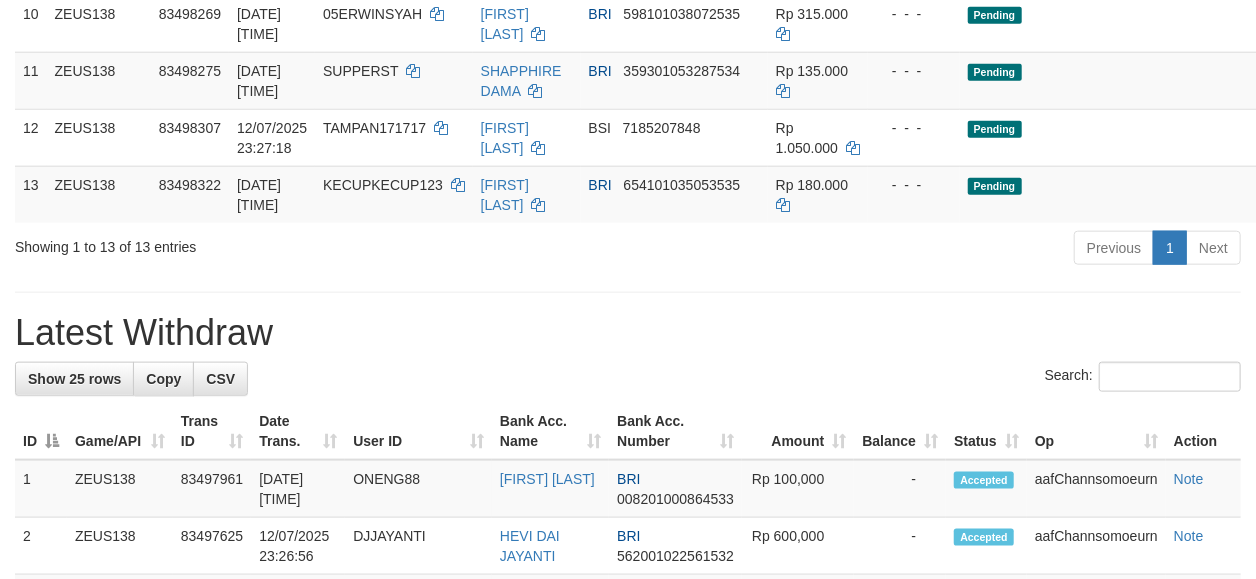 scroll, scrollTop: 898, scrollLeft: 0, axis: vertical 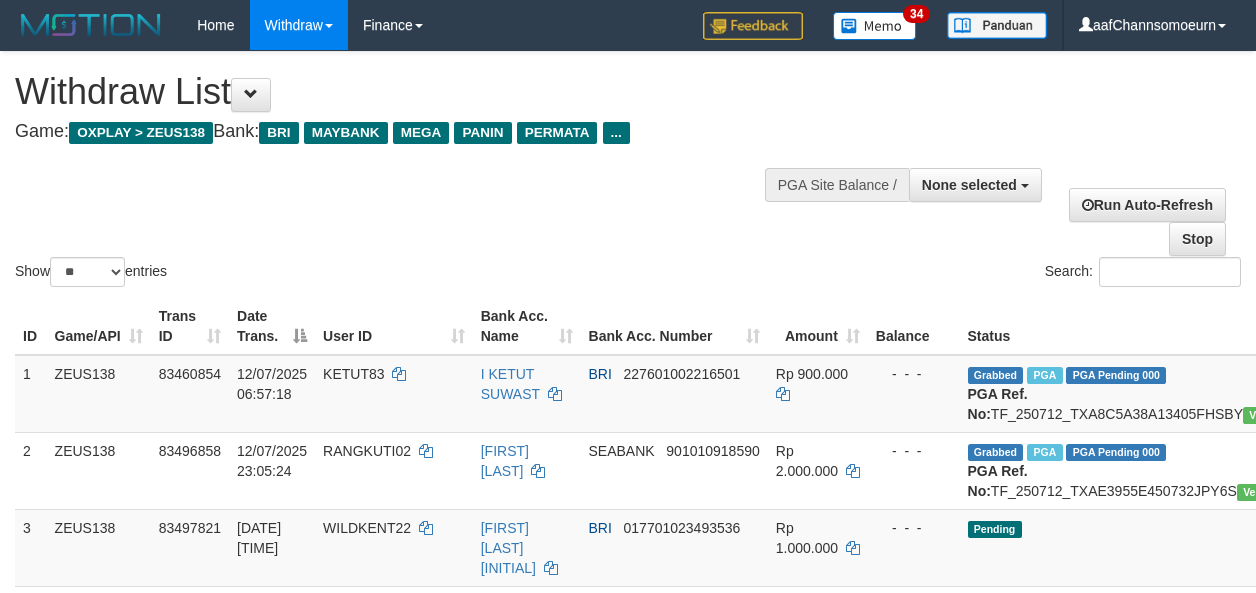 select 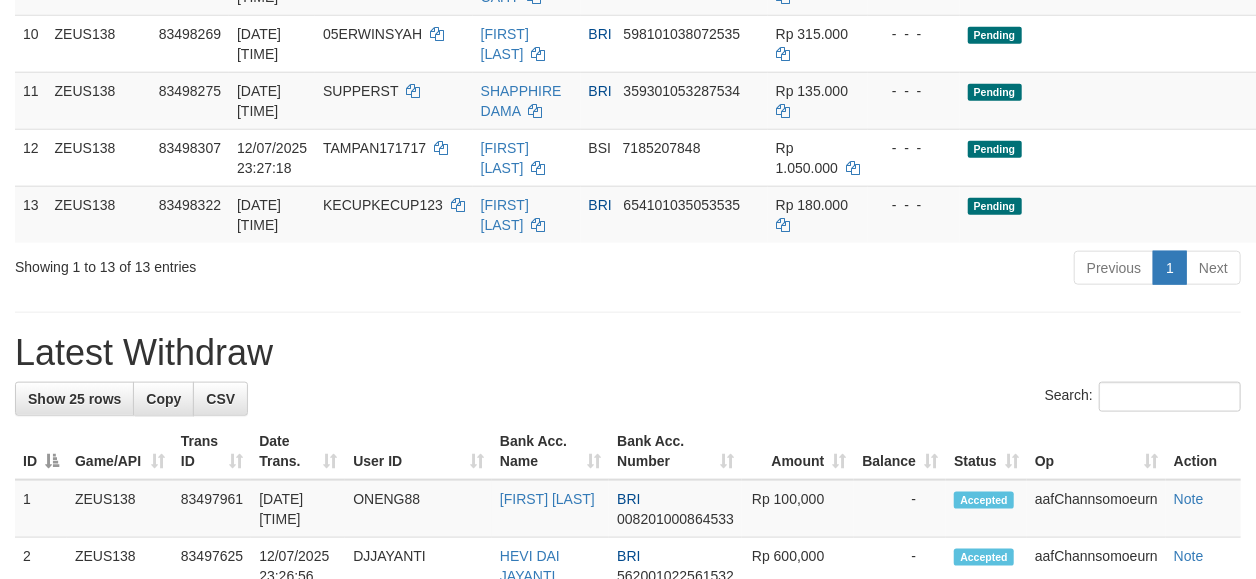 scroll, scrollTop: 898, scrollLeft: 0, axis: vertical 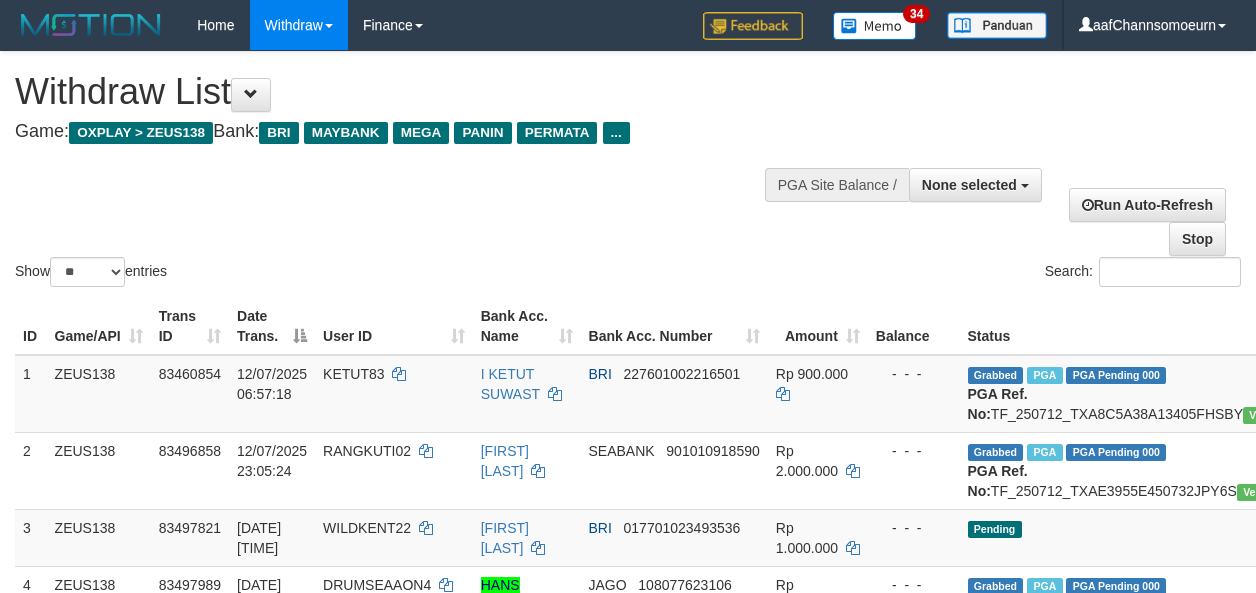 select 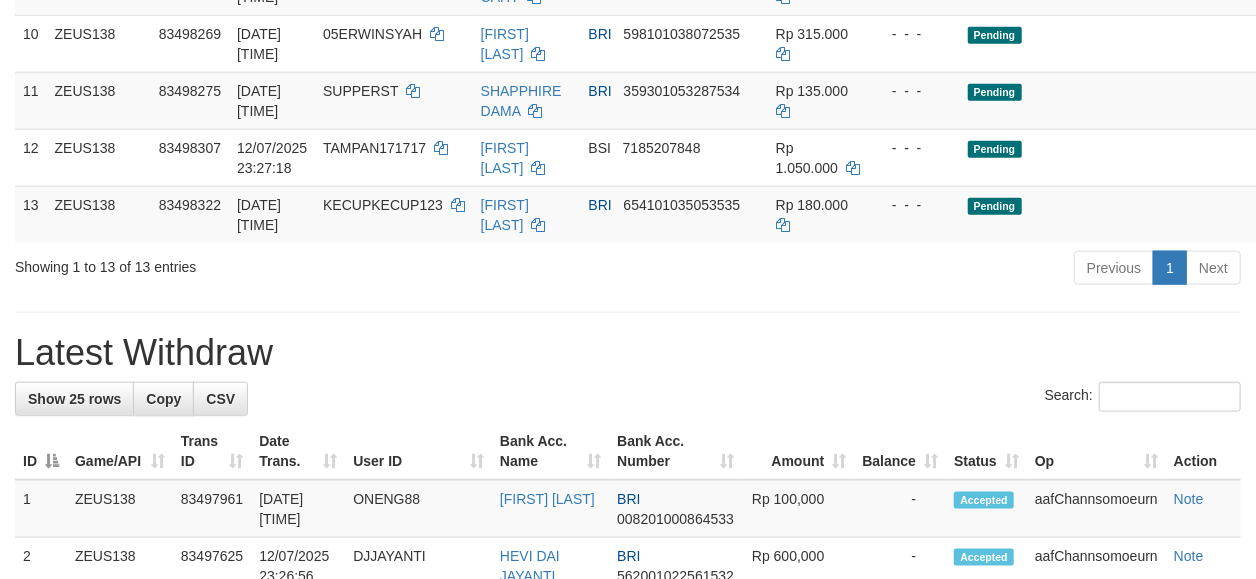 scroll, scrollTop: 898, scrollLeft: 0, axis: vertical 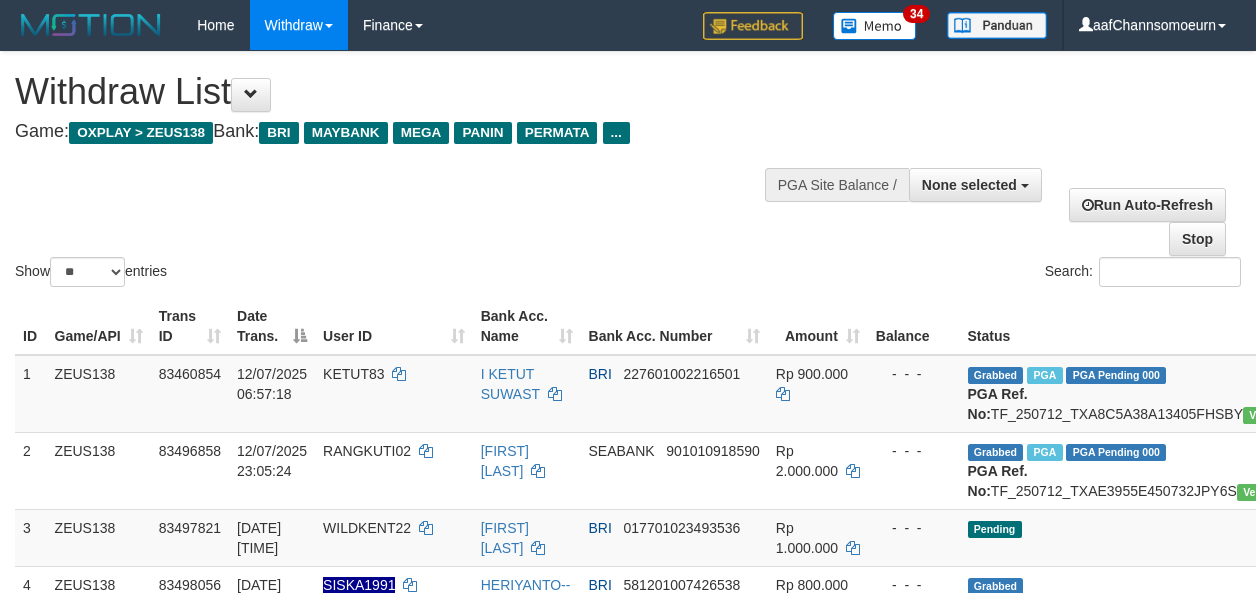 select 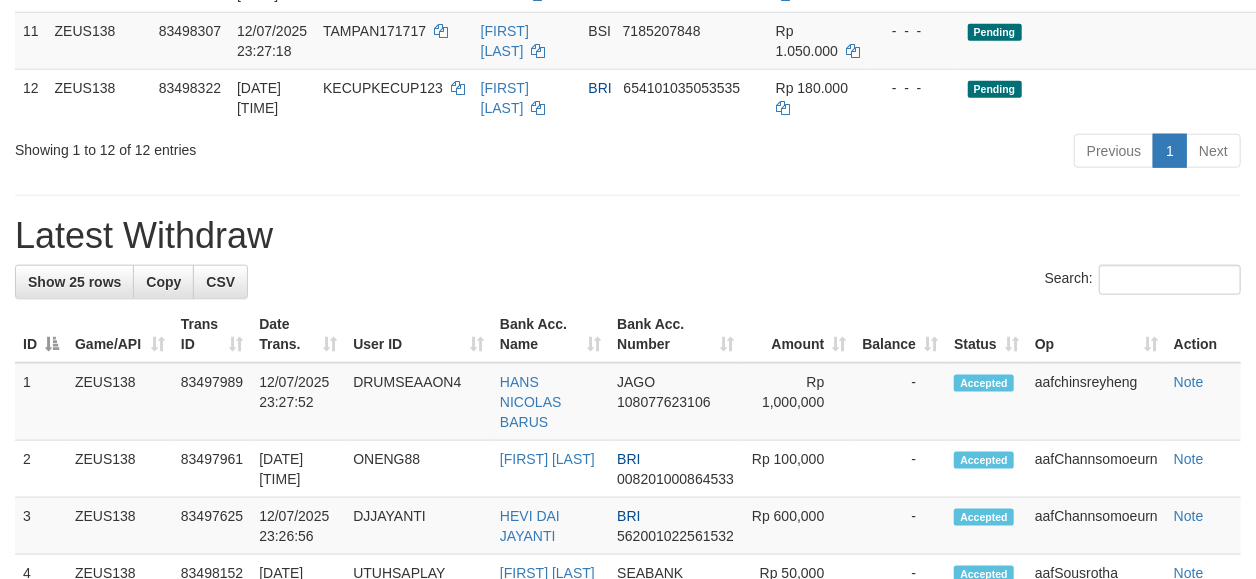 scroll, scrollTop: 898, scrollLeft: 0, axis: vertical 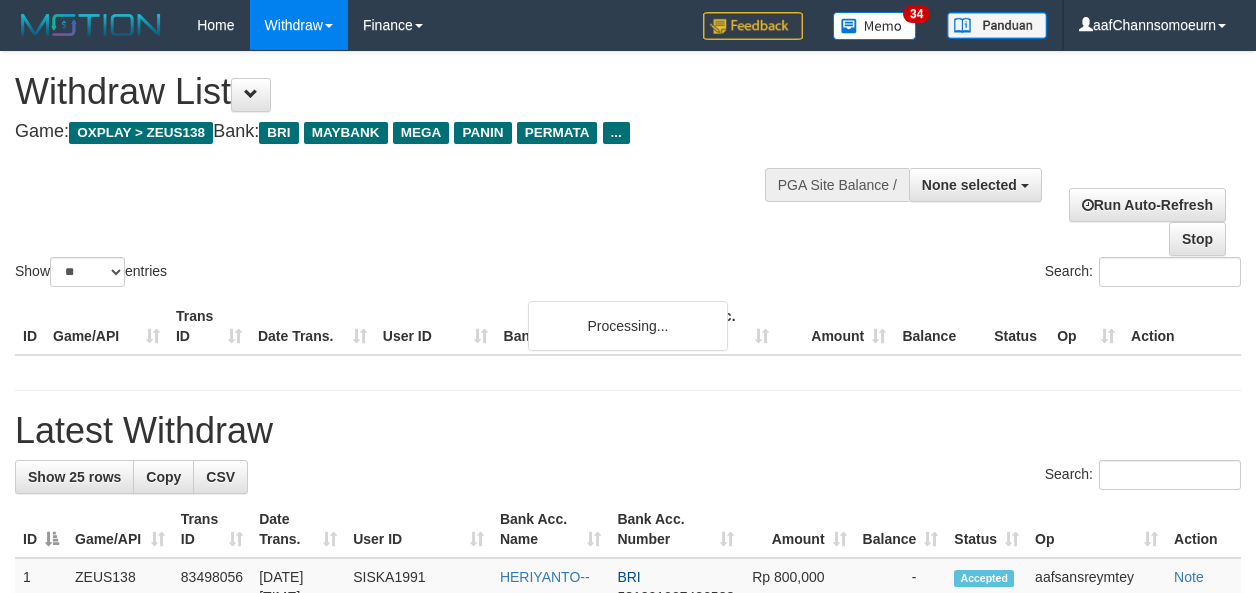 select 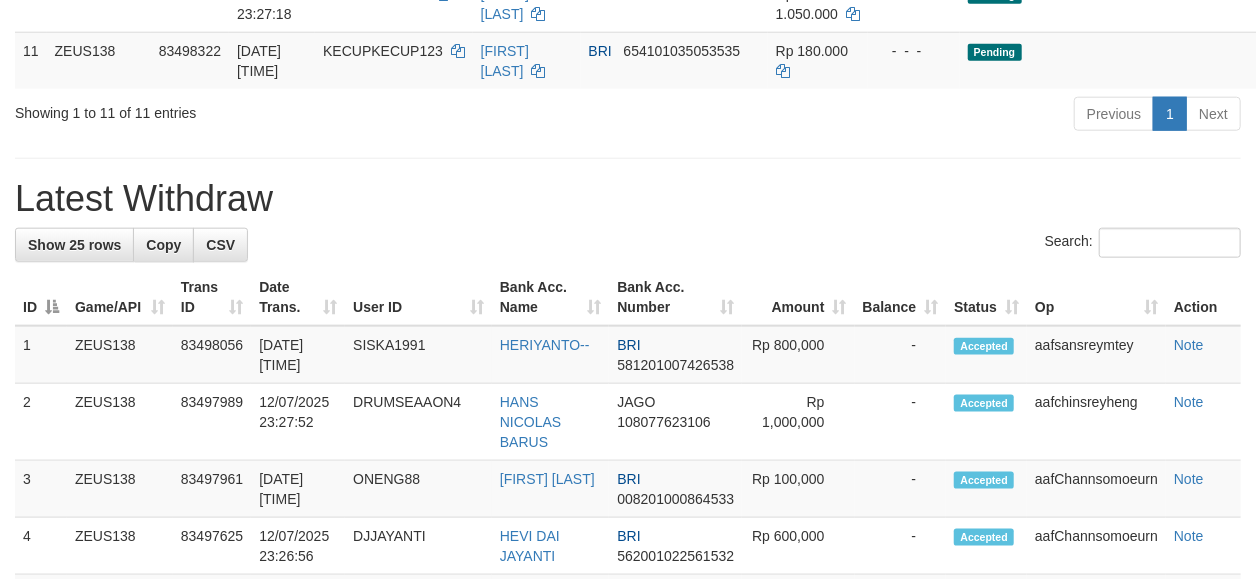 scroll, scrollTop: 898, scrollLeft: 0, axis: vertical 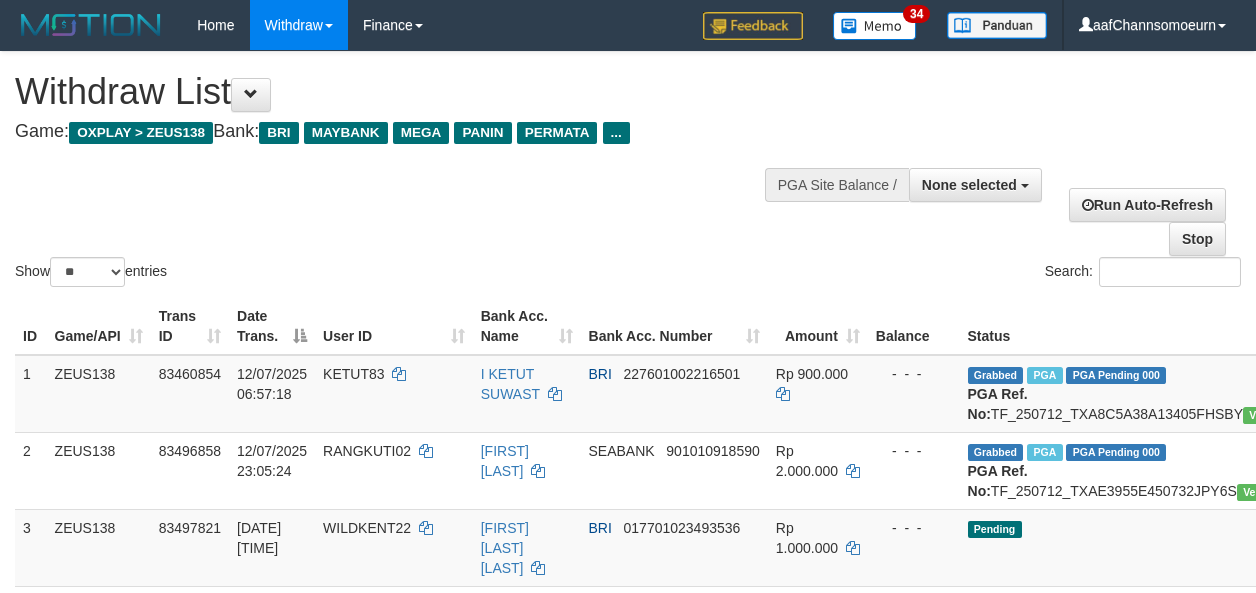 select 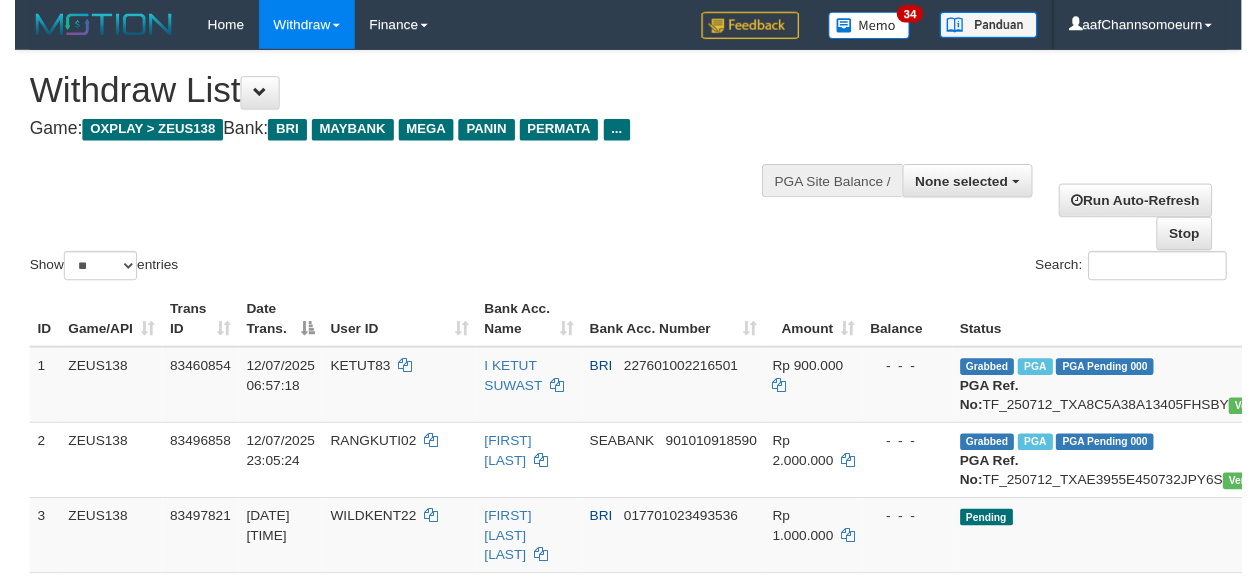 scroll, scrollTop: 953, scrollLeft: 0, axis: vertical 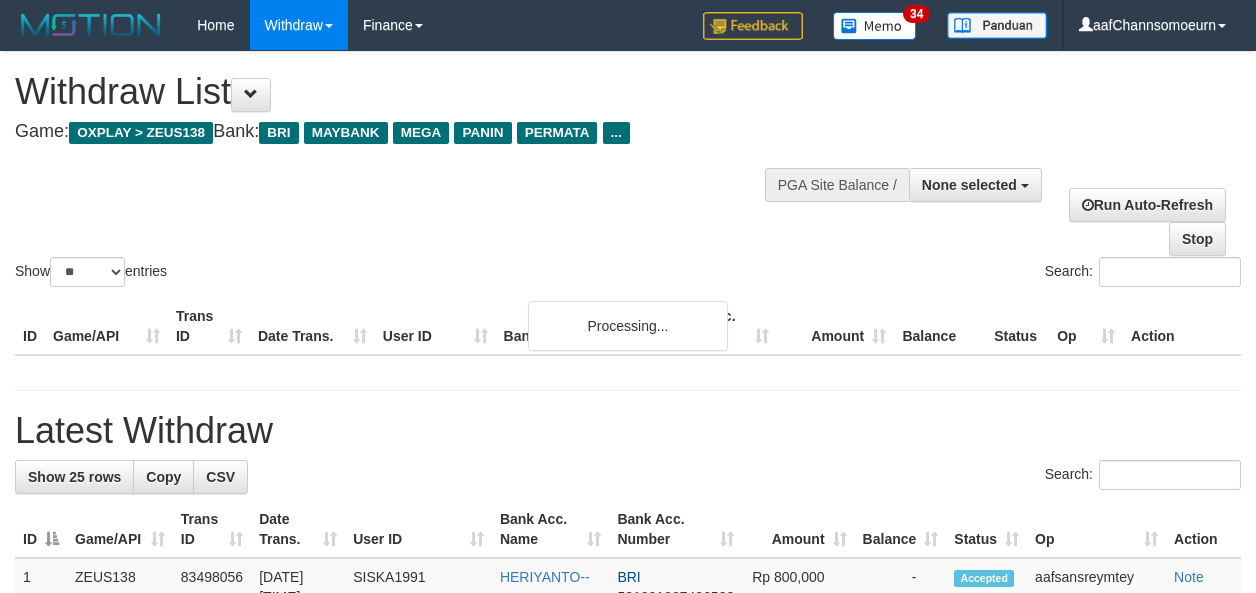 select 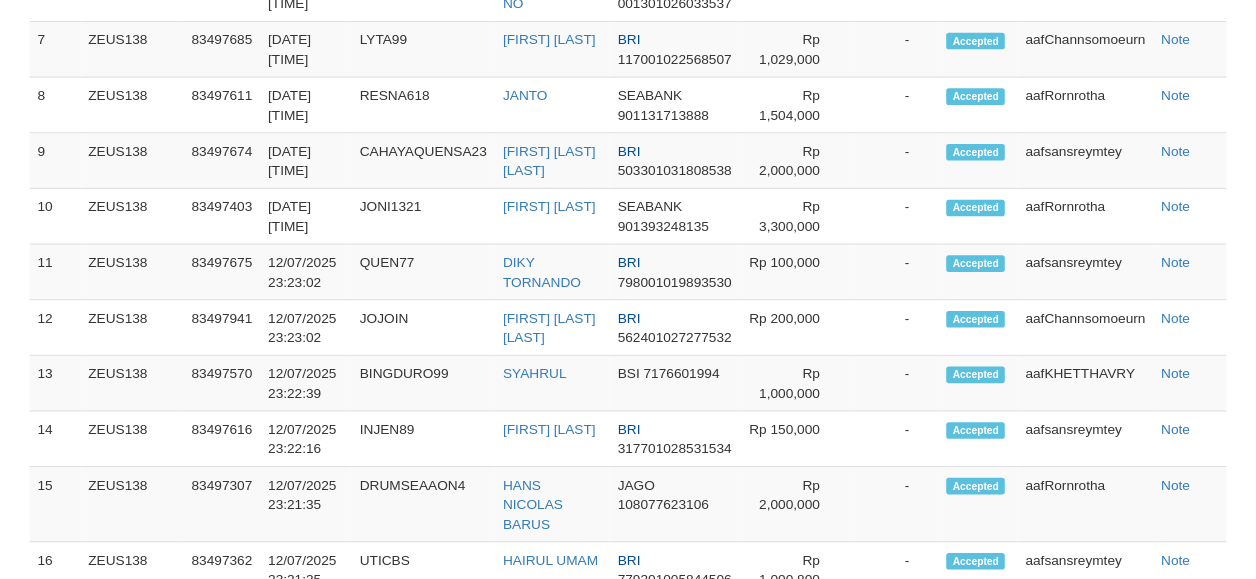 scroll, scrollTop: 1658, scrollLeft: 0, axis: vertical 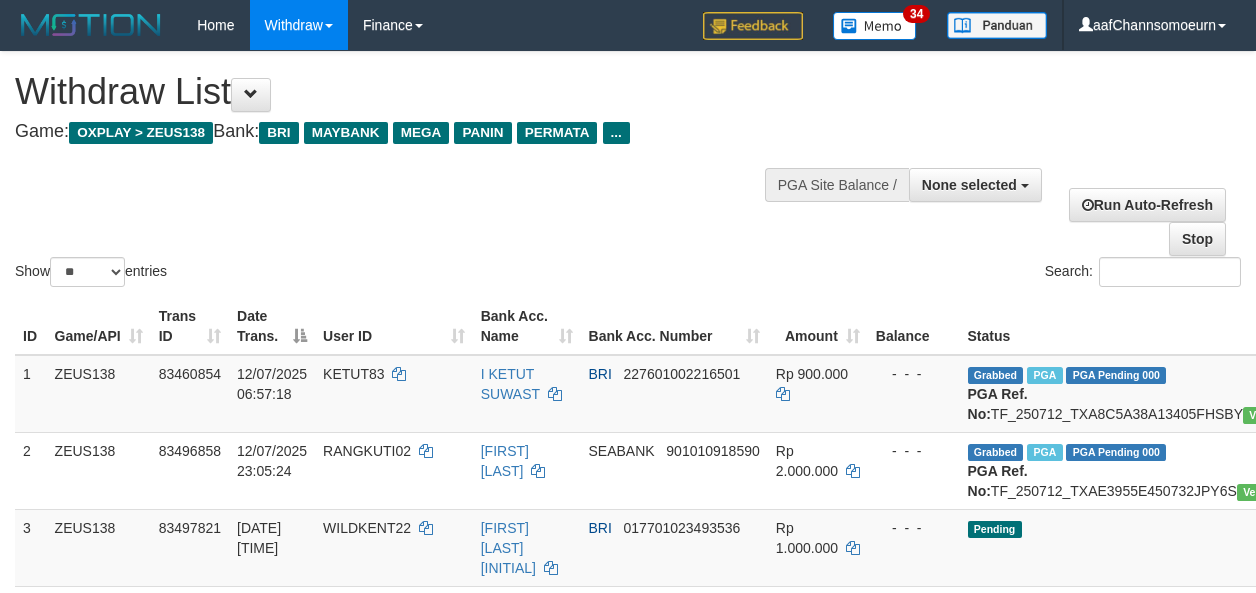 select 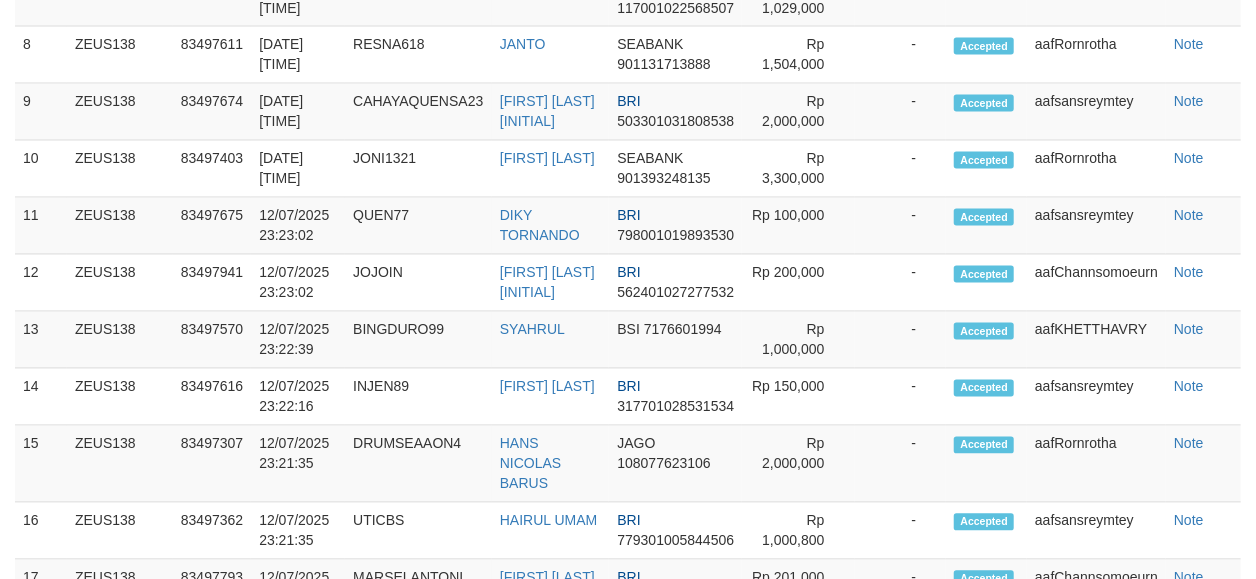 scroll, scrollTop: 1658, scrollLeft: 0, axis: vertical 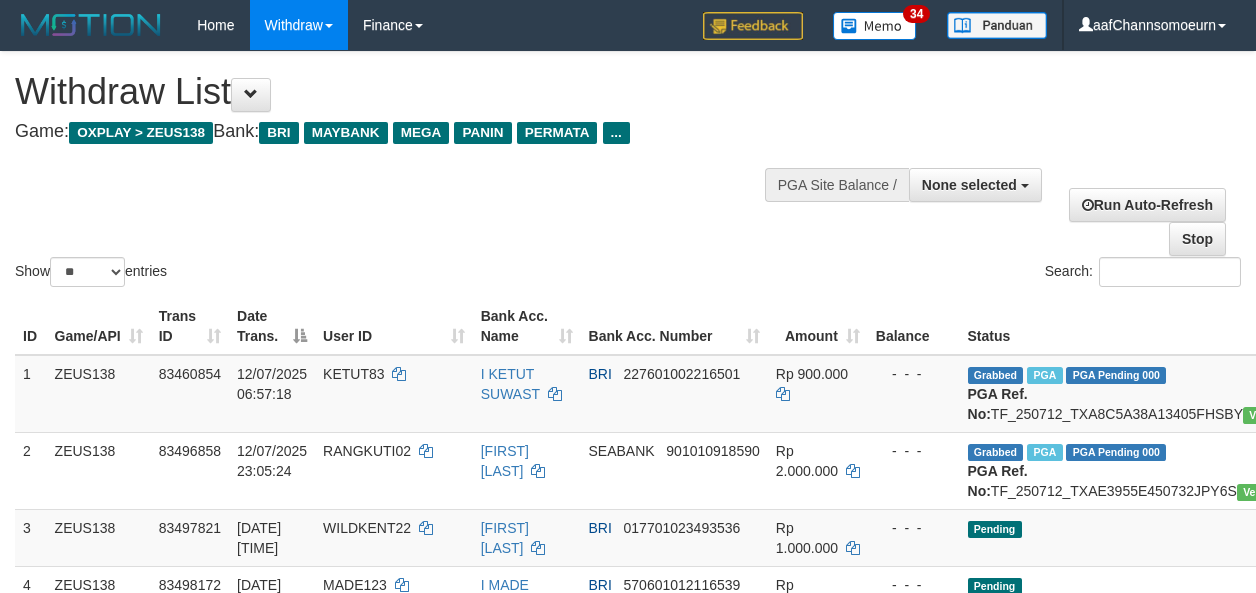 select 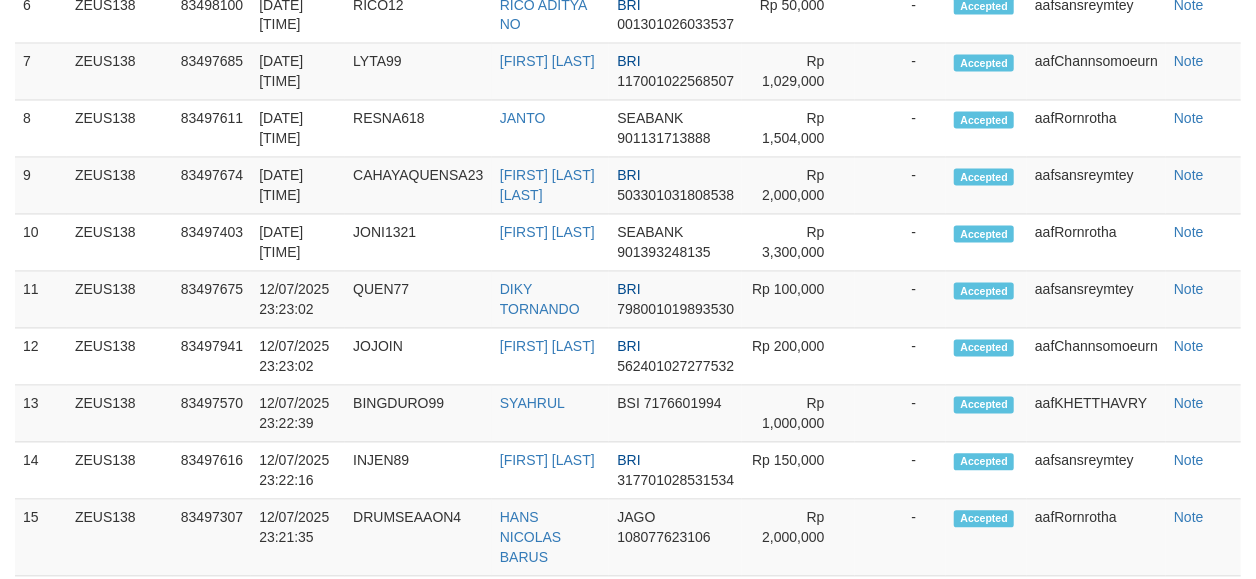 scroll, scrollTop: 1658, scrollLeft: 0, axis: vertical 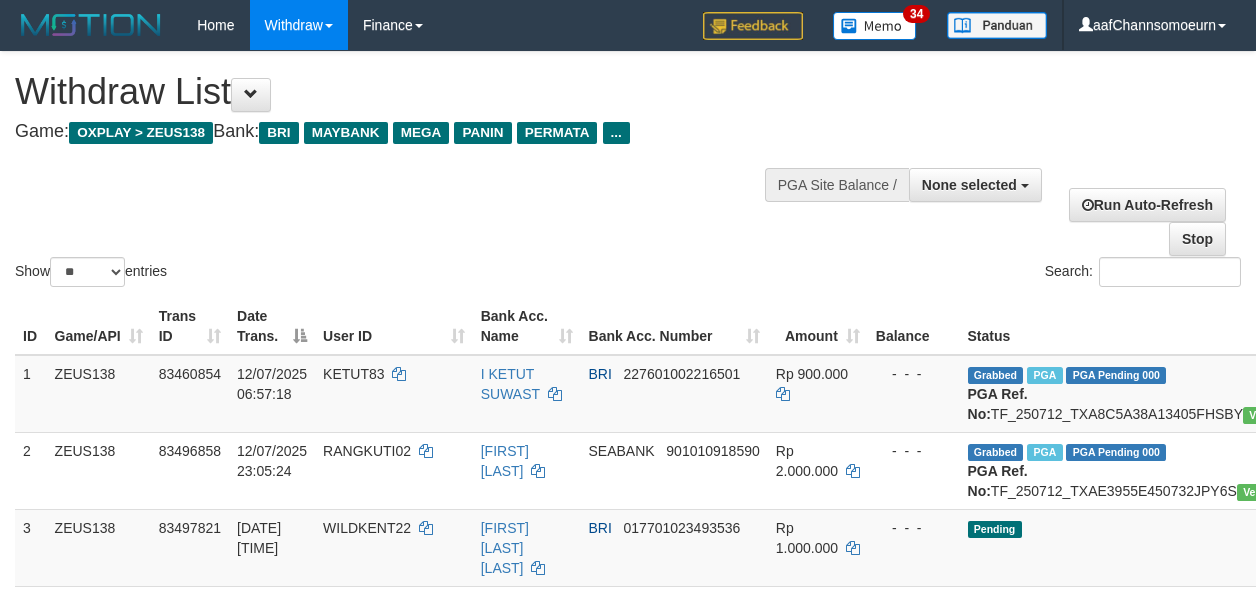 select 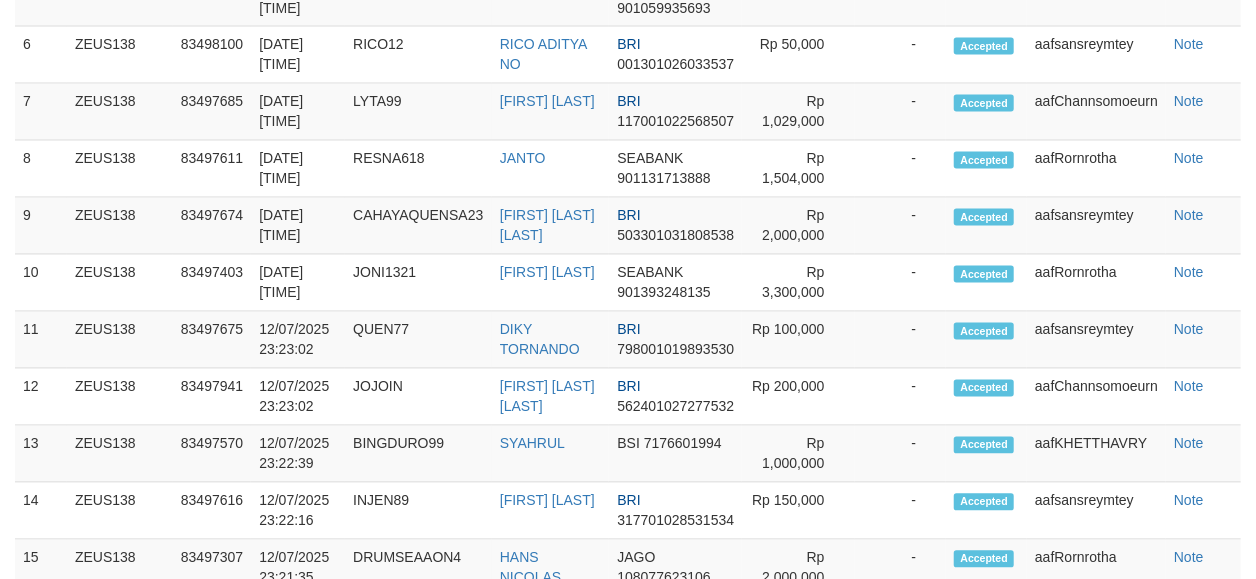 scroll, scrollTop: 1658, scrollLeft: 0, axis: vertical 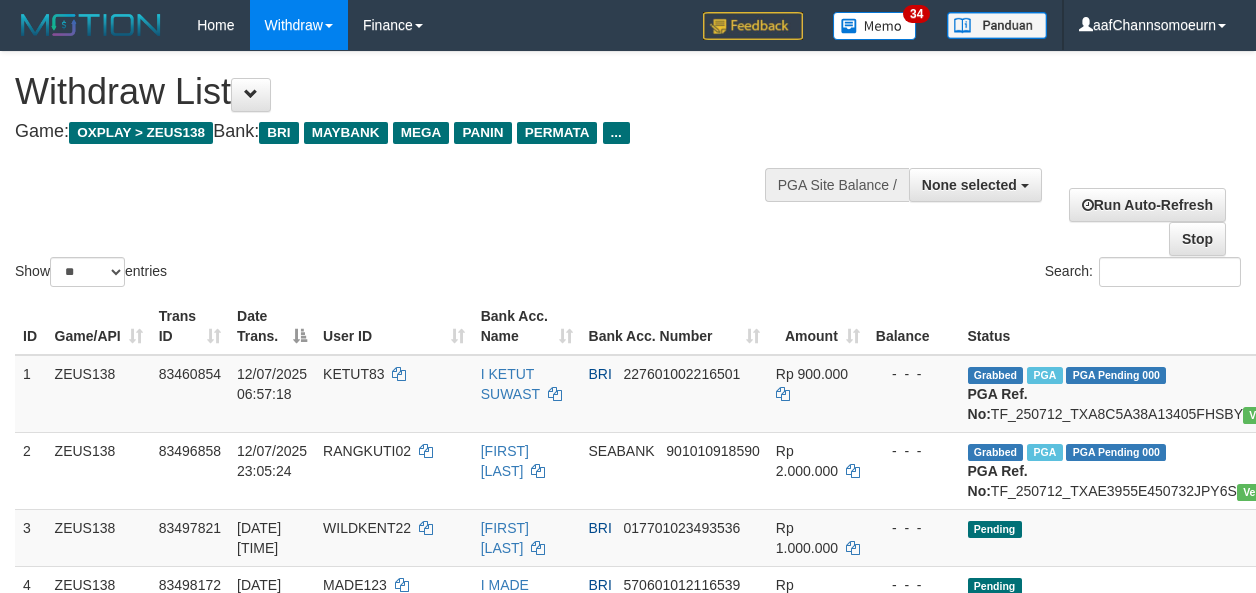 select 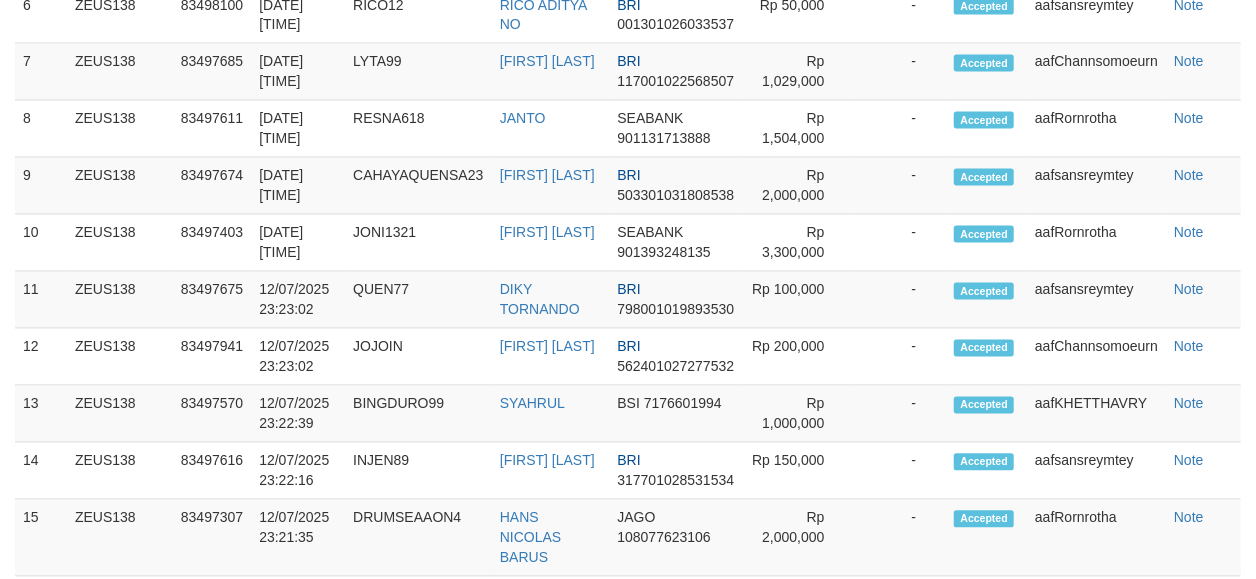 scroll, scrollTop: 1658, scrollLeft: 0, axis: vertical 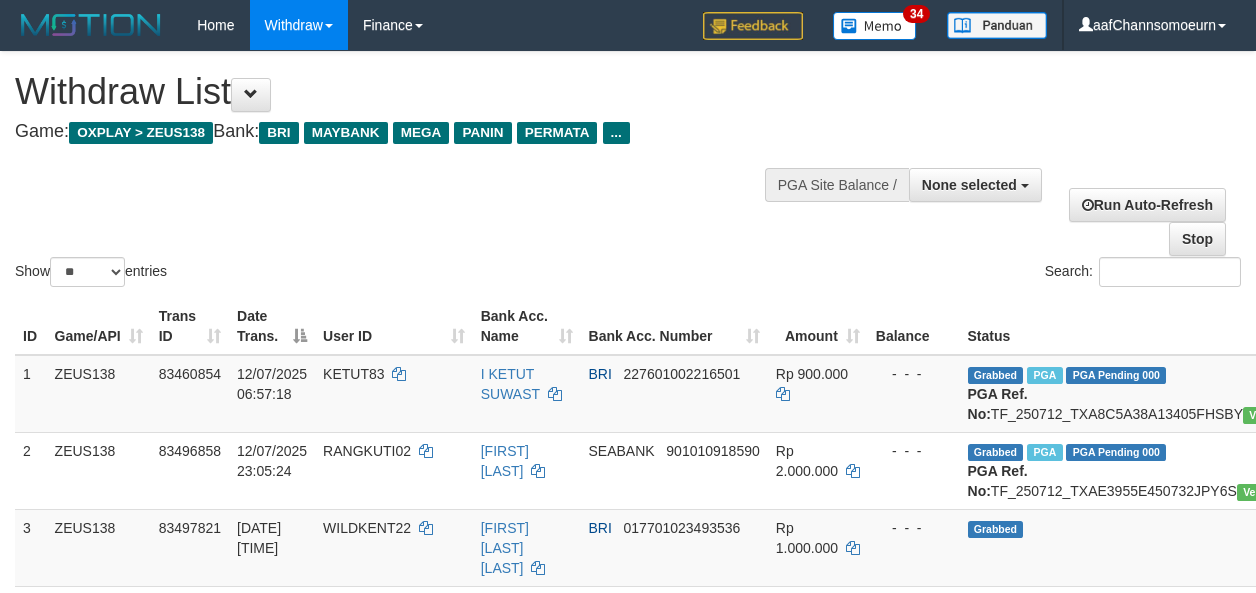 select 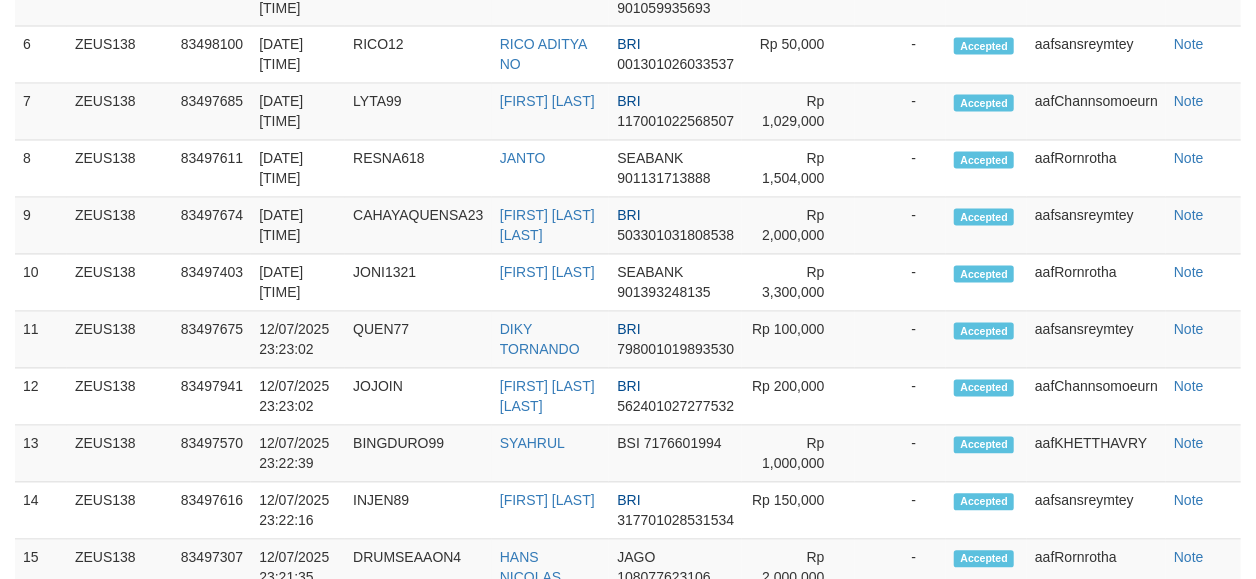 scroll, scrollTop: 1658, scrollLeft: 0, axis: vertical 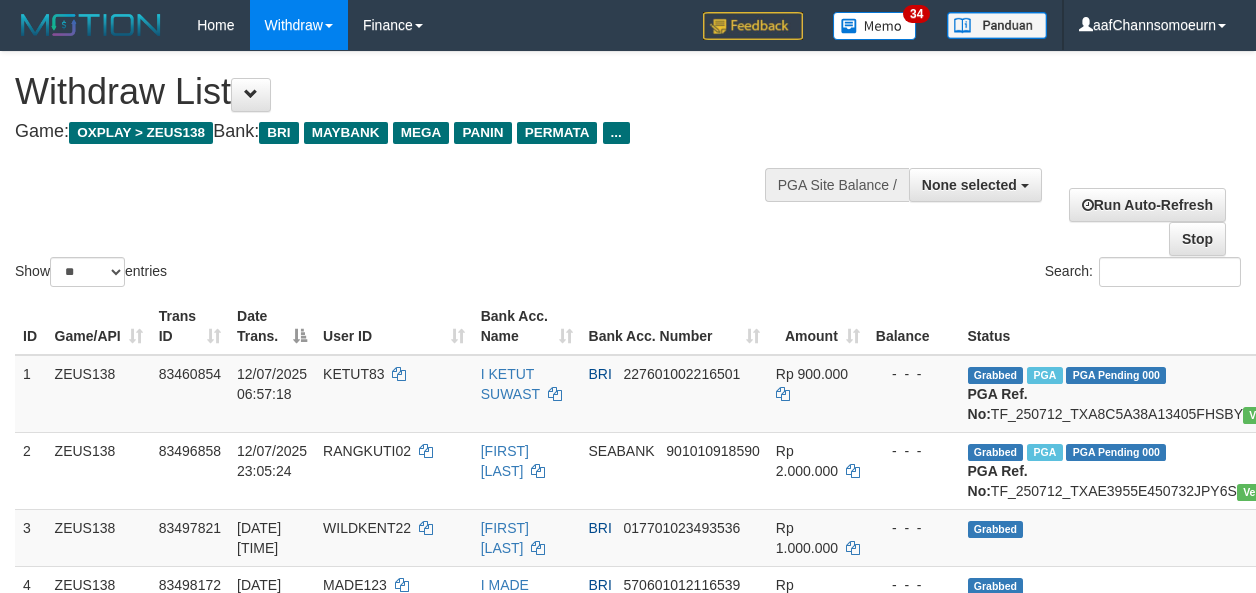 select 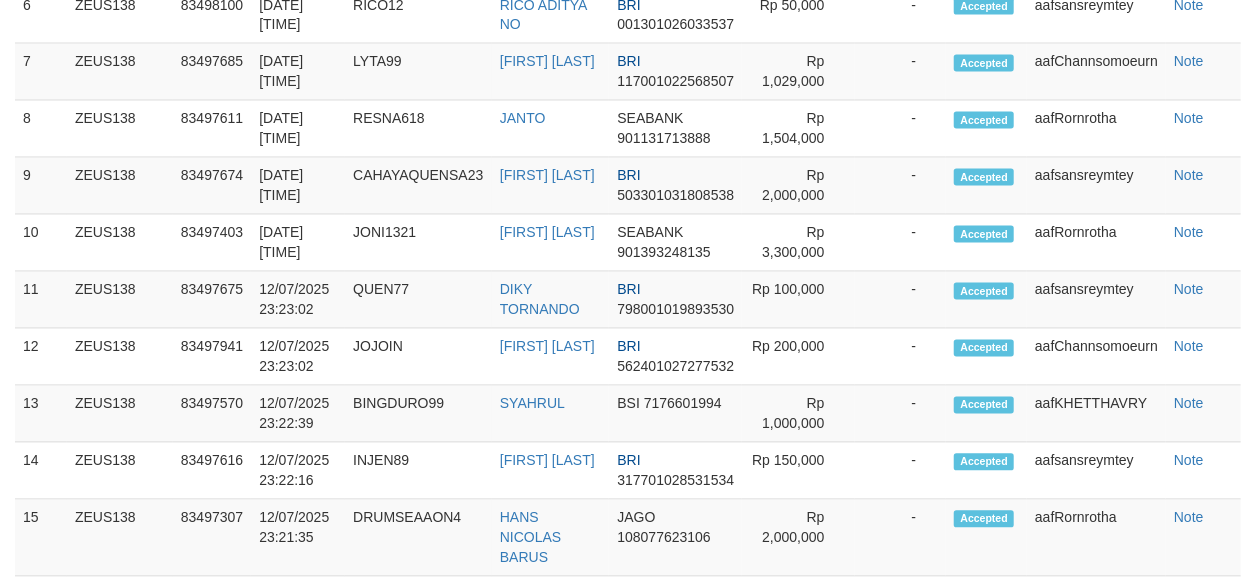scroll, scrollTop: 1658, scrollLeft: 0, axis: vertical 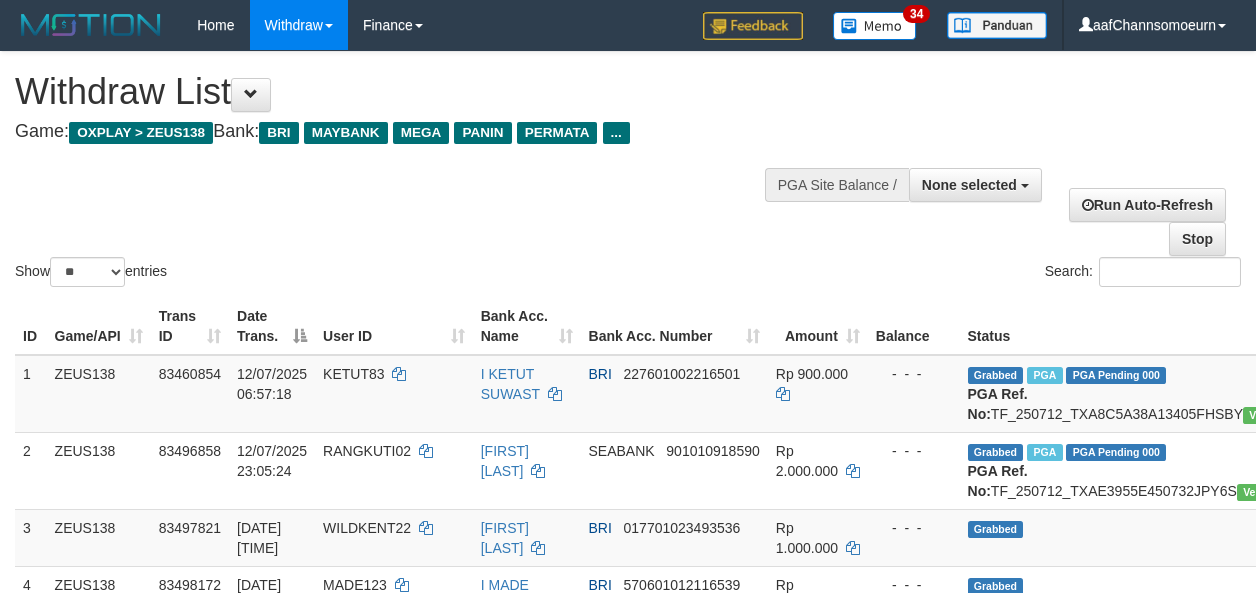 select 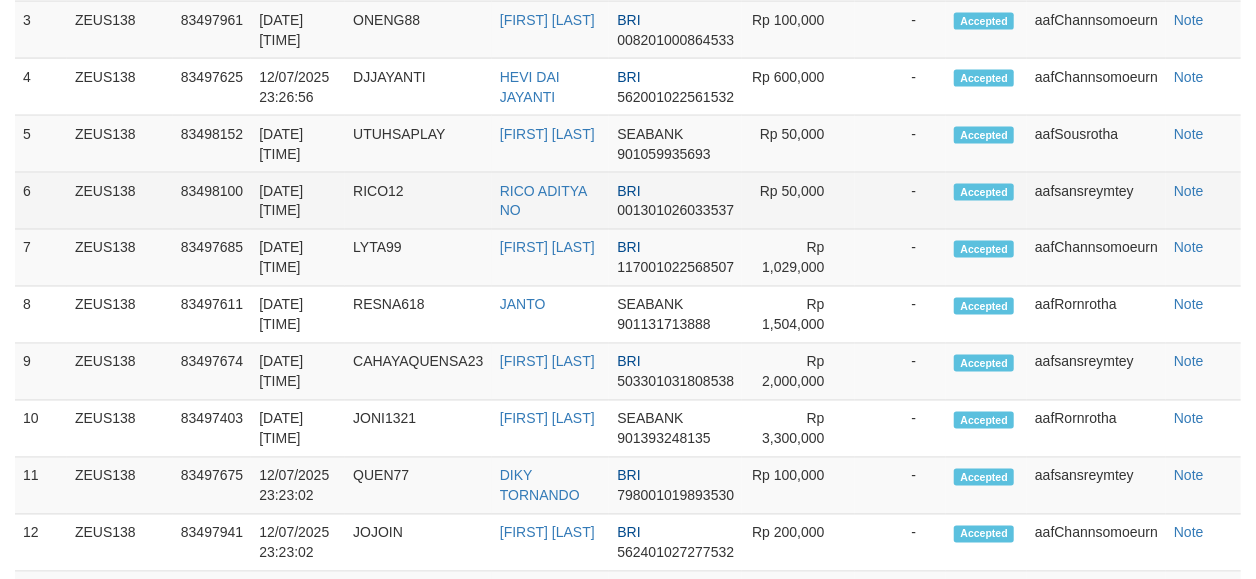 scroll, scrollTop: 2540, scrollLeft: 0, axis: vertical 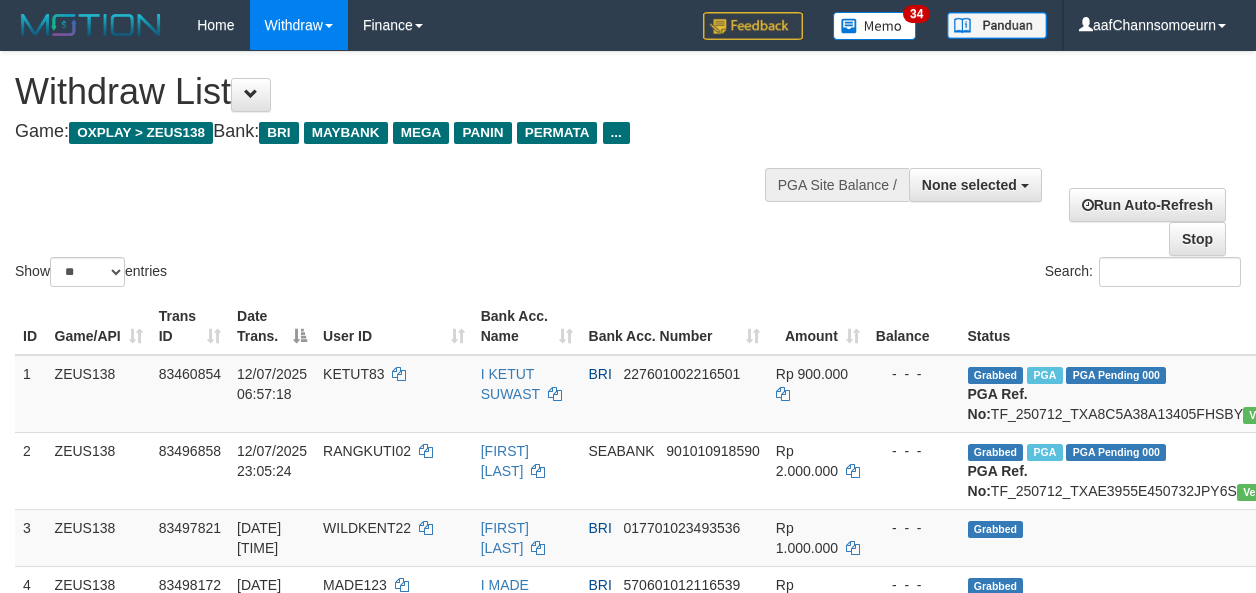 select 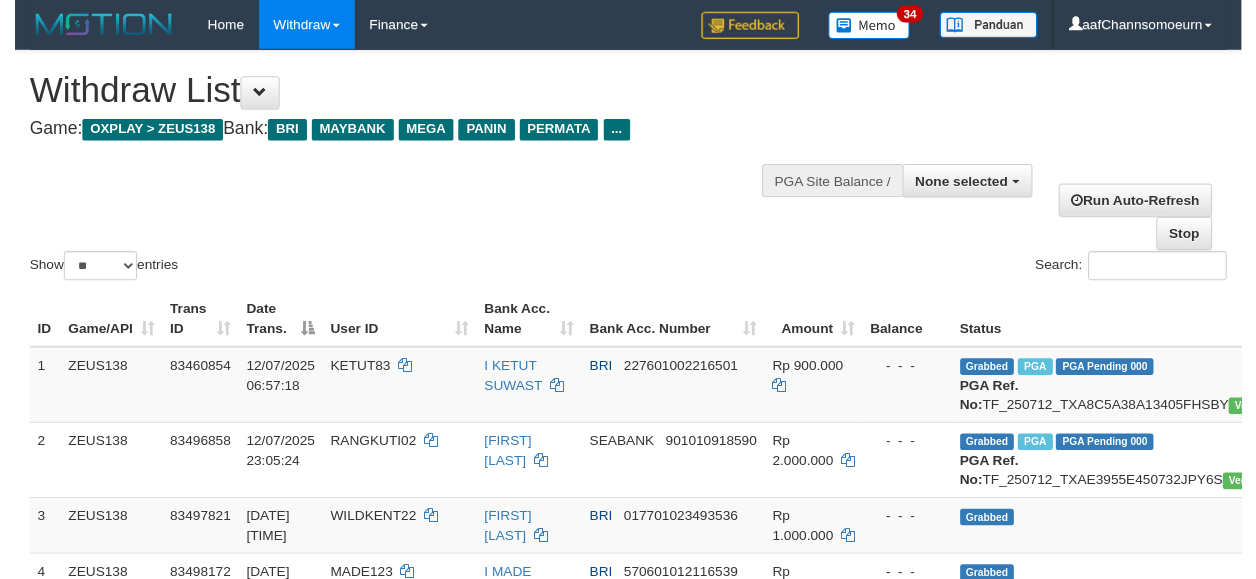 scroll, scrollTop: 2540, scrollLeft: 0, axis: vertical 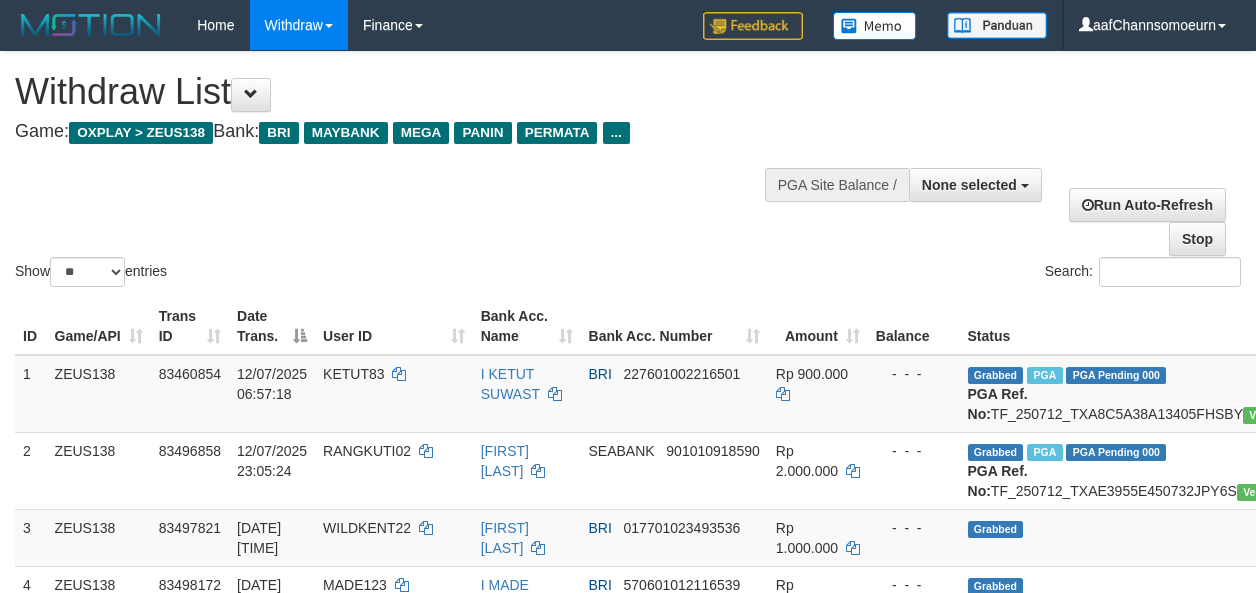 select 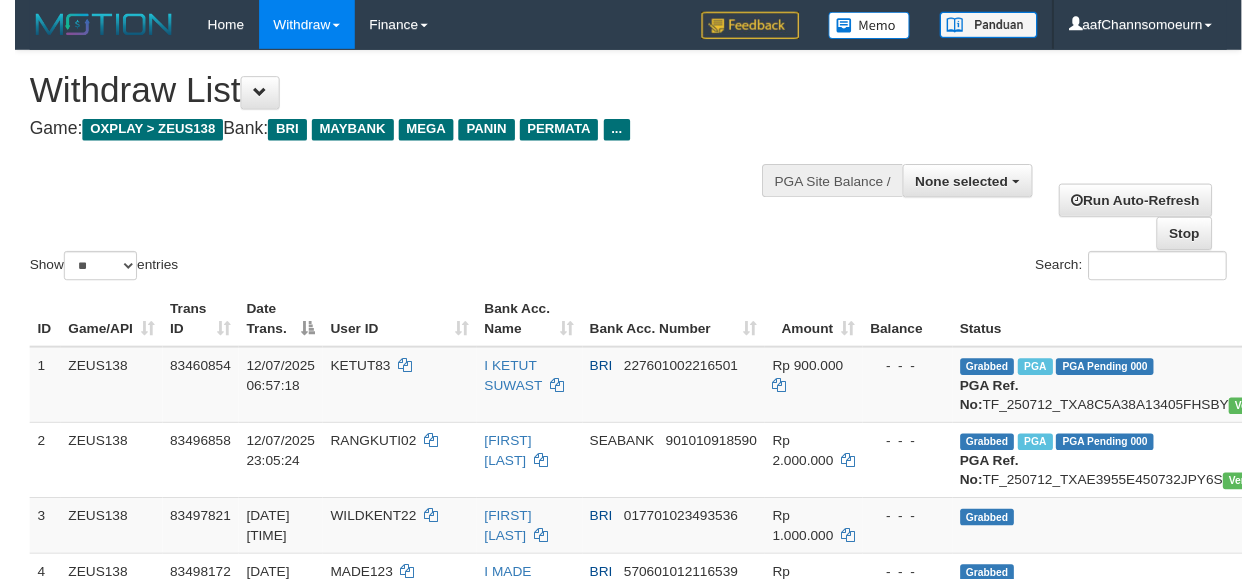 scroll, scrollTop: 2540, scrollLeft: 0, axis: vertical 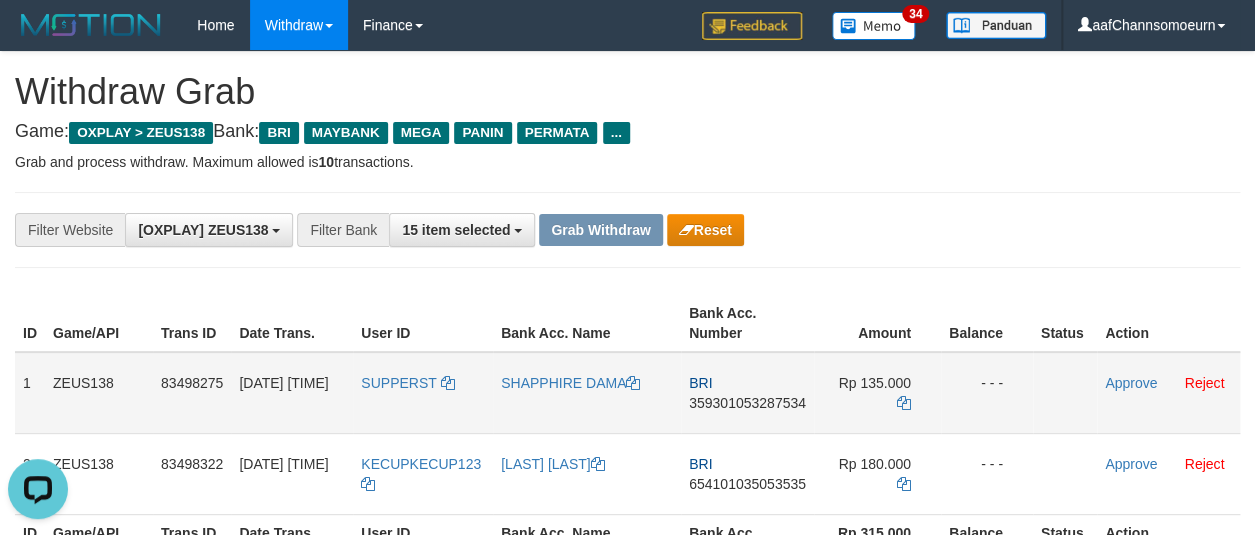 click on "SUPPERST" at bounding box center [423, 393] 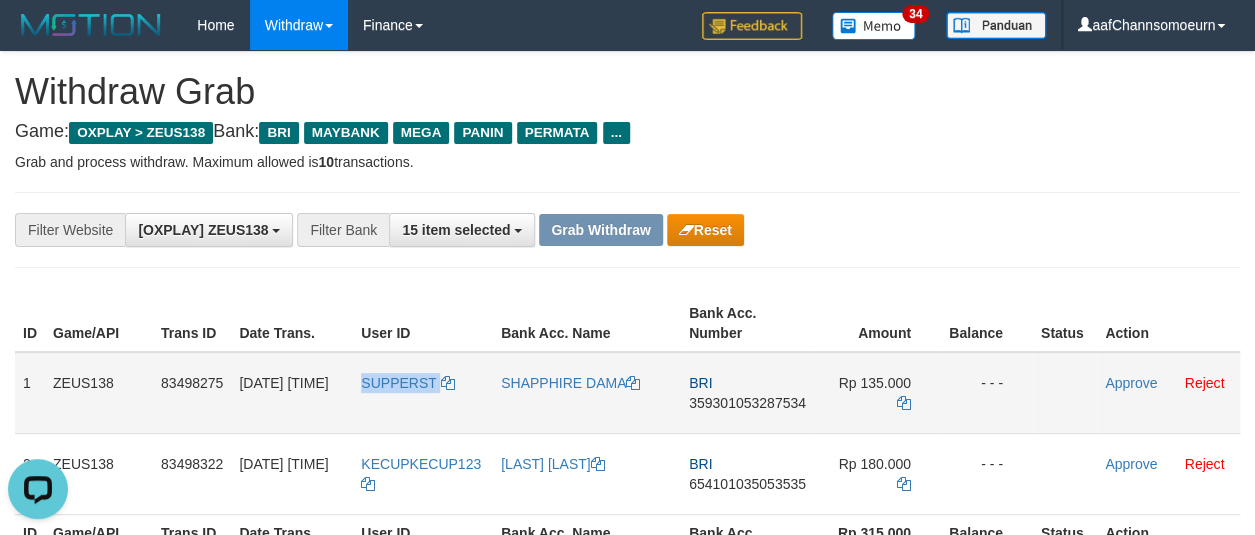 click on "SUPPERST" at bounding box center (423, 393) 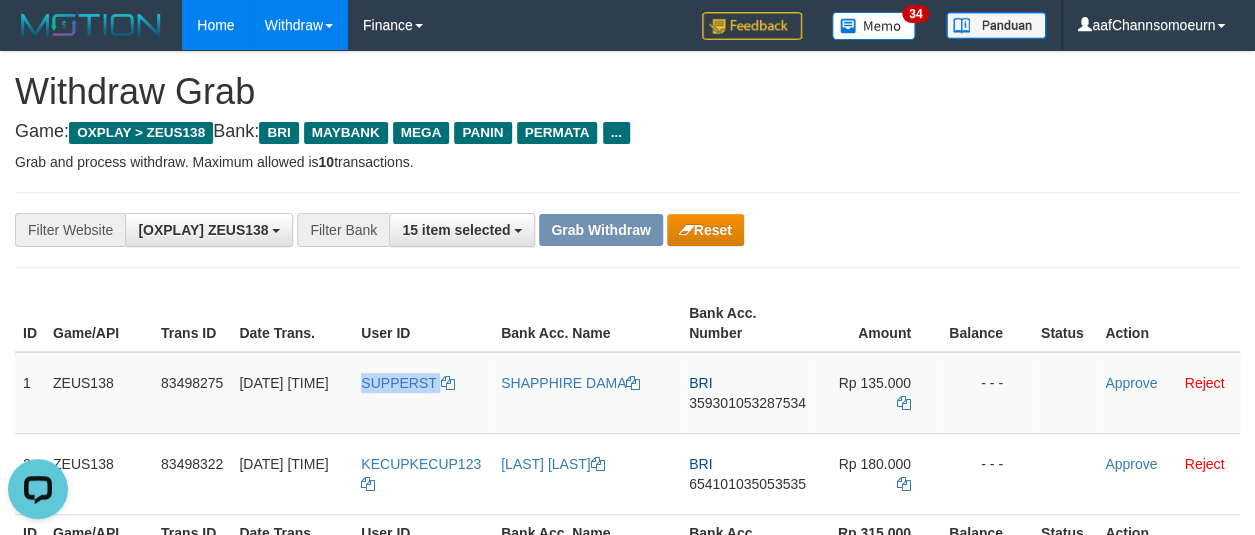 copy on "SUPPERST" 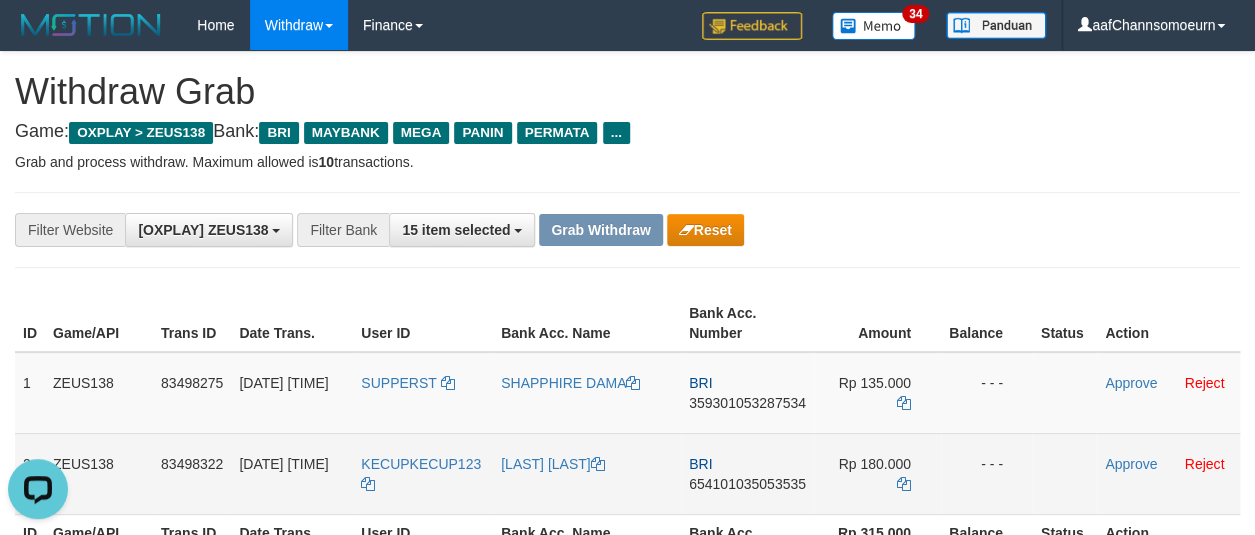click on "KECUPKECUP123" at bounding box center (423, 473) 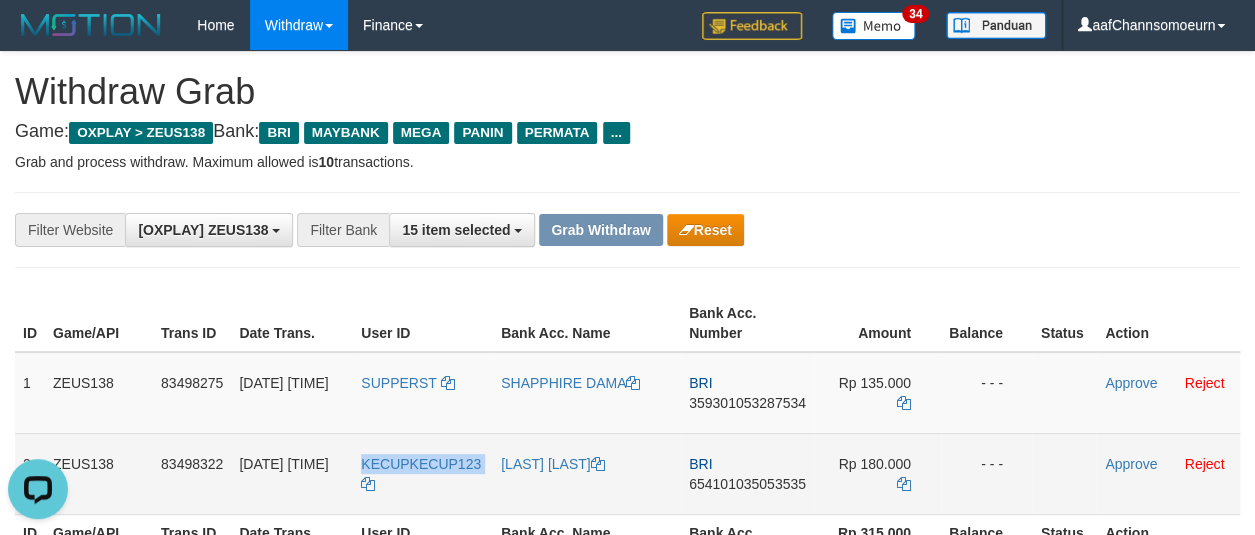 click on "KECUPKECUP123" at bounding box center [423, 473] 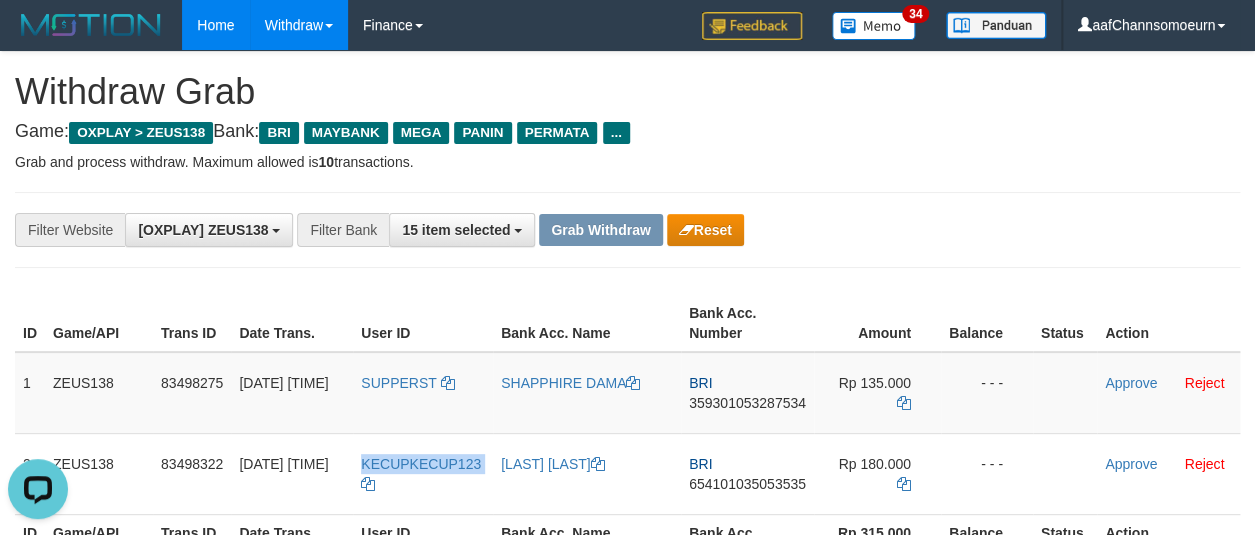 copy on "KECUPKECUP123" 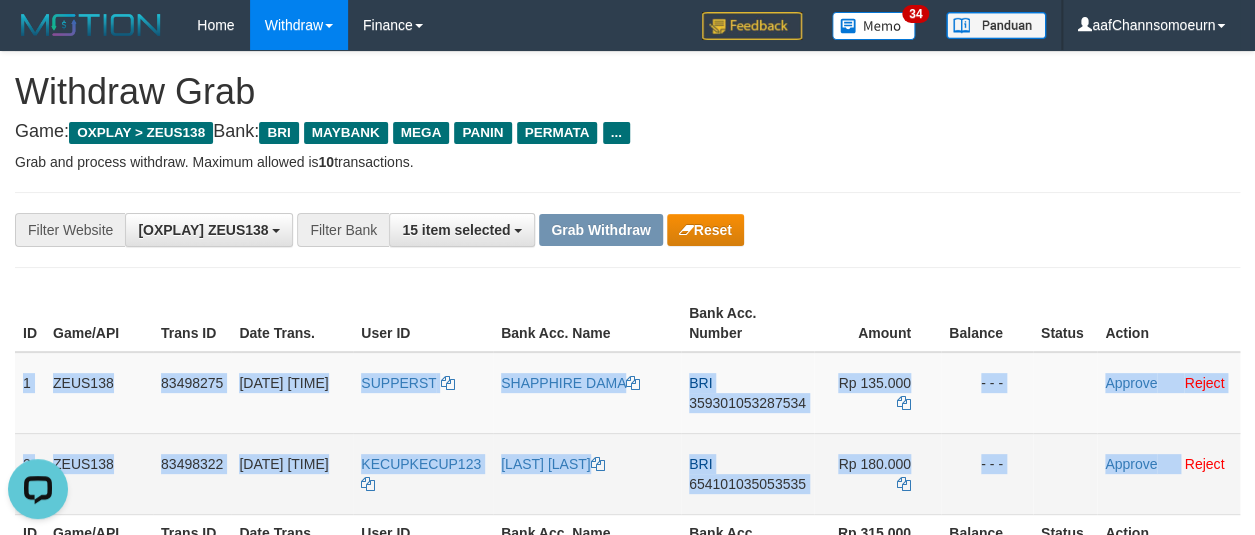 drag, startPoint x: 20, startPoint y: 373, endPoint x: 1183, endPoint y: 489, distance: 1168.7708 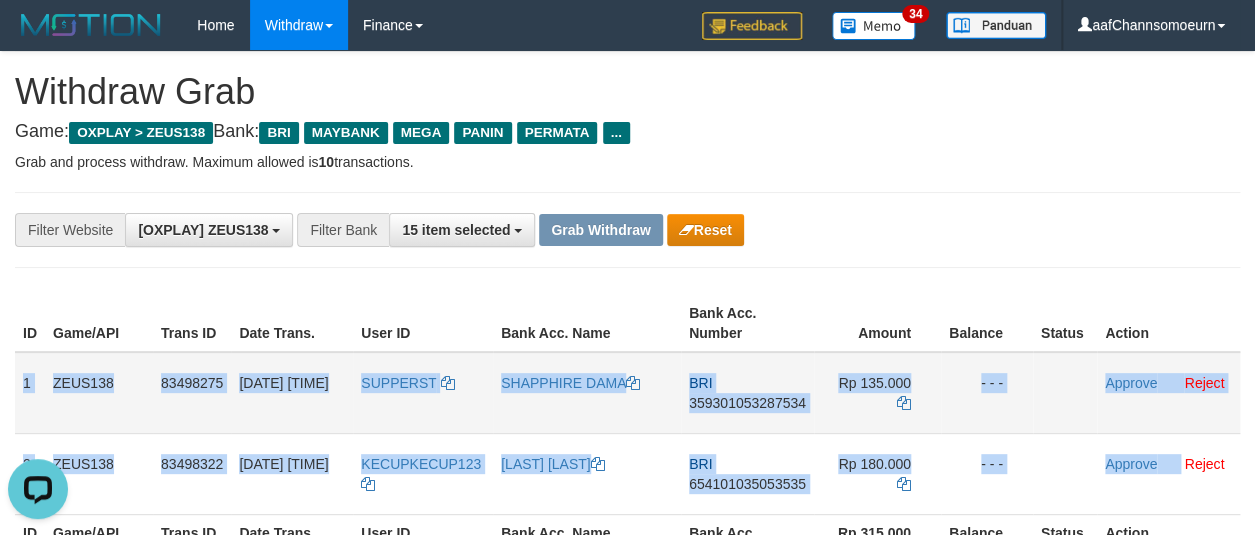 click on "359301053287534" at bounding box center (747, 403) 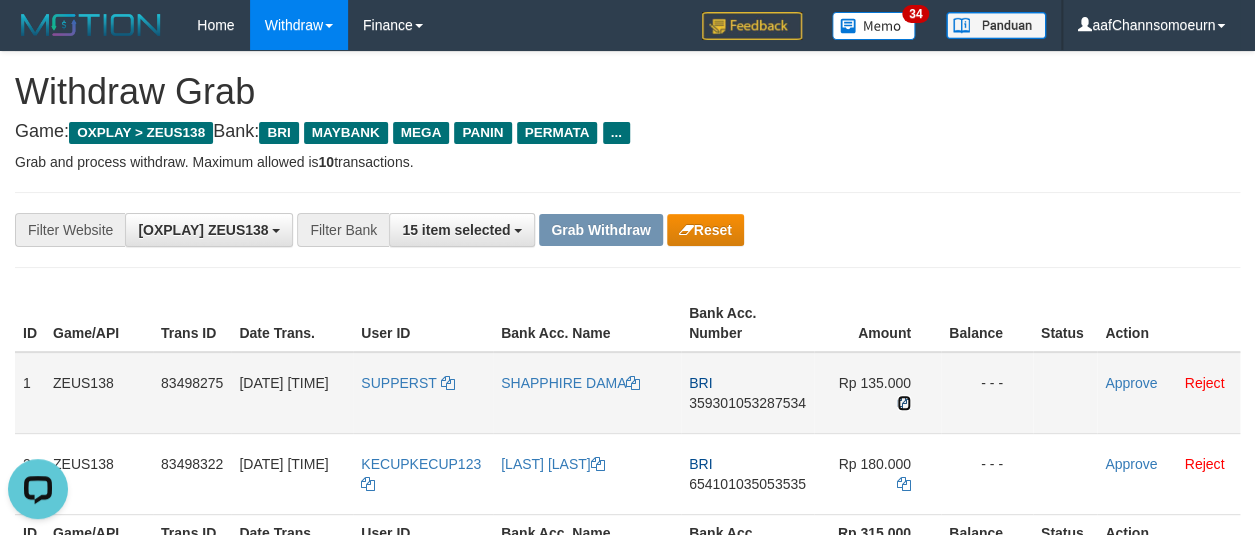 click at bounding box center (904, 403) 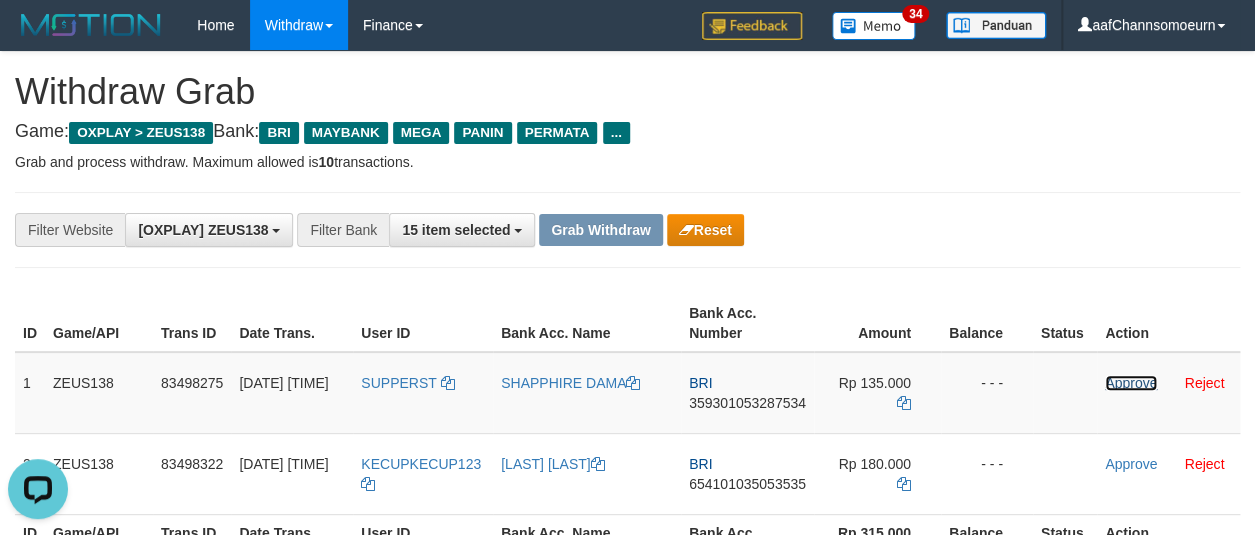 drag, startPoint x: 1120, startPoint y: 375, endPoint x: 718, endPoint y: 188, distance: 443.36554 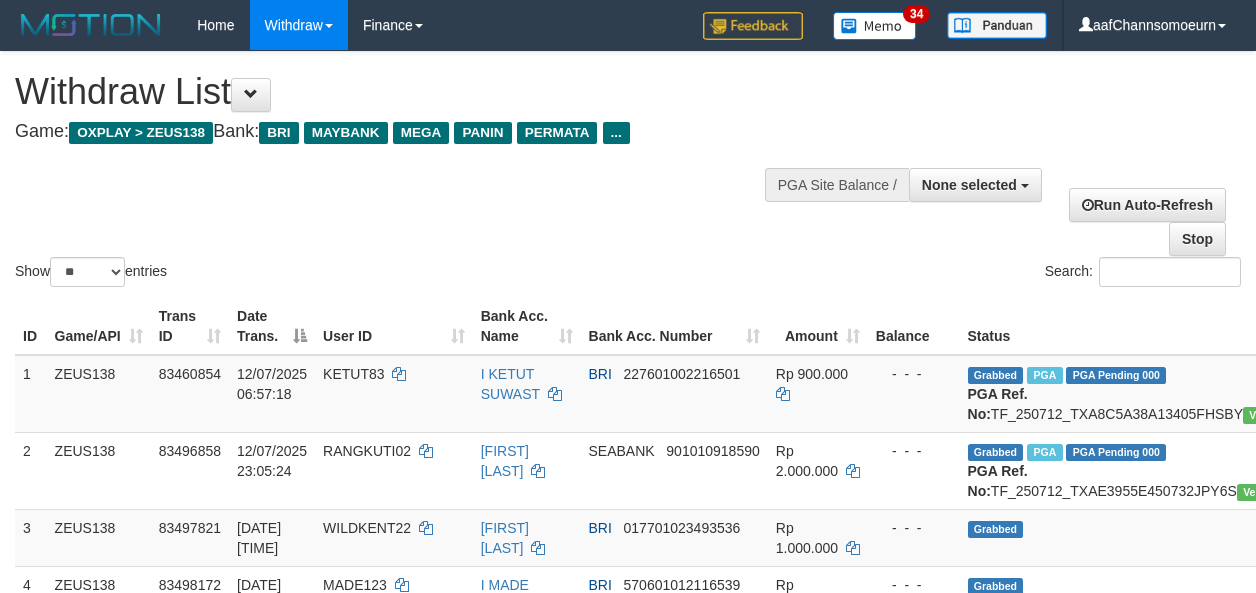 select 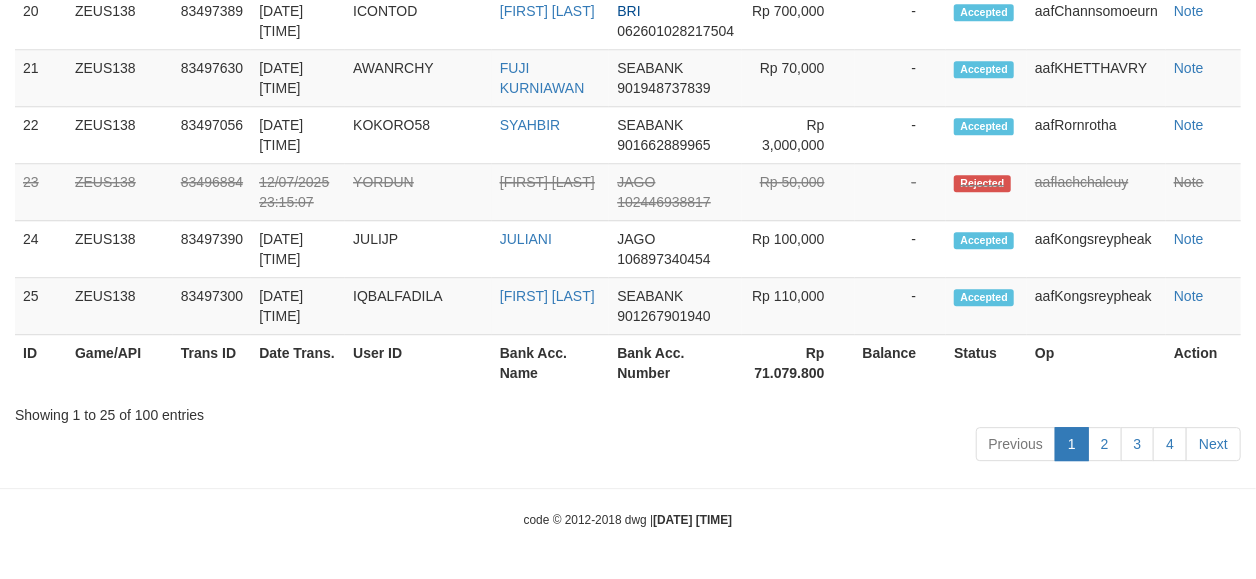 scroll, scrollTop: 1469, scrollLeft: 0, axis: vertical 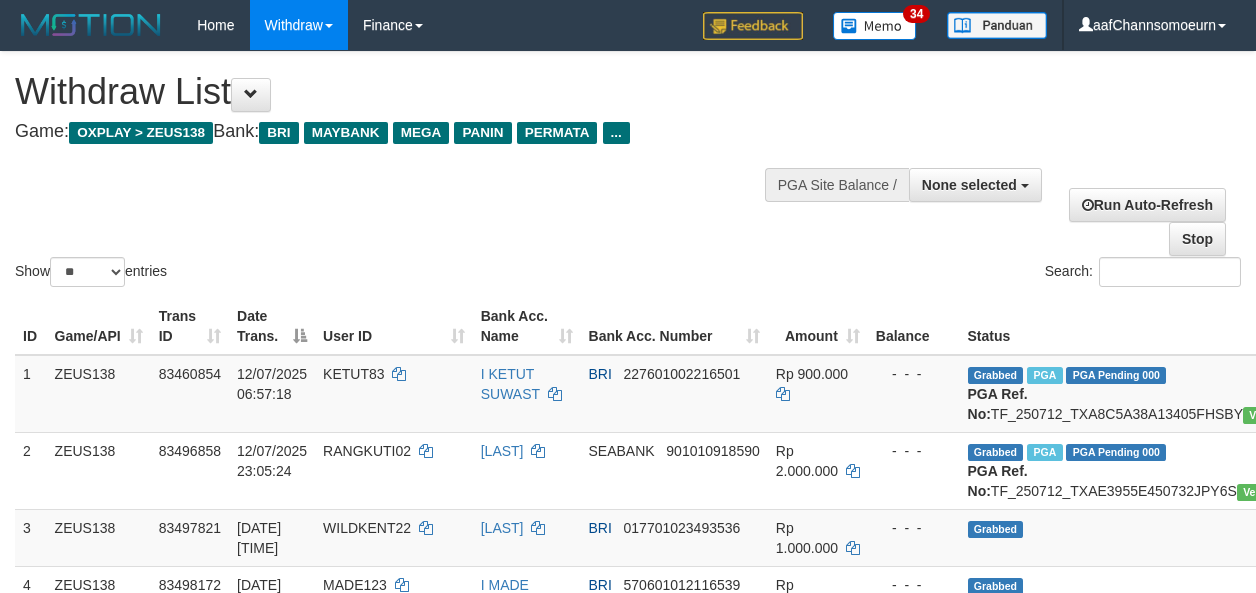 select 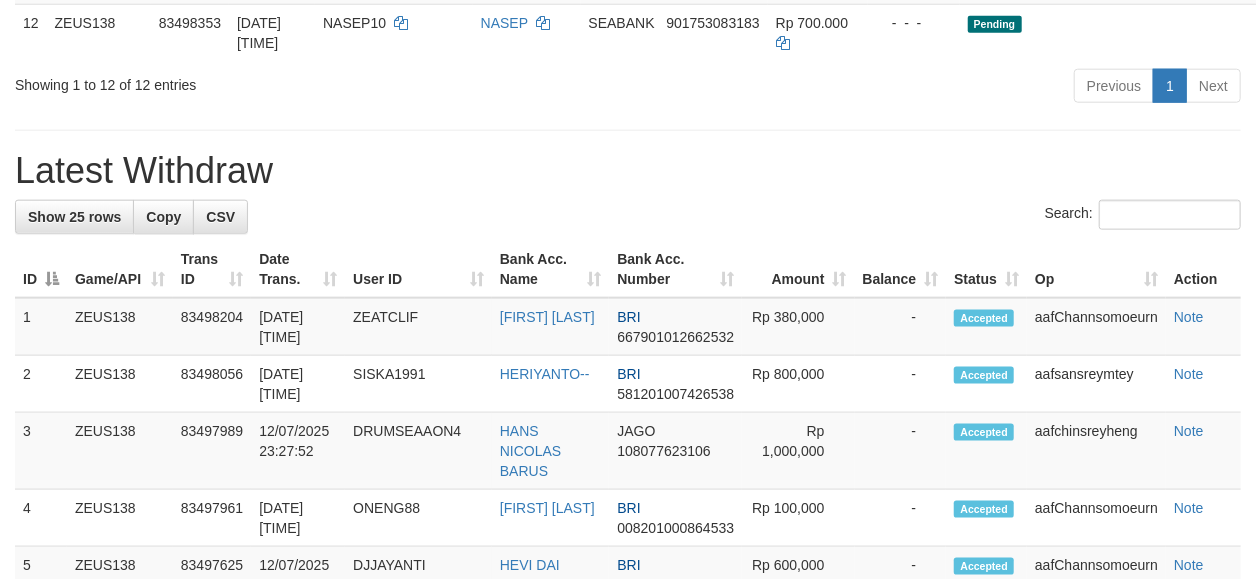 scroll, scrollTop: 962, scrollLeft: 0, axis: vertical 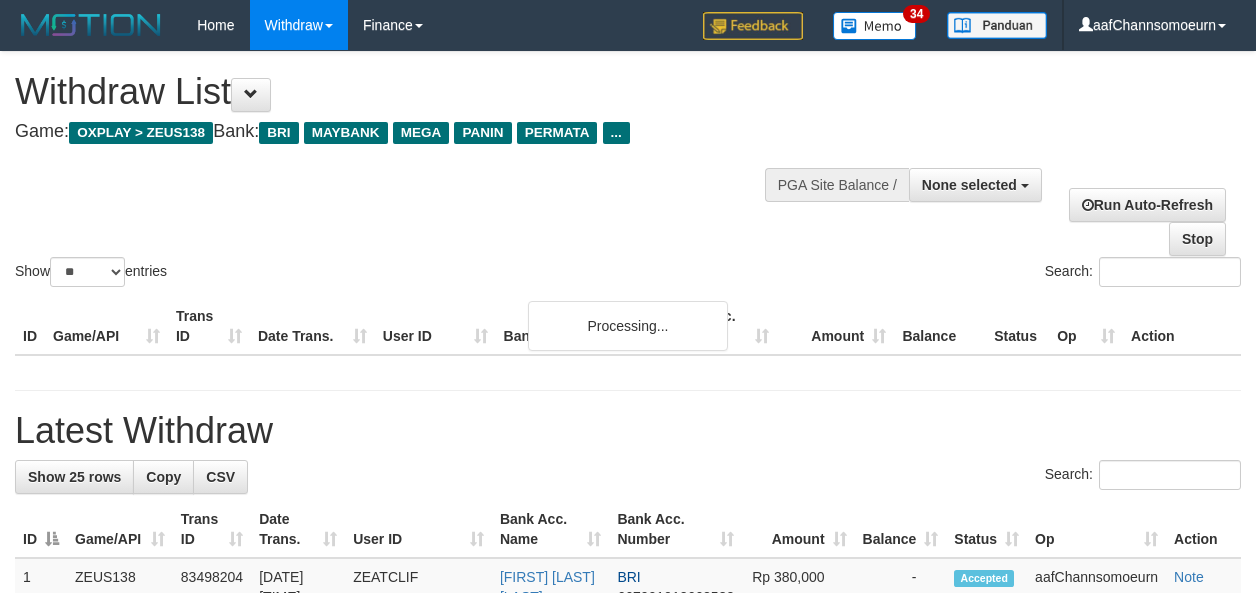 select 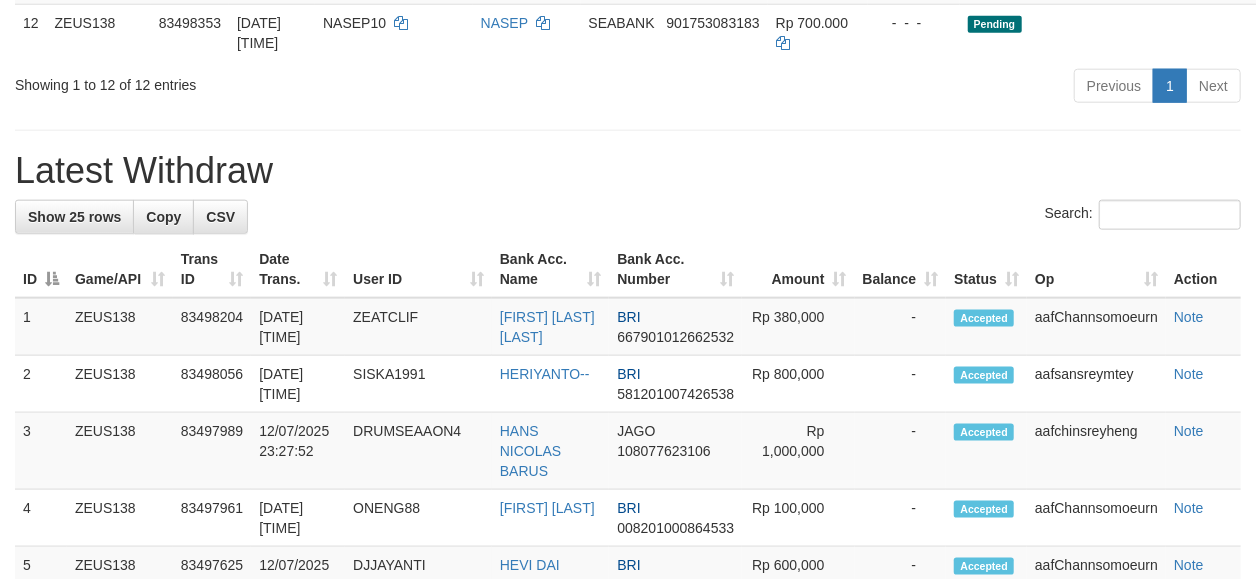scroll, scrollTop: 962, scrollLeft: 0, axis: vertical 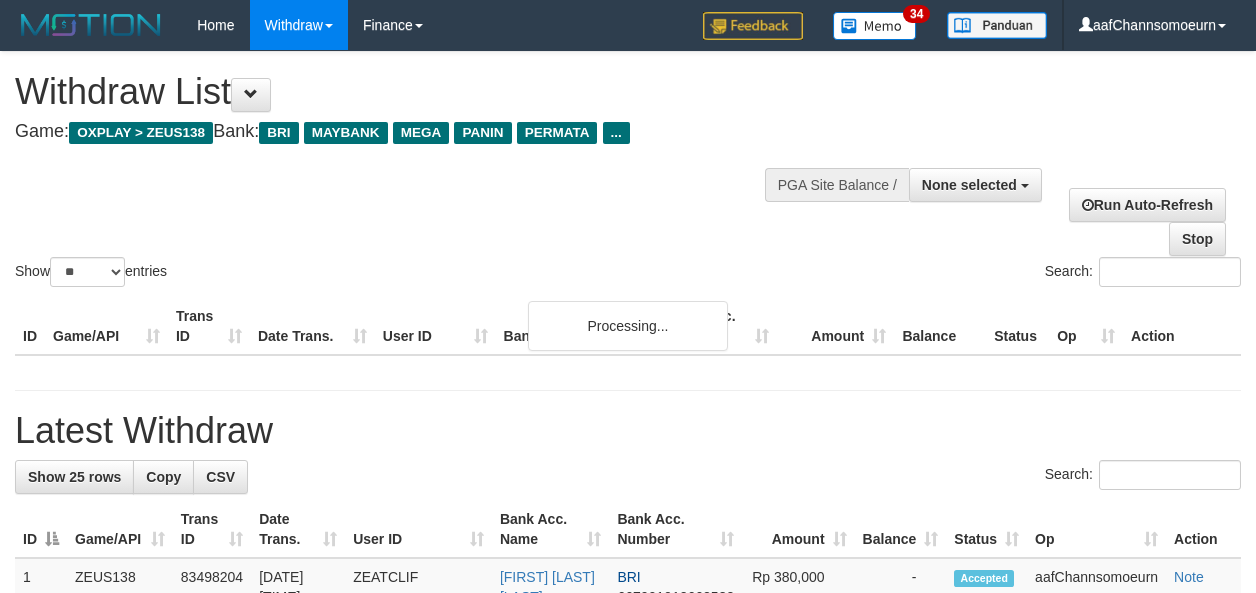 select 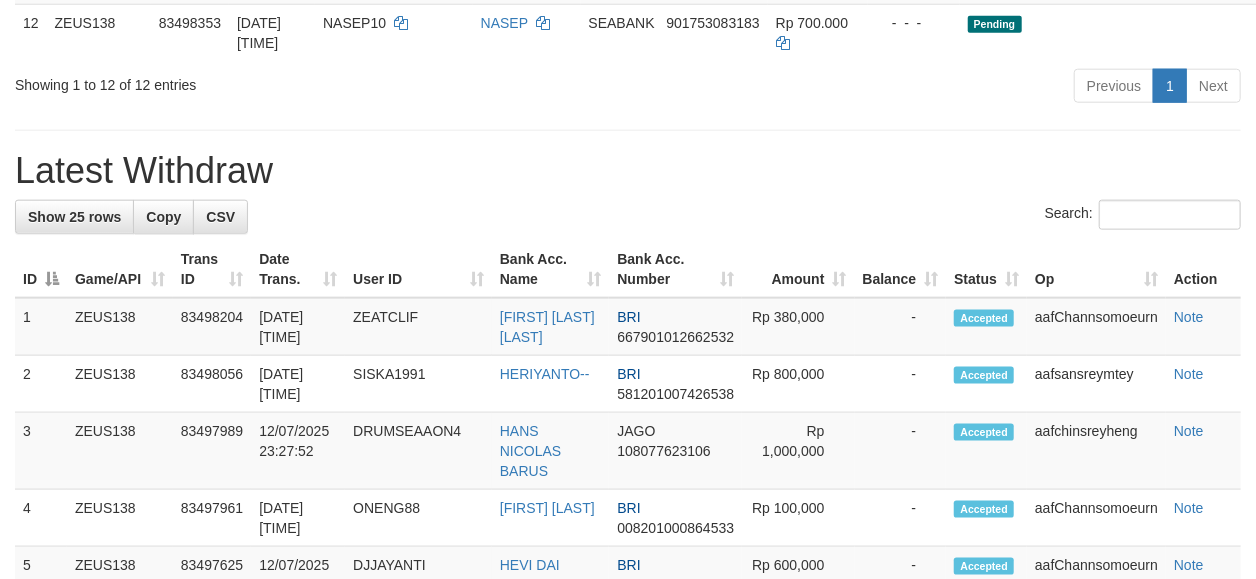 scroll, scrollTop: 962, scrollLeft: 0, axis: vertical 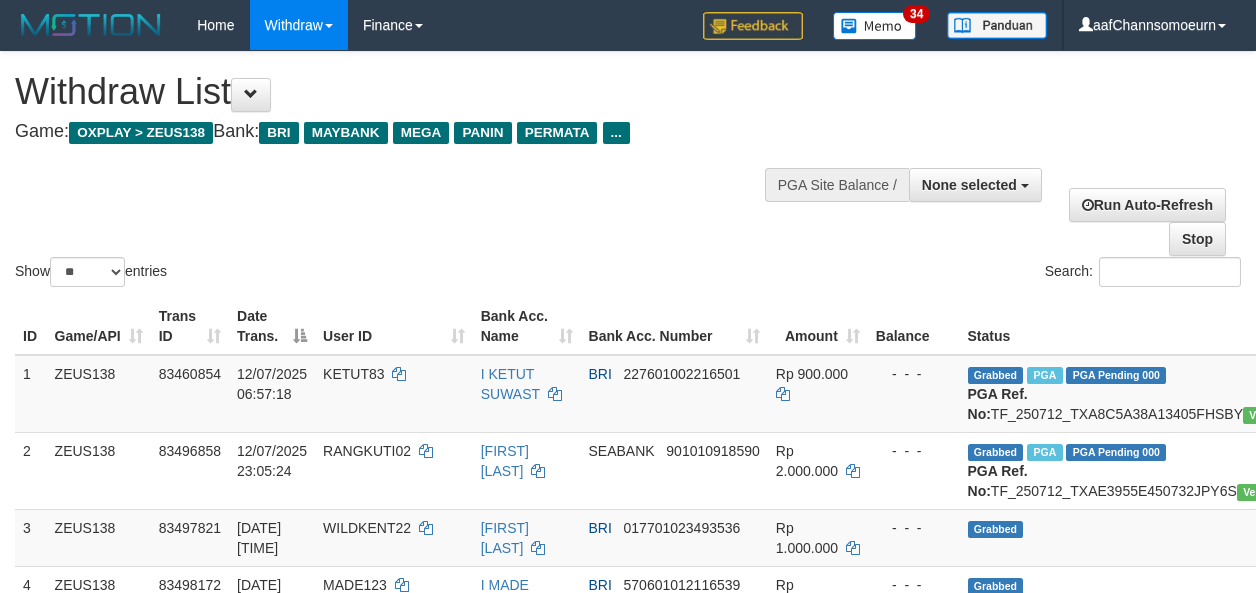 select 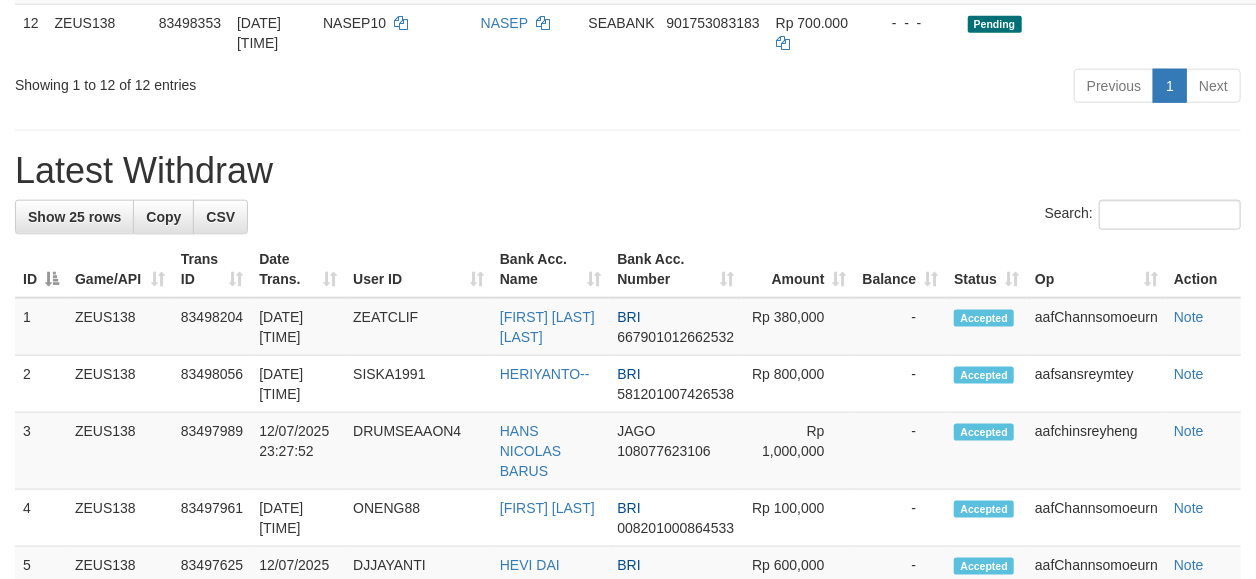 scroll, scrollTop: 962, scrollLeft: 0, axis: vertical 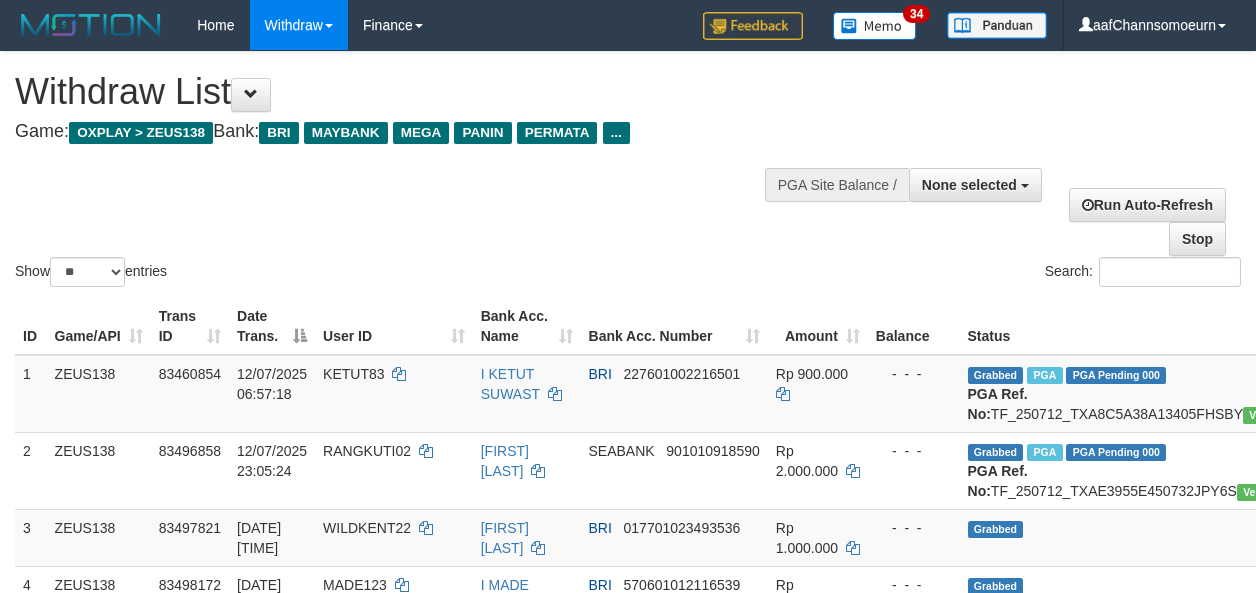 select 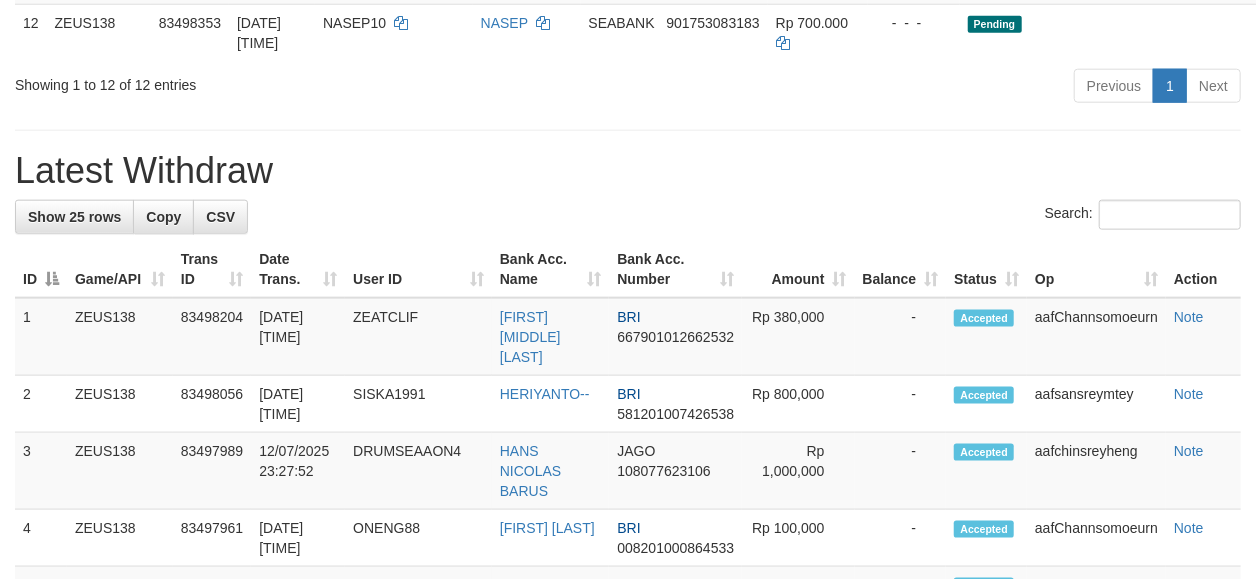 scroll, scrollTop: 962, scrollLeft: 0, axis: vertical 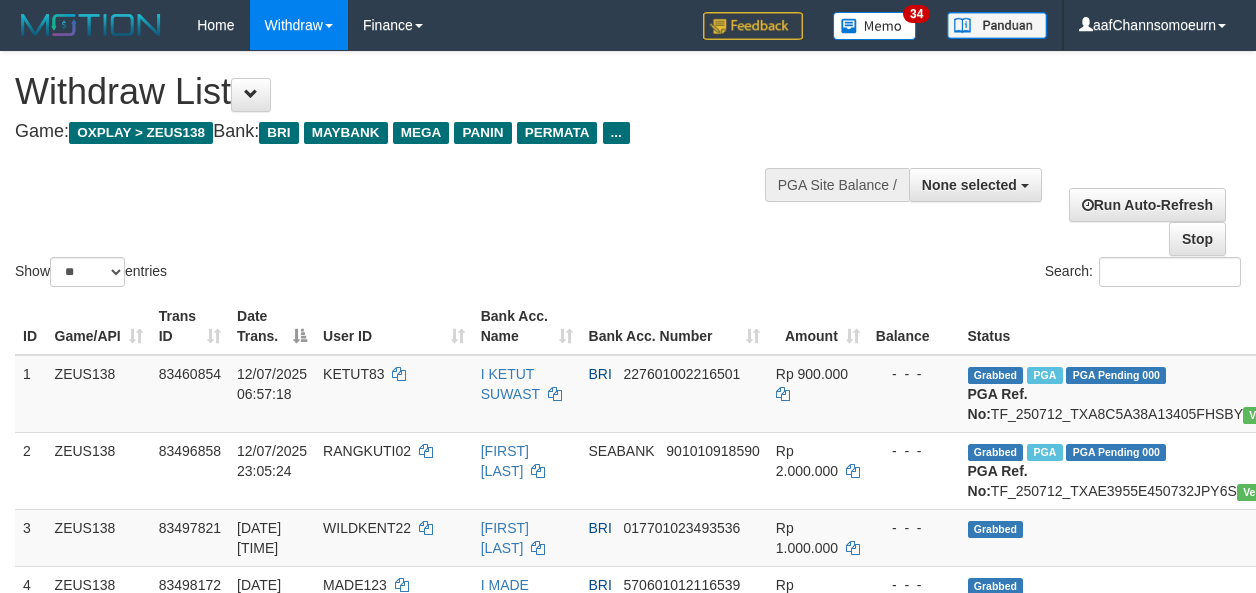 select 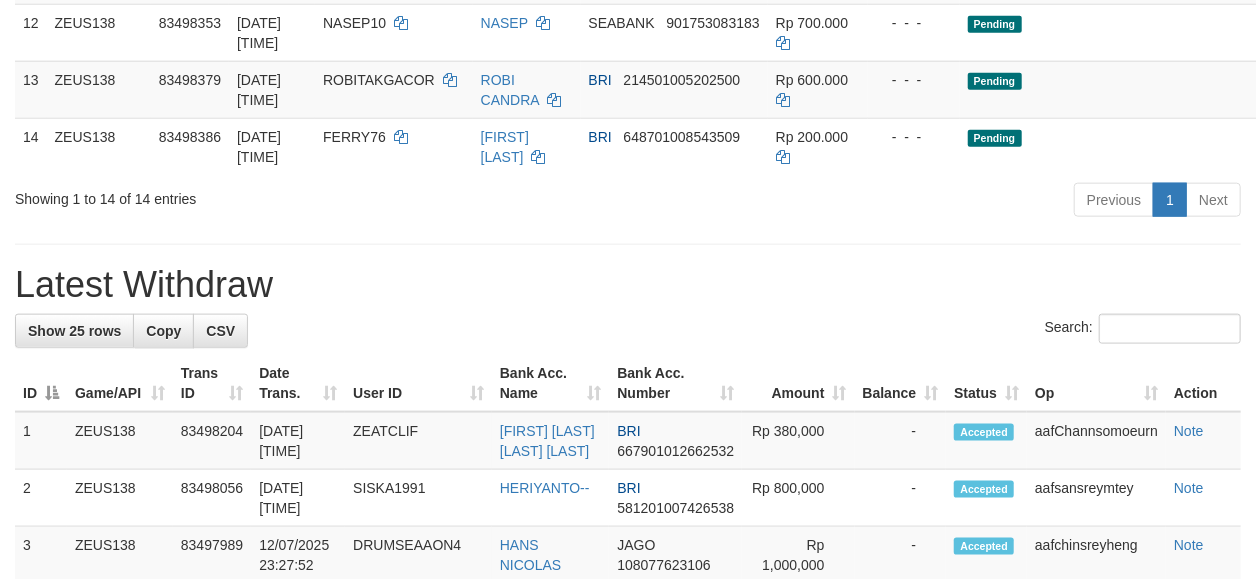 scroll, scrollTop: 962, scrollLeft: 0, axis: vertical 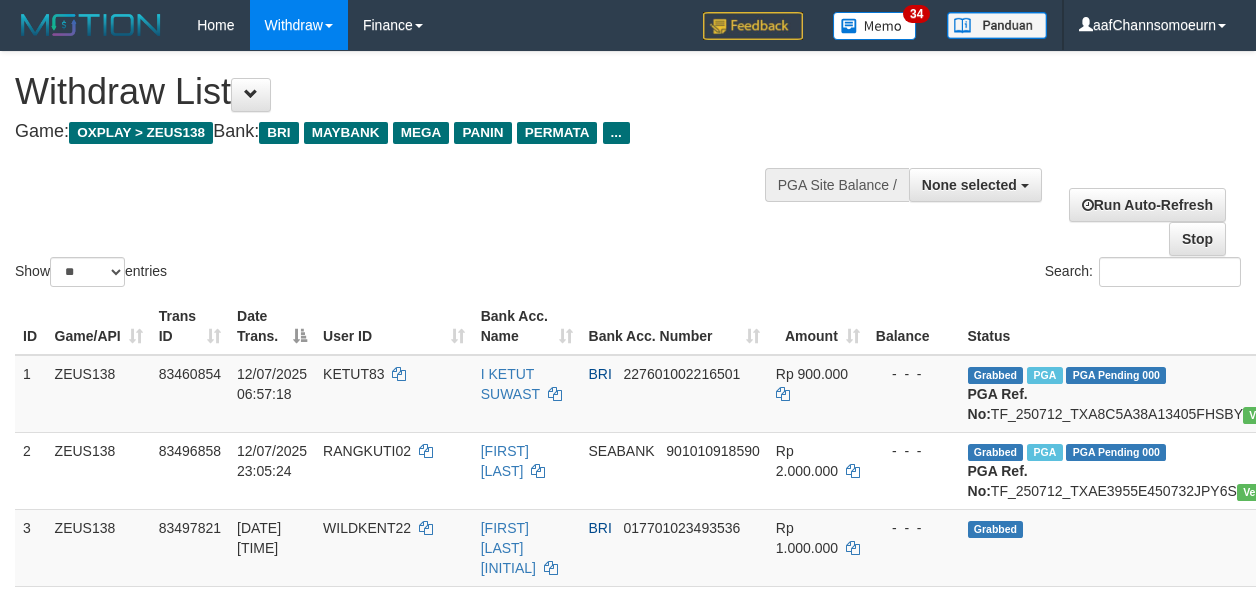 select 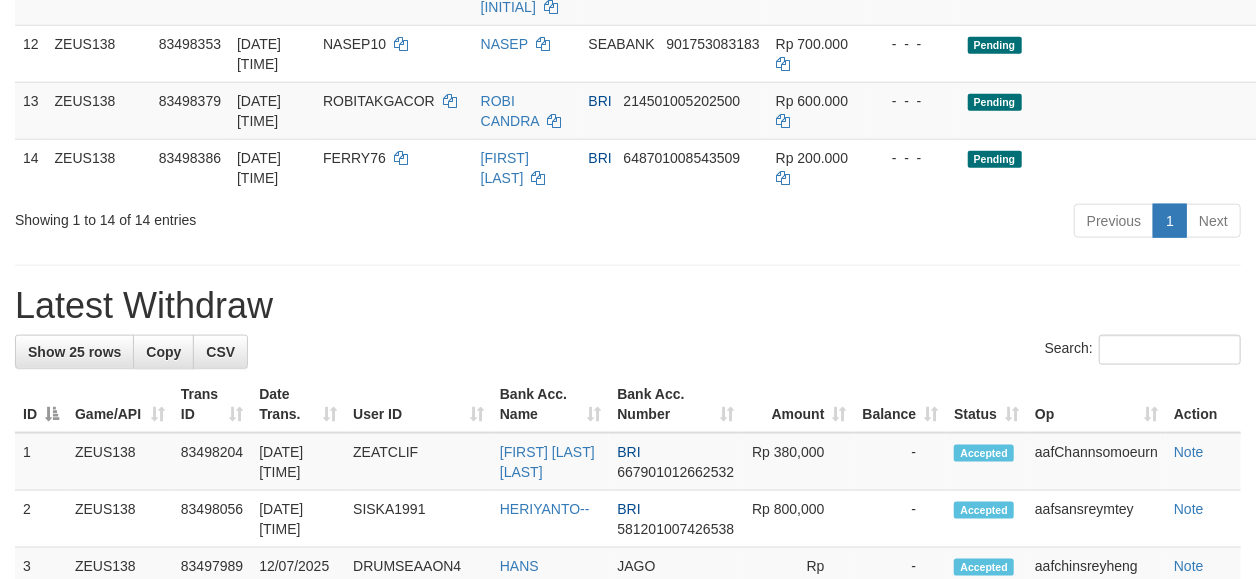 scroll, scrollTop: 962, scrollLeft: 0, axis: vertical 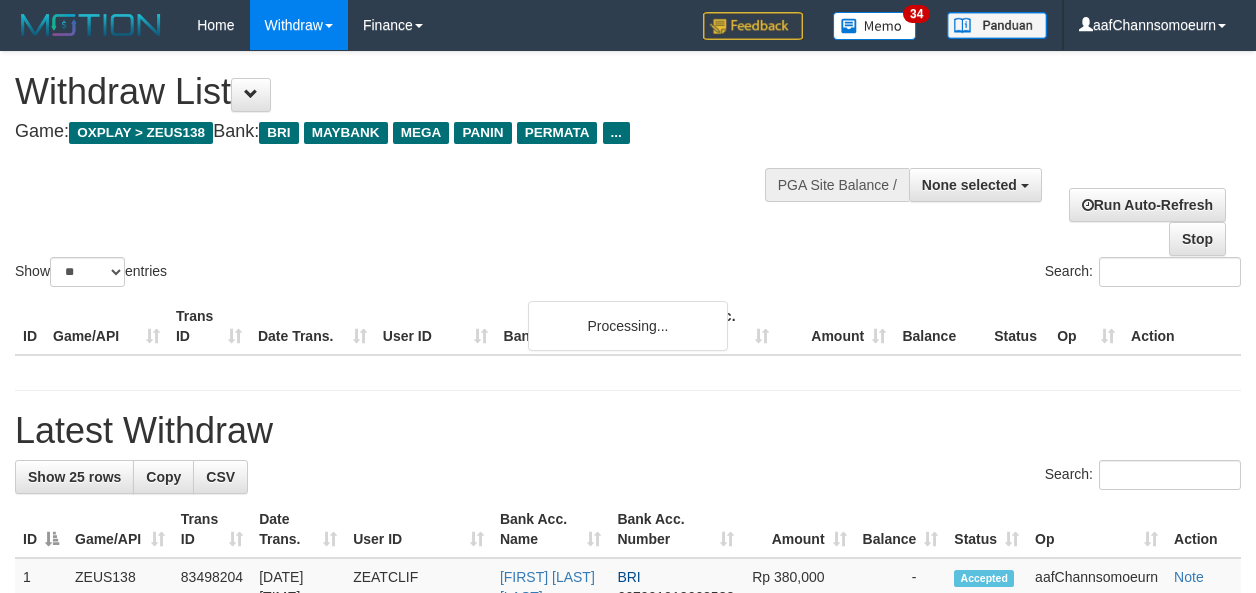 select 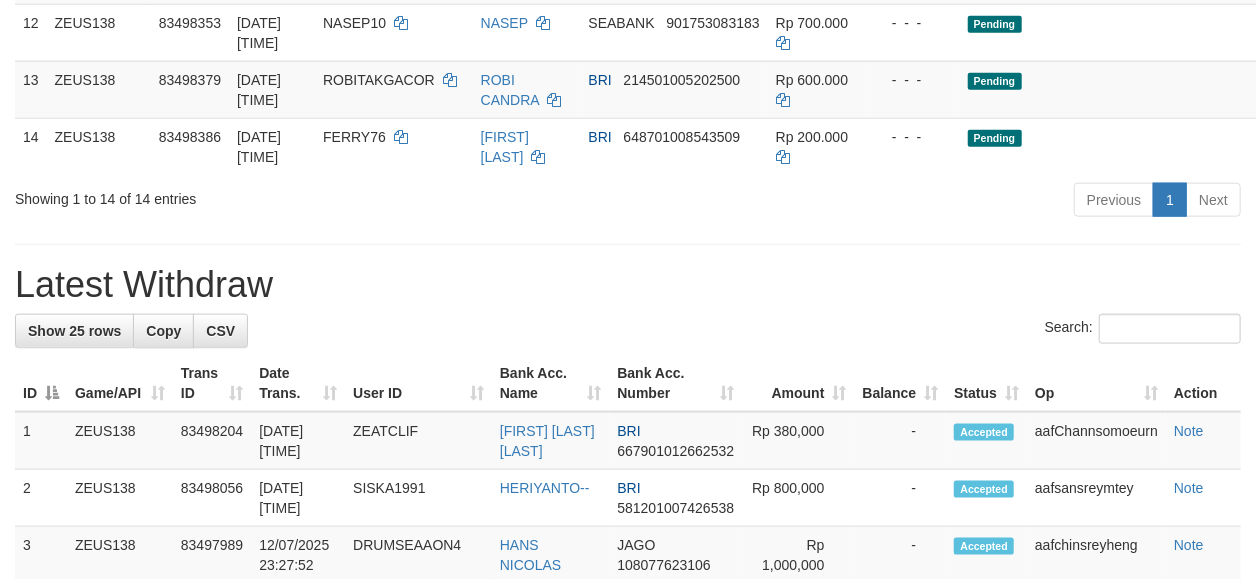 scroll, scrollTop: 962, scrollLeft: 0, axis: vertical 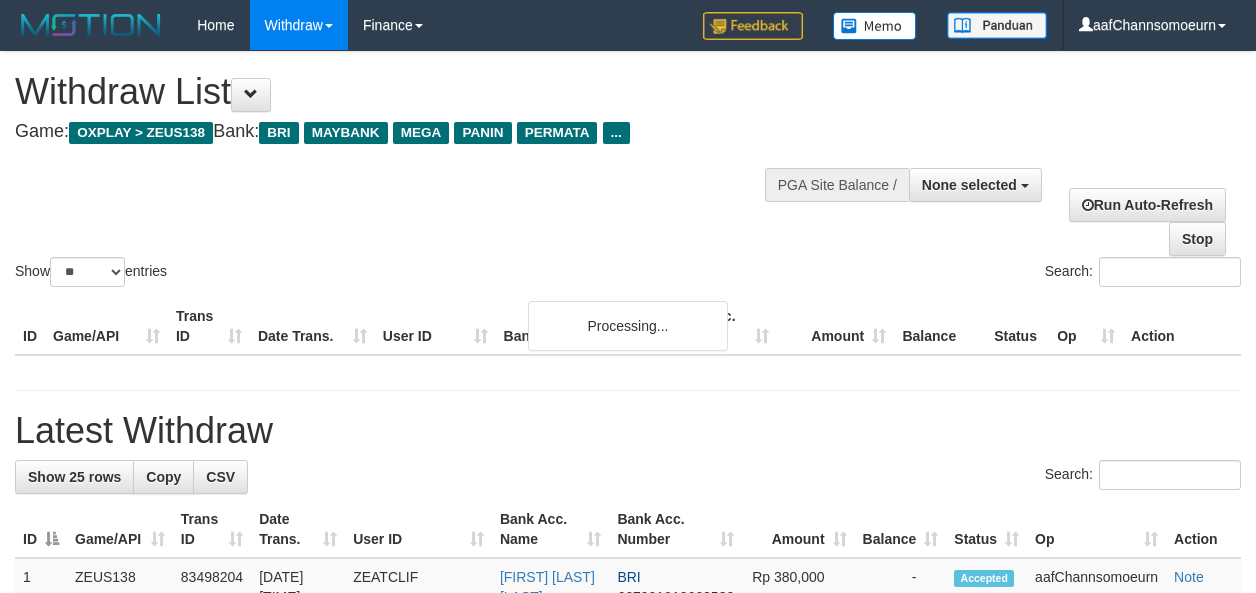 select 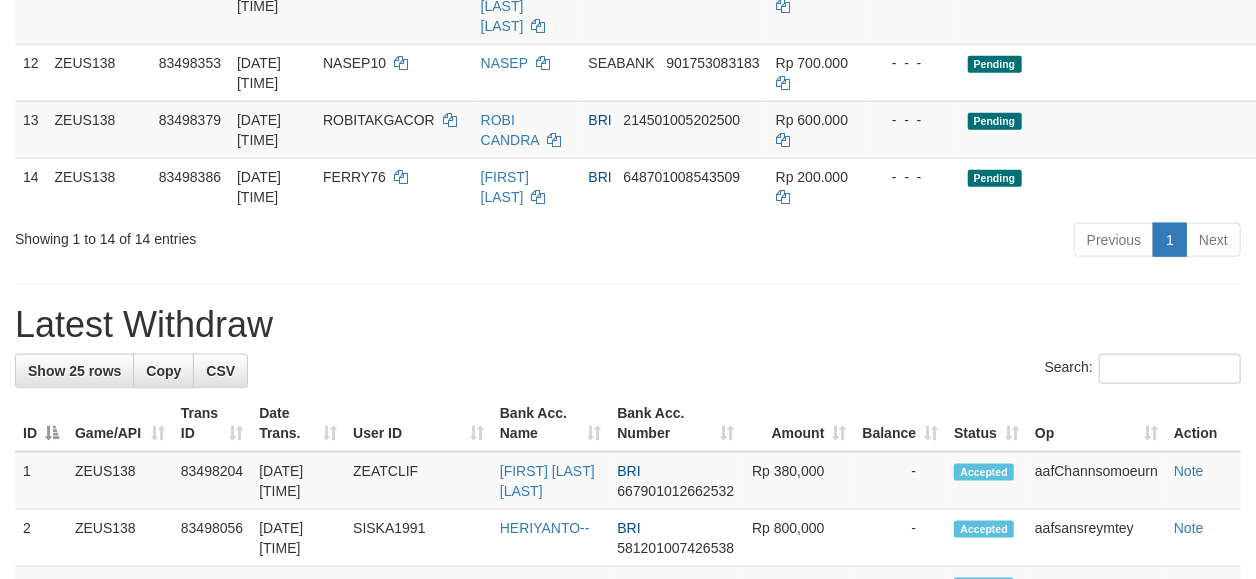 scroll, scrollTop: 962, scrollLeft: 0, axis: vertical 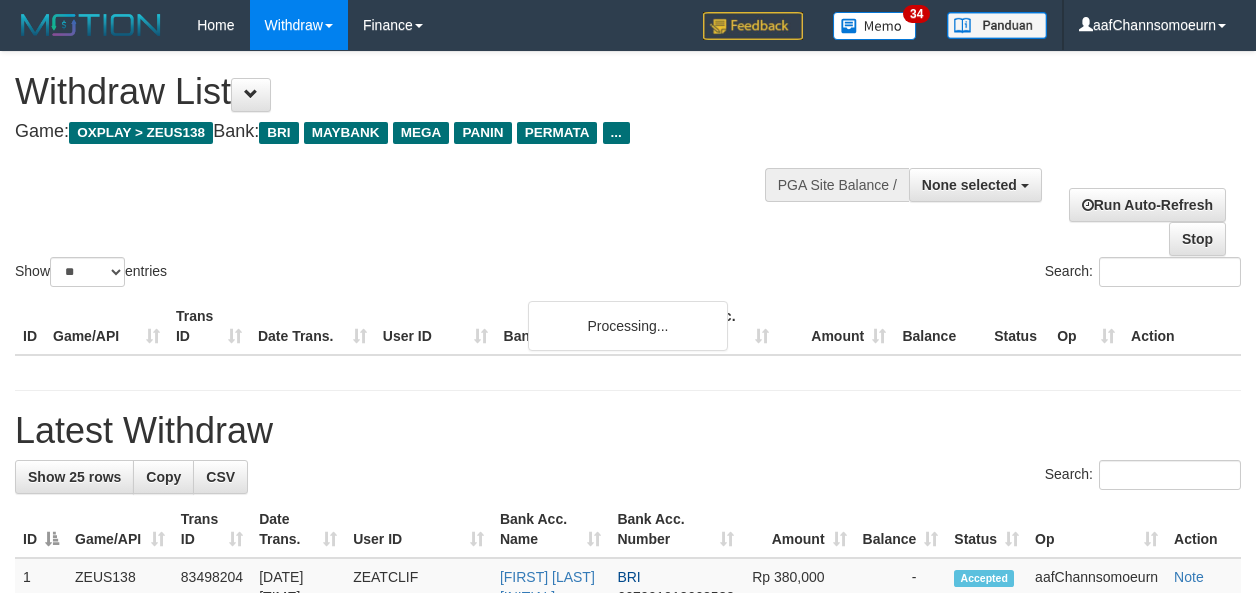 select 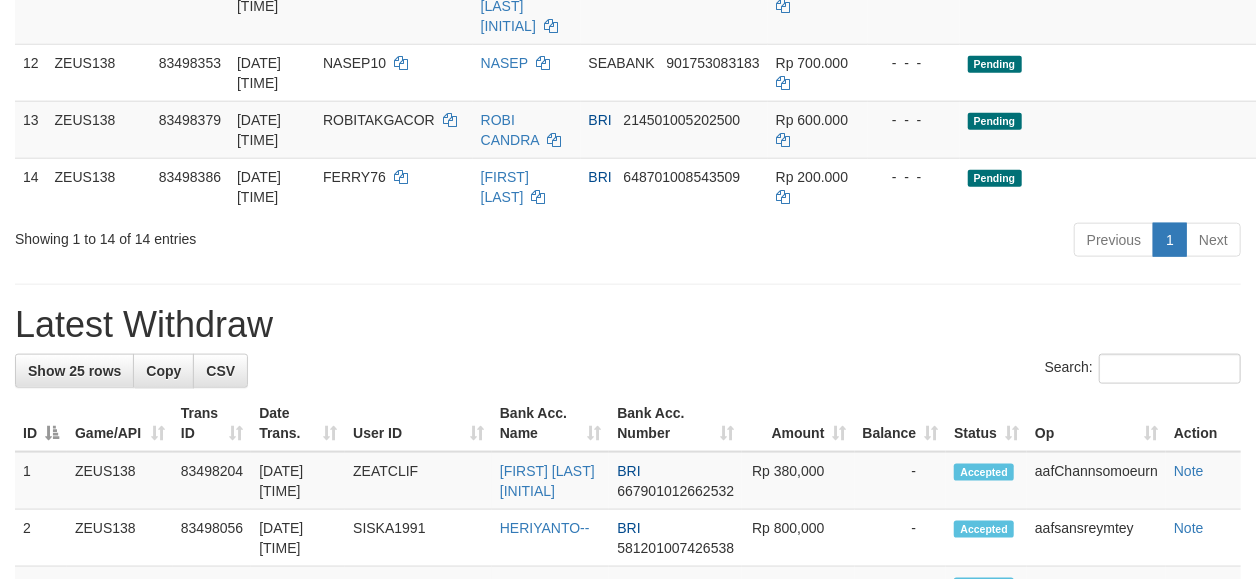 scroll, scrollTop: 962, scrollLeft: 0, axis: vertical 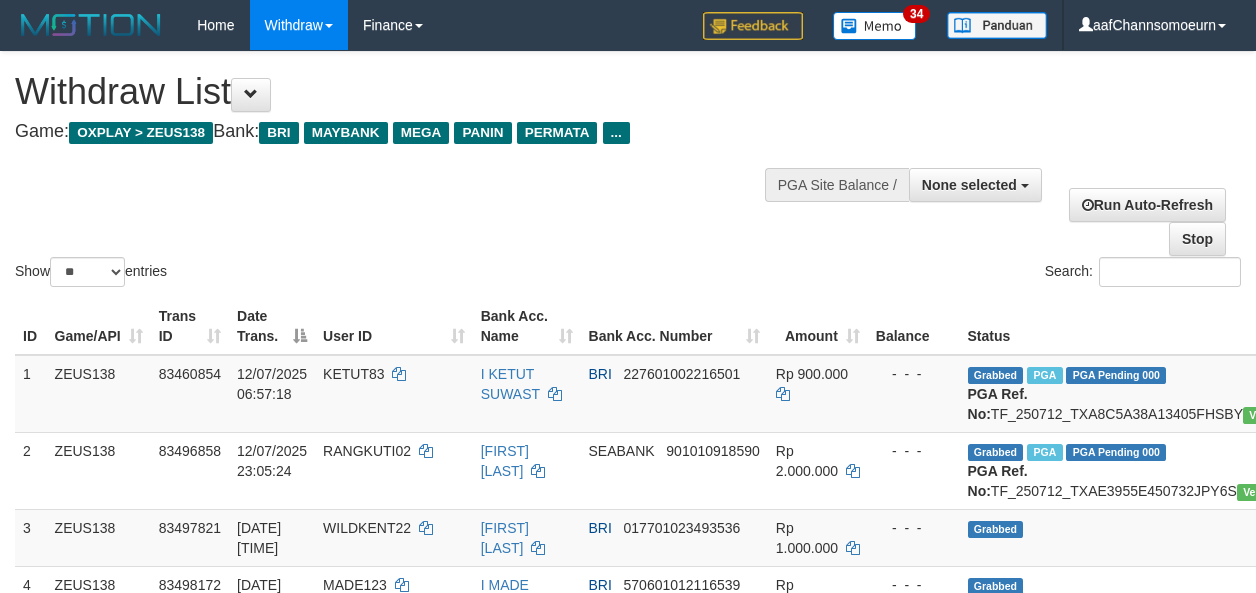 select 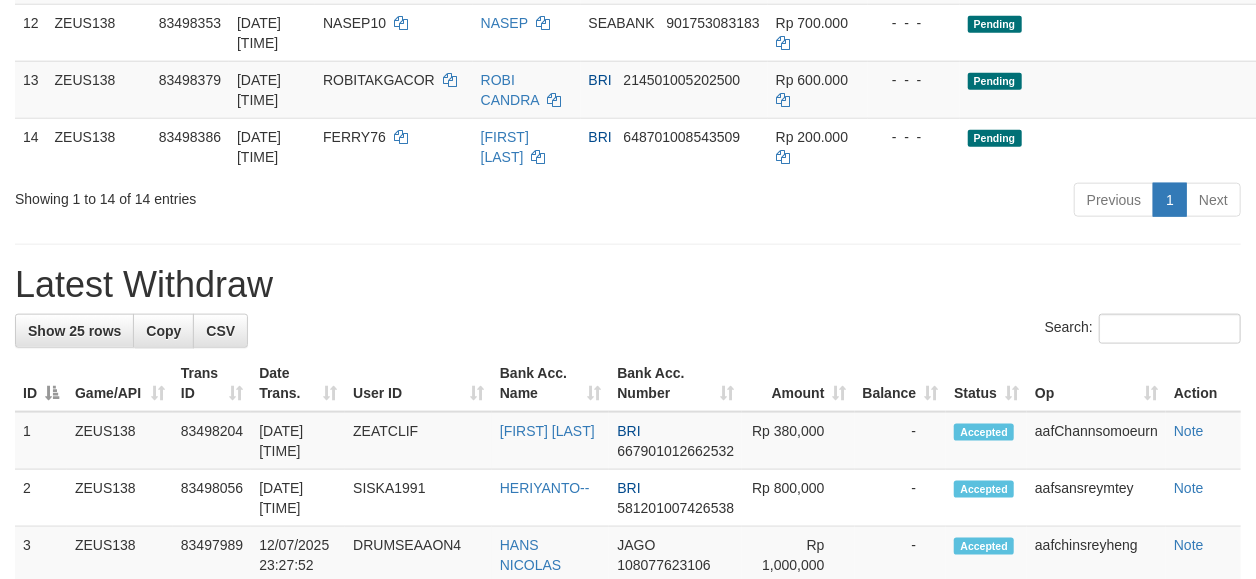 scroll, scrollTop: 962, scrollLeft: 0, axis: vertical 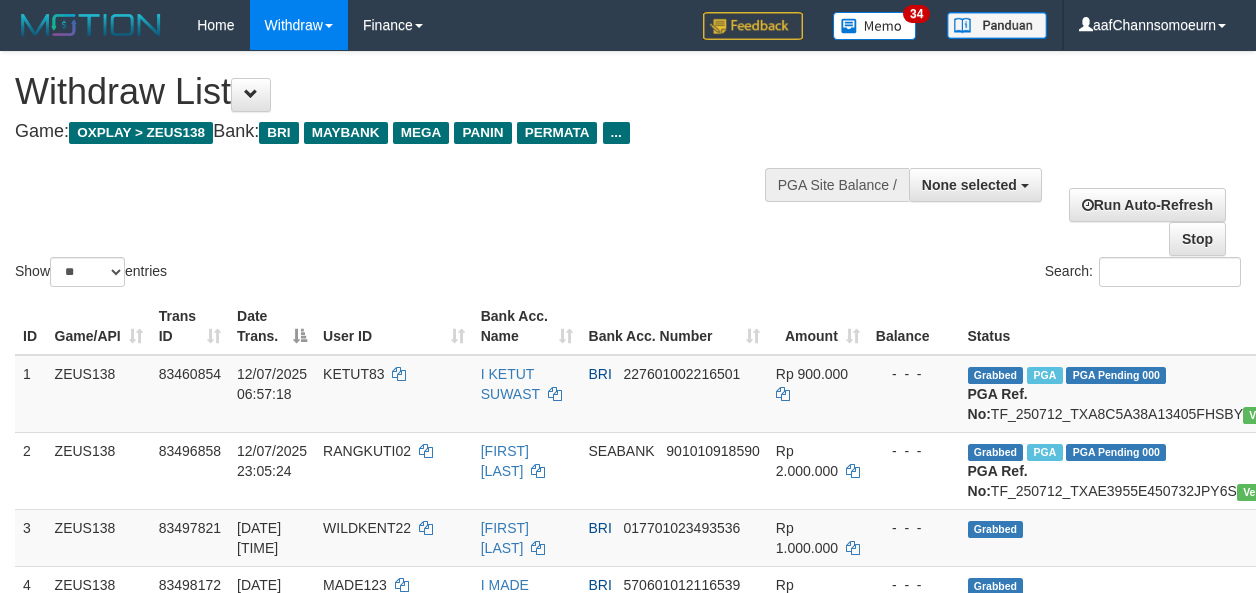 select 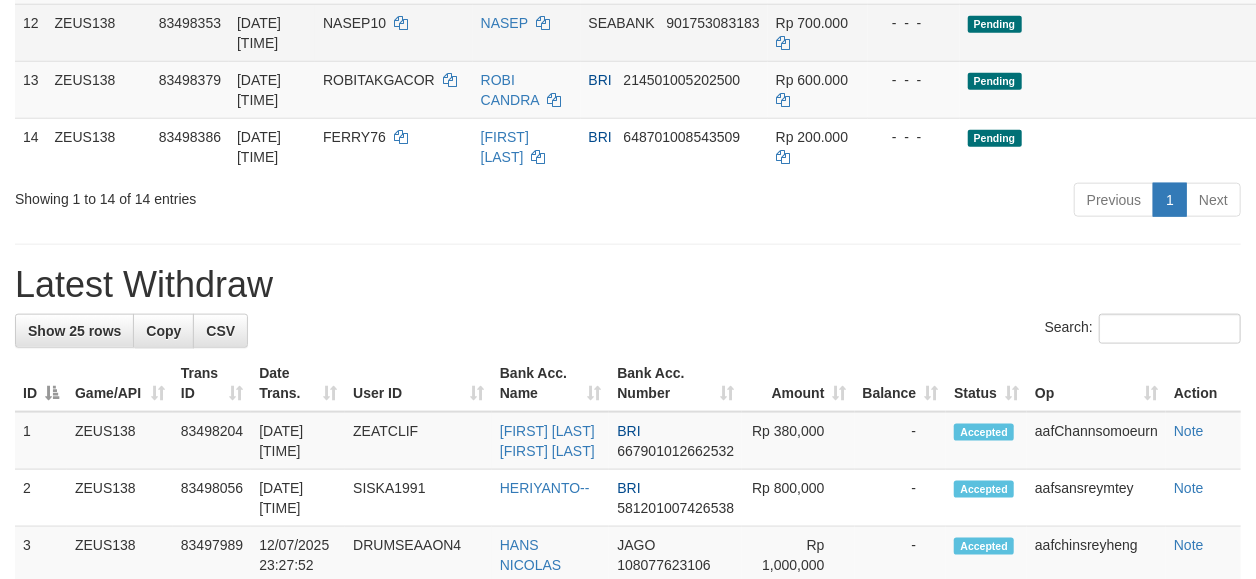 scroll, scrollTop: 962, scrollLeft: 0, axis: vertical 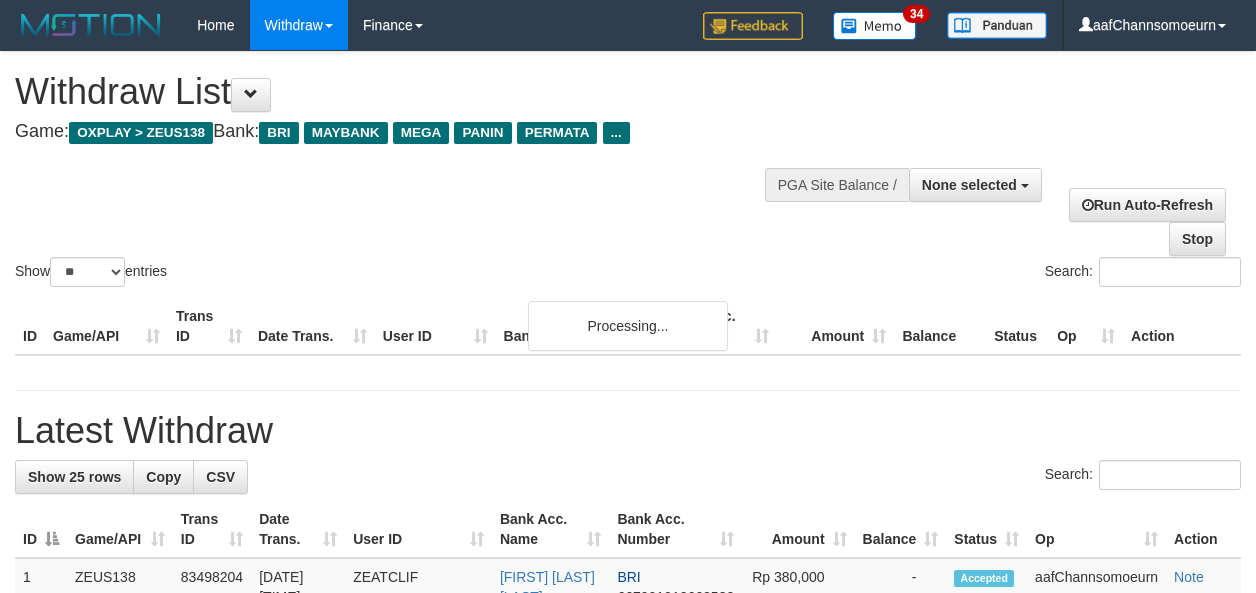 select 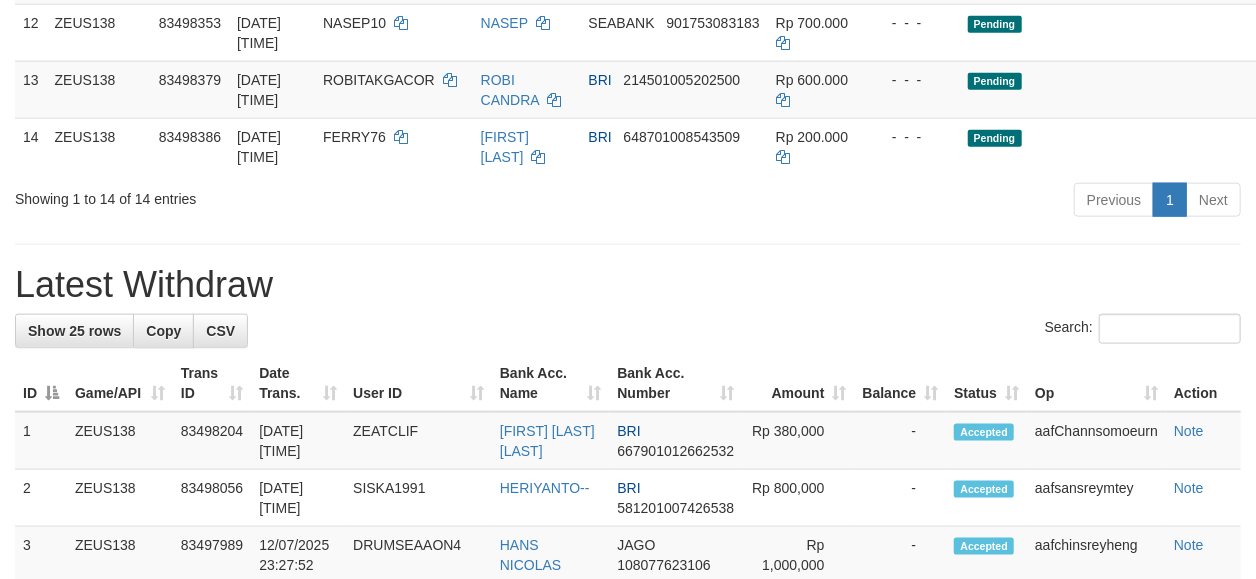 scroll, scrollTop: 962, scrollLeft: 0, axis: vertical 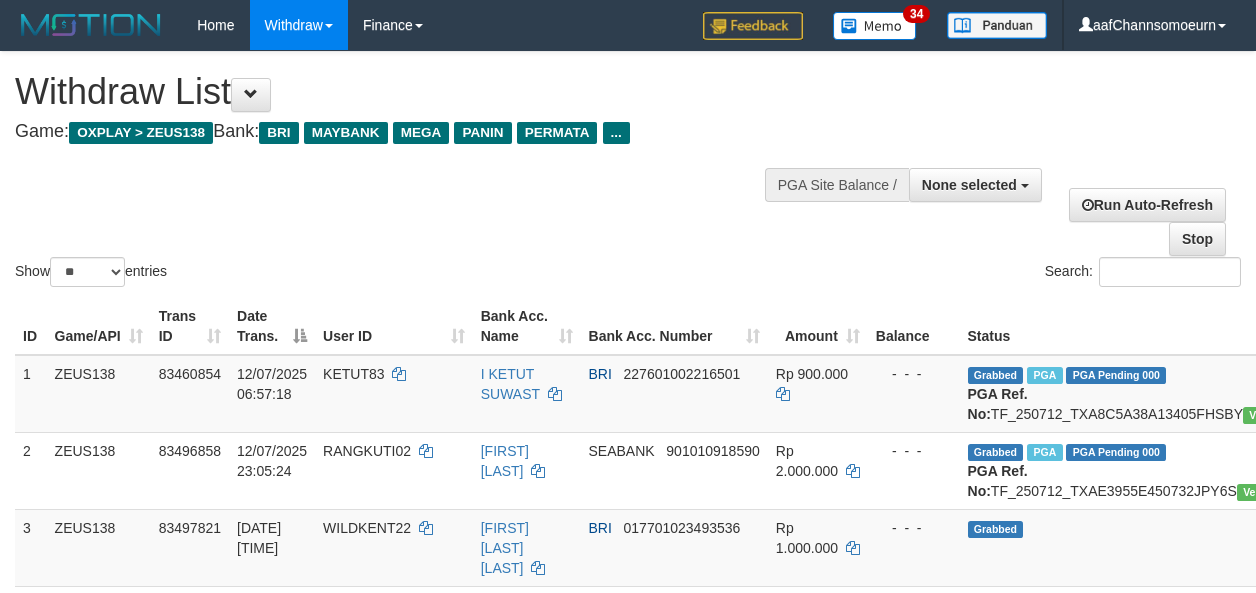 select 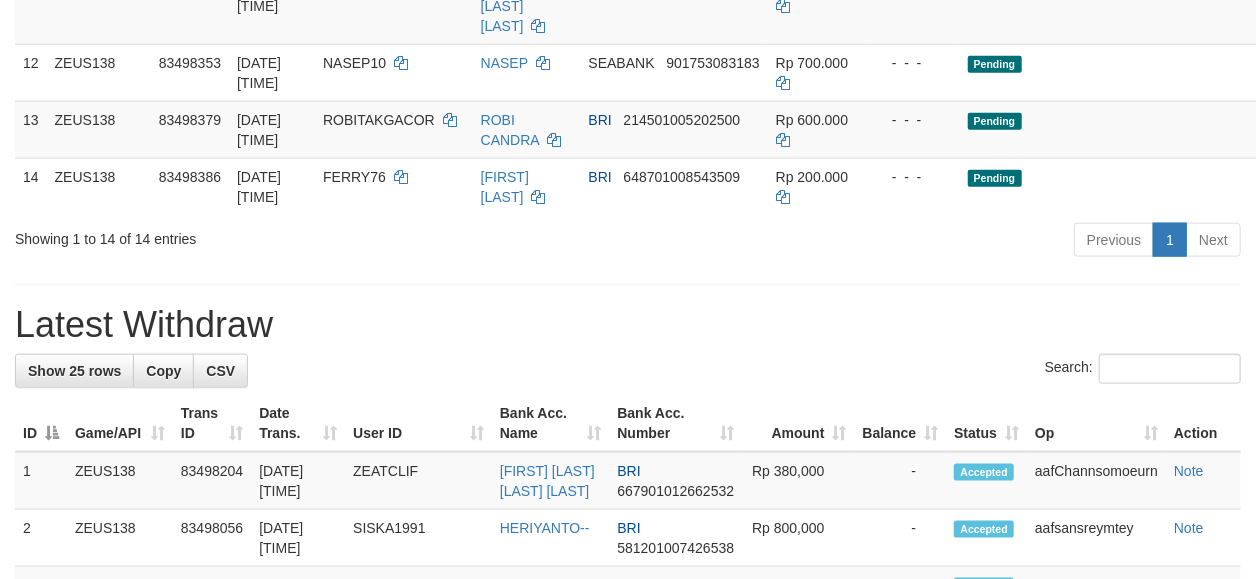 scroll, scrollTop: 962, scrollLeft: 0, axis: vertical 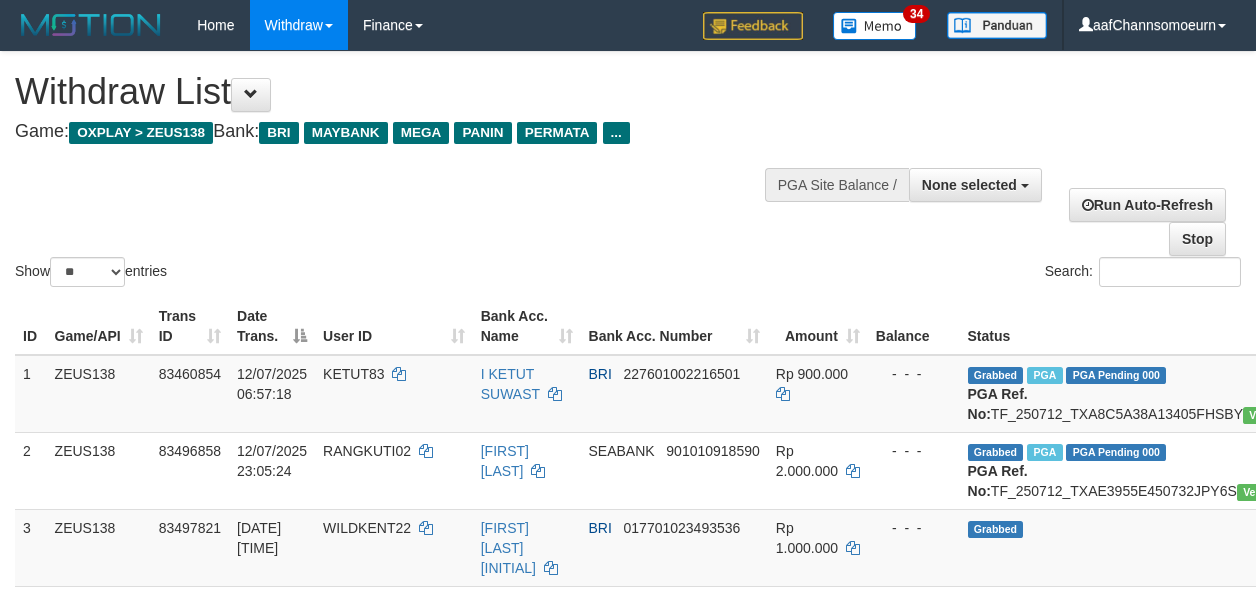 select 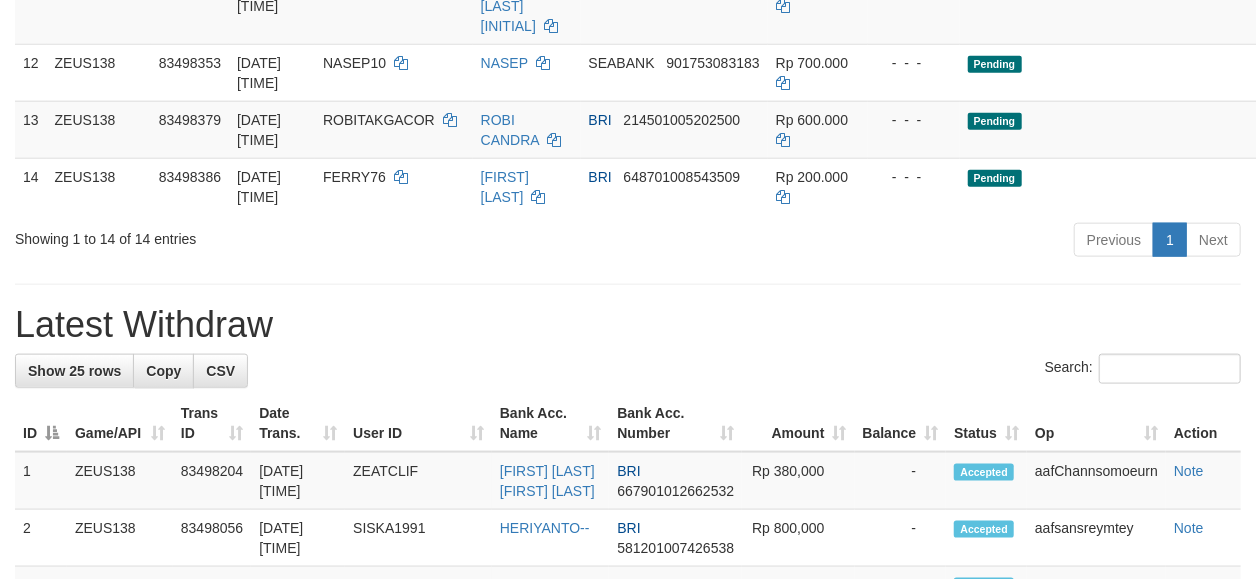 scroll, scrollTop: 962, scrollLeft: 0, axis: vertical 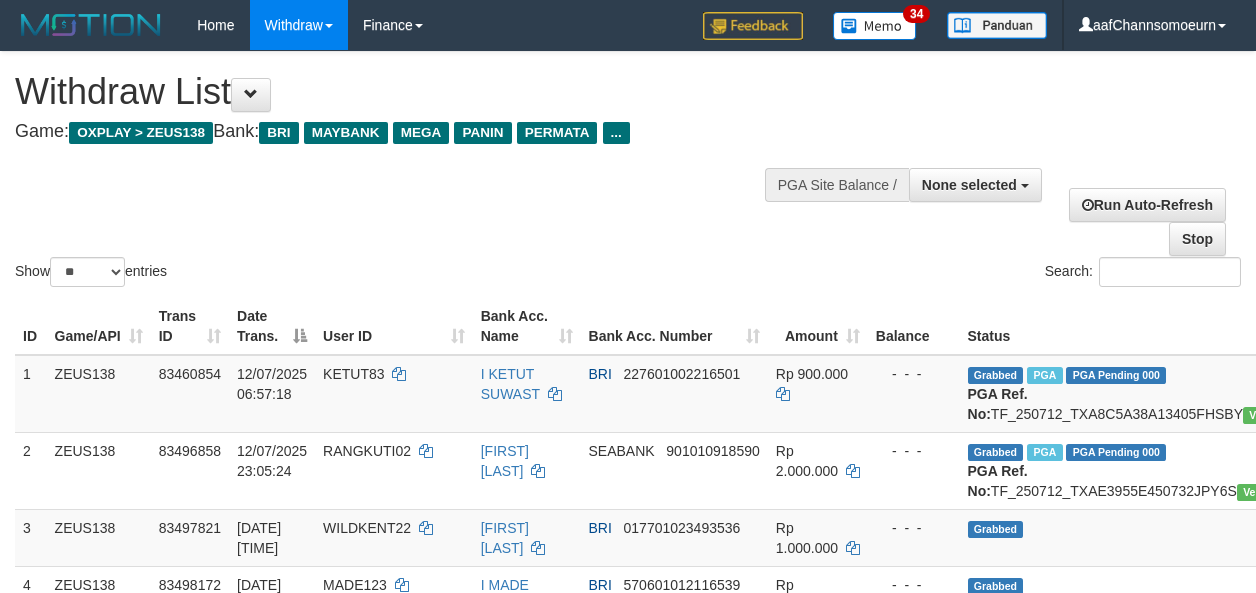 select 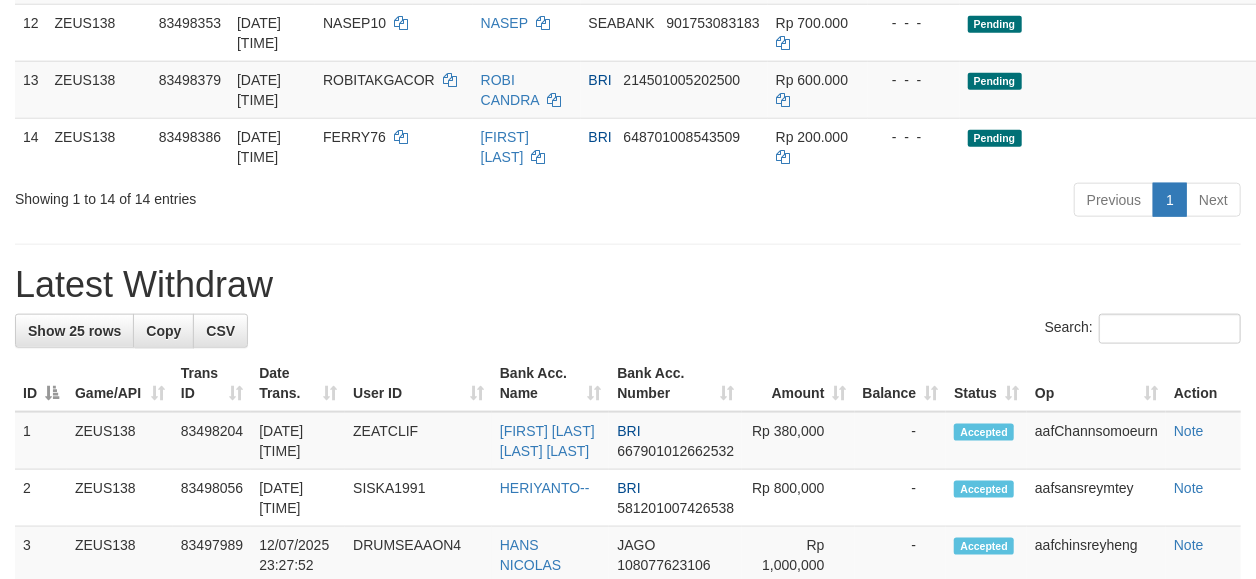 scroll, scrollTop: 962, scrollLeft: 0, axis: vertical 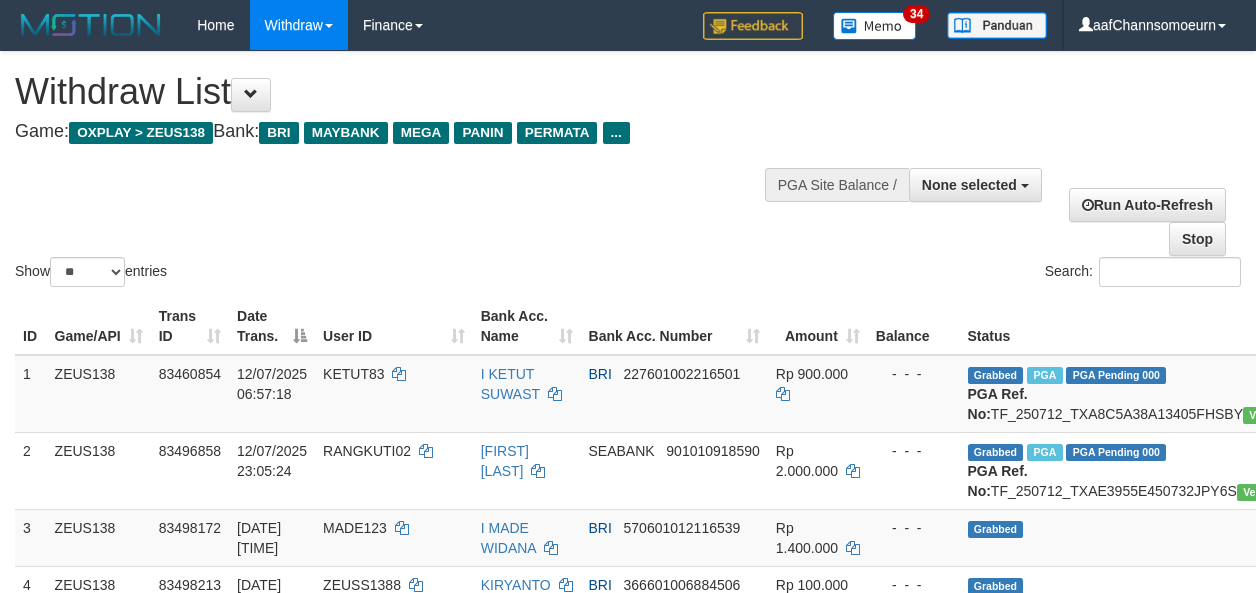 select 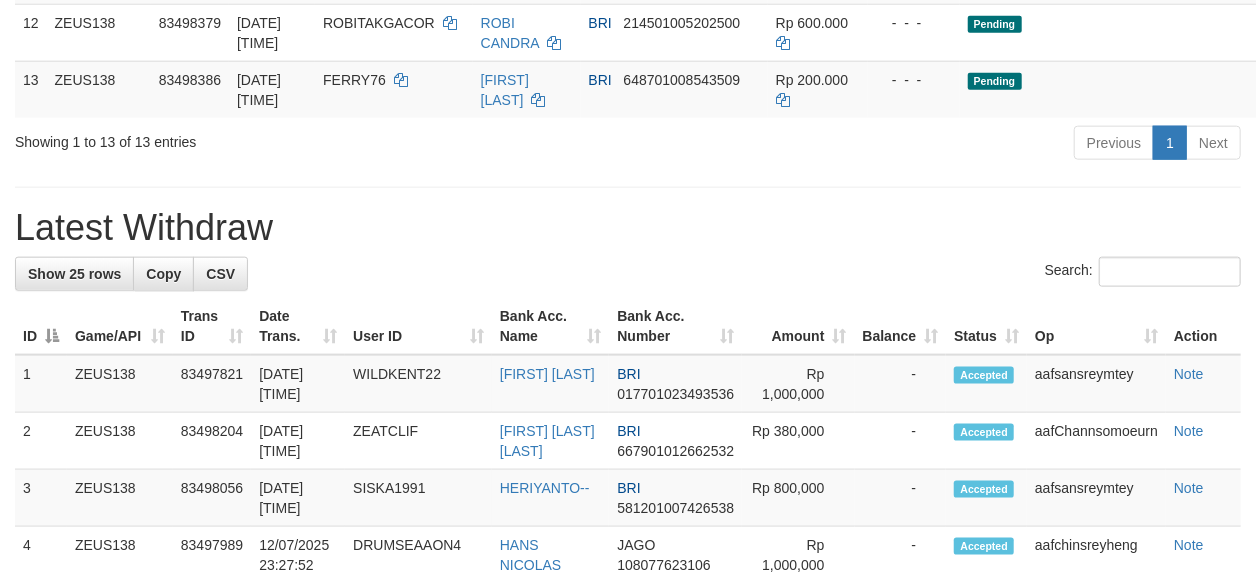 scroll, scrollTop: 962, scrollLeft: 0, axis: vertical 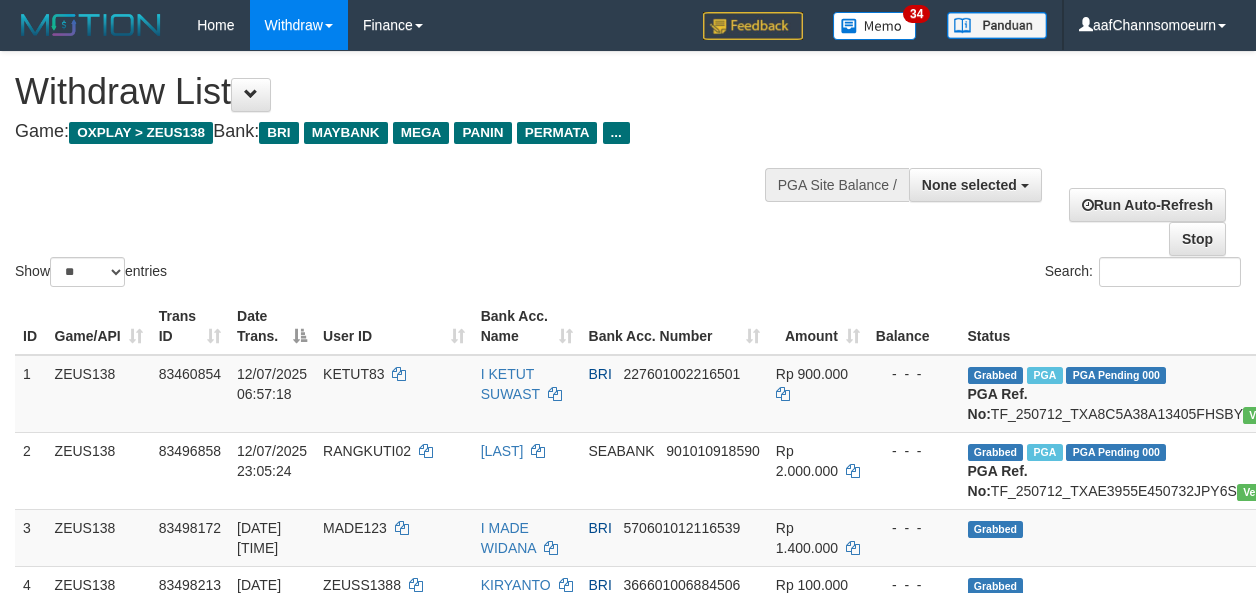 select 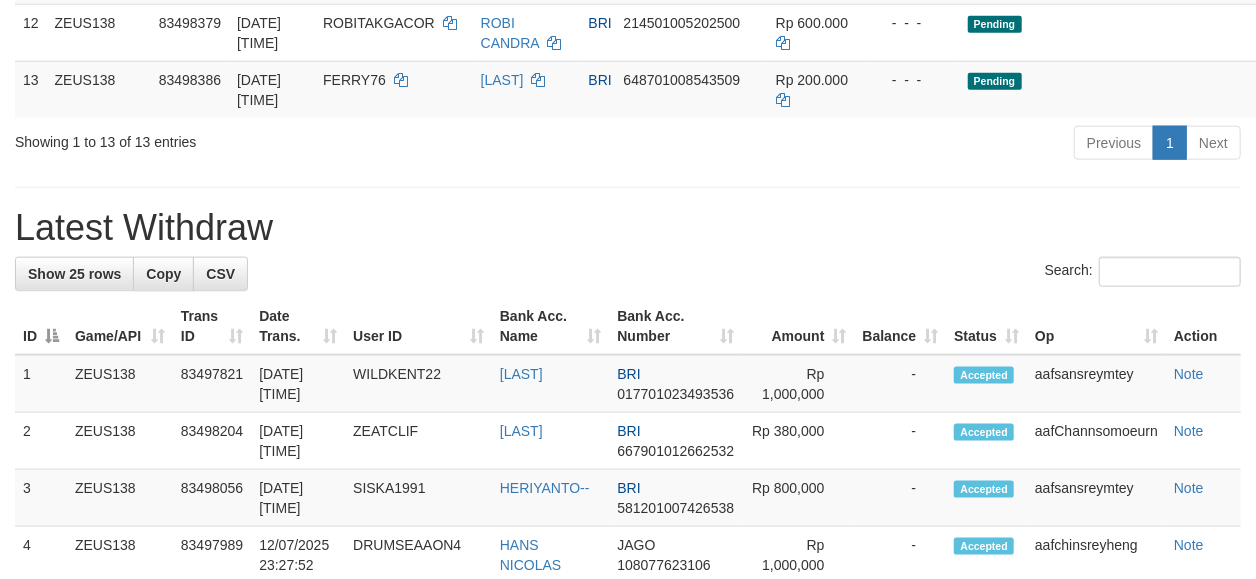 scroll, scrollTop: 962, scrollLeft: 0, axis: vertical 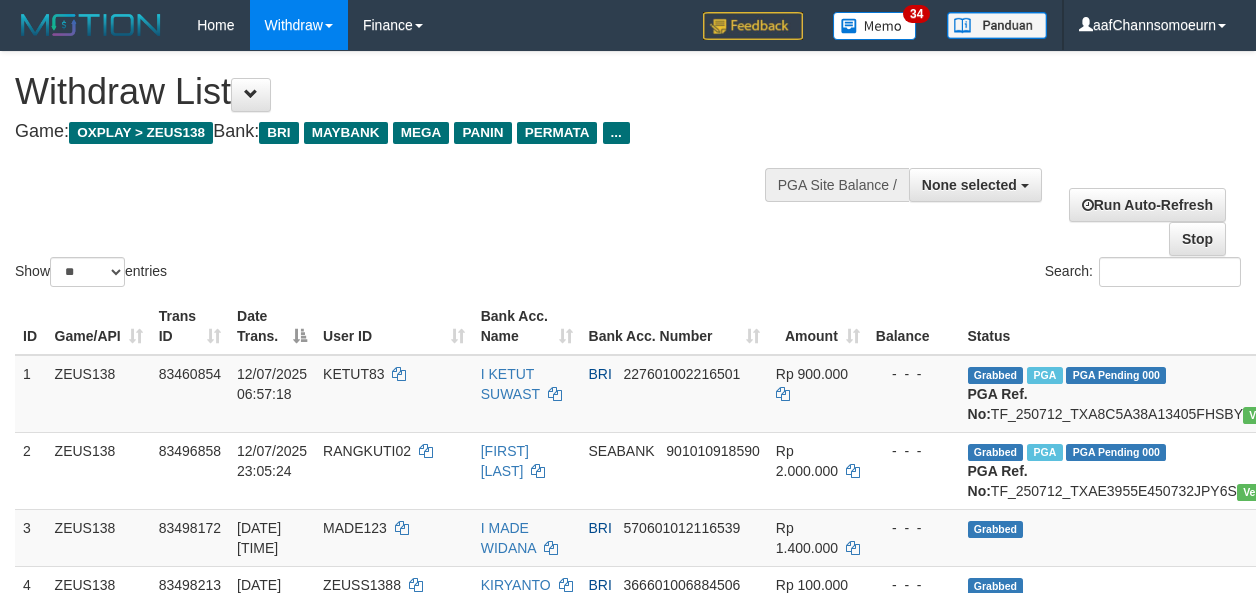 select 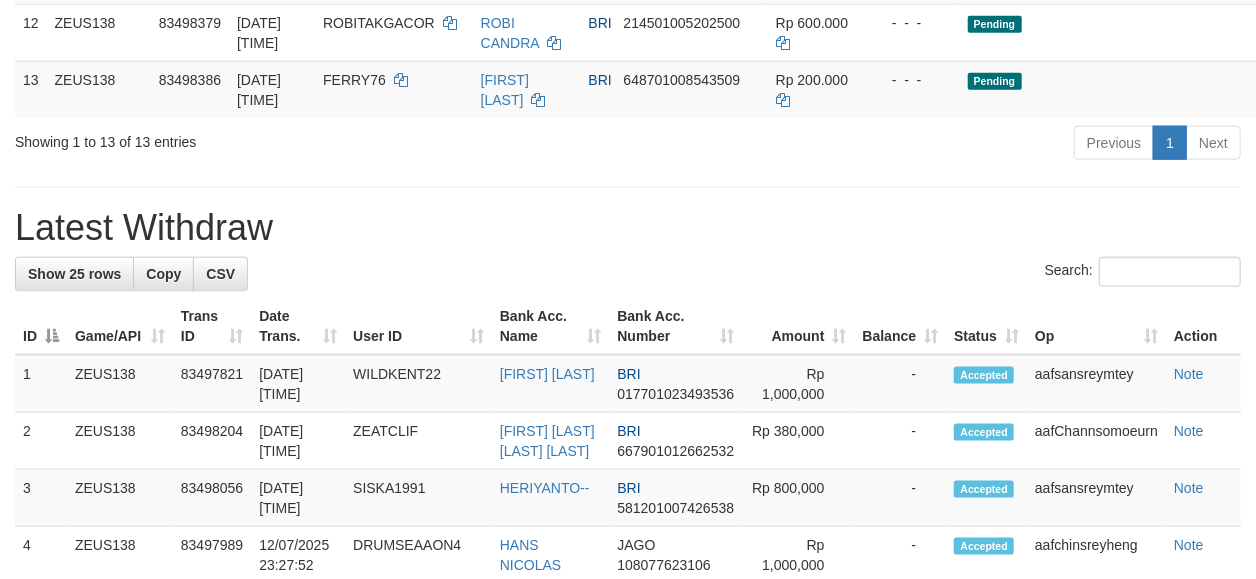 scroll, scrollTop: 962, scrollLeft: 0, axis: vertical 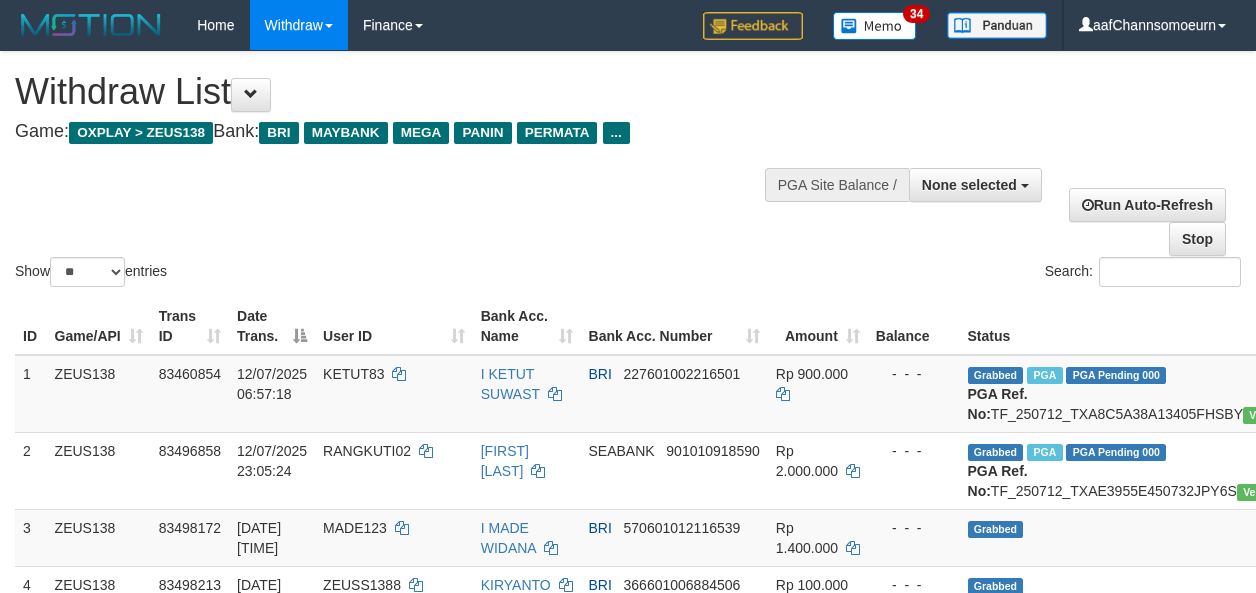 select 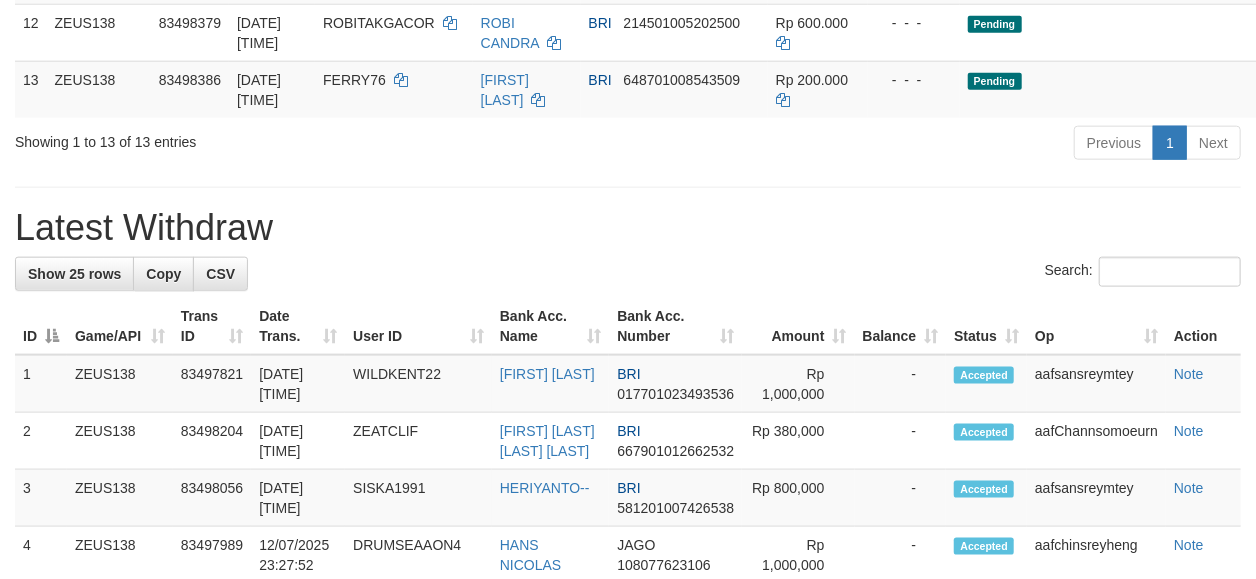 scroll, scrollTop: 962, scrollLeft: 0, axis: vertical 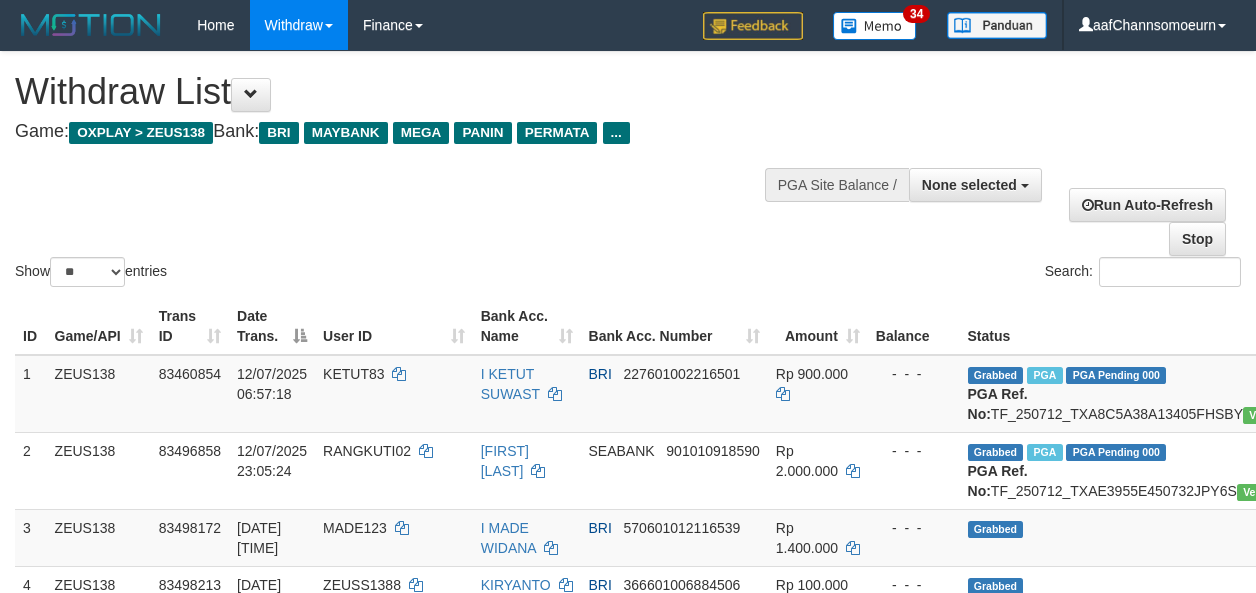 select 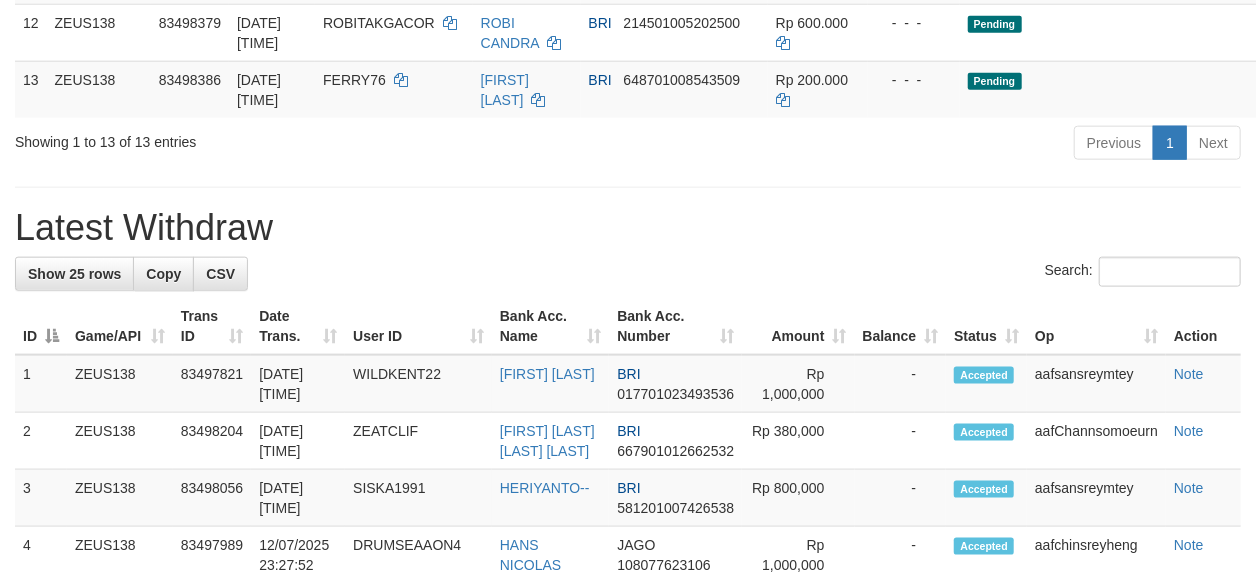 scroll, scrollTop: 962, scrollLeft: 0, axis: vertical 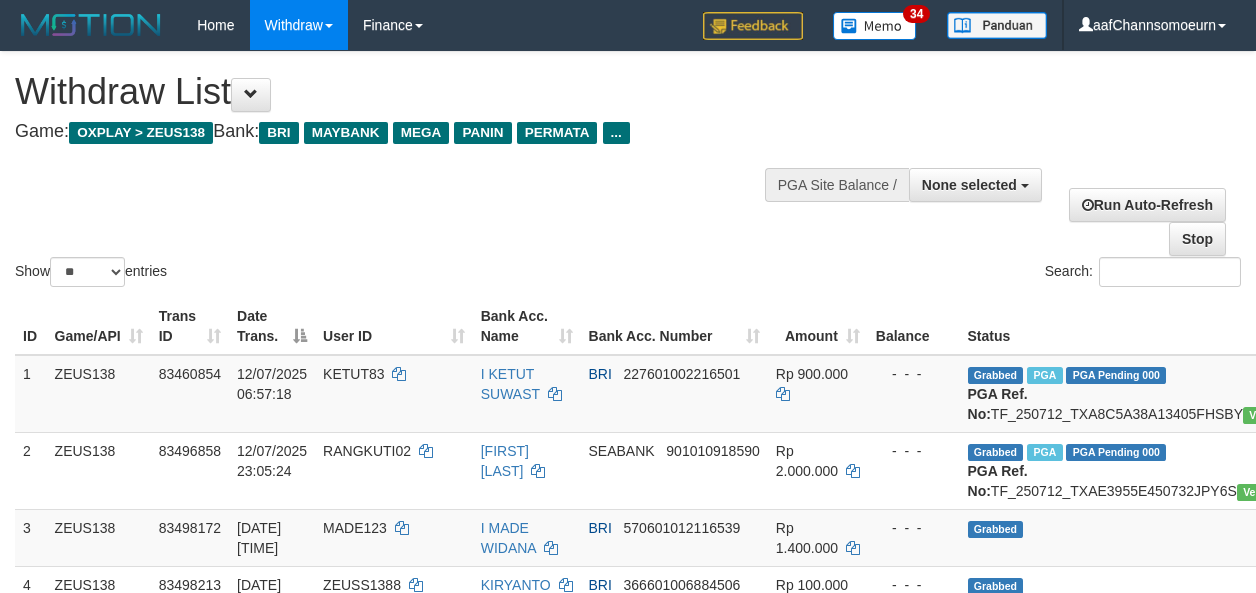 select 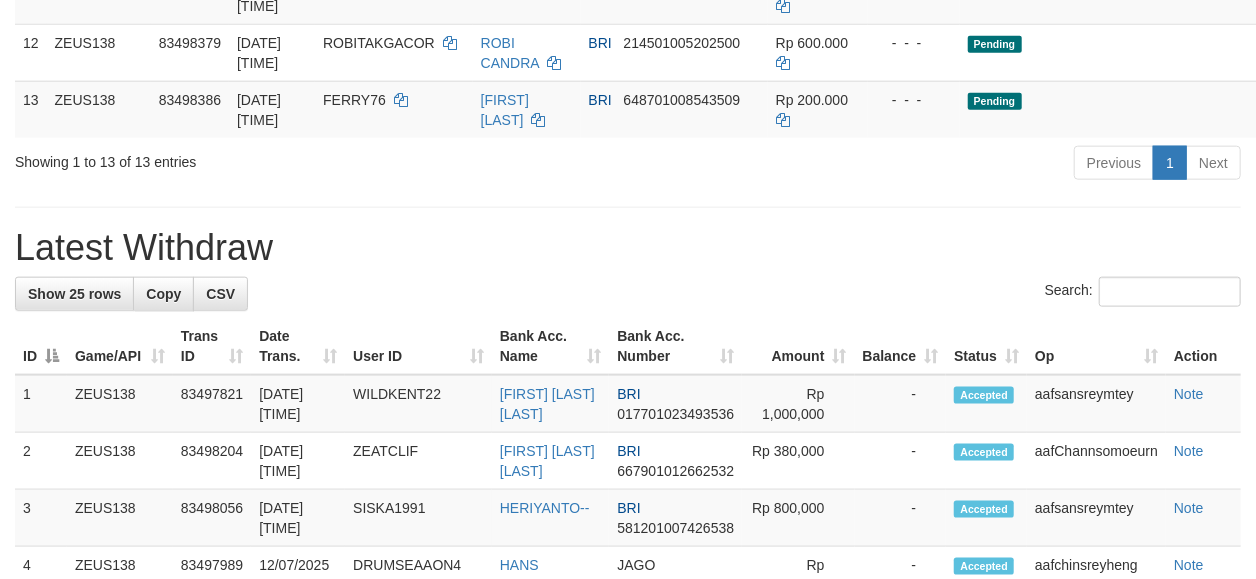 scroll, scrollTop: 962, scrollLeft: 0, axis: vertical 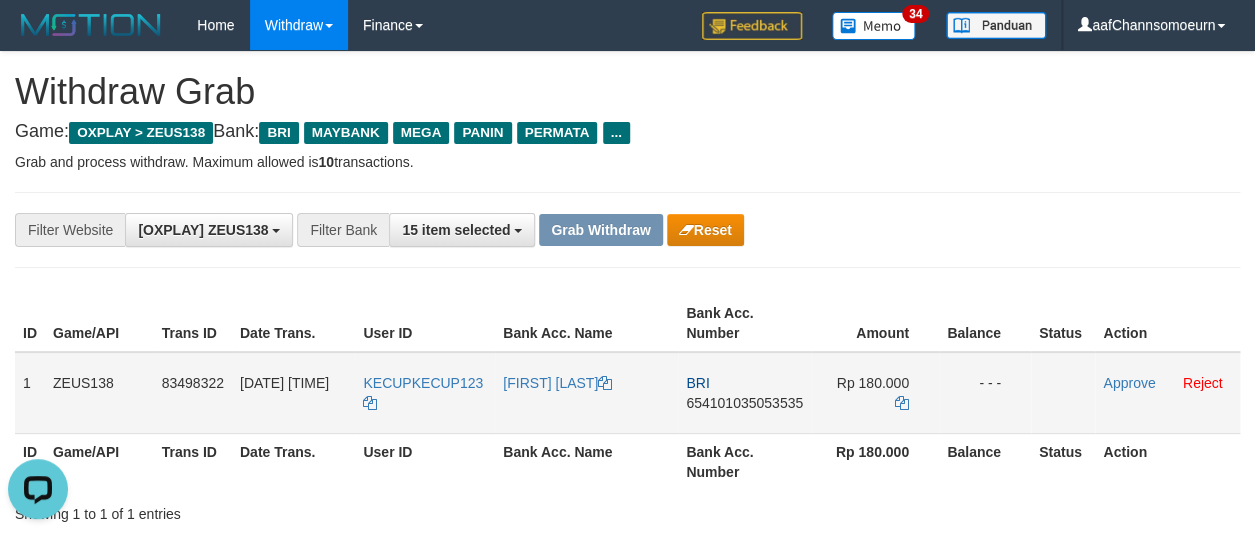 click on "654101035053535" at bounding box center [744, 403] 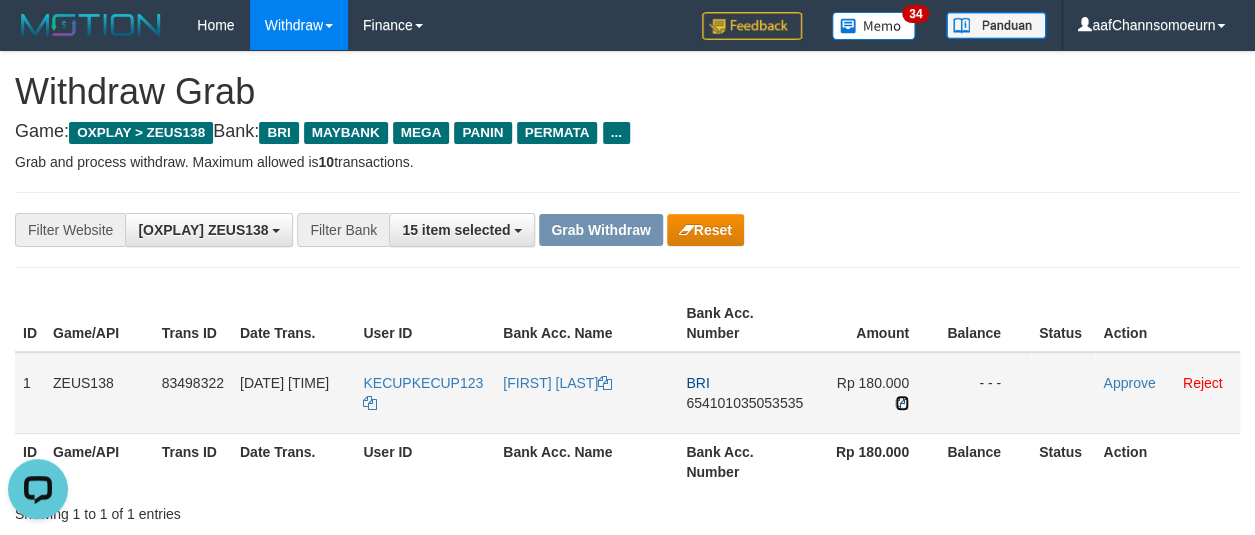 click at bounding box center (902, 403) 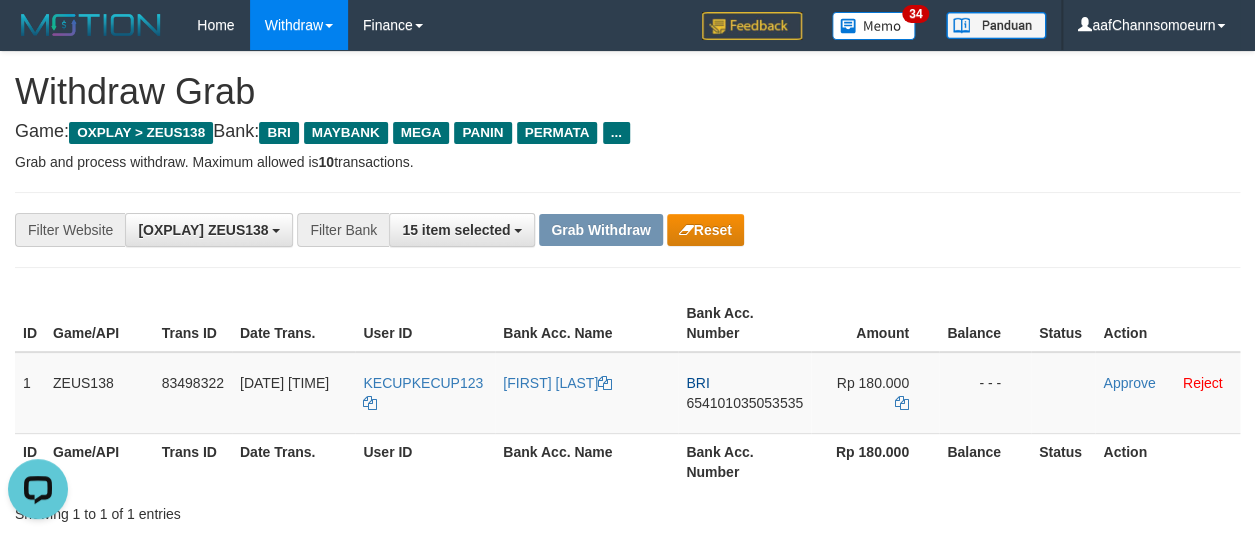 click on "**********" at bounding box center [627, 230] 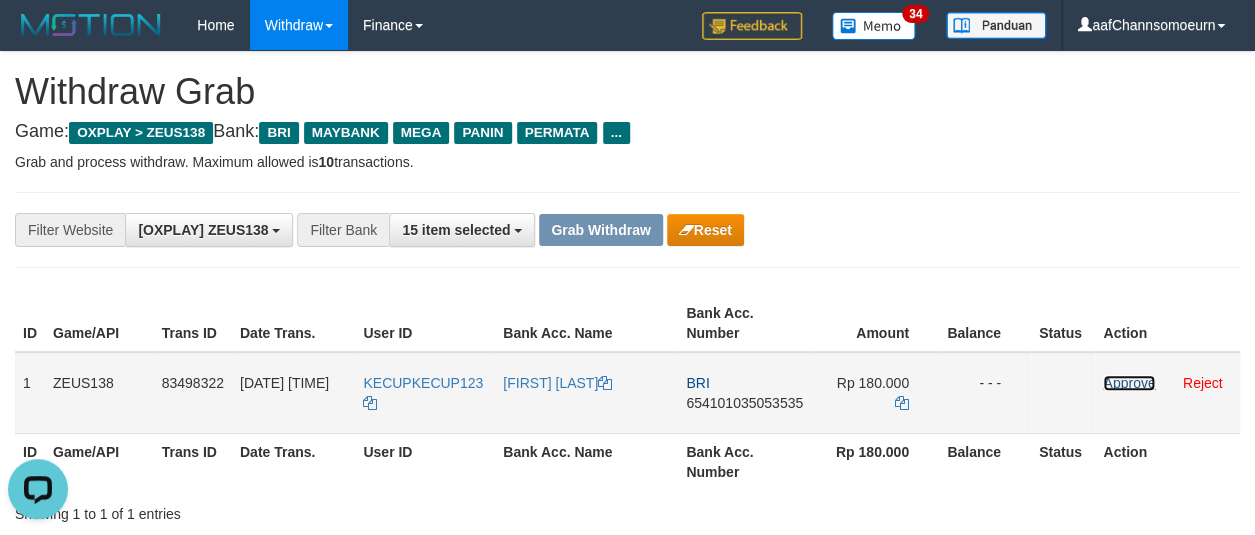 click on "Approve" at bounding box center (1129, 383) 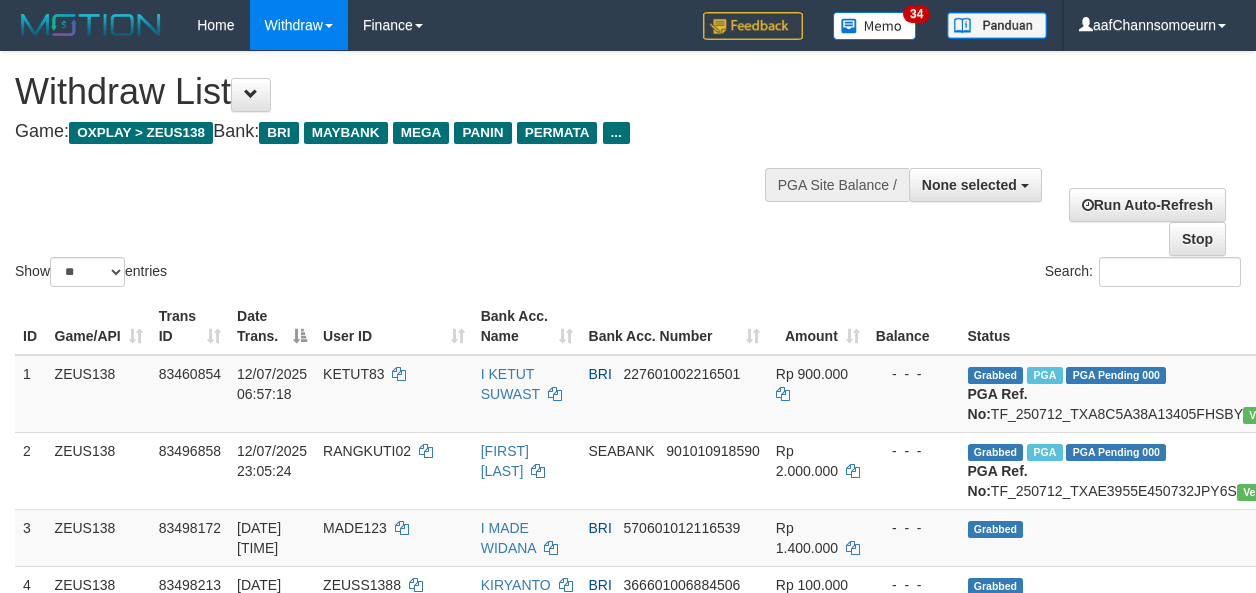 select 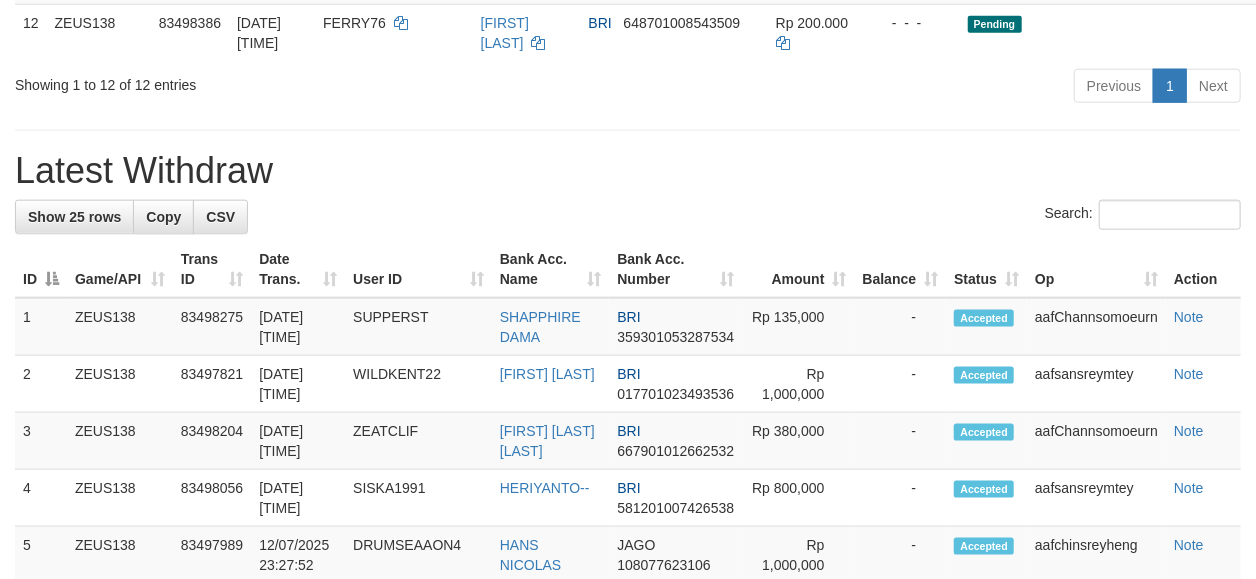 scroll, scrollTop: 962, scrollLeft: 0, axis: vertical 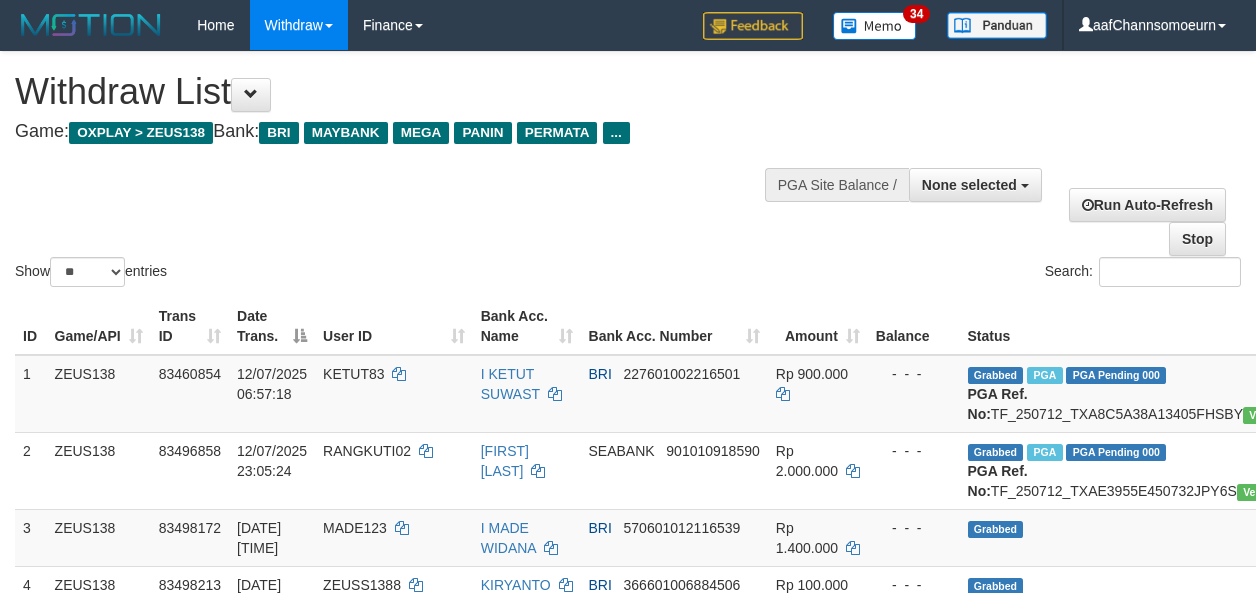 select 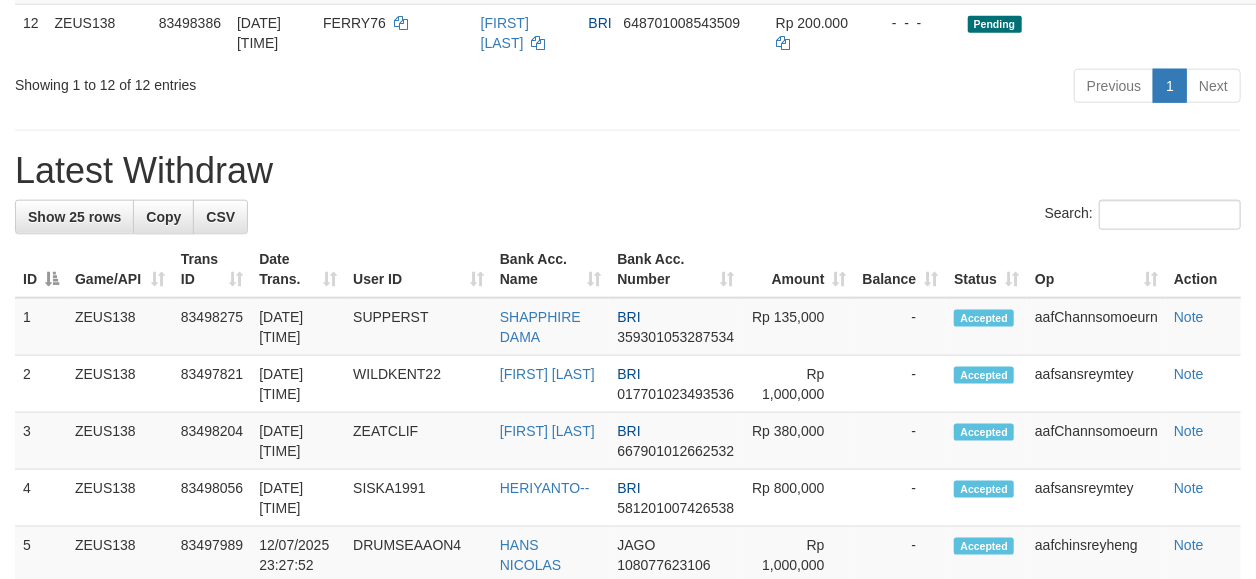 scroll, scrollTop: 962, scrollLeft: 0, axis: vertical 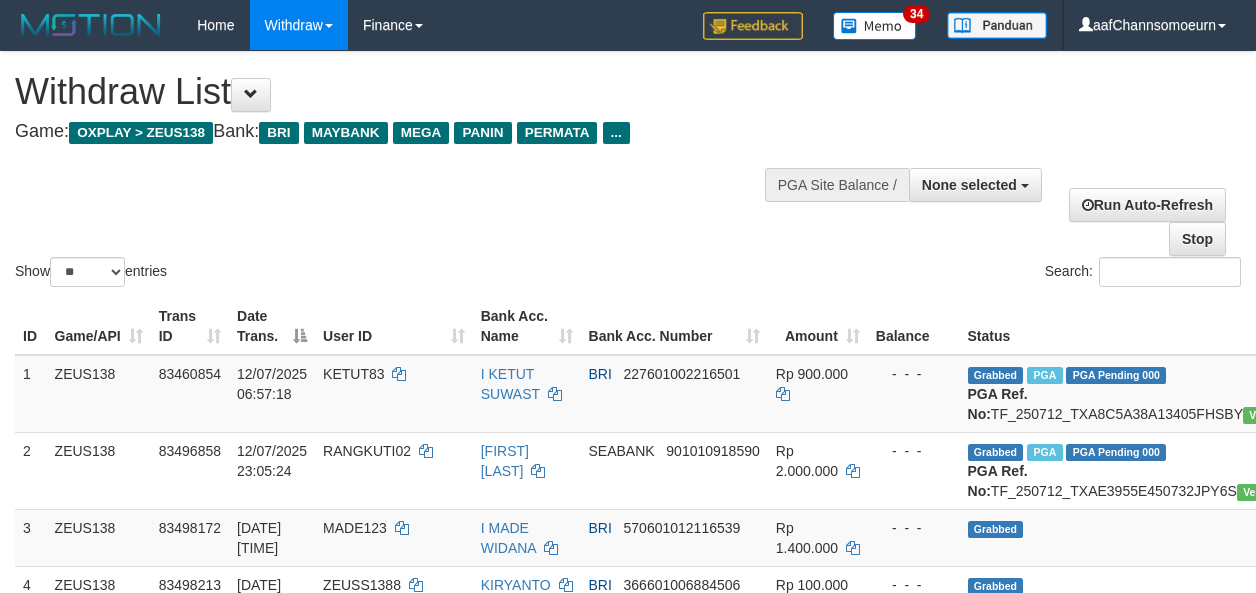 select 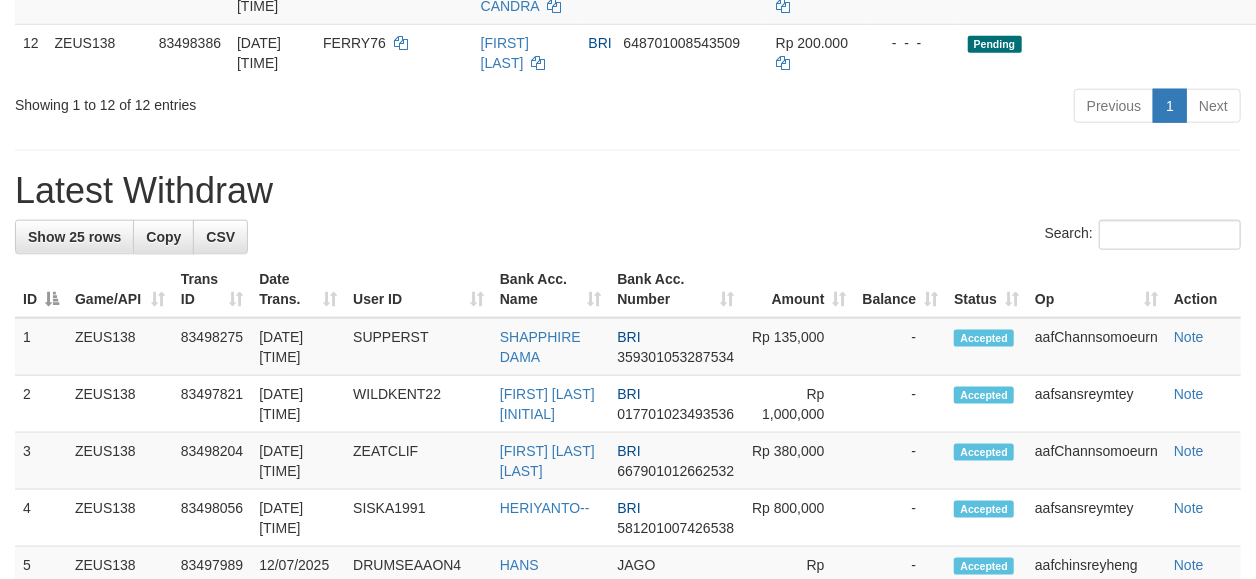 scroll, scrollTop: 962, scrollLeft: 0, axis: vertical 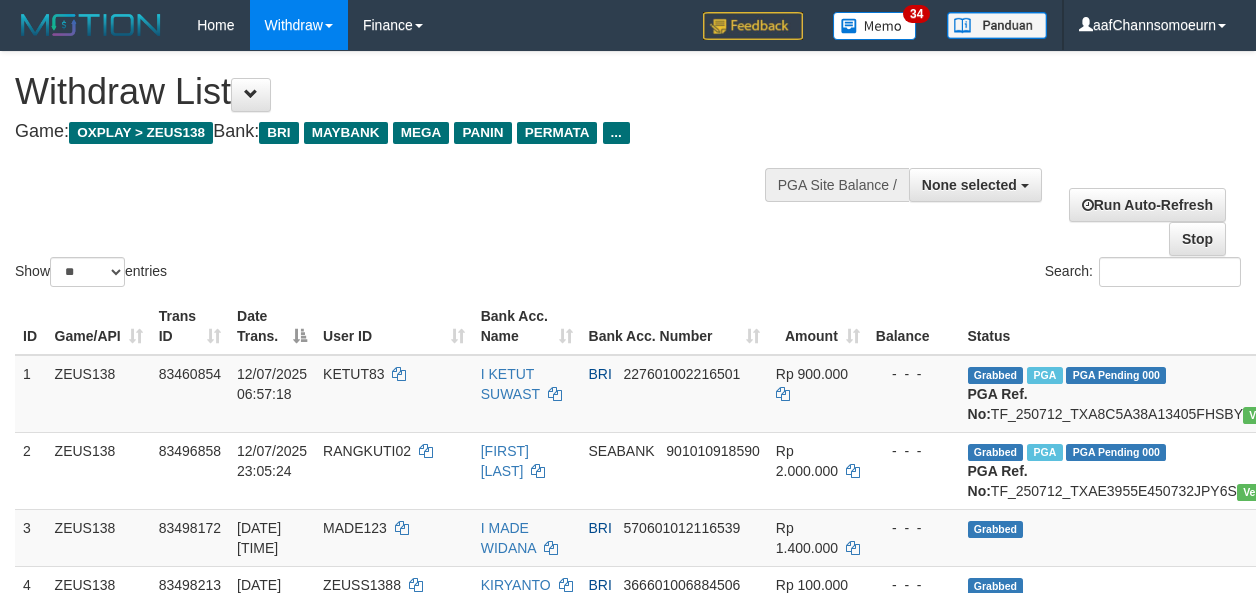 select 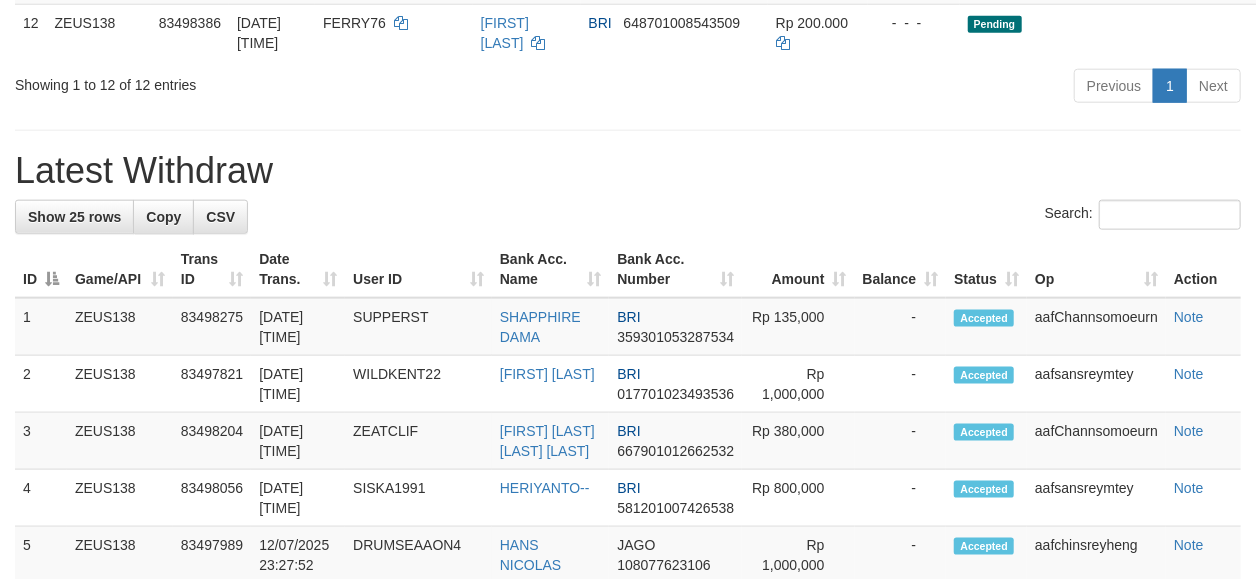 scroll, scrollTop: 962, scrollLeft: 0, axis: vertical 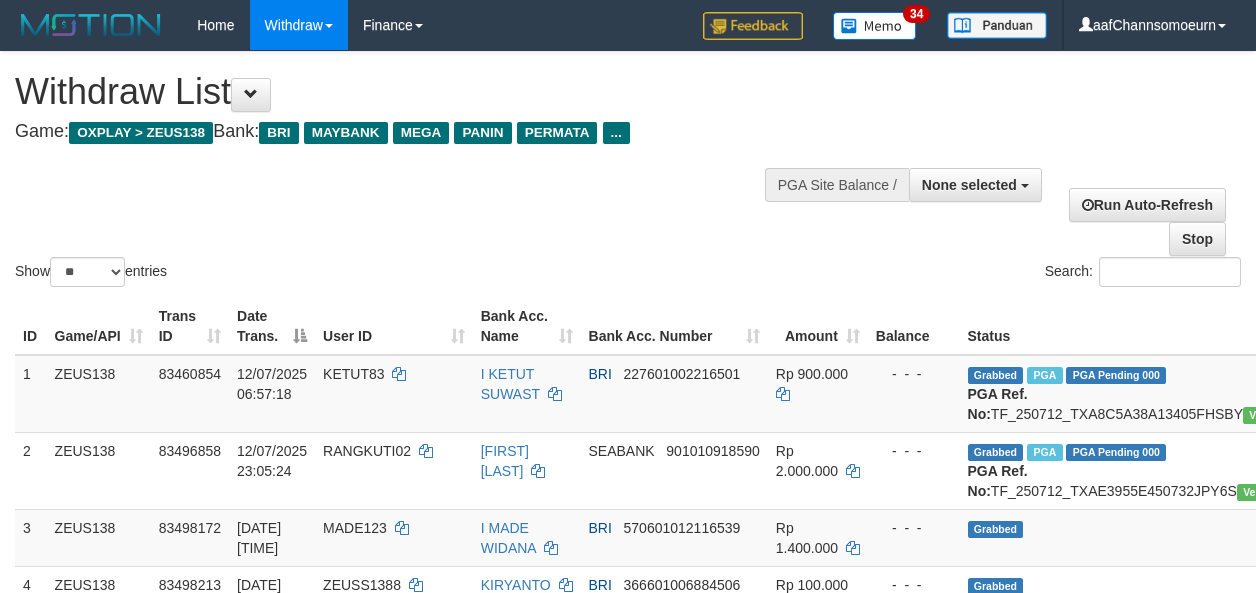 select 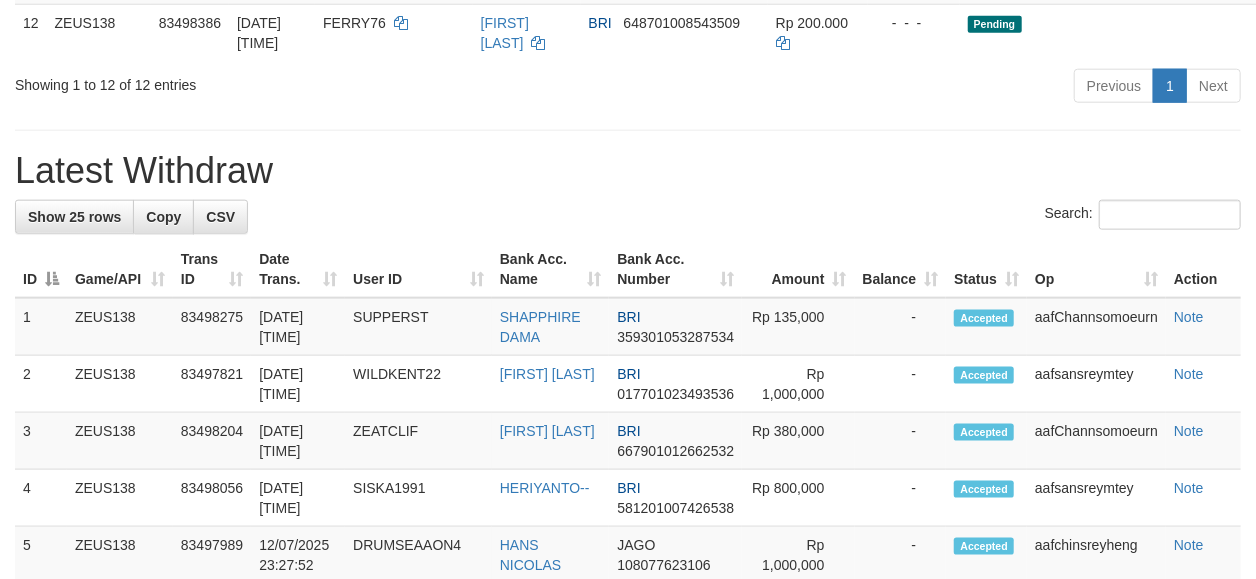 scroll, scrollTop: 962, scrollLeft: 0, axis: vertical 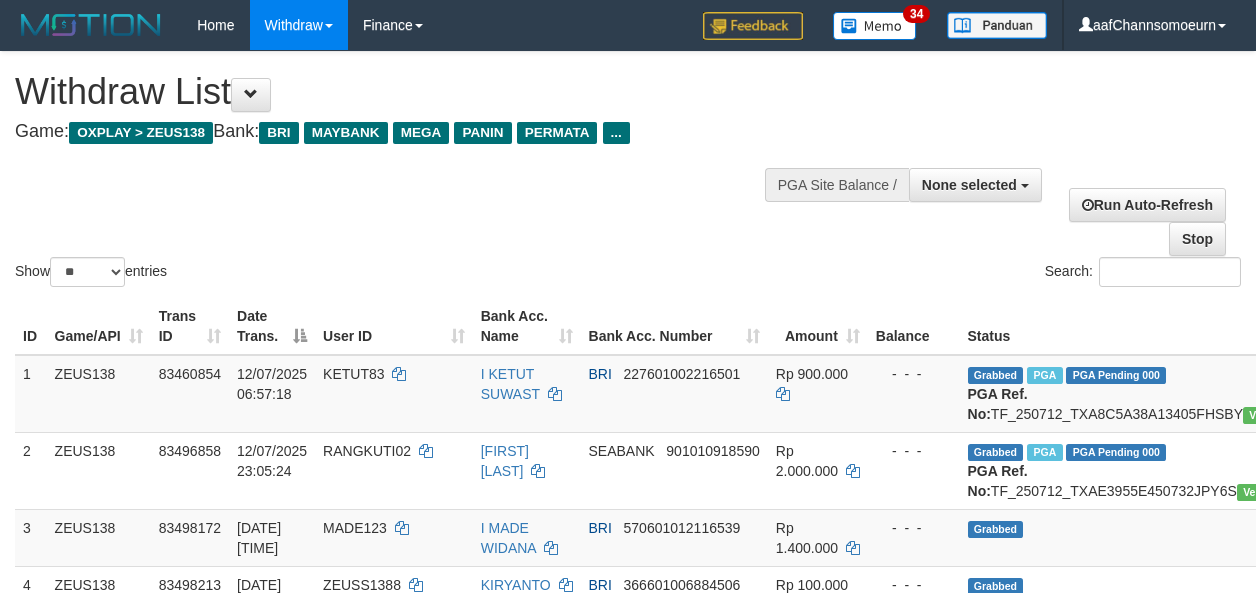select 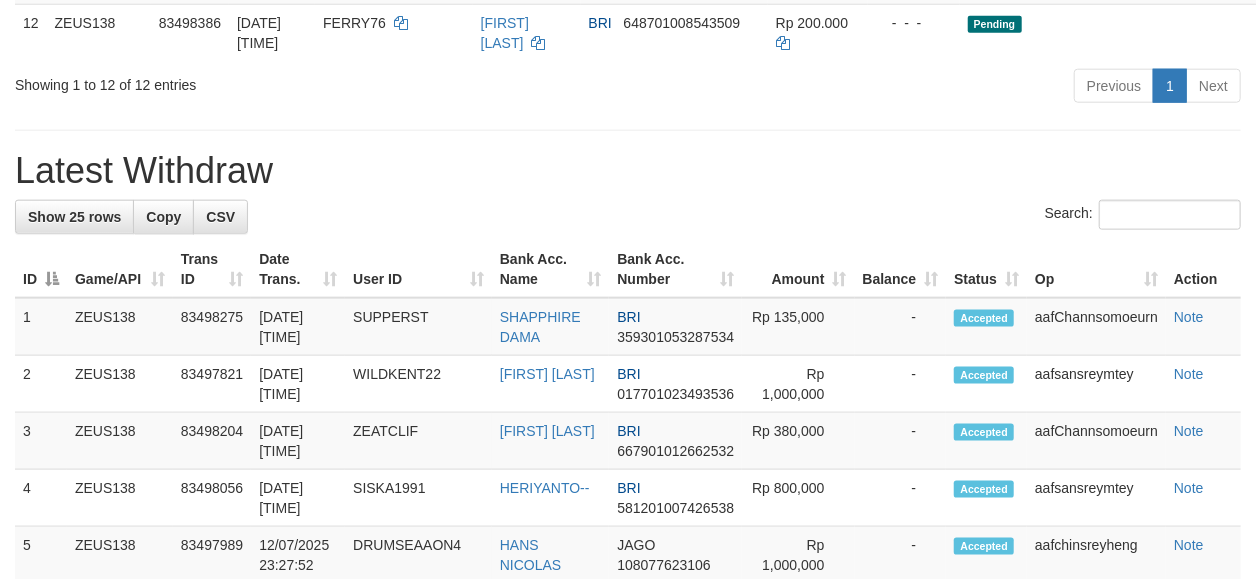 scroll, scrollTop: 962, scrollLeft: 0, axis: vertical 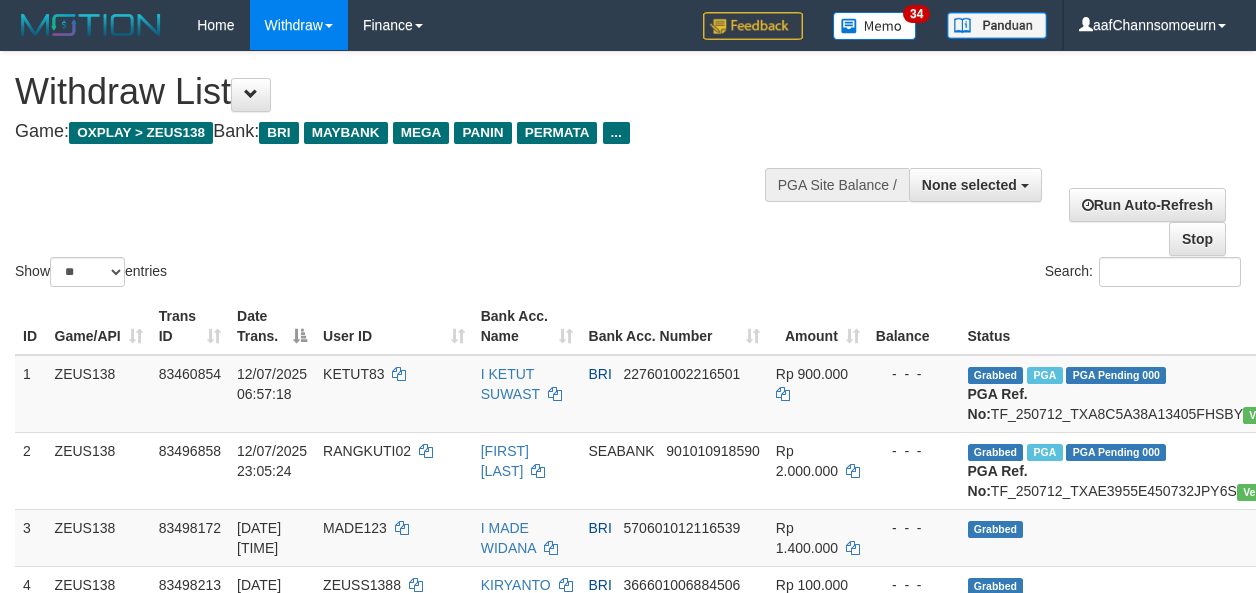 select 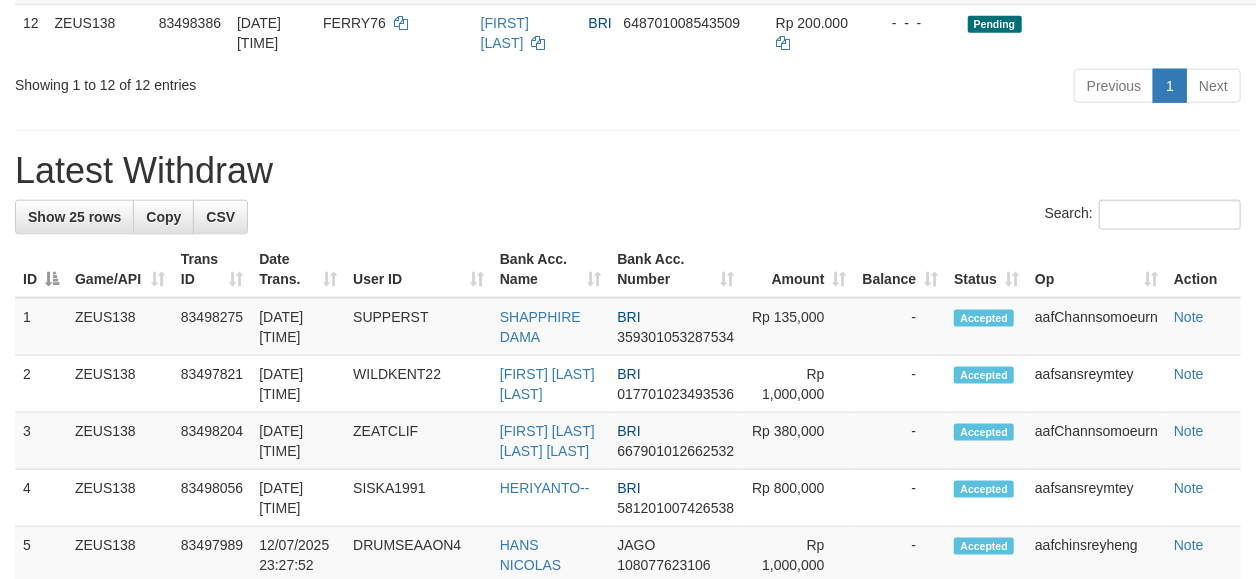 scroll, scrollTop: 962, scrollLeft: 0, axis: vertical 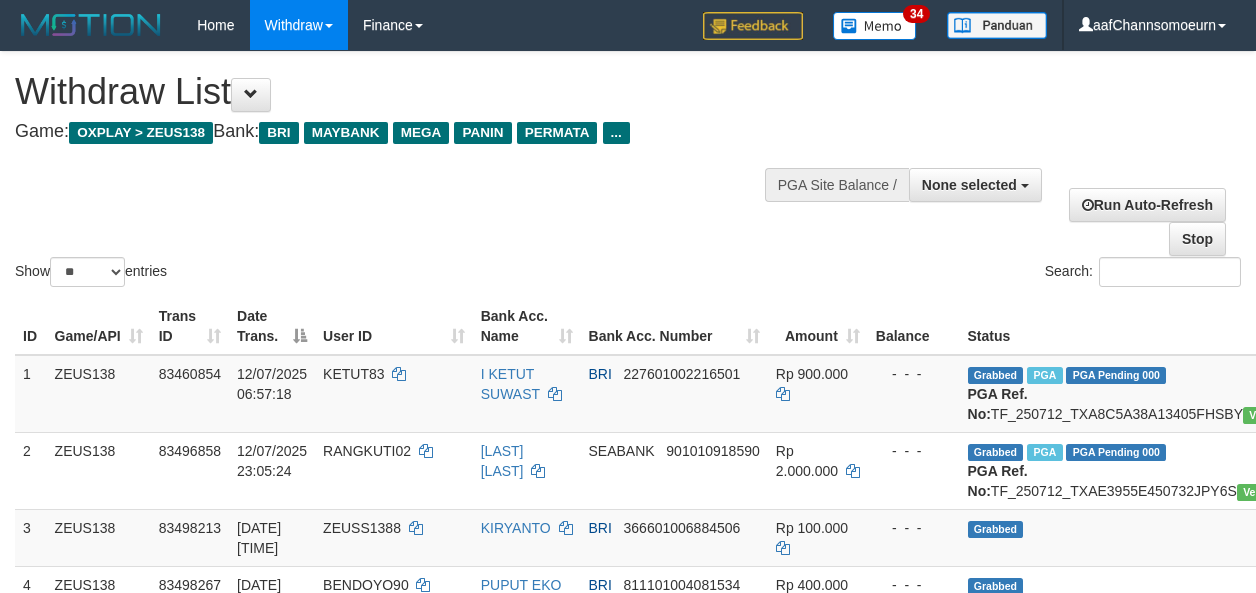 select 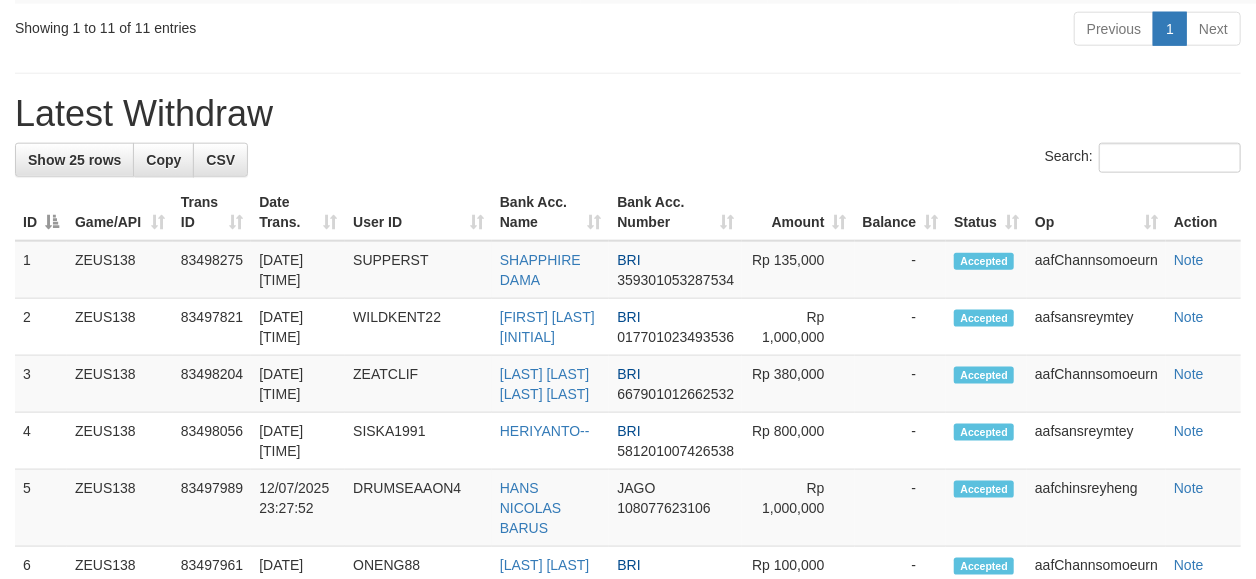 scroll, scrollTop: 962, scrollLeft: 0, axis: vertical 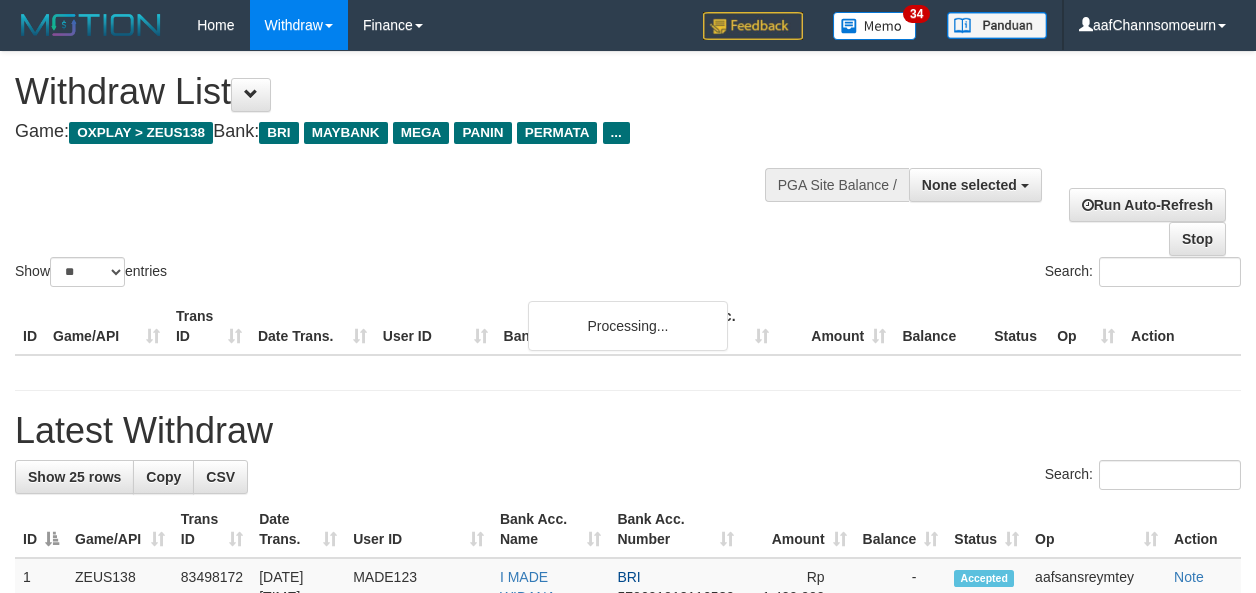 select 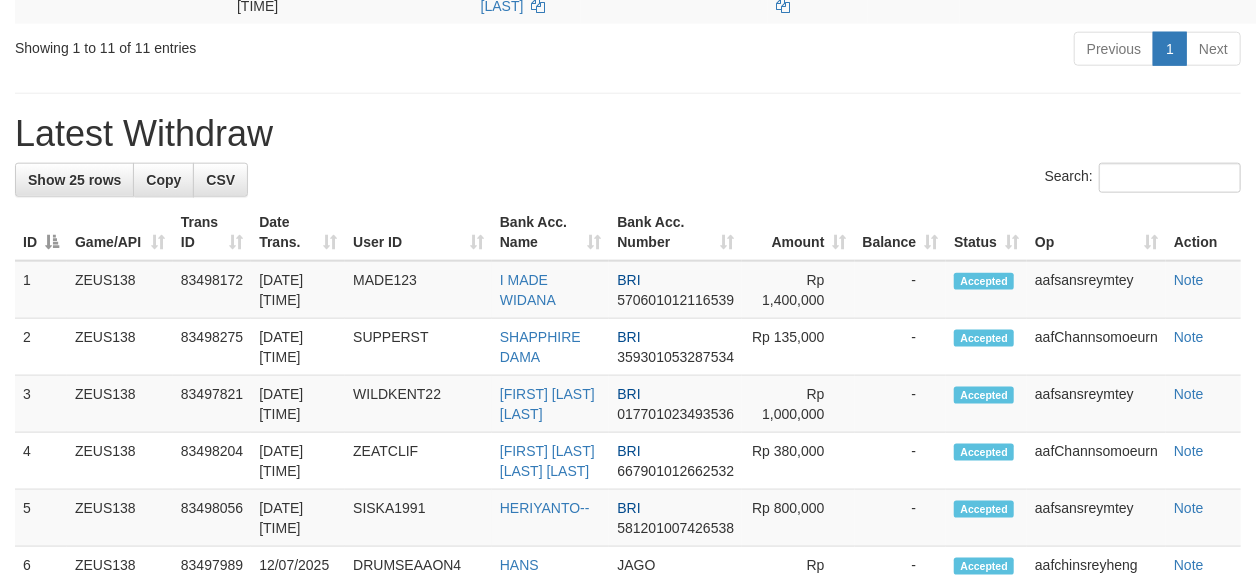 scroll, scrollTop: 962, scrollLeft: 0, axis: vertical 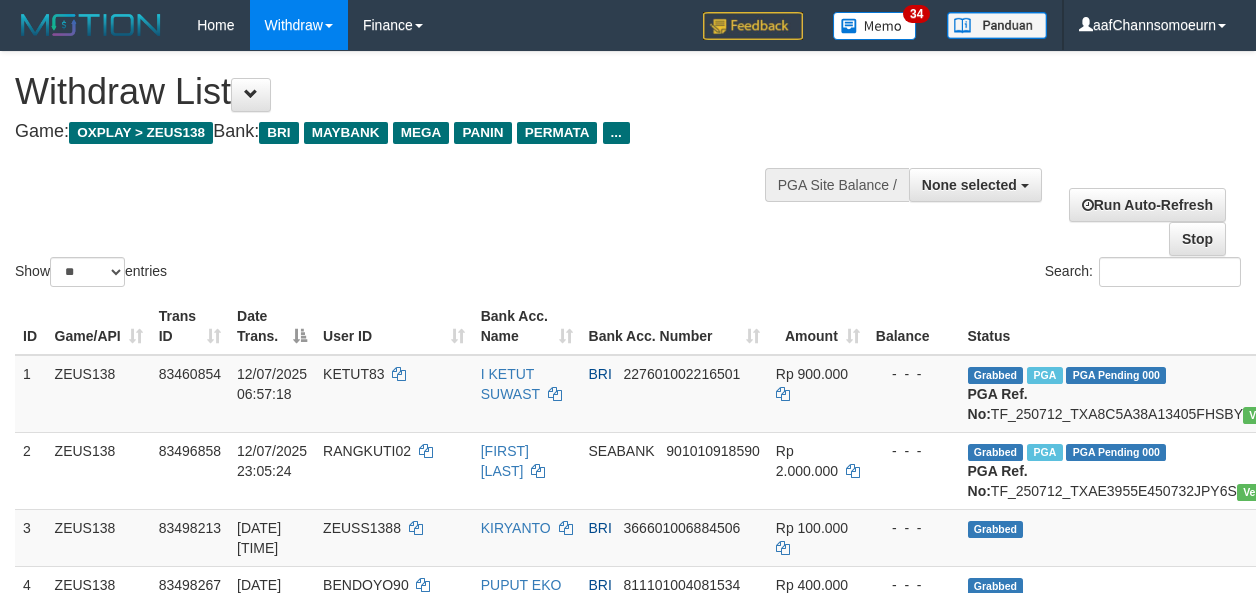 select 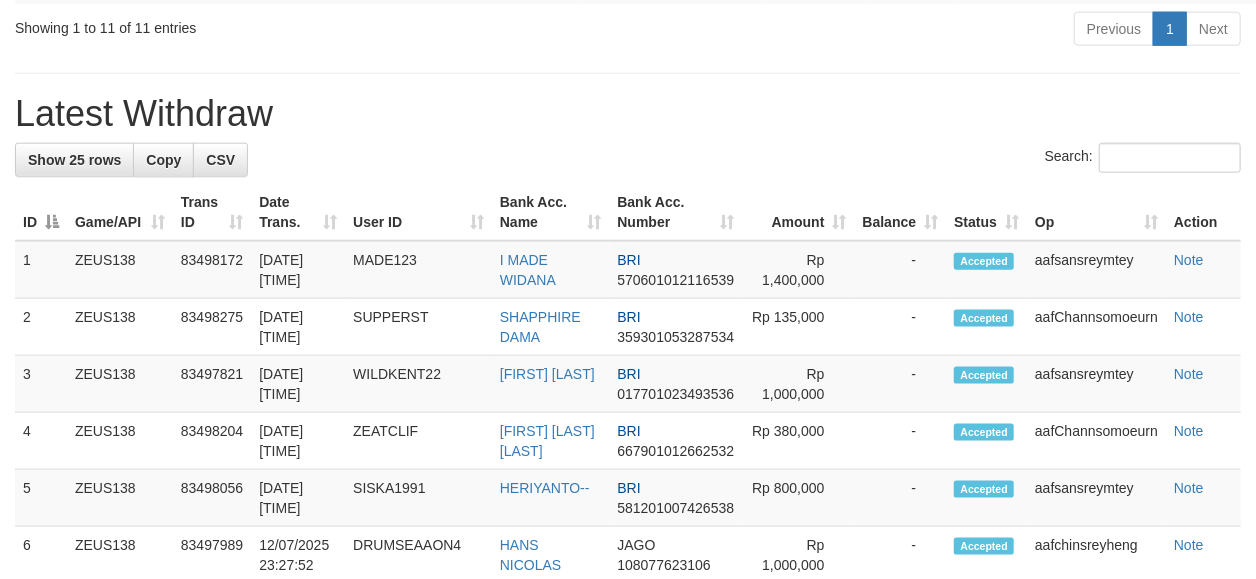 scroll, scrollTop: 962, scrollLeft: 0, axis: vertical 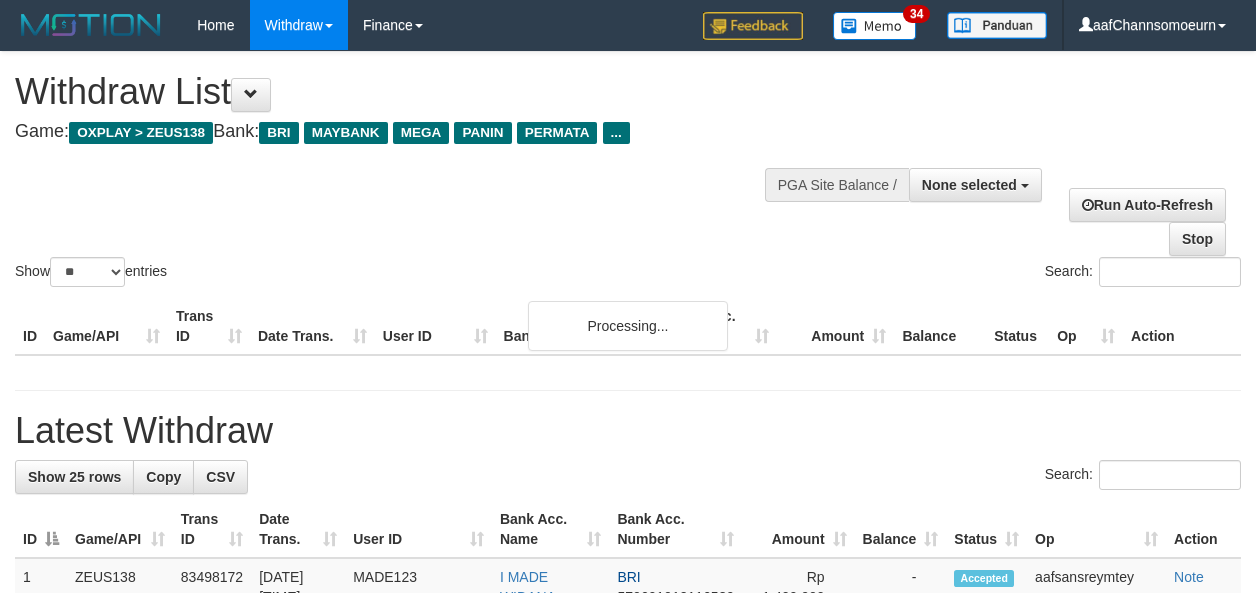 select 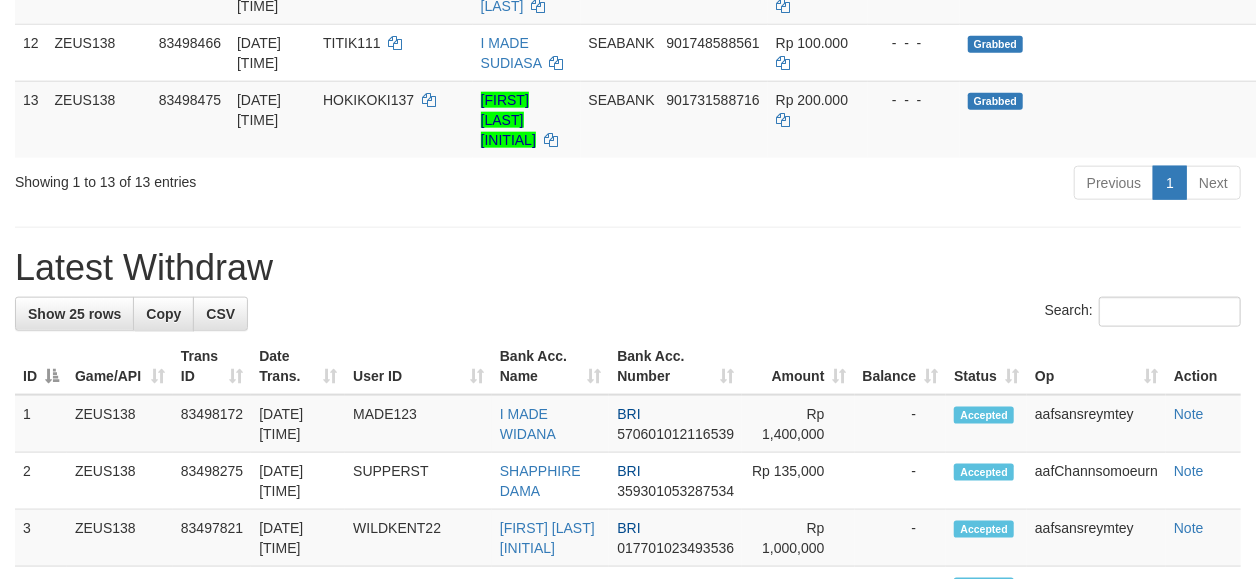 scroll, scrollTop: 962, scrollLeft: 0, axis: vertical 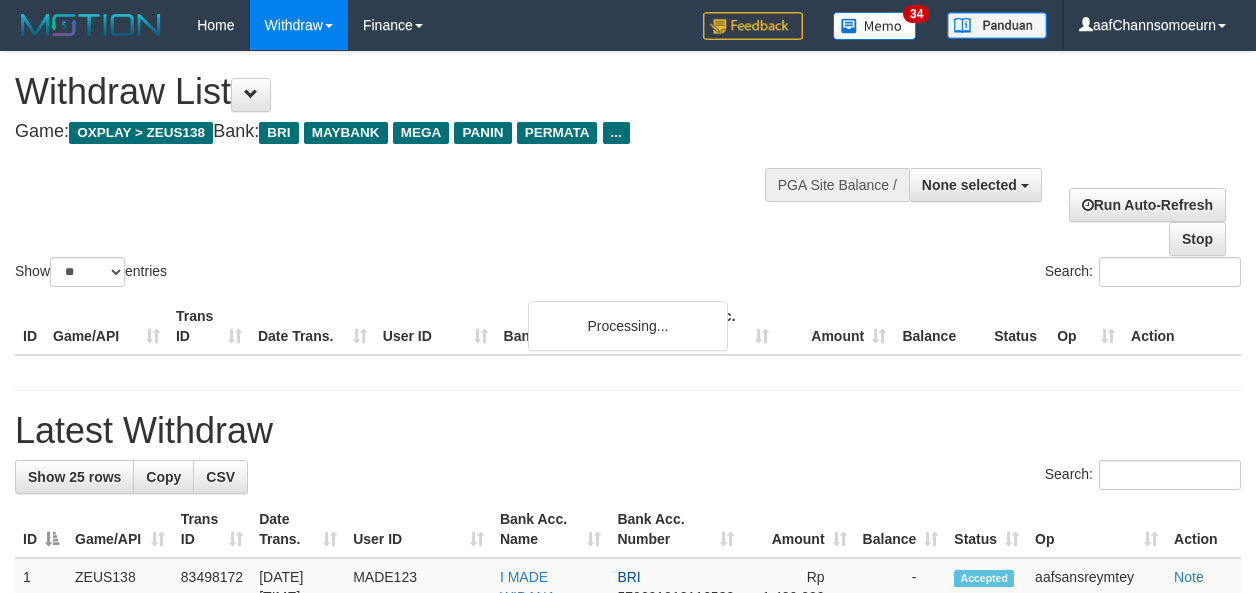 select 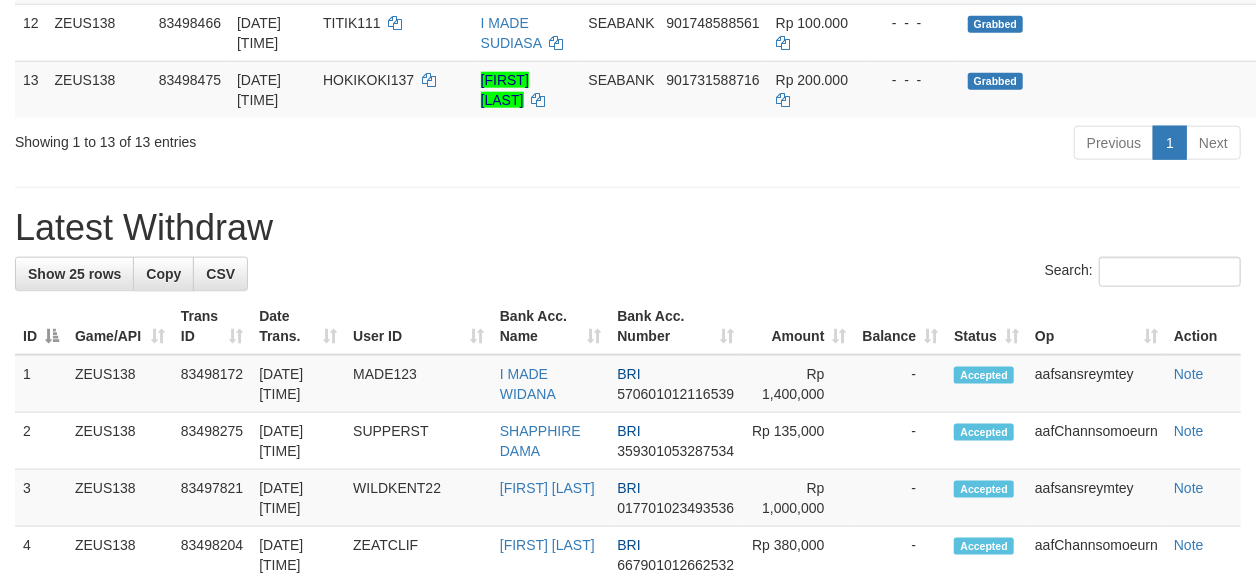 scroll, scrollTop: 962, scrollLeft: 0, axis: vertical 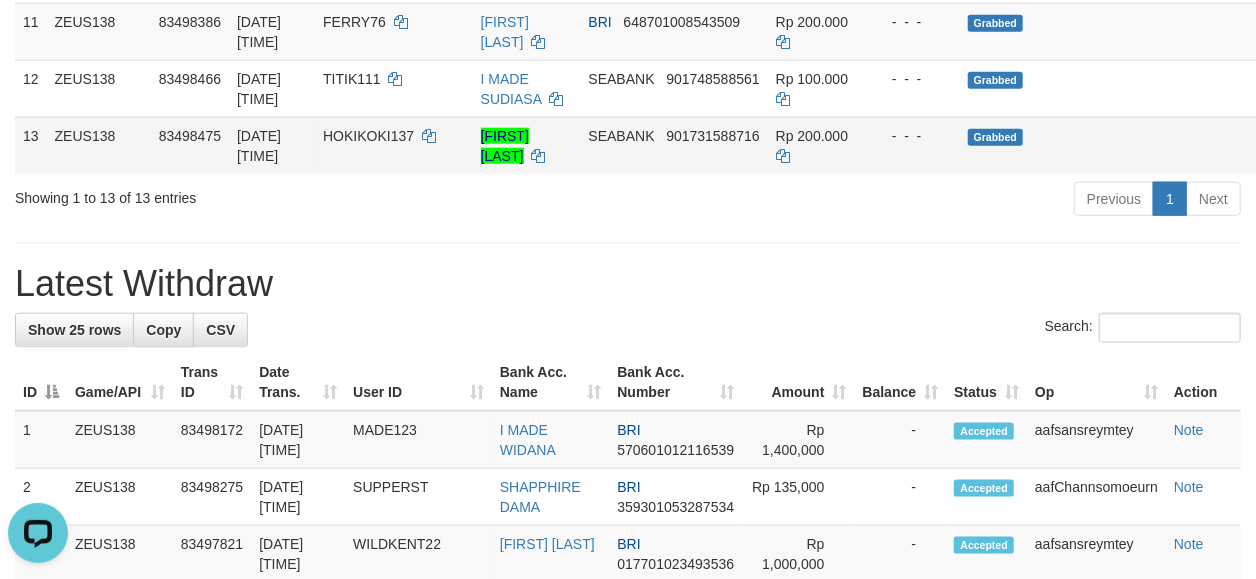 click on "Grabbed" at bounding box center [1147, 145] 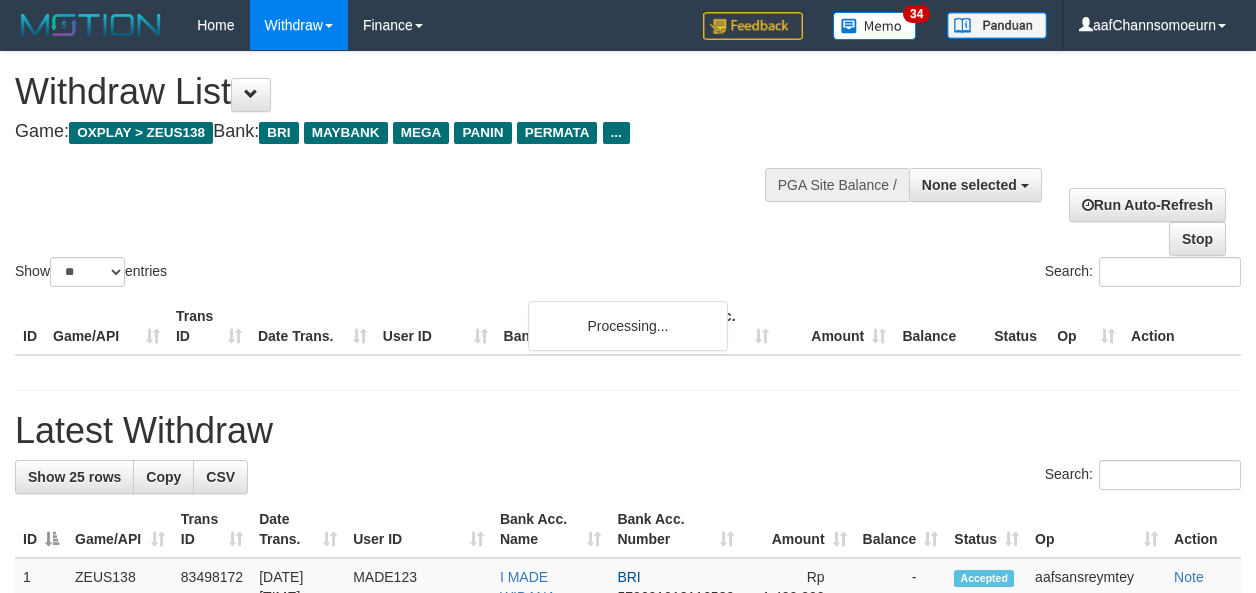 select 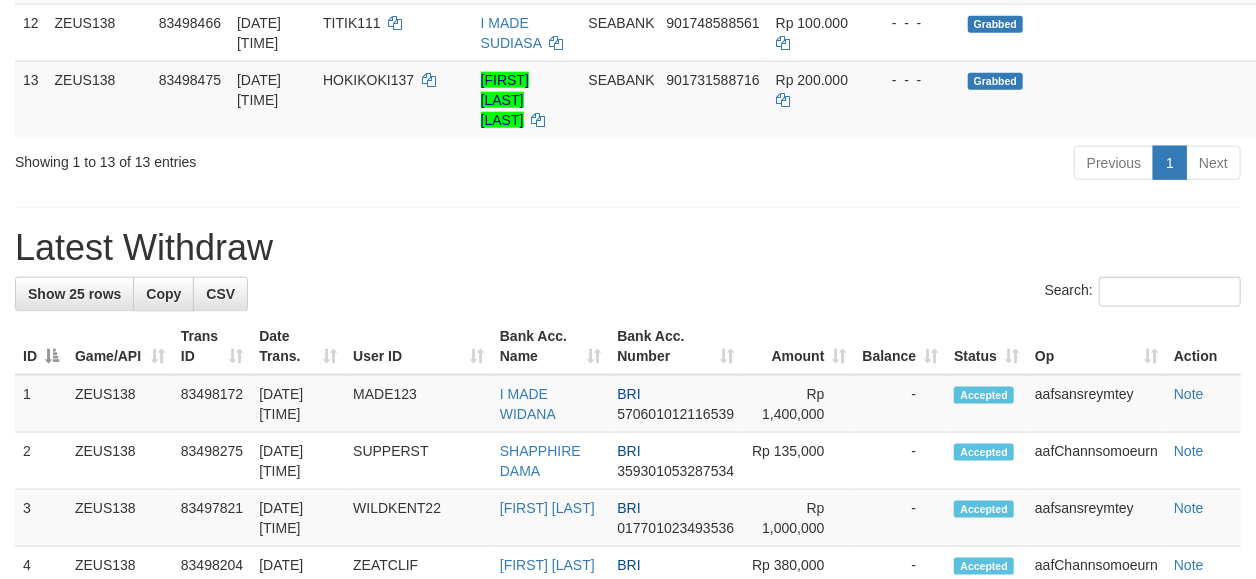 scroll, scrollTop: 962, scrollLeft: 0, axis: vertical 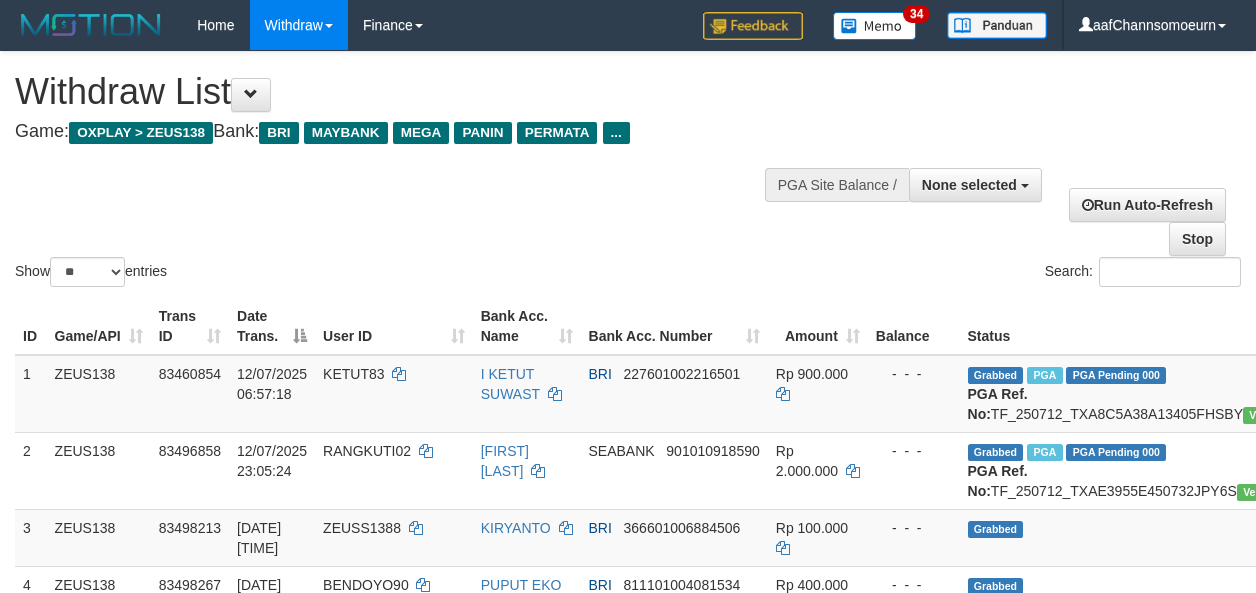 select 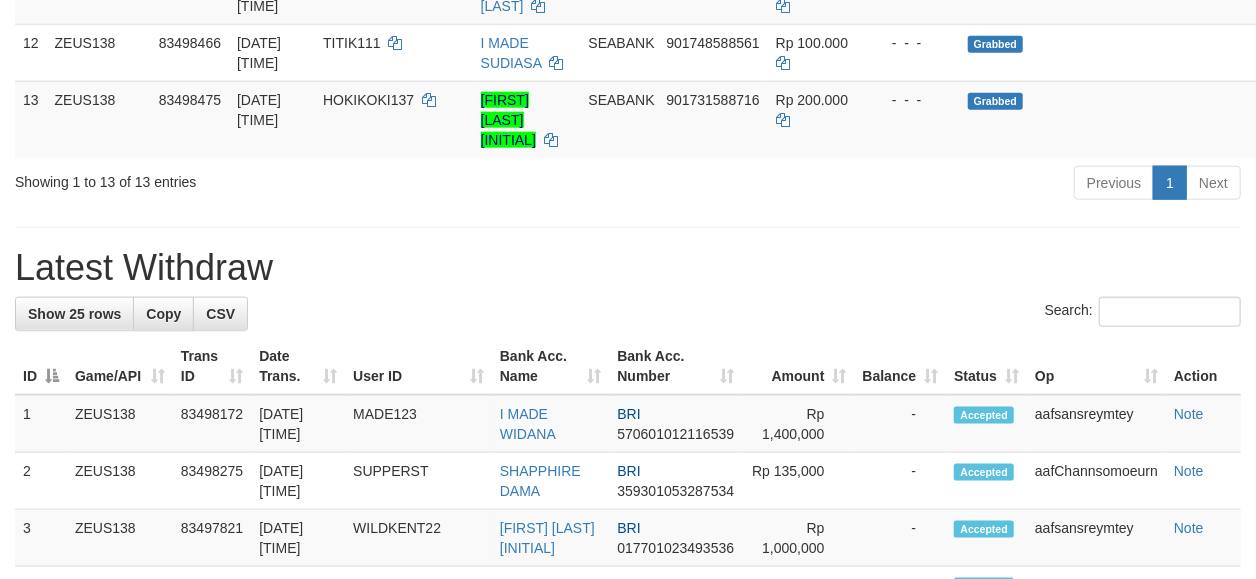 scroll, scrollTop: 962, scrollLeft: 0, axis: vertical 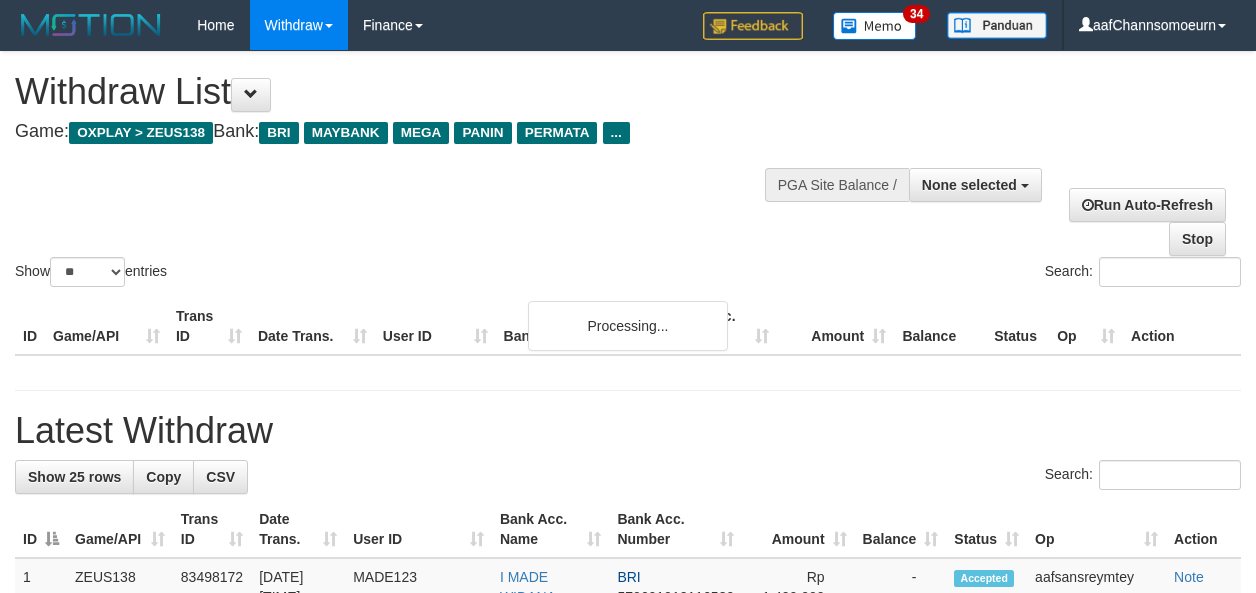 select 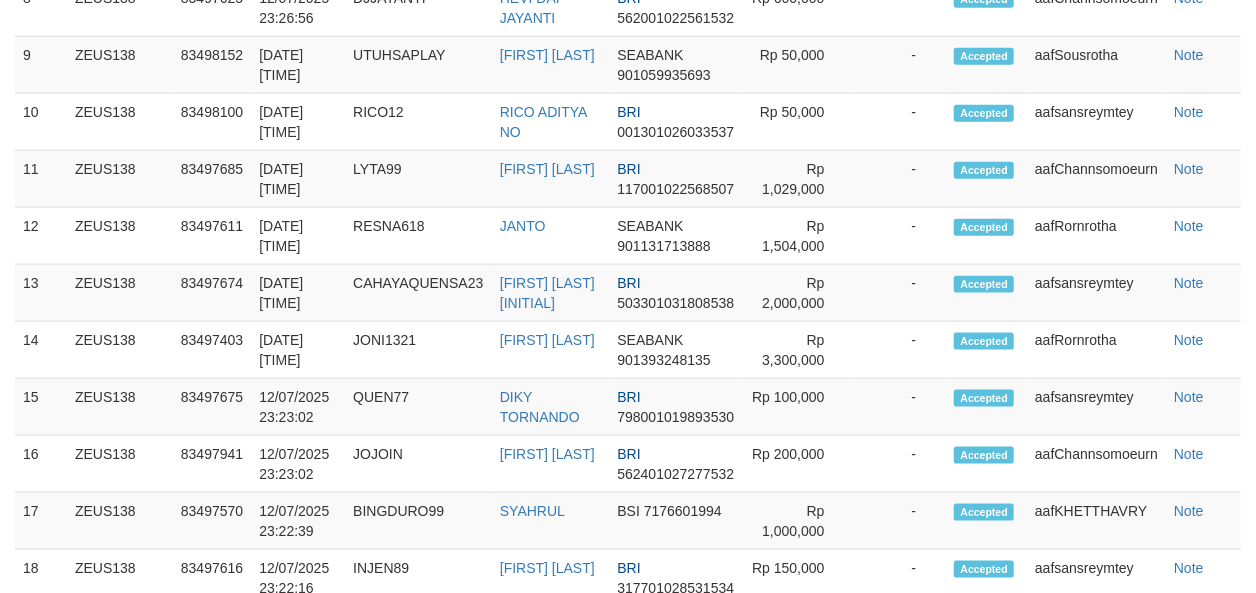 scroll, scrollTop: 962, scrollLeft: 0, axis: vertical 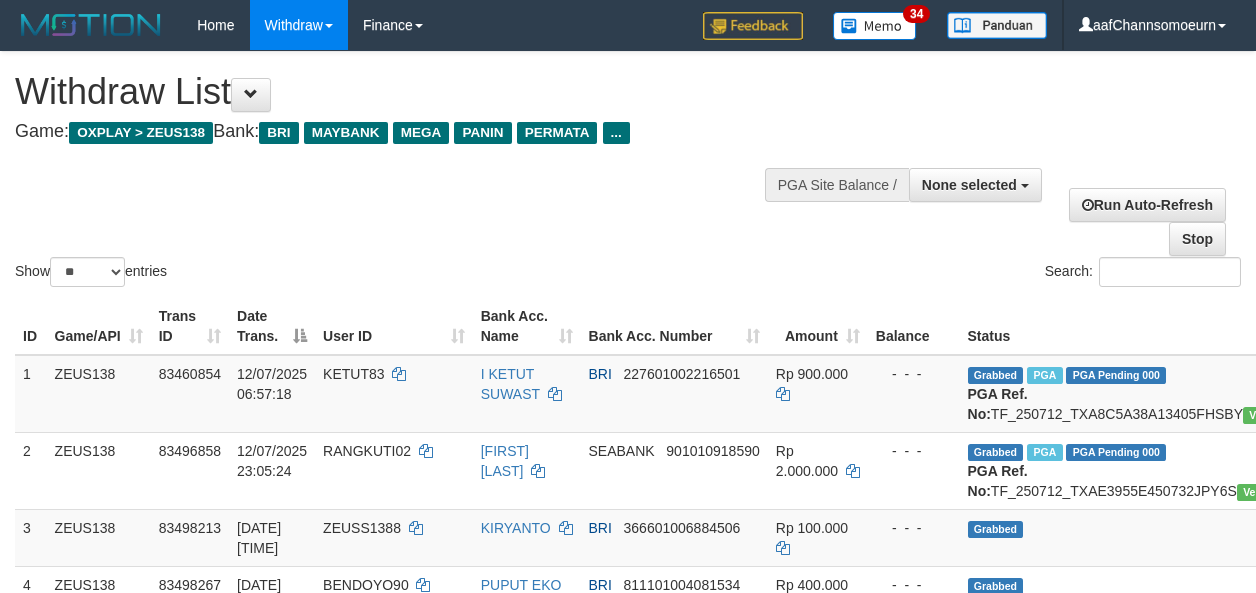 select 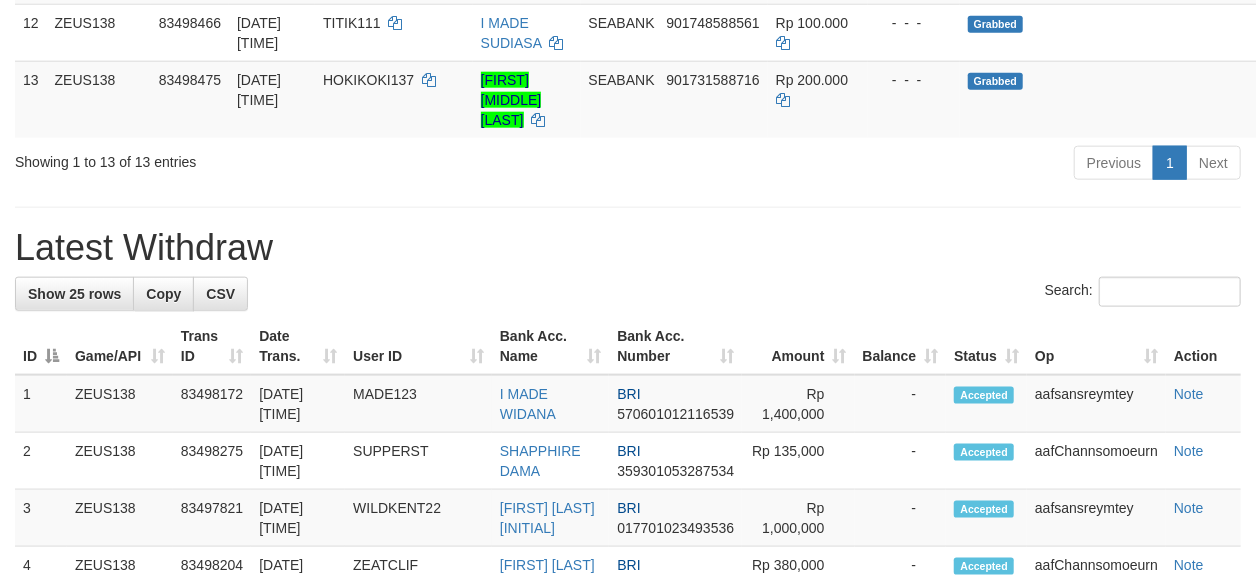 scroll, scrollTop: 962, scrollLeft: 0, axis: vertical 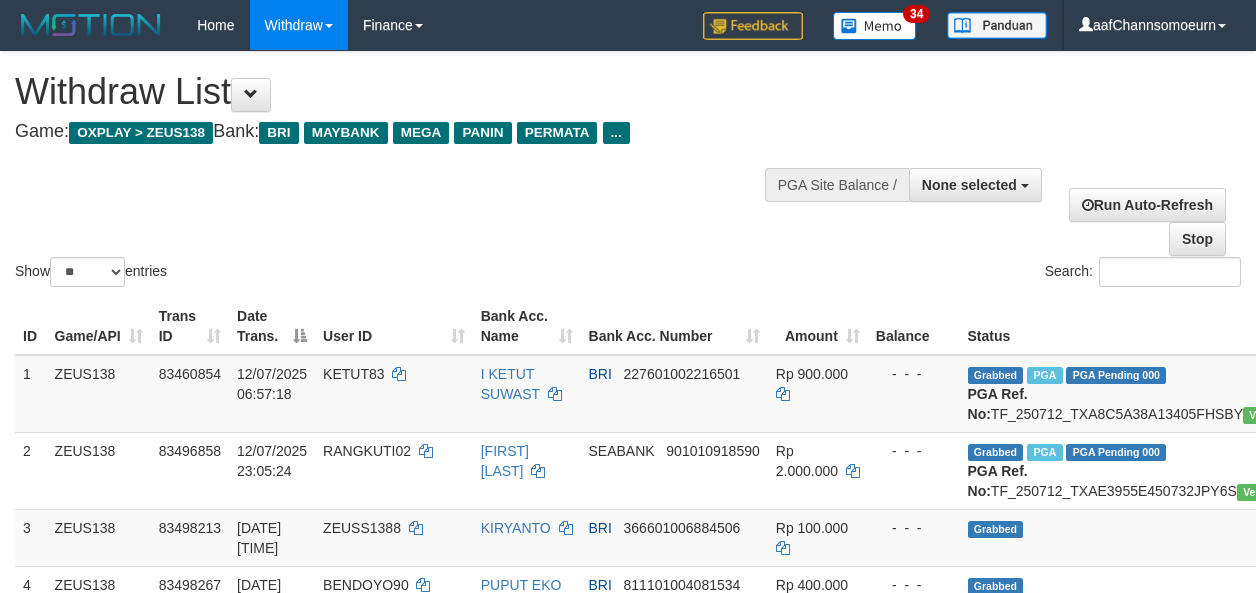 select 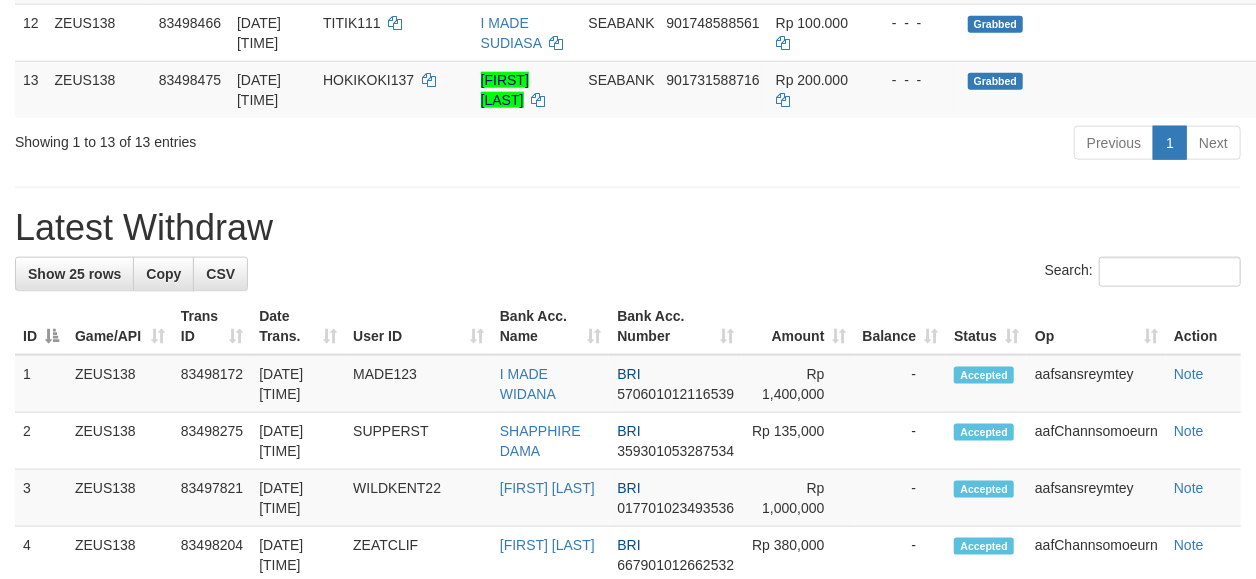 scroll, scrollTop: 962, scrollLeft: 0, axis: vertical 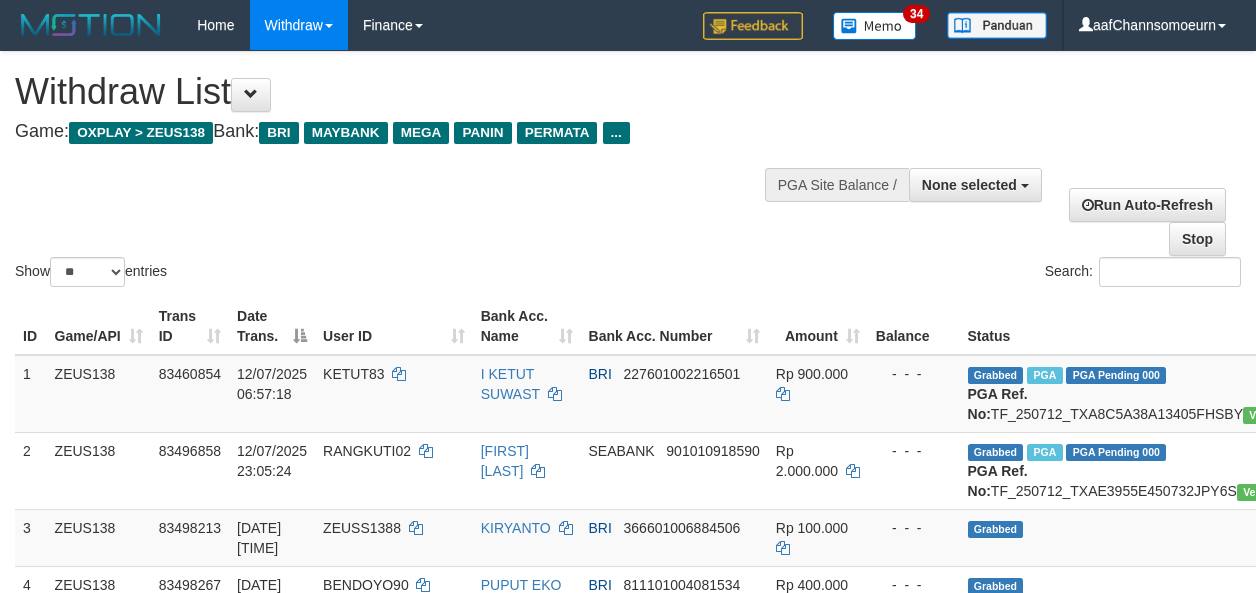 select 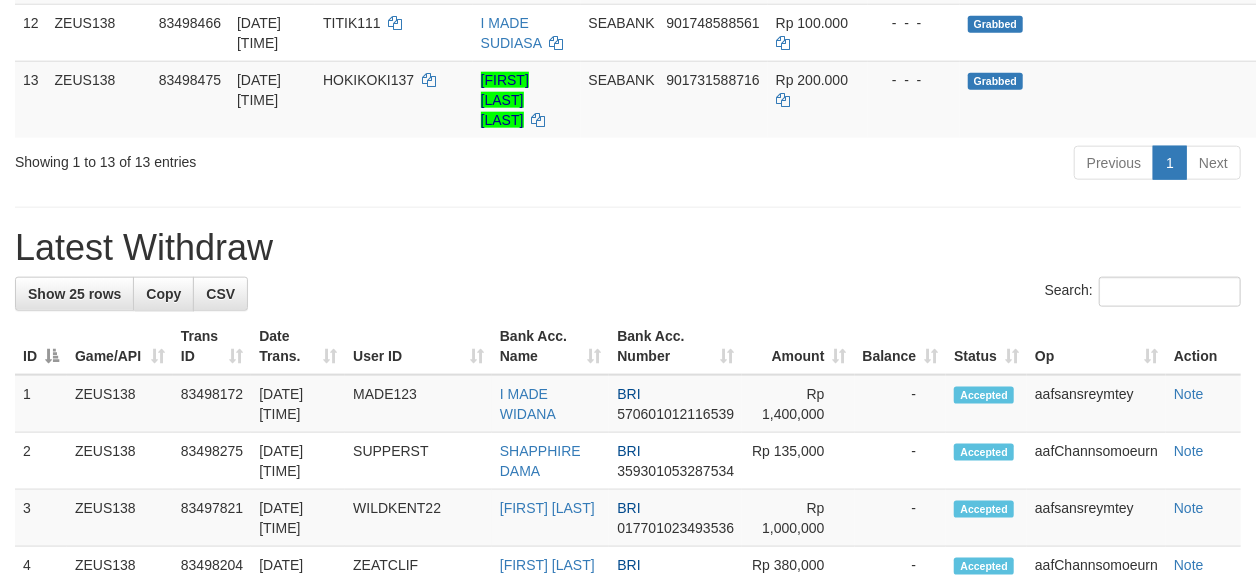scroll, scrollTop: 962, scrollLeft: 0, axis: vertical 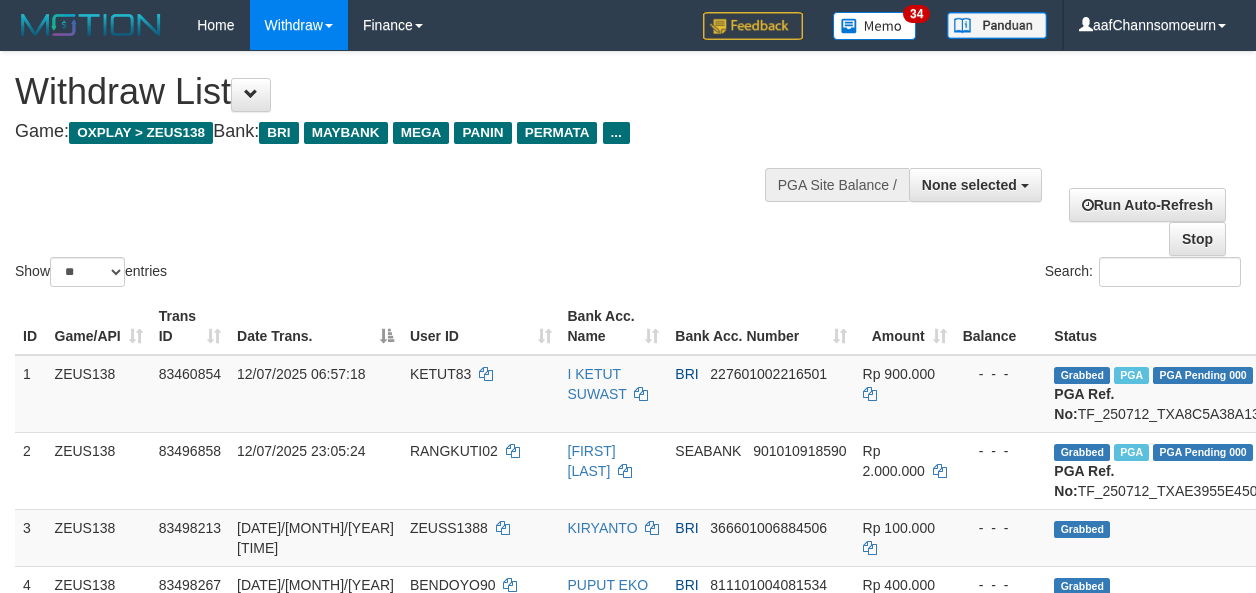 select 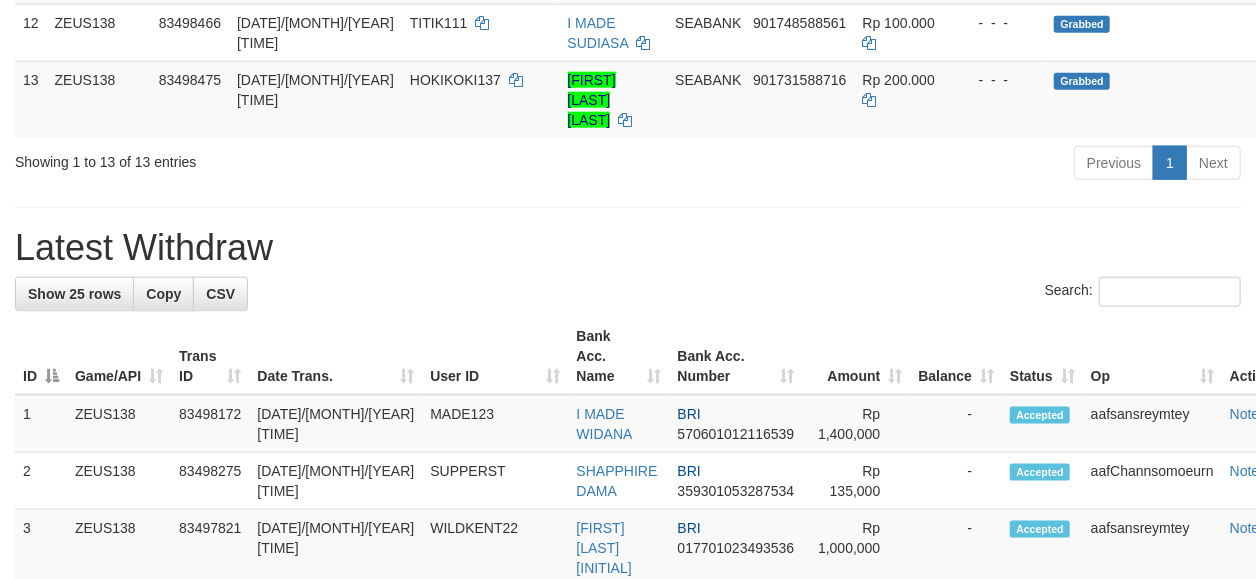 scroll, scrollTop: 962, scrollLeft: 0, axis: vertical 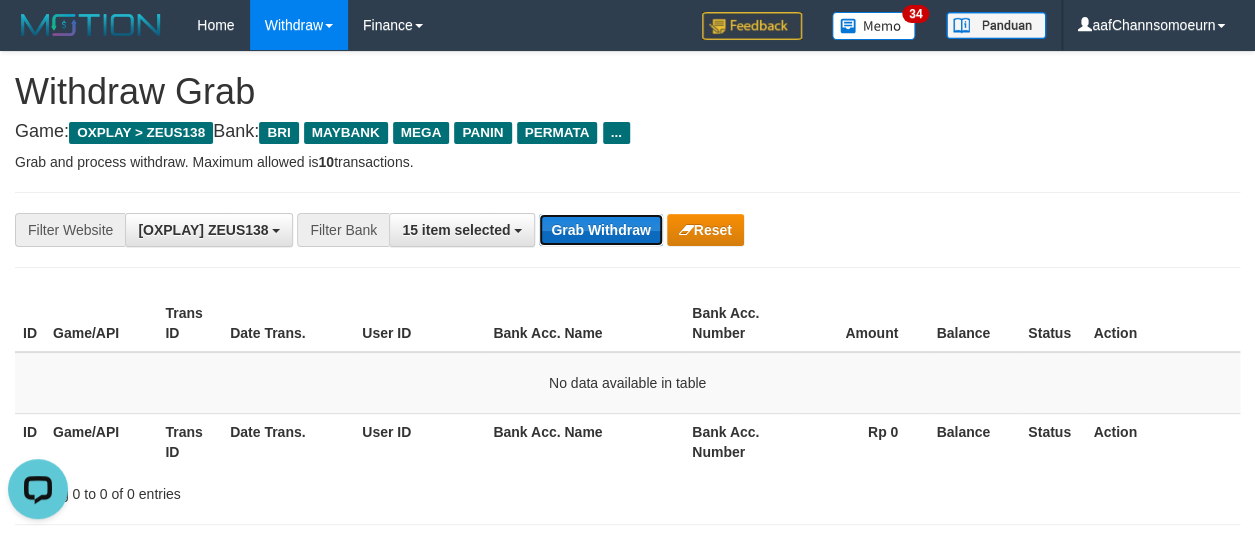 click on "Grab Withdraw" at bounding box center [600, 230] 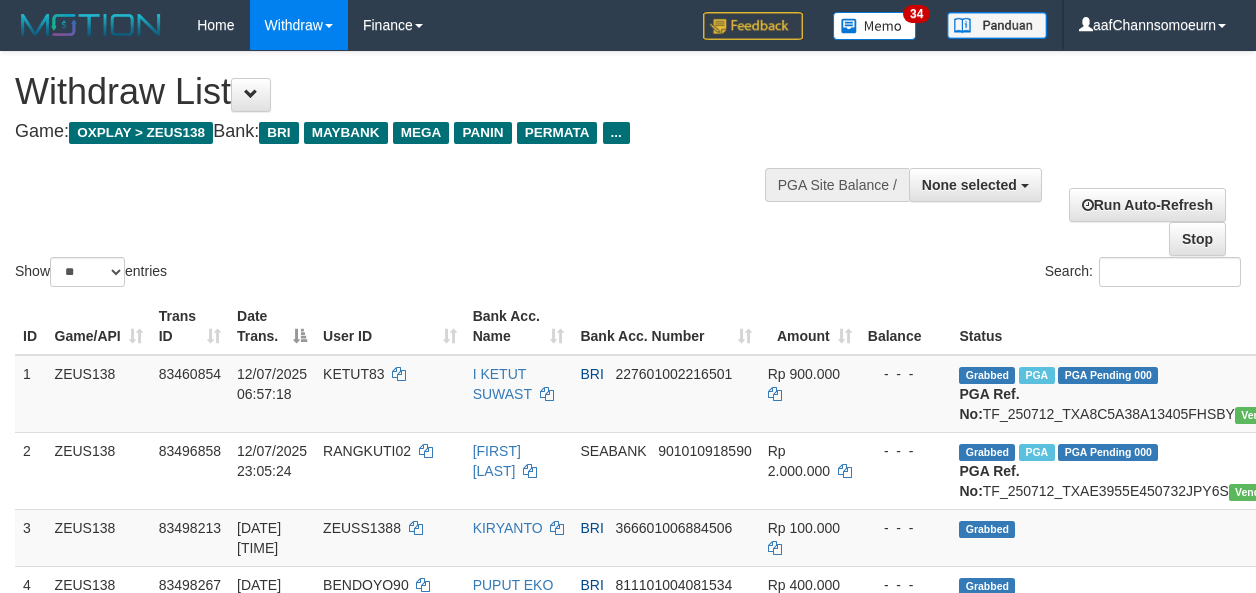 select 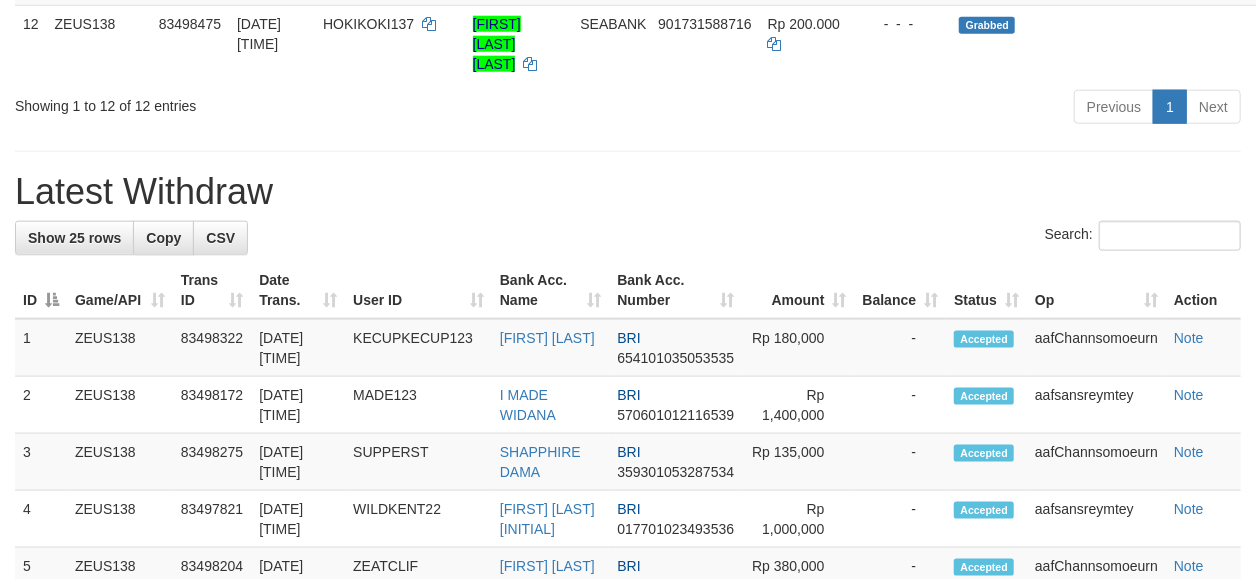 scroll, scrollTop: 962, scrollLeft: 0, axis: vertical 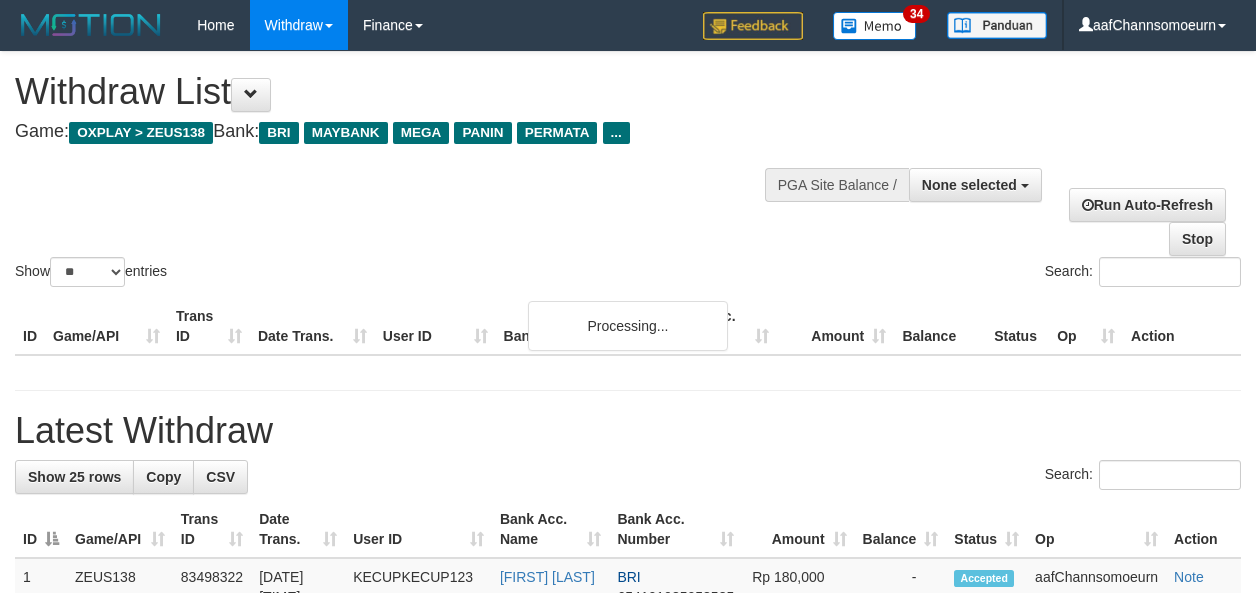 select 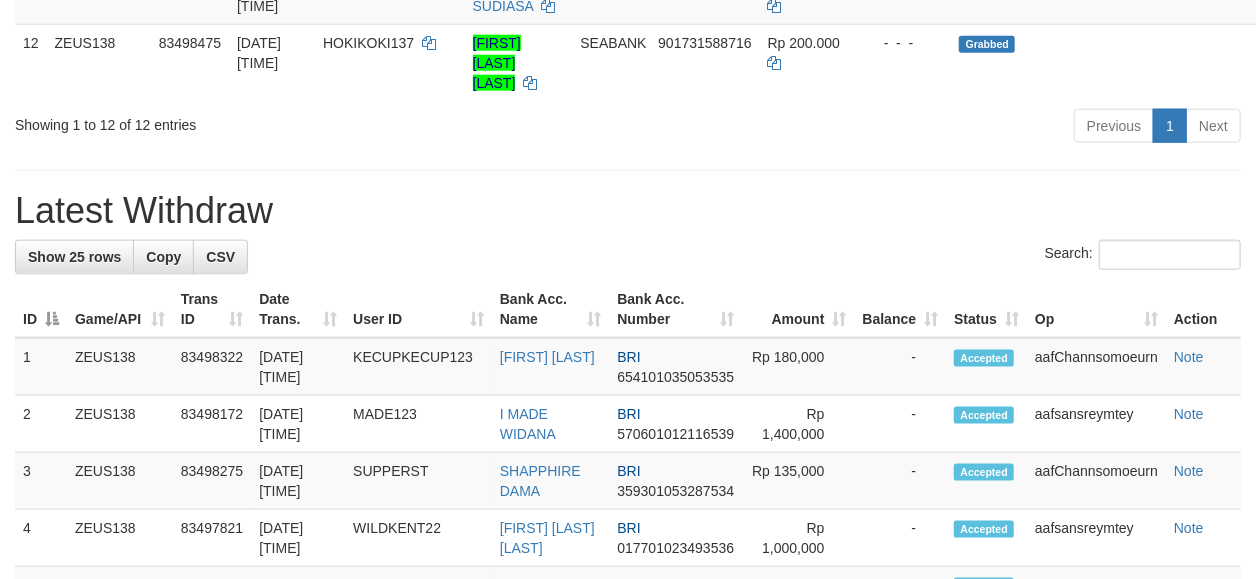 scroll, scrollTop: 962, scrollLeft: 0, axis: vertical 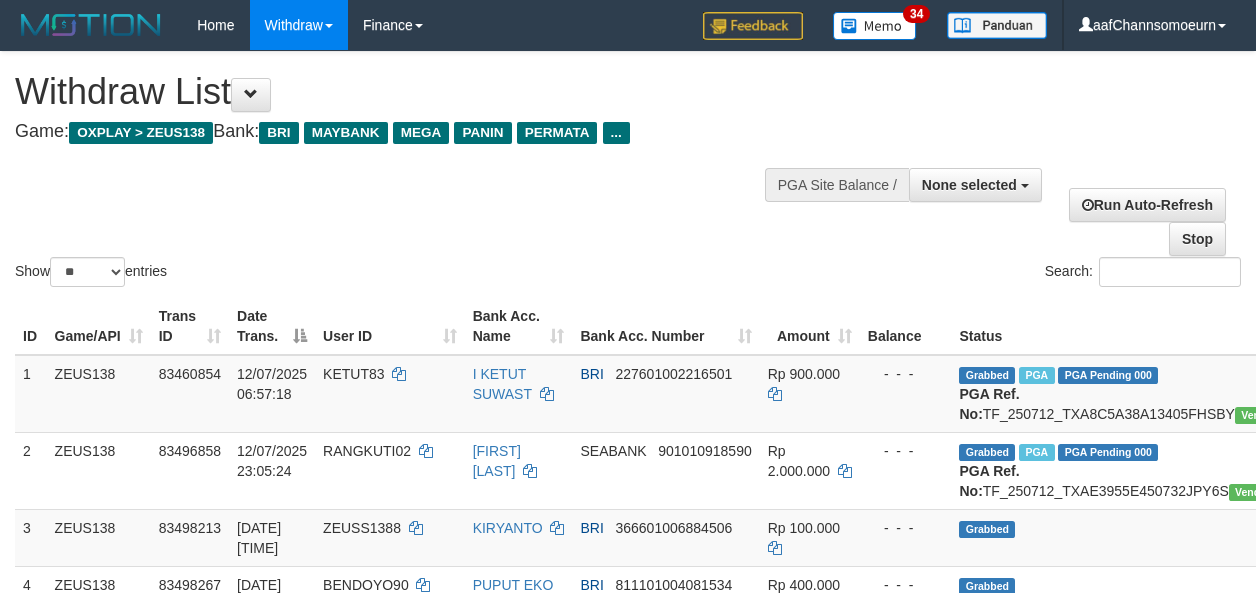 select 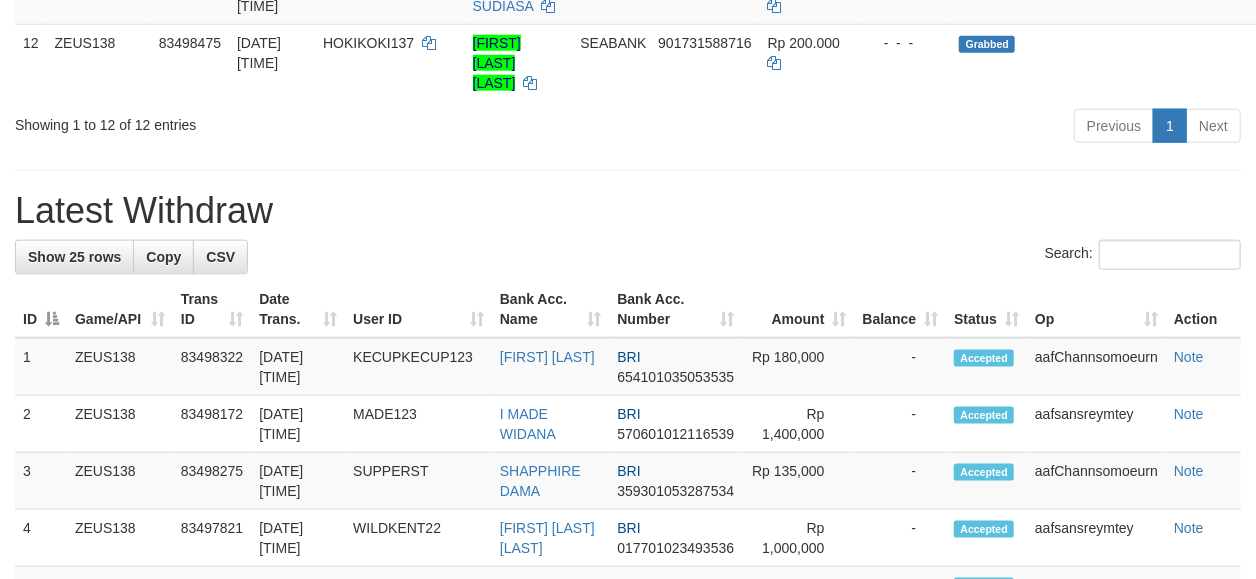 scroll, scrollTop: 962, scrollLeft: 0, axis: vertical 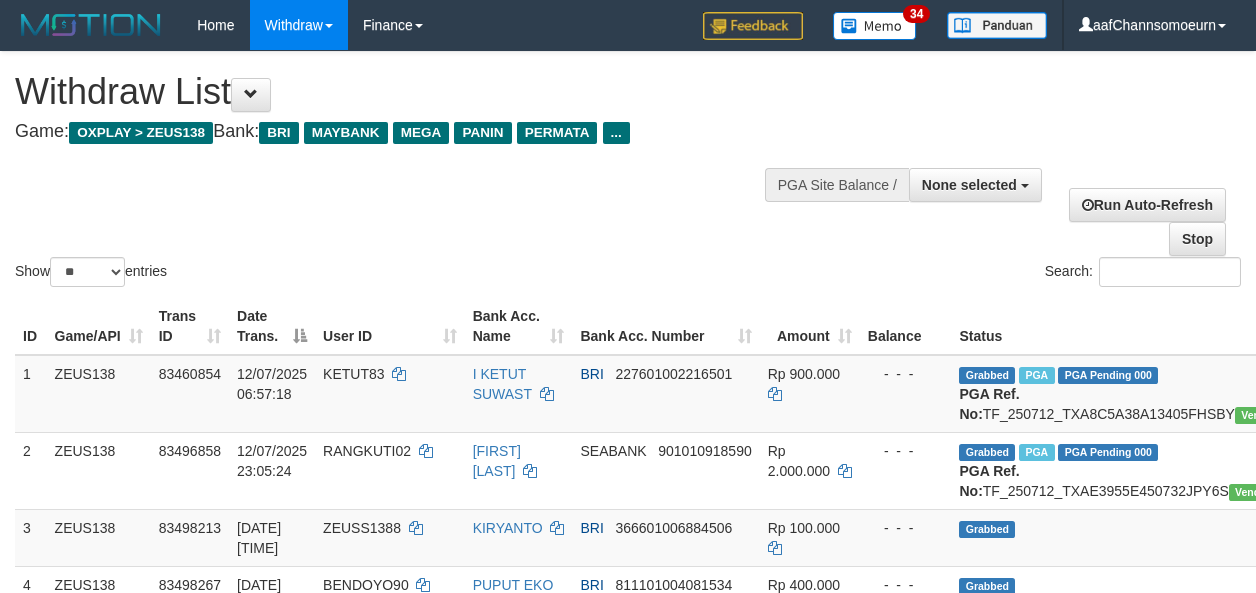 select 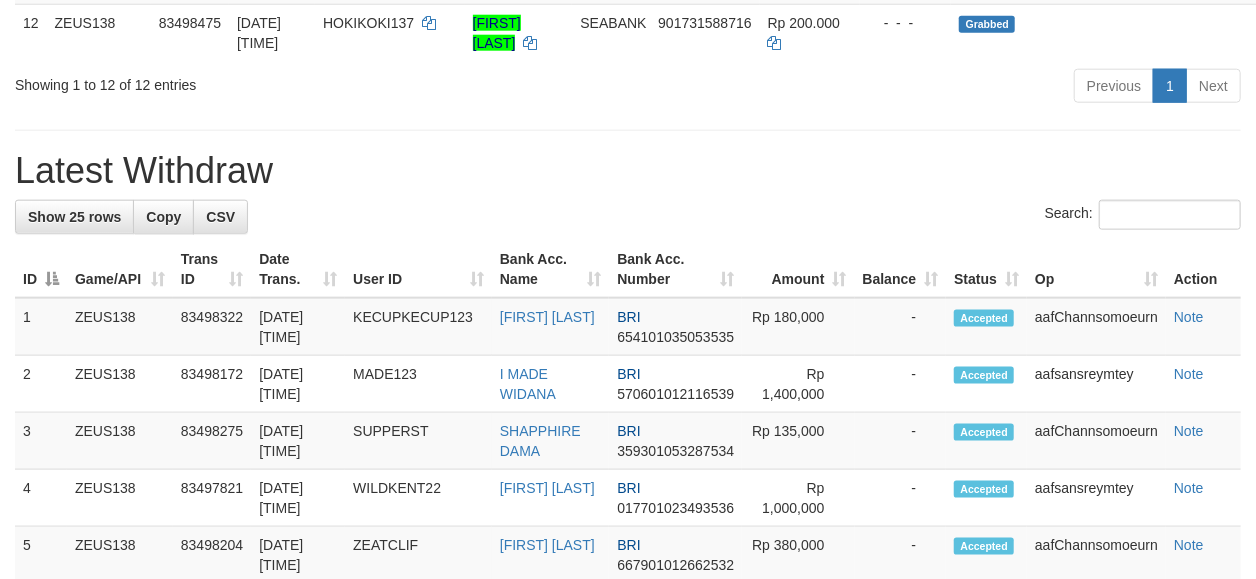 scroll, scrollTop: 962, scrollLeft: 0, axis: vertical 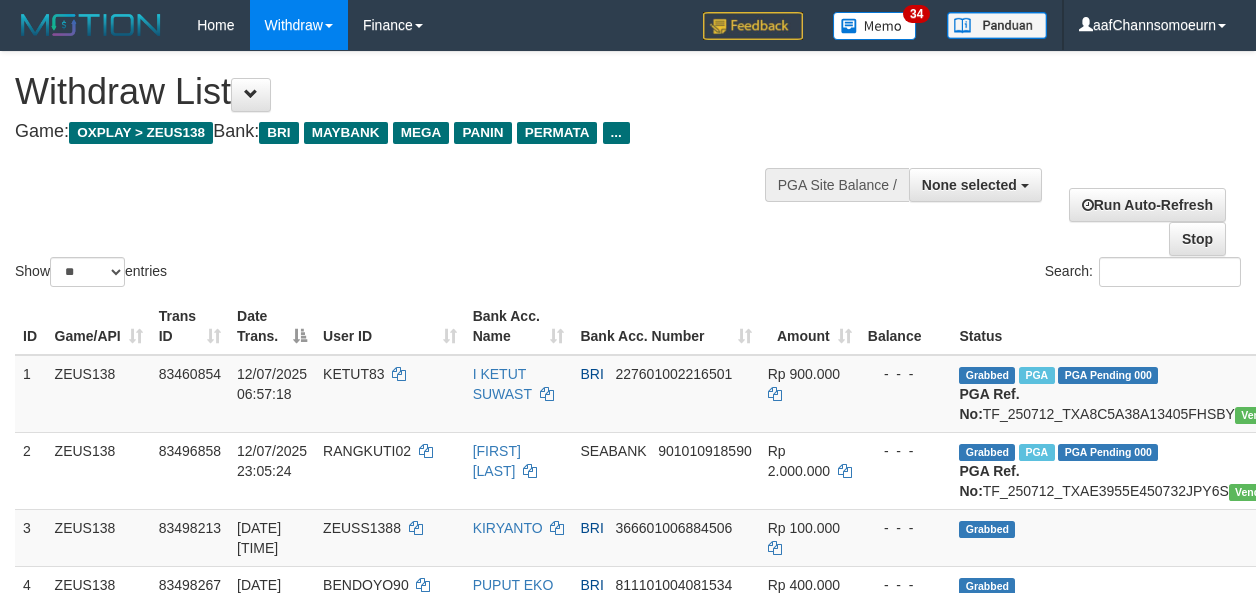 select 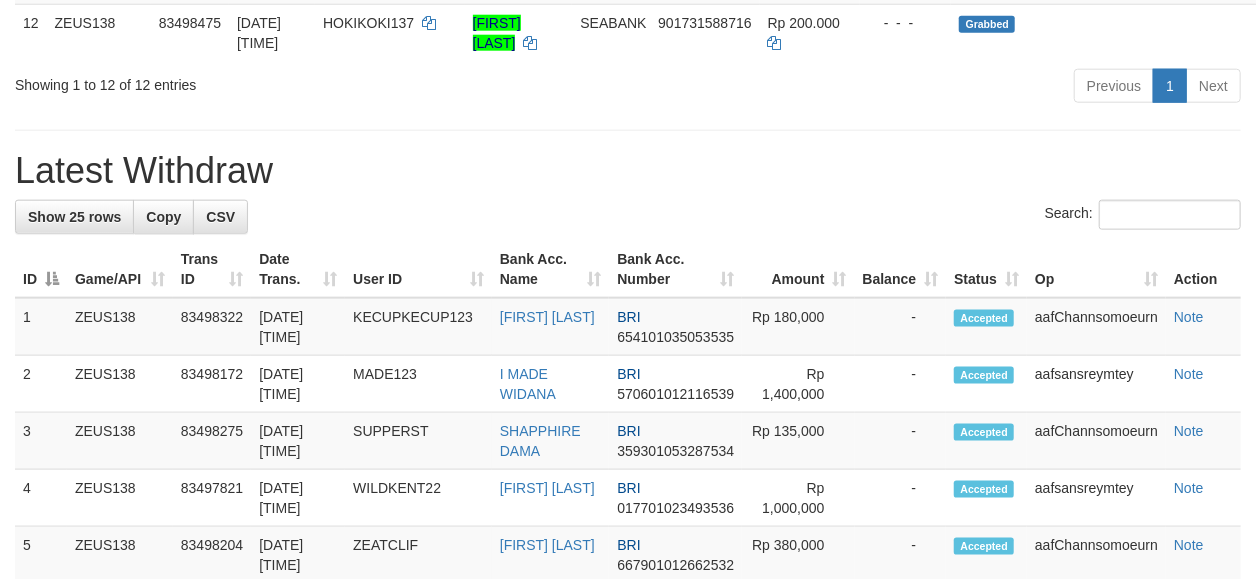 scroll, scrollTop: 962, scrollLeft: 0, axis: vertical 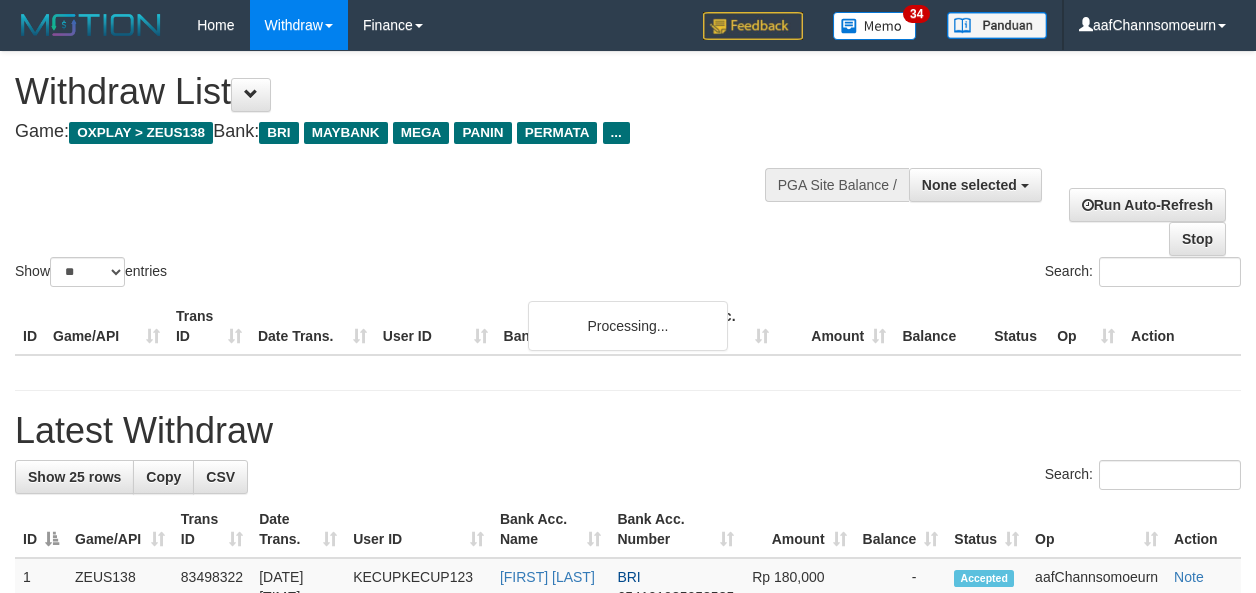 select 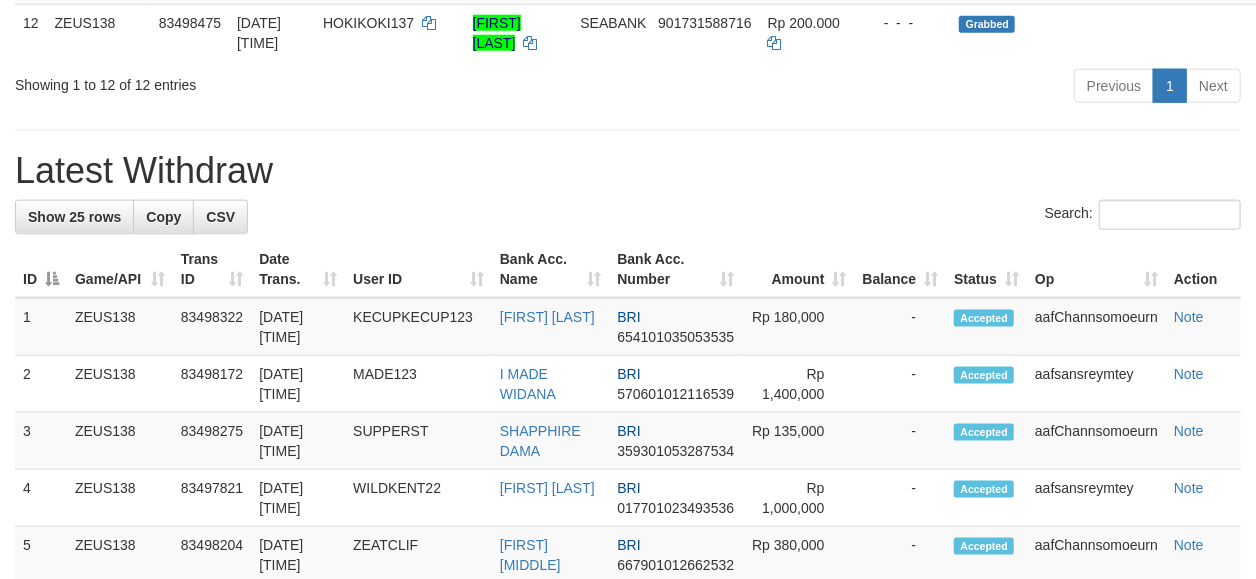 scroll, scrollTop: 962, scrollLeft: 0, axis: vertical 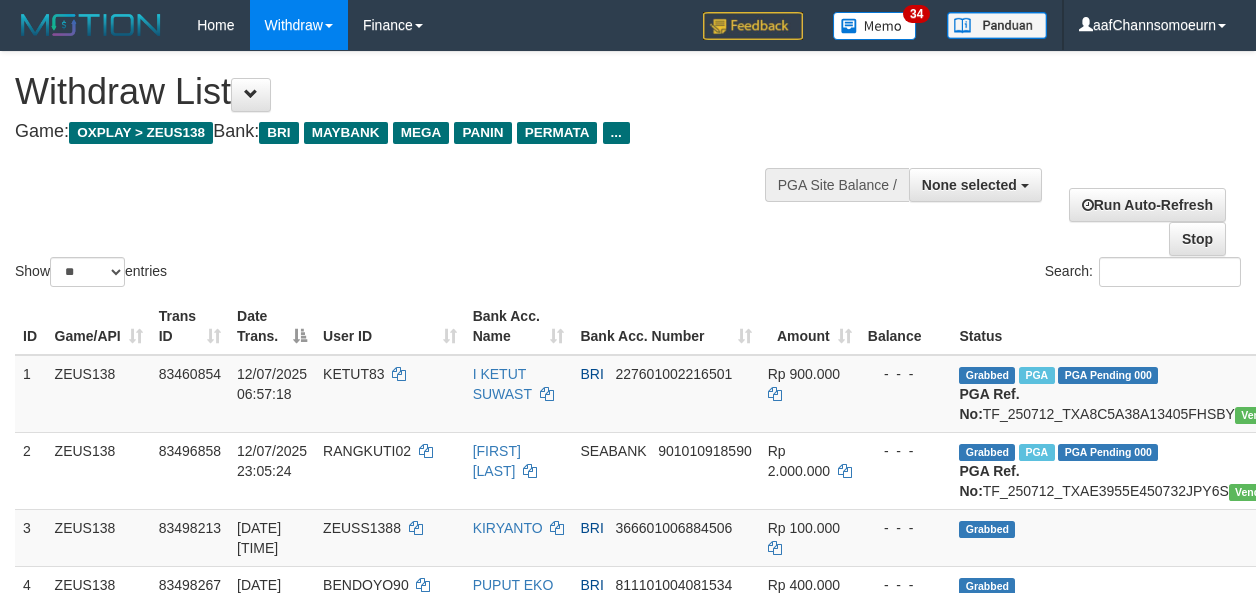 select 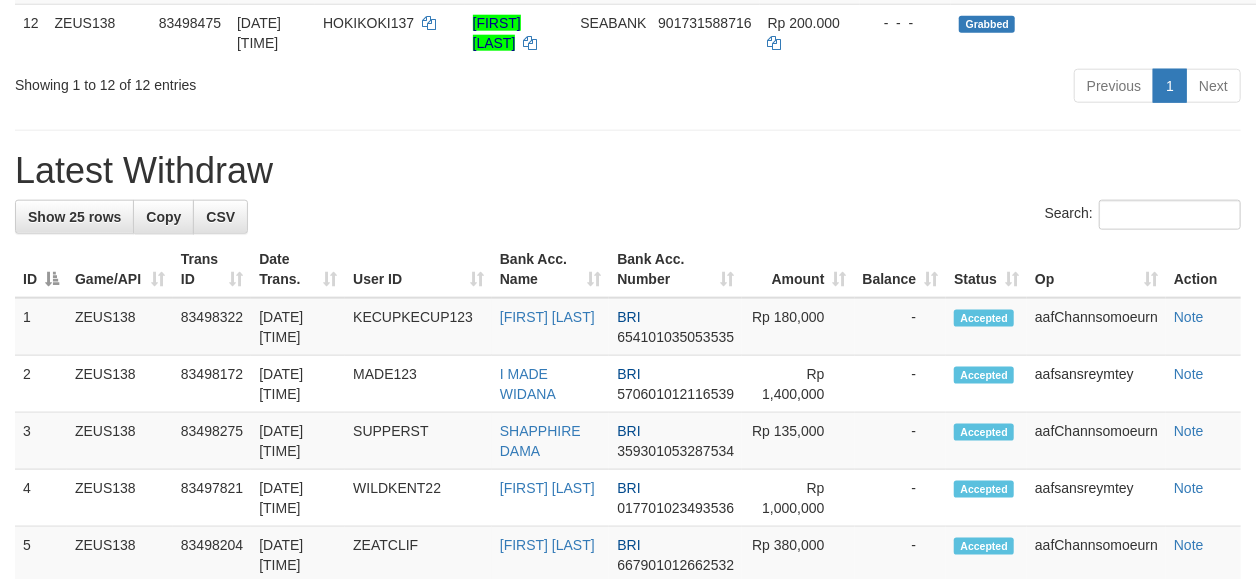 scroll, scrollTop: 962, scrollLeft: 0, axis: vertical 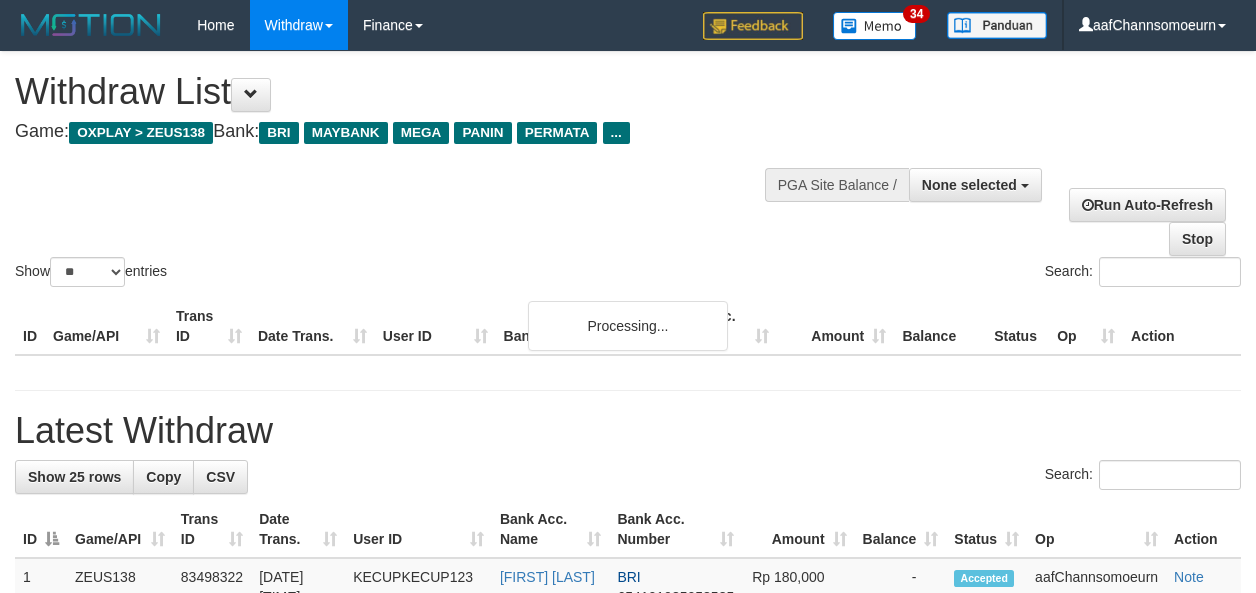 select 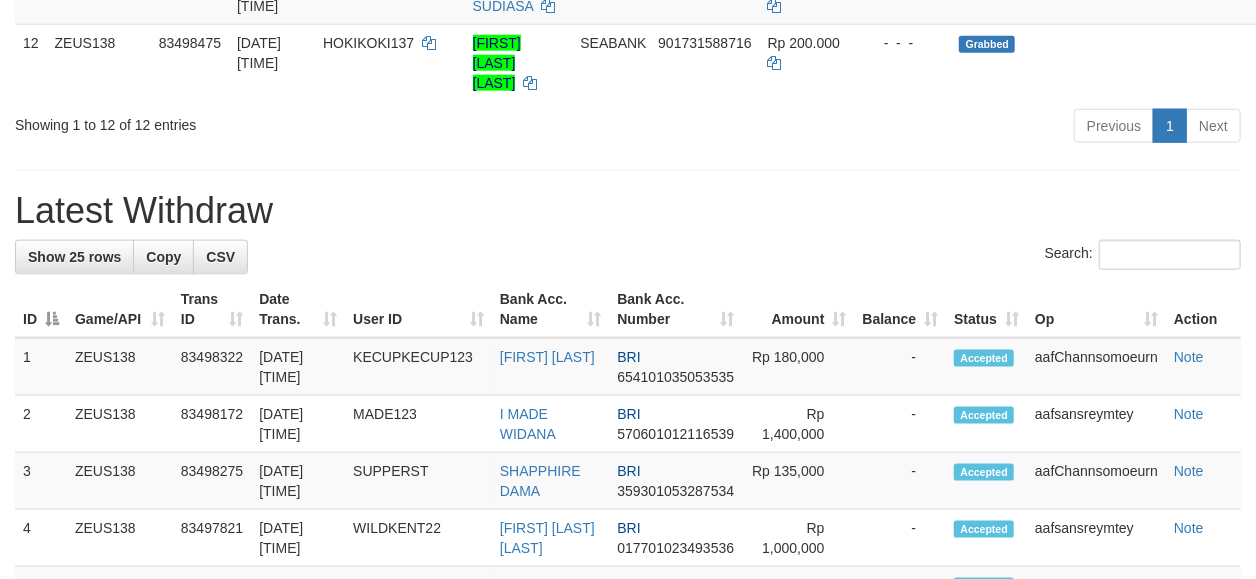 scroll, scrollTop: 962, scrollLeft: 0, axis: vertical 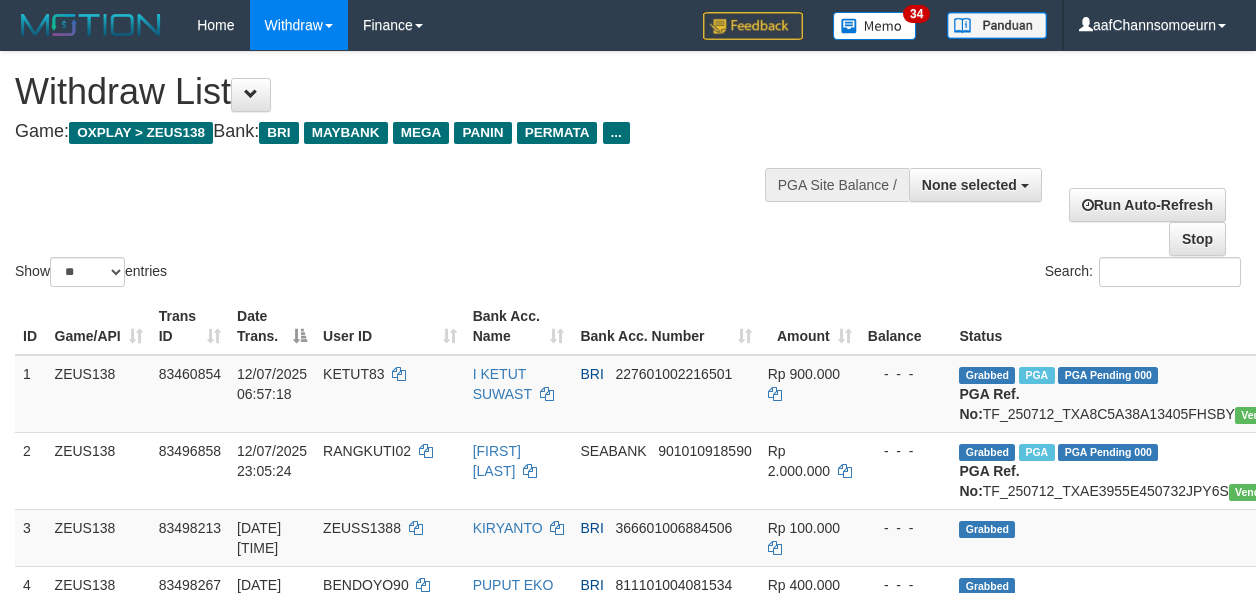 select 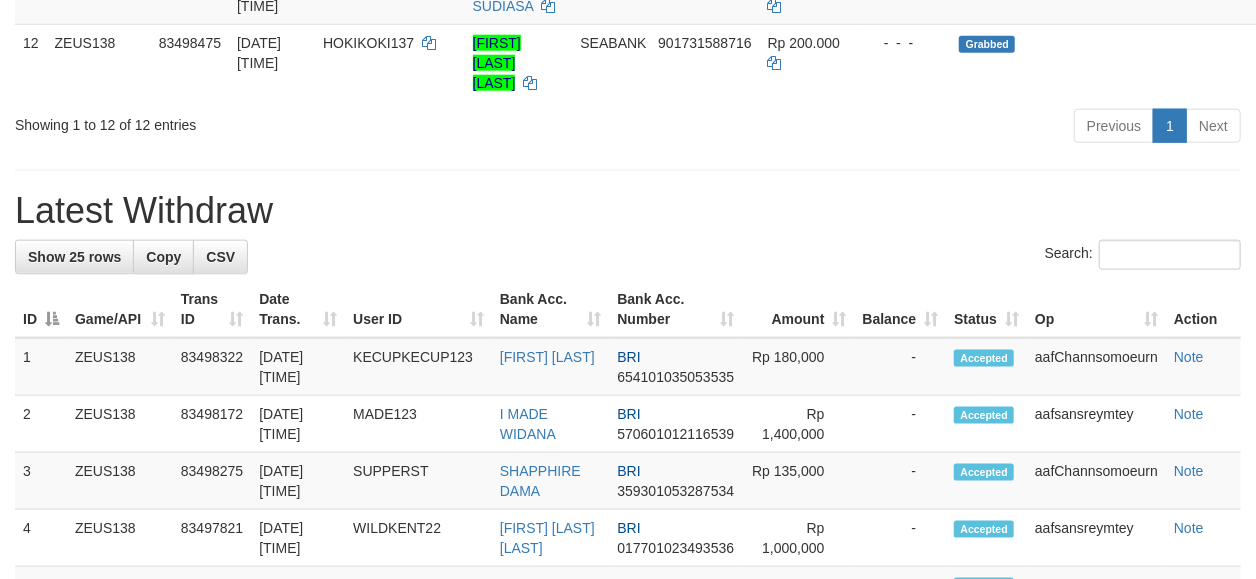 scroll, scrollTop: 962, scrollLeft: 0, axis: vertical 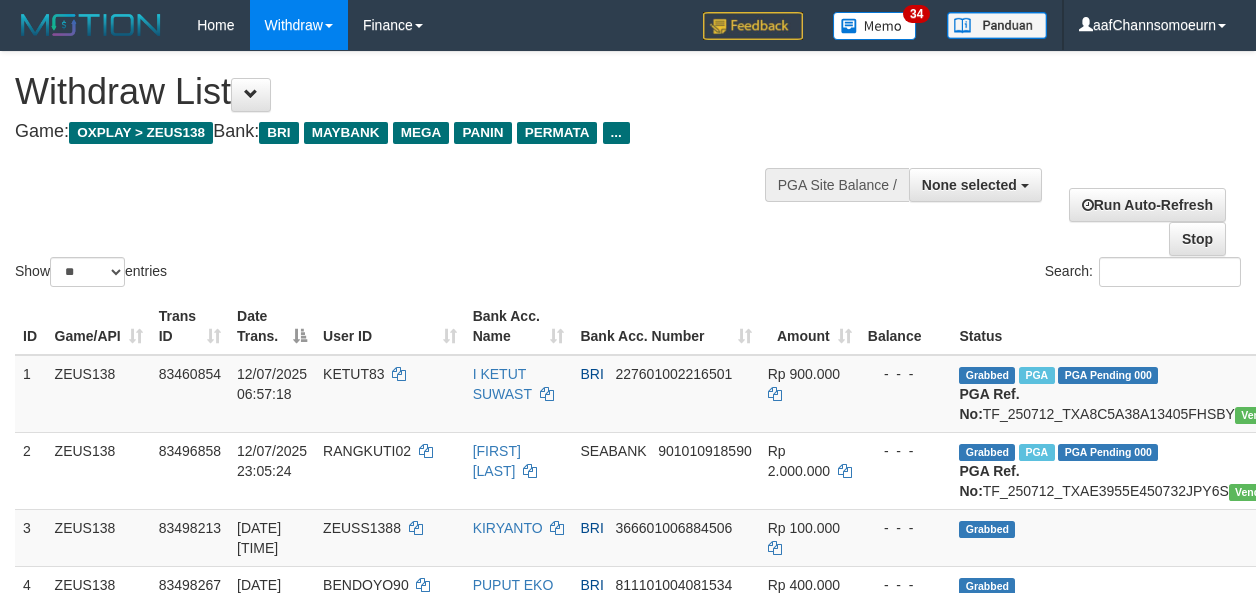select 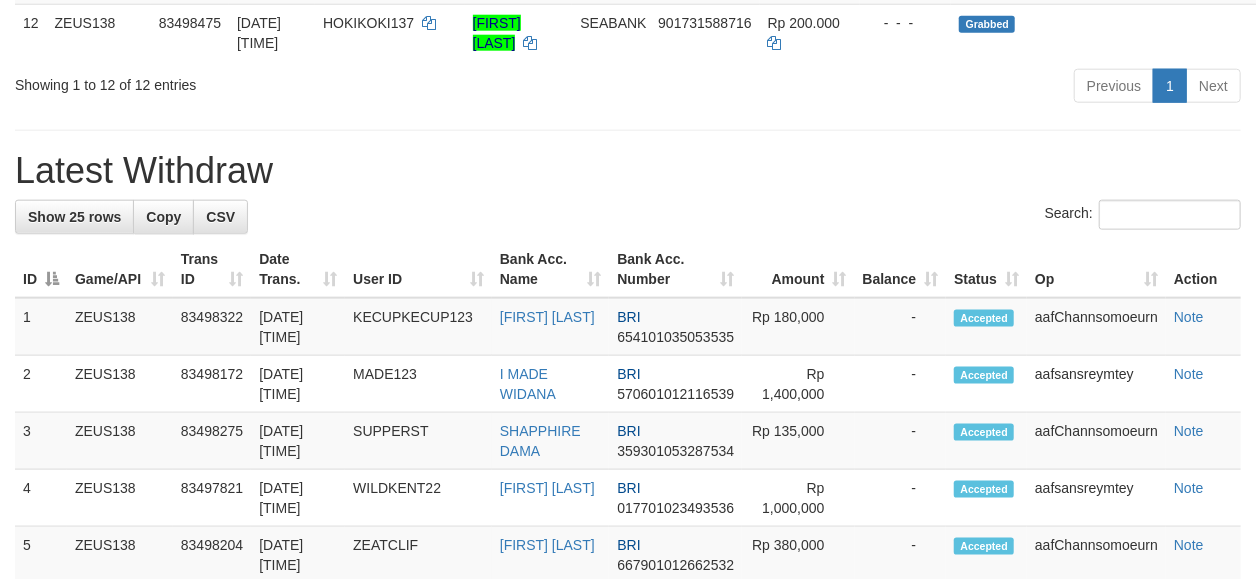 scroll, scrollTop: 962, scrollLeft: 0, axis: vertical 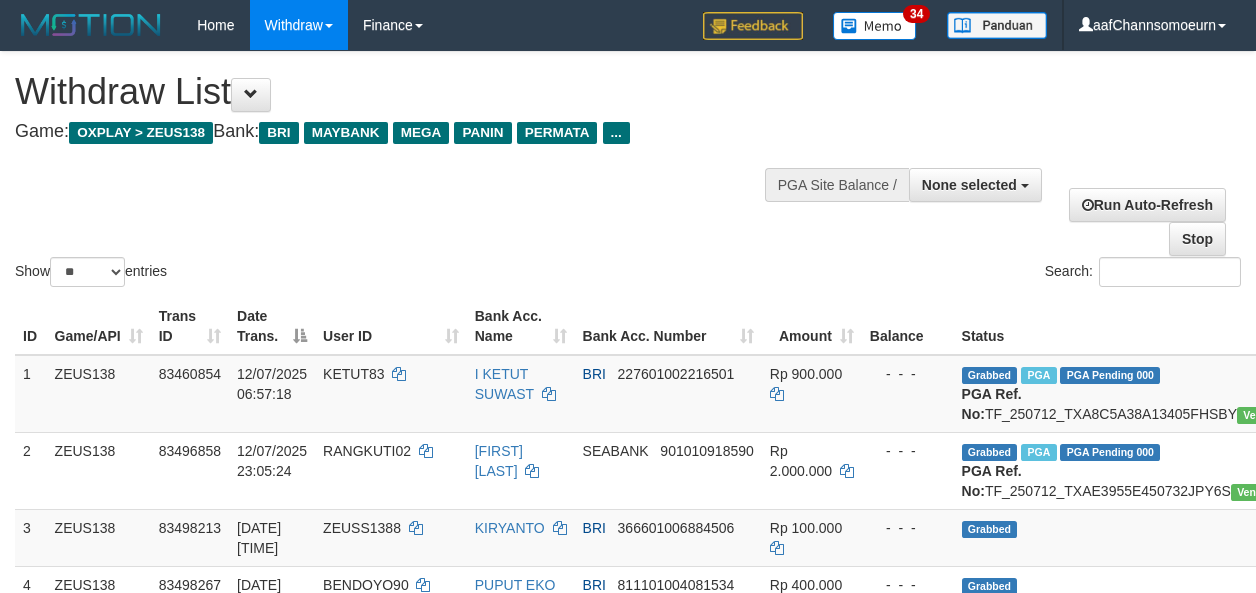 select 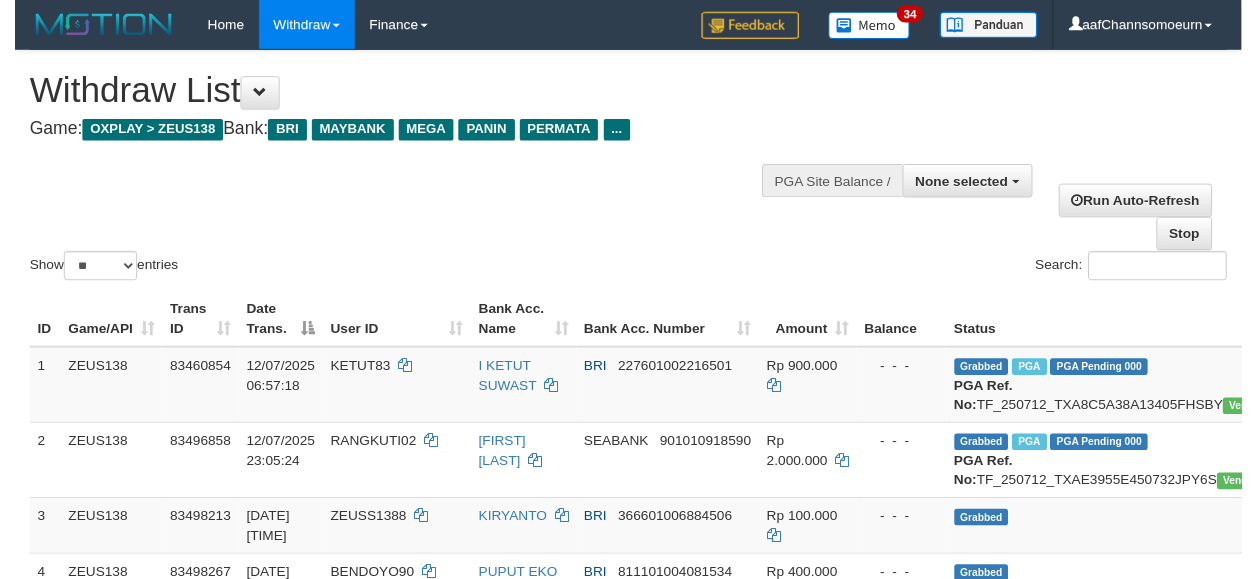scroll, scrollTop: 1018, scrollLeft: 0, axis: vertical 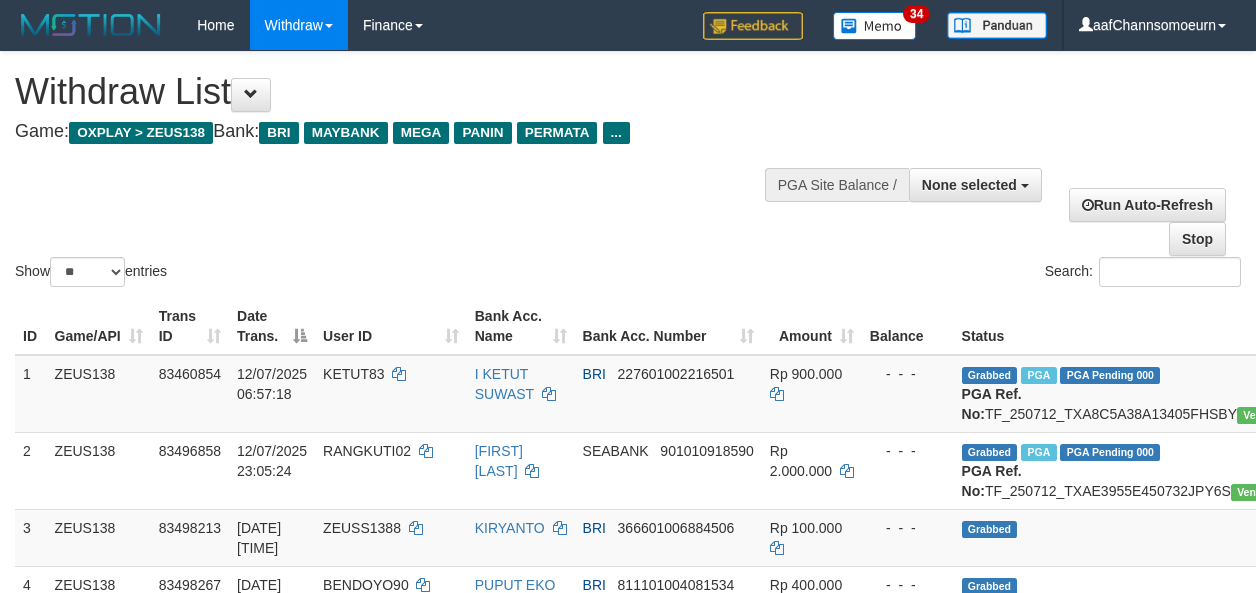 select 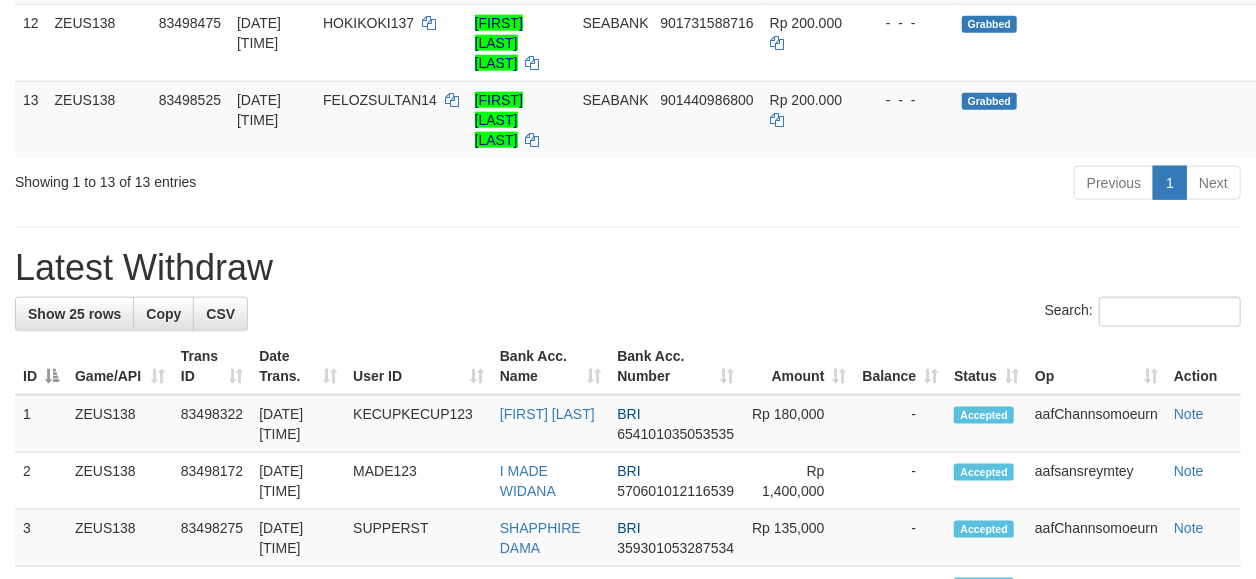 scroll, scrollTop: 962, scrollLeft: 0, axis: vertical 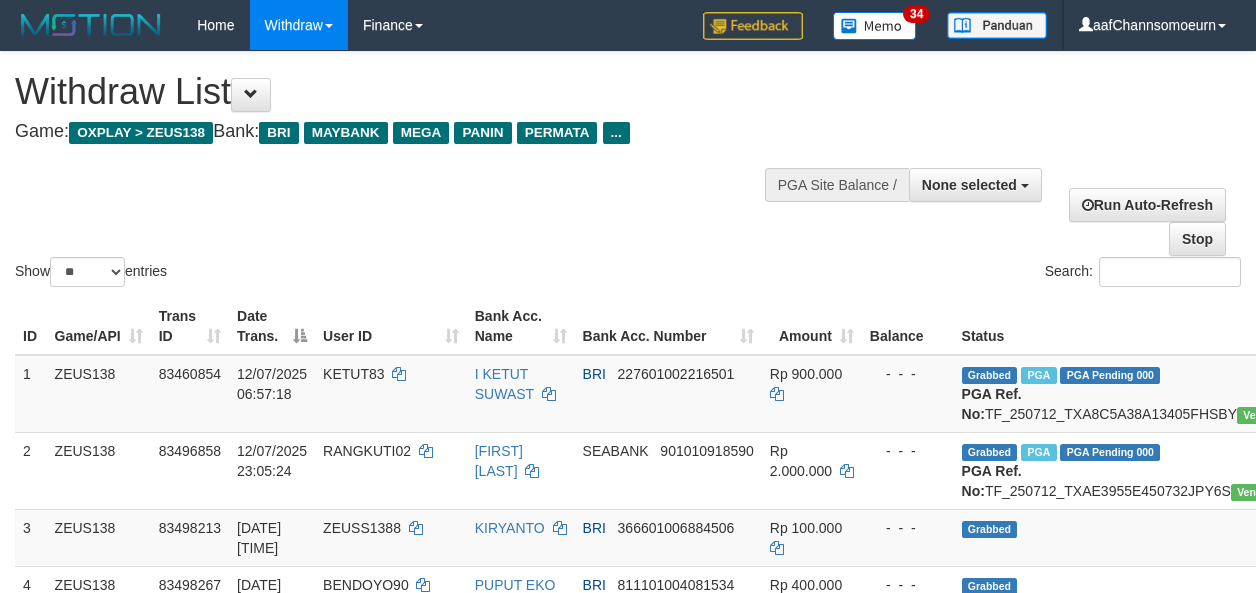select 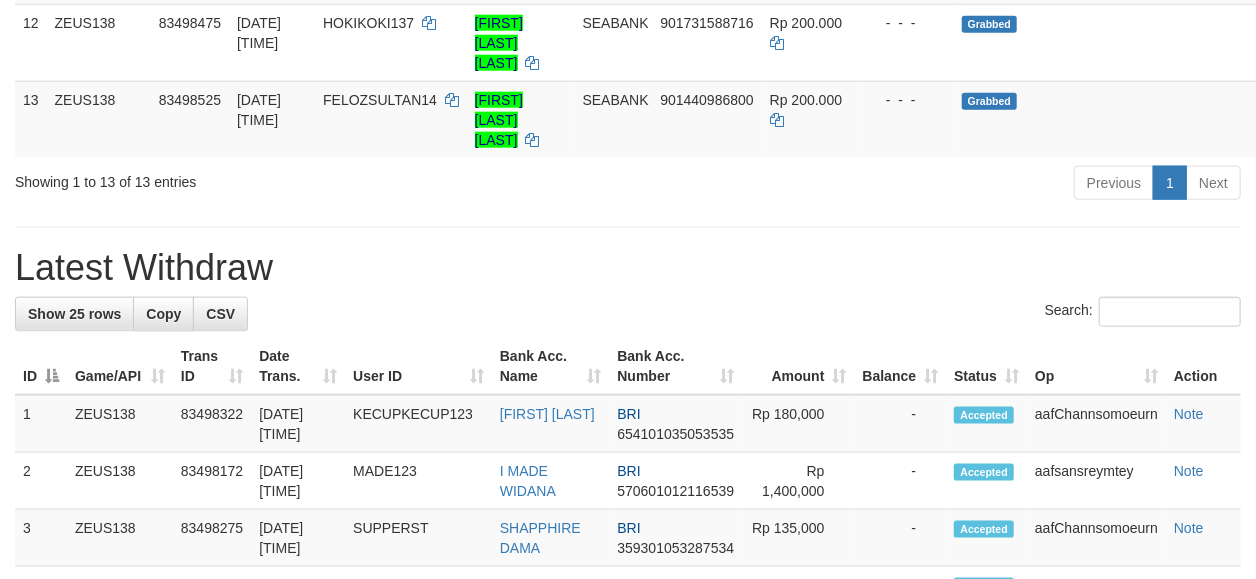 scroll, scrollTop: 962, scrollLeft: 0, axis: vertical 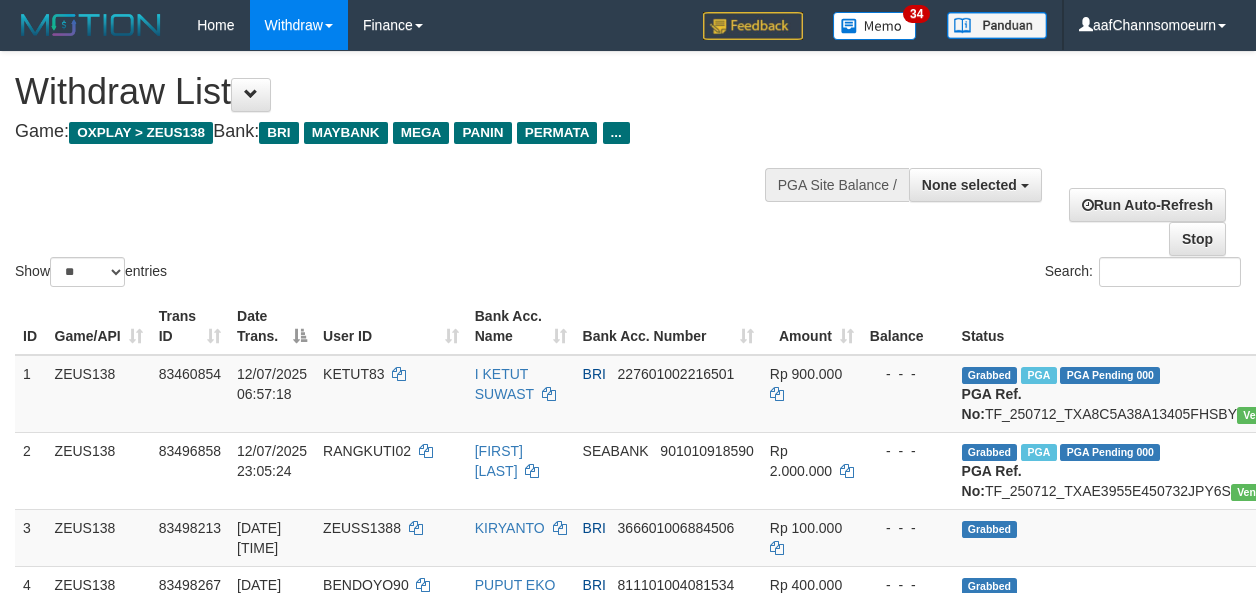 select 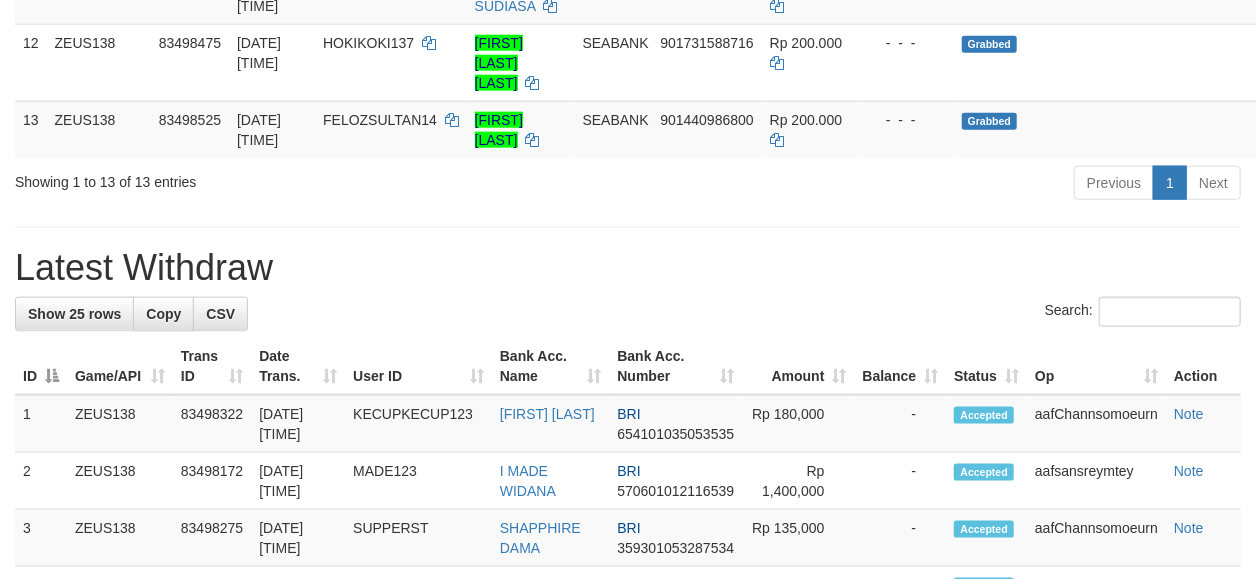 scroll, scrollTop: 962, scrollLeft: 0, axis: vertical 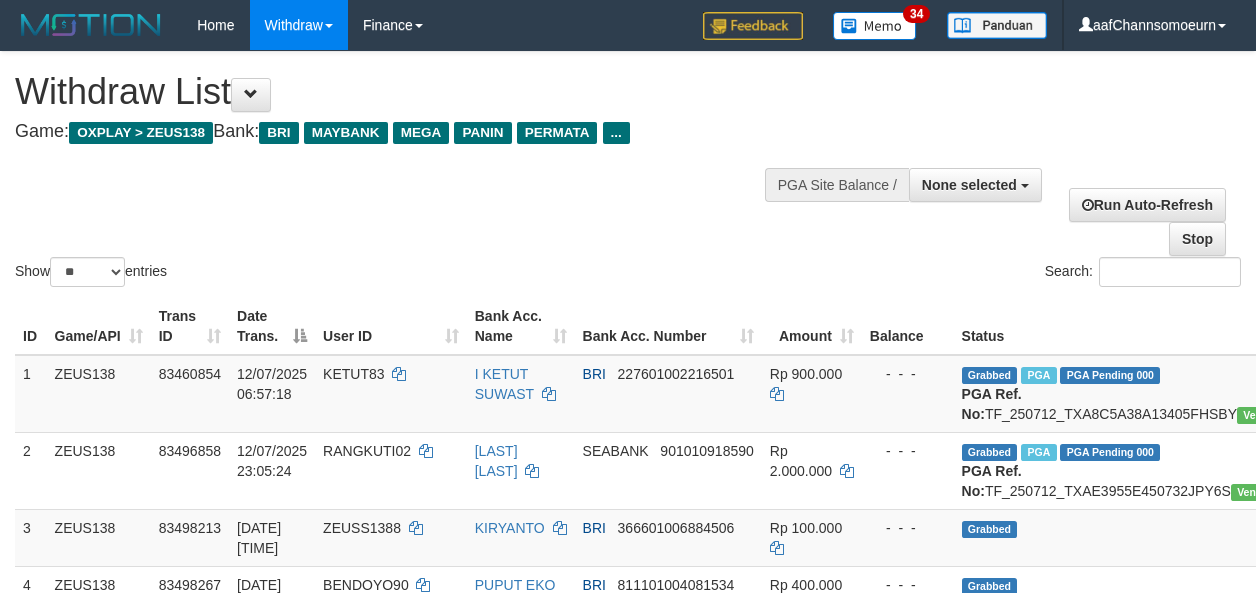 select 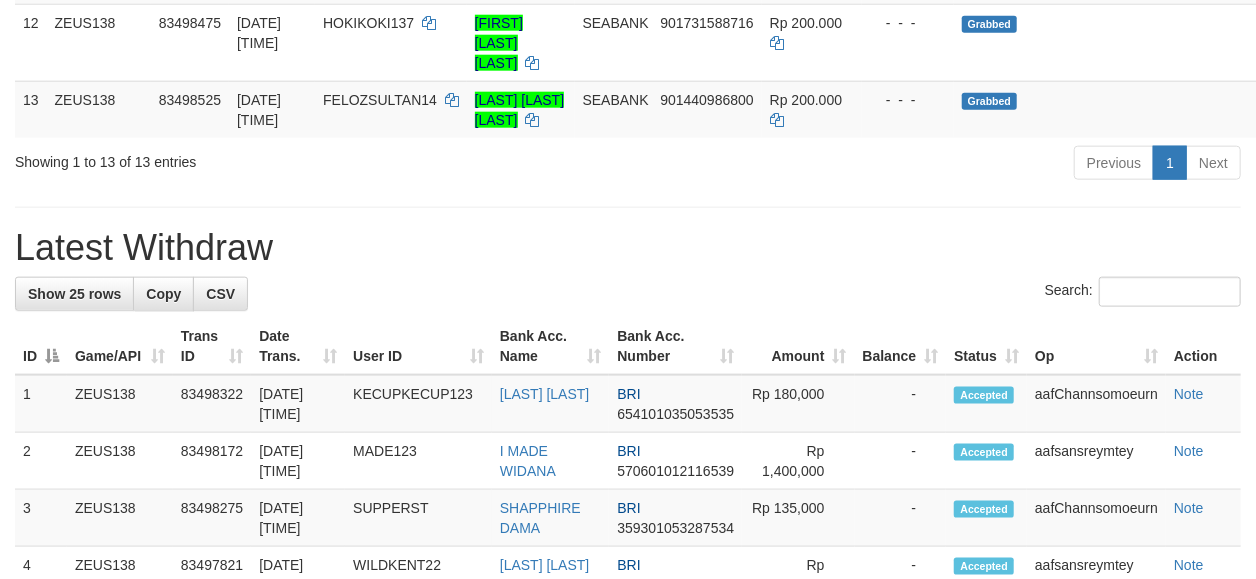 scroll, scrollTop: 962, scrollLeft: 0, axis: vertical 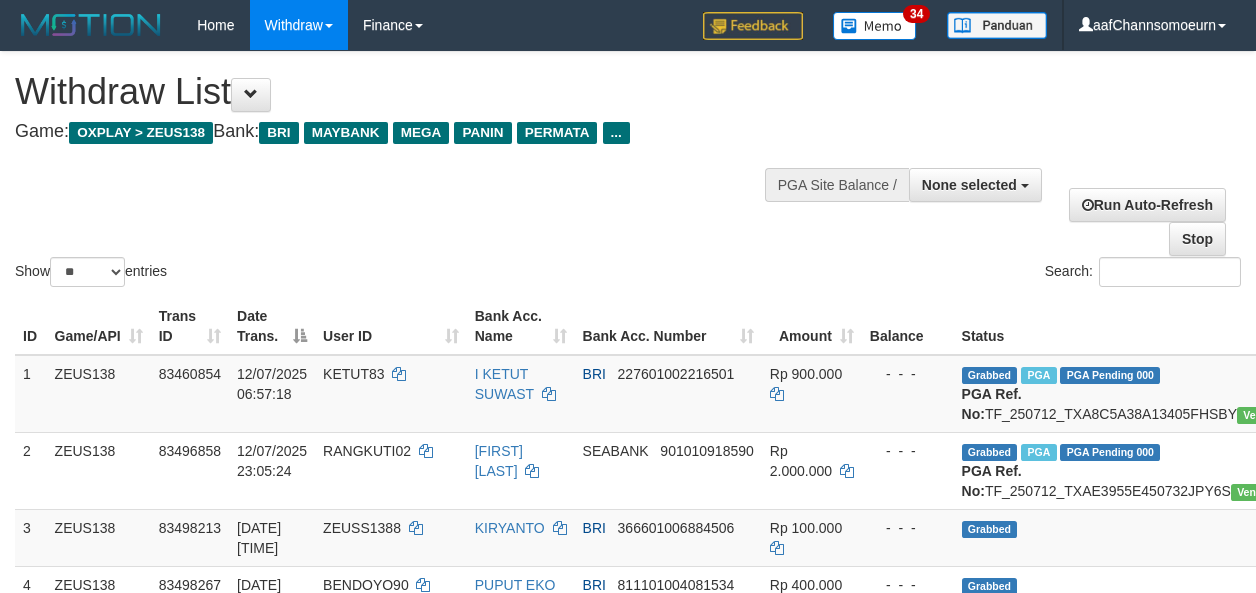 select 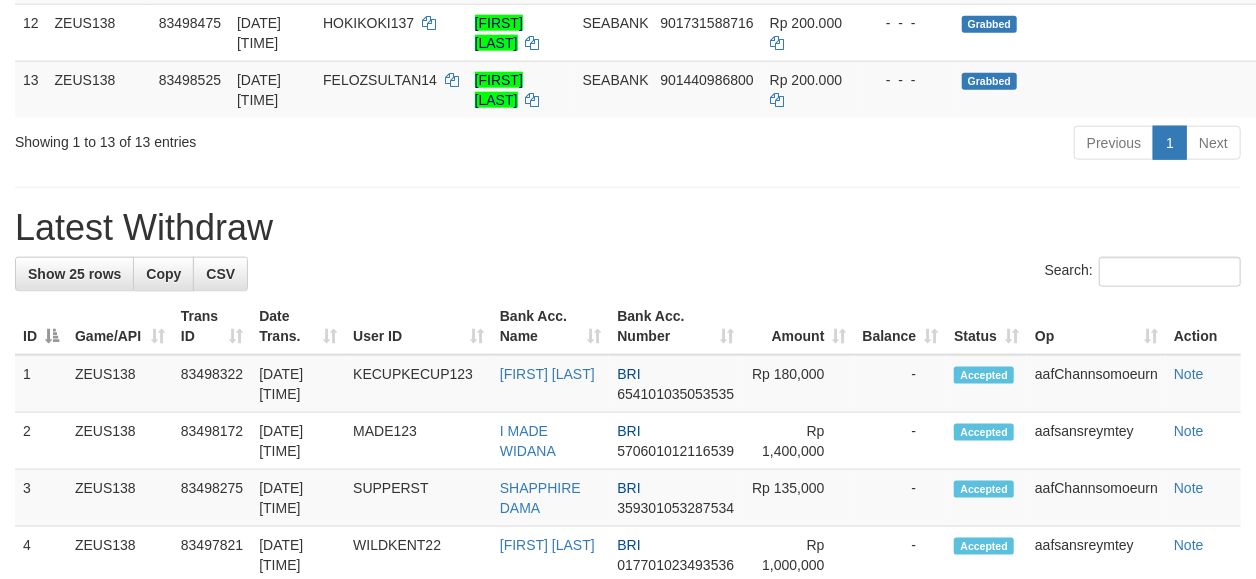 scroll, scrollTop: 962, scrollLeft: 0, axis: vertical 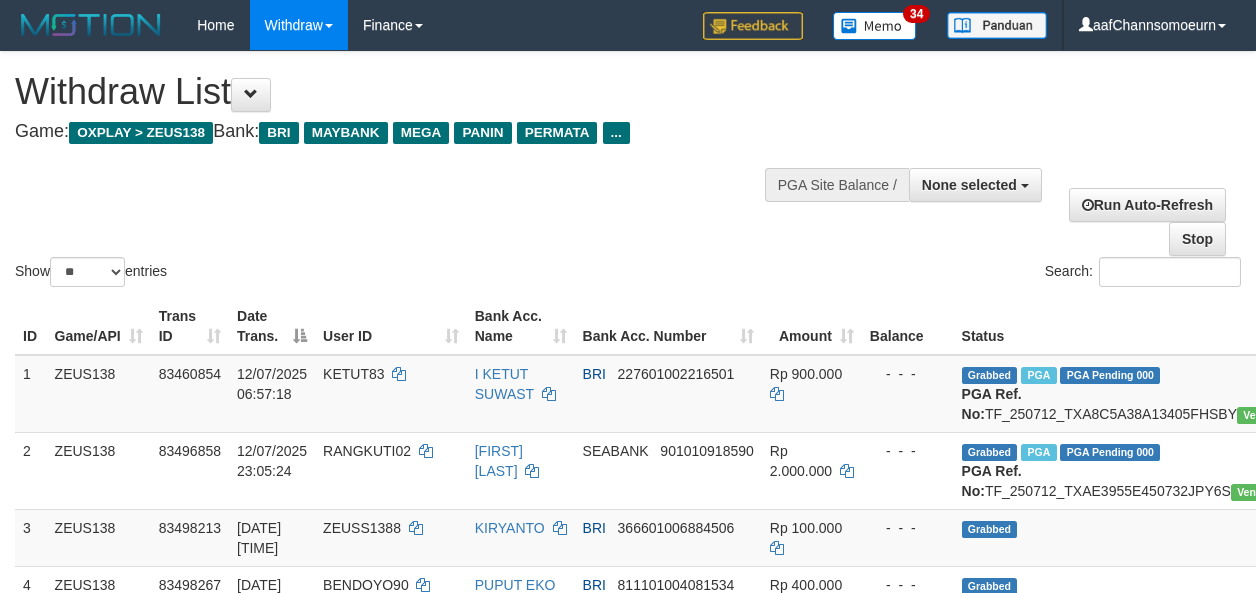 select 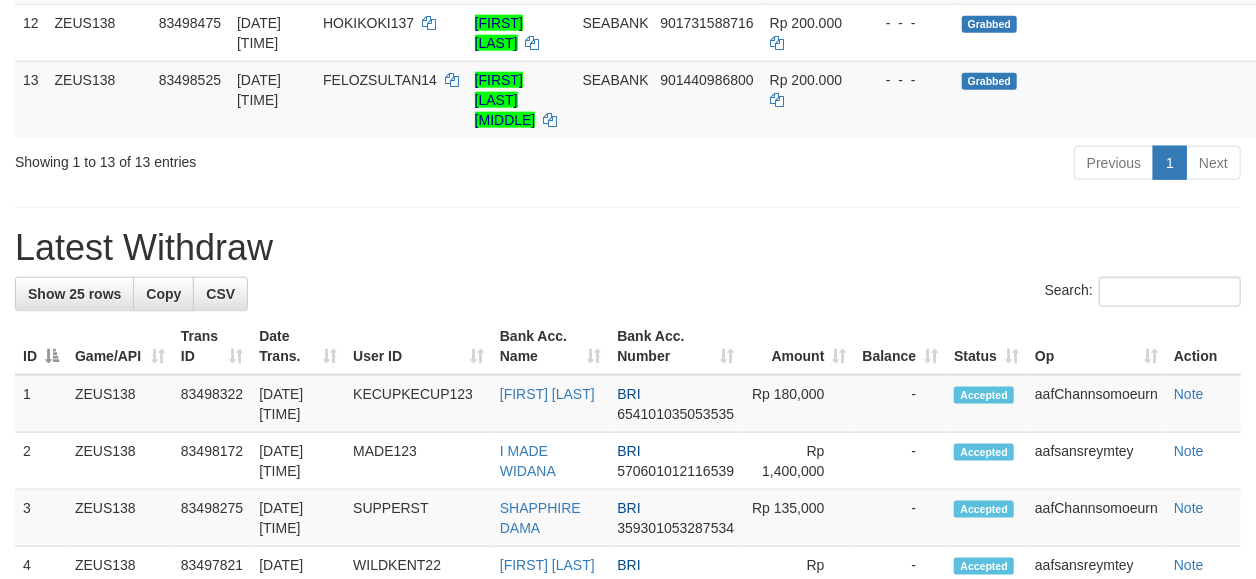 scroll, scrollTop: 962, scrollLeft: 0, axis: vertical 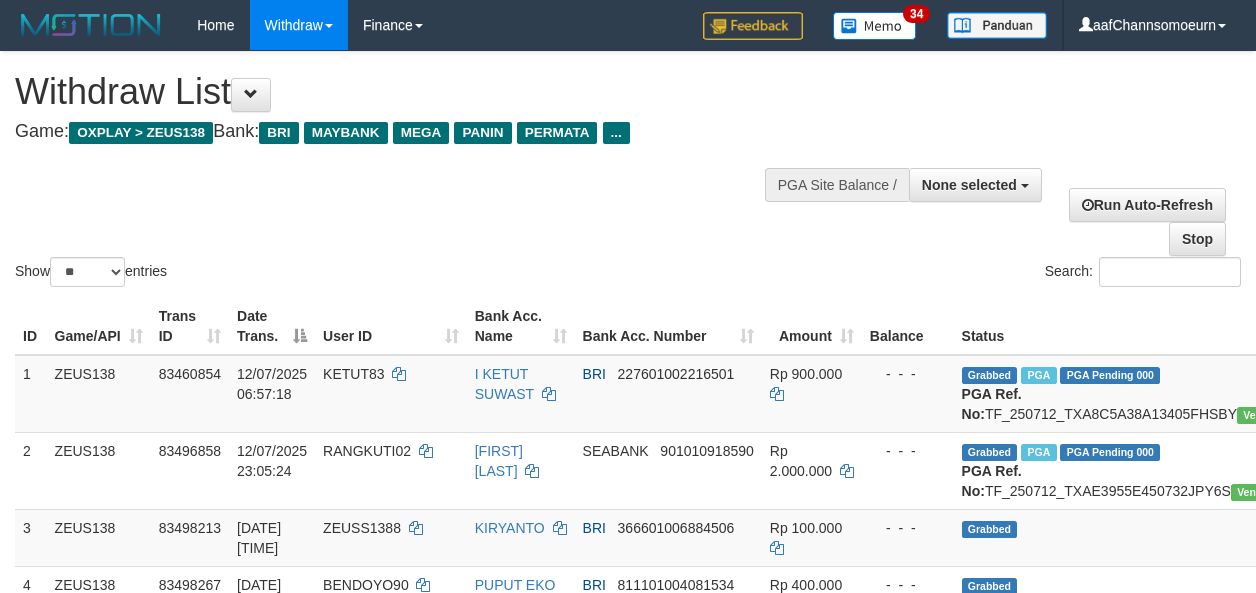 select 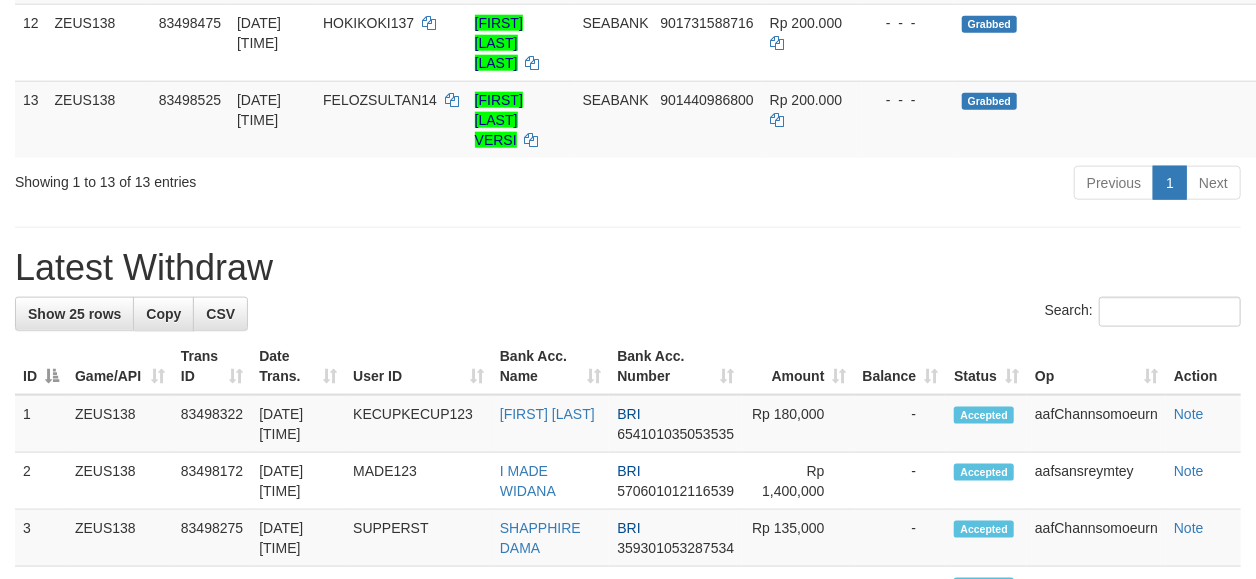 scroll, scrollTop: 962, scrollLeft: 0, axis: vertical 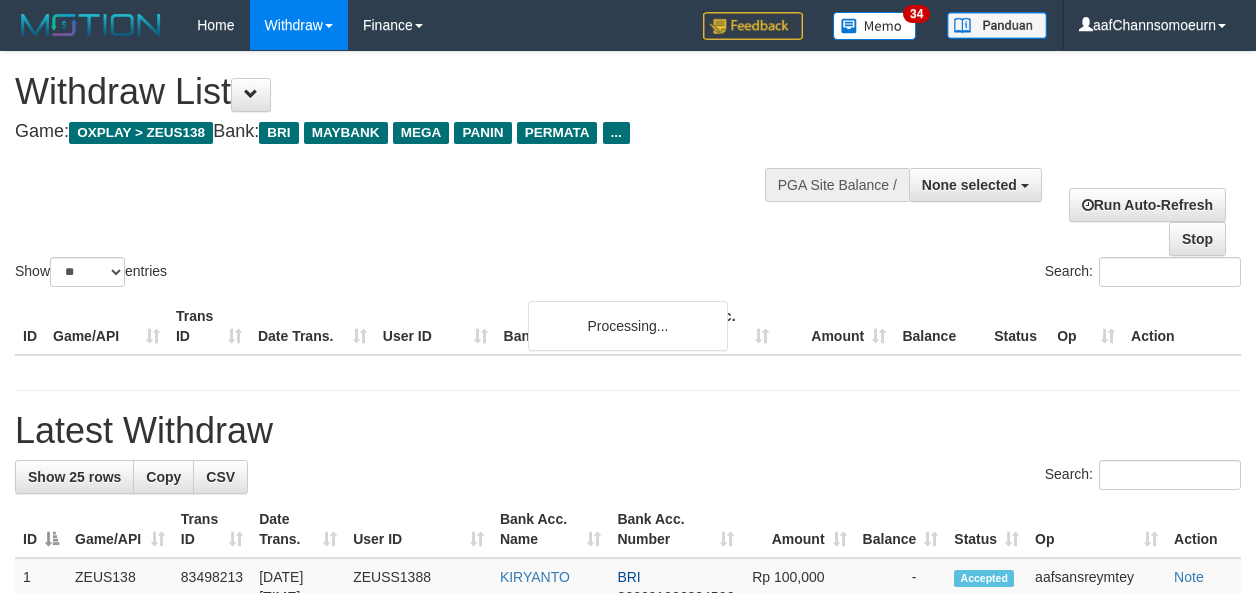 select 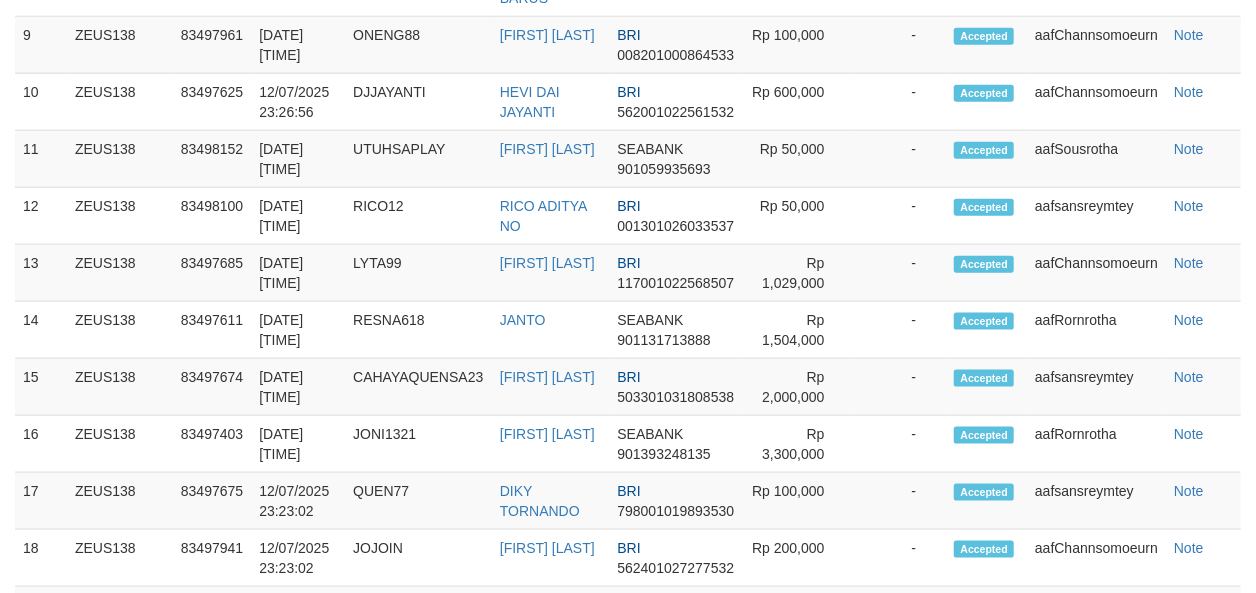 scroll, scrollTop: 962, scrollLeft: 0, axis: vertical 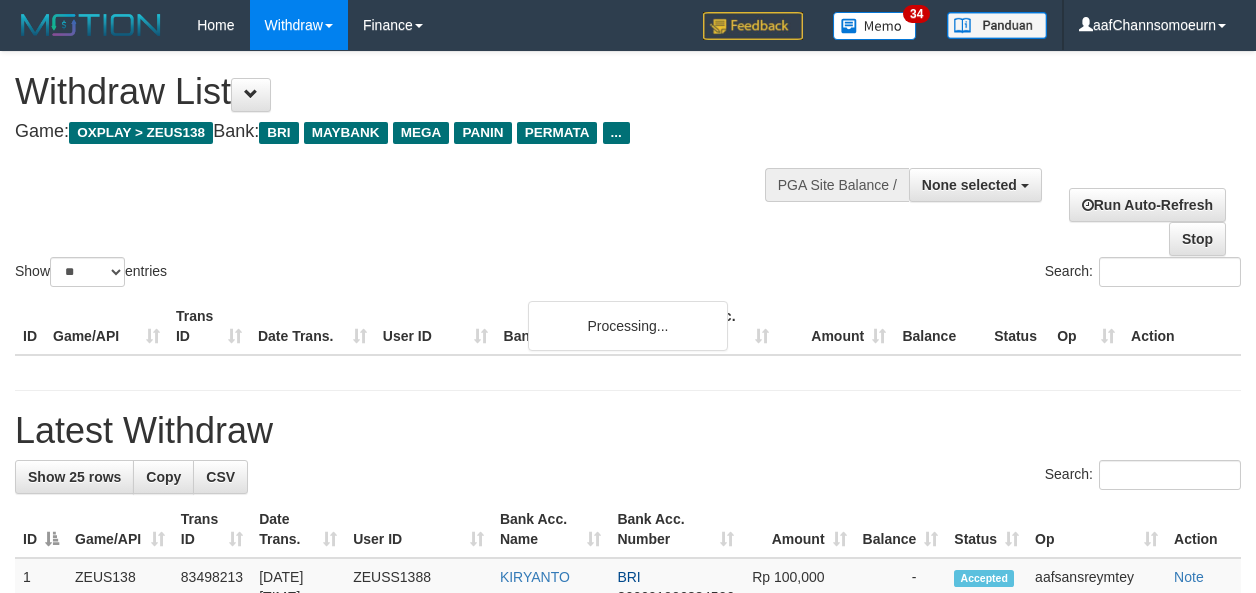 select 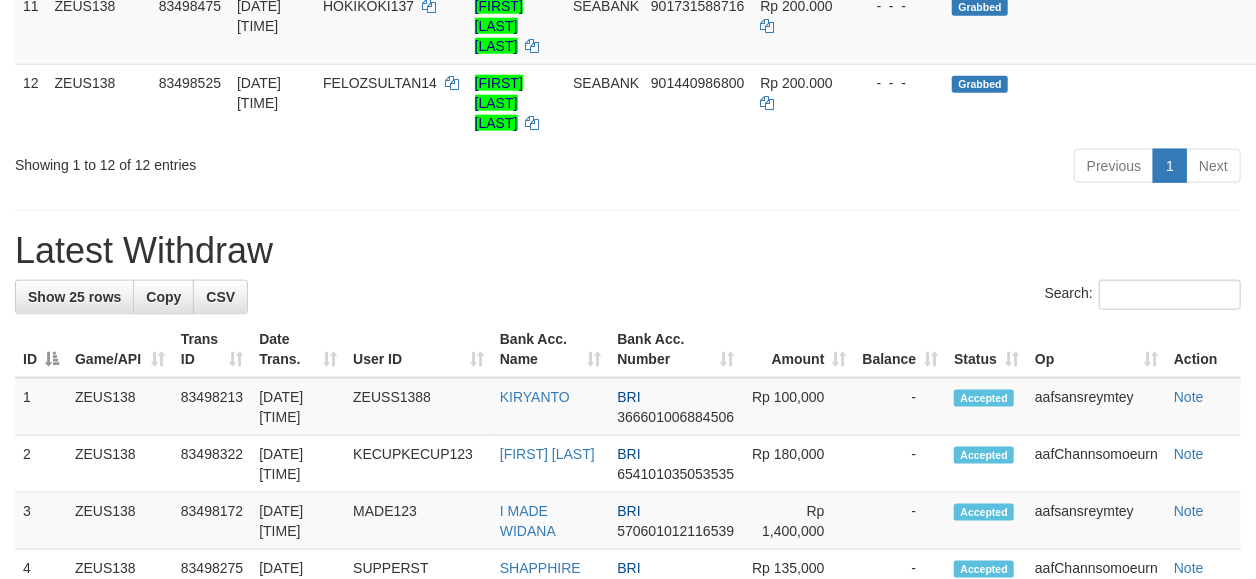 scroll, scrollTop: 962, scrollLeft: 0, axis: vertical 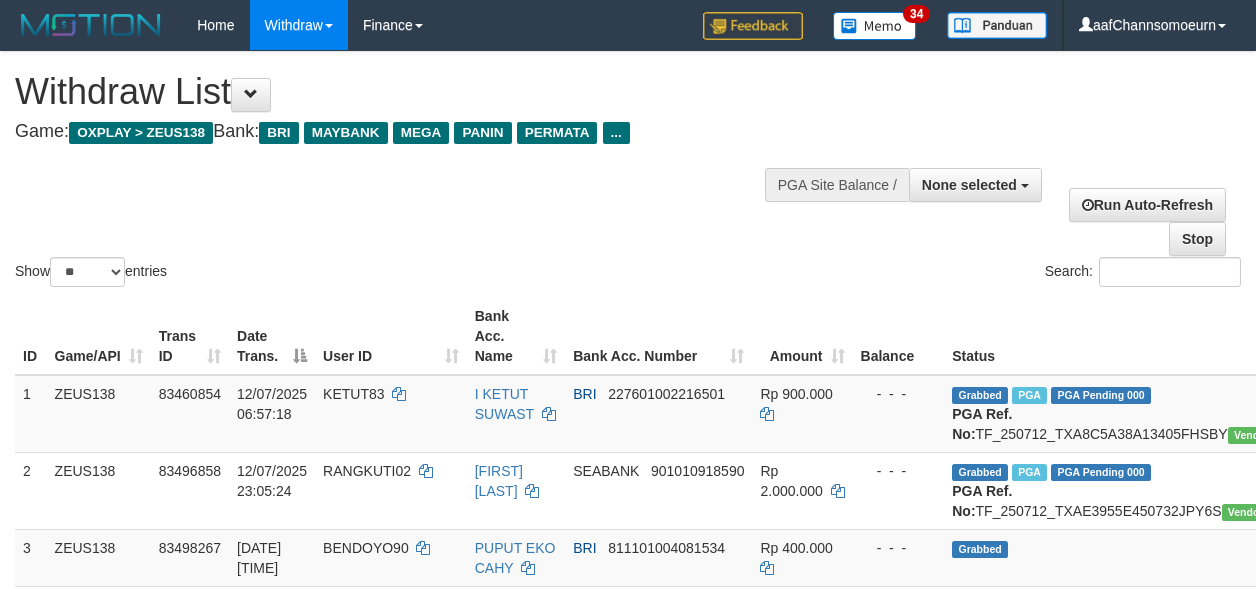 select 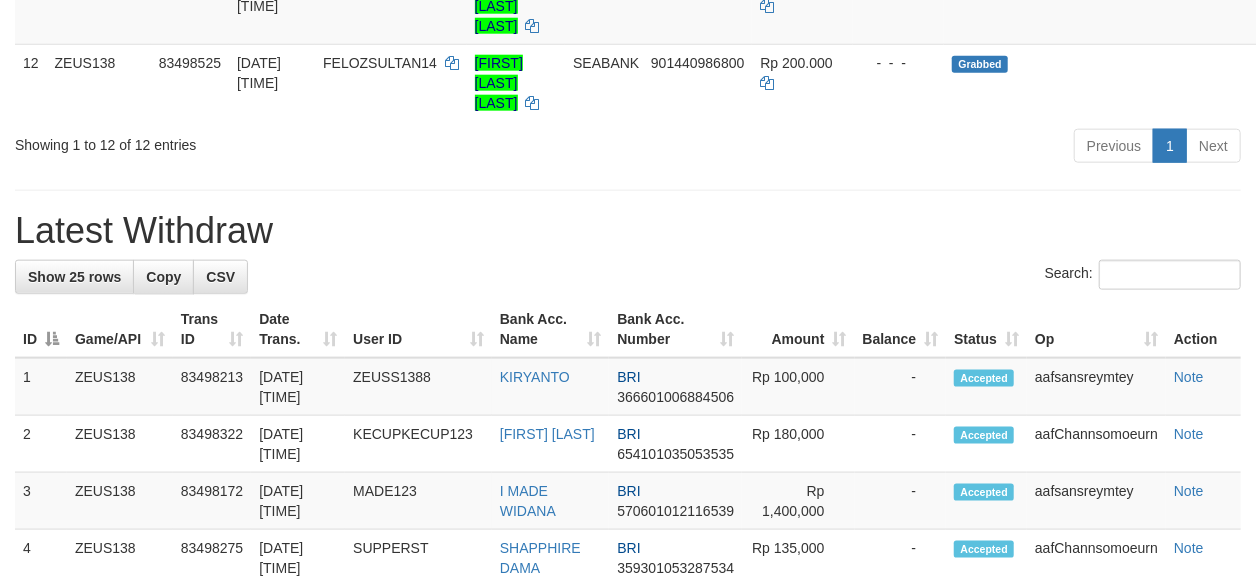 scroll, scrollTop: 962, scrollLeft: 0, axis: vertical 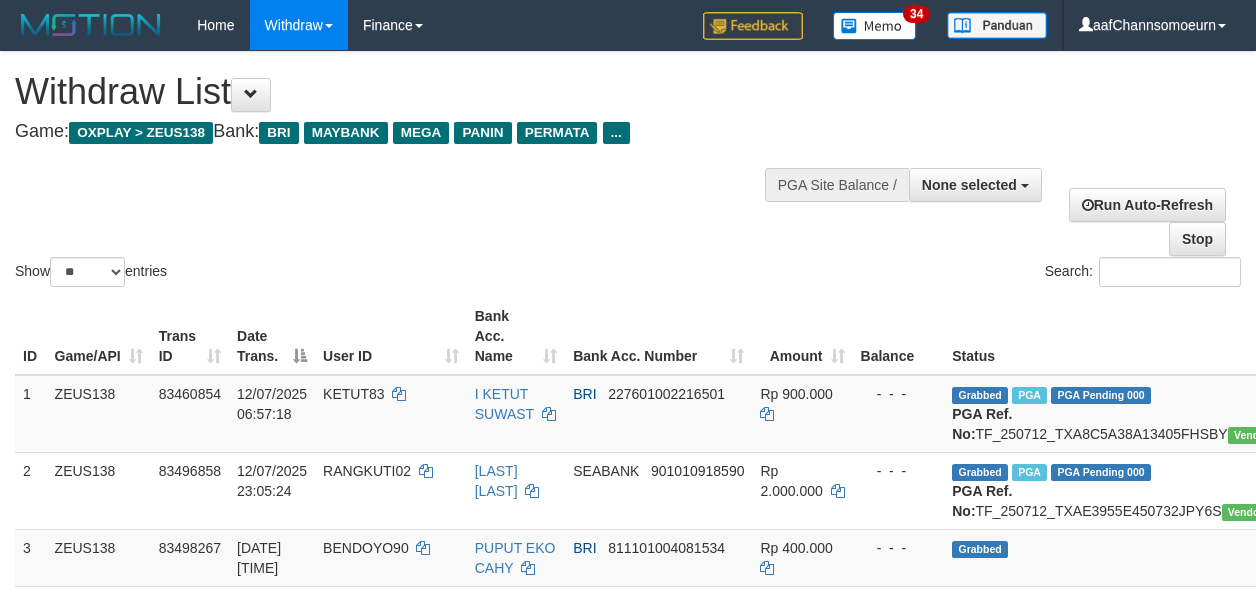 select 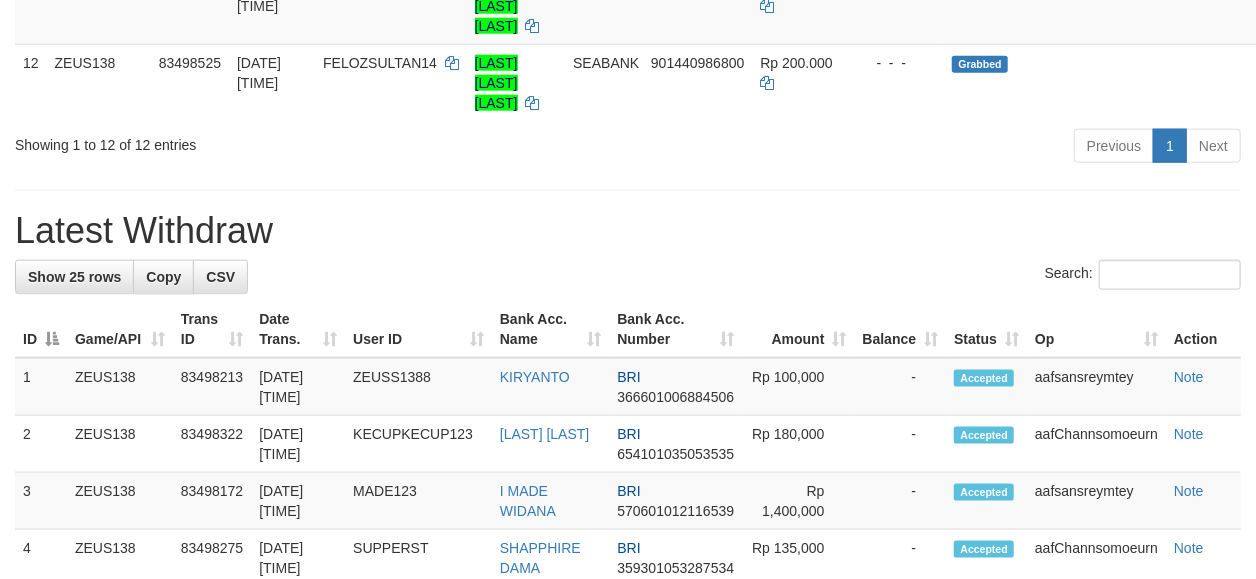 scroll, scrollTop: 962, scrollLeft: 0, axis: vertical 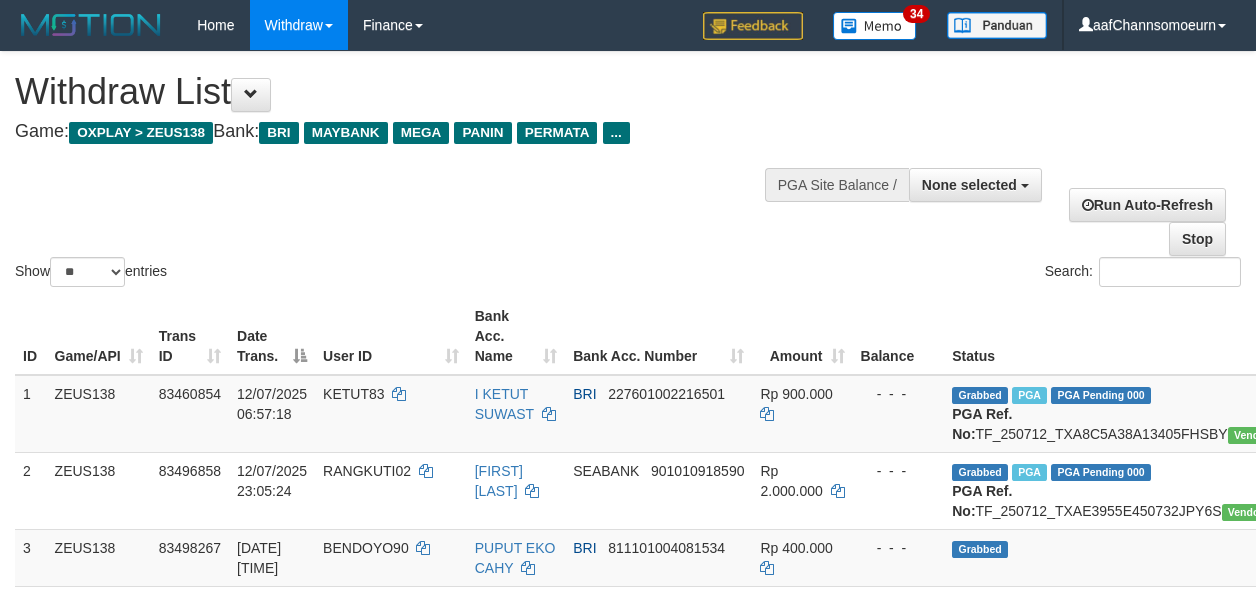 select 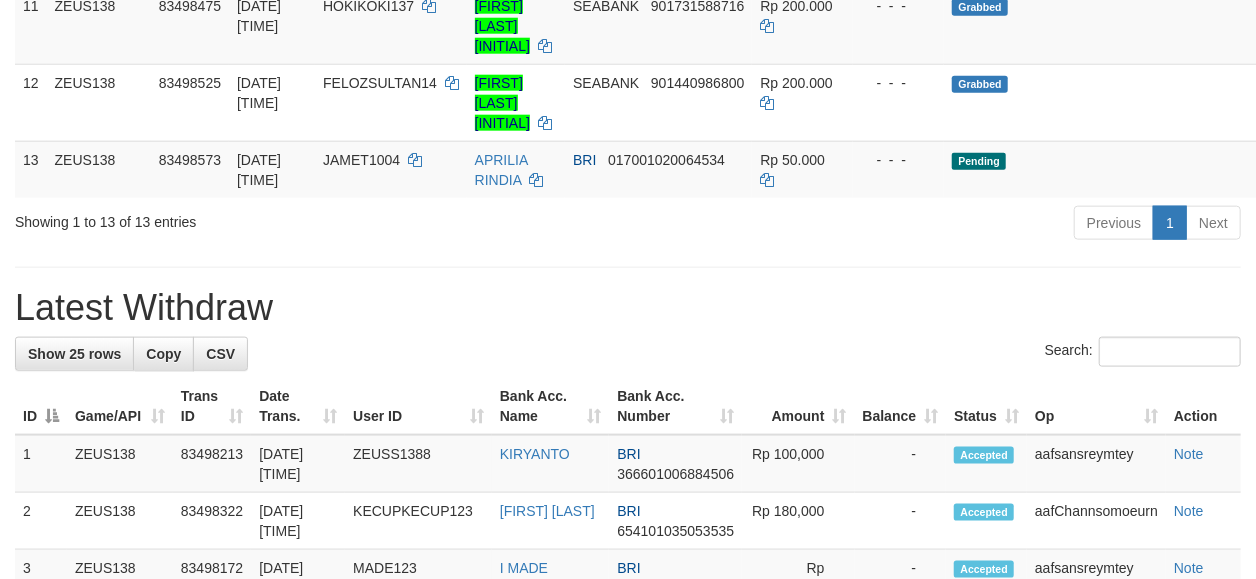 scroll, scrollTop: 962, scrollLeft: 0, axis: vertical 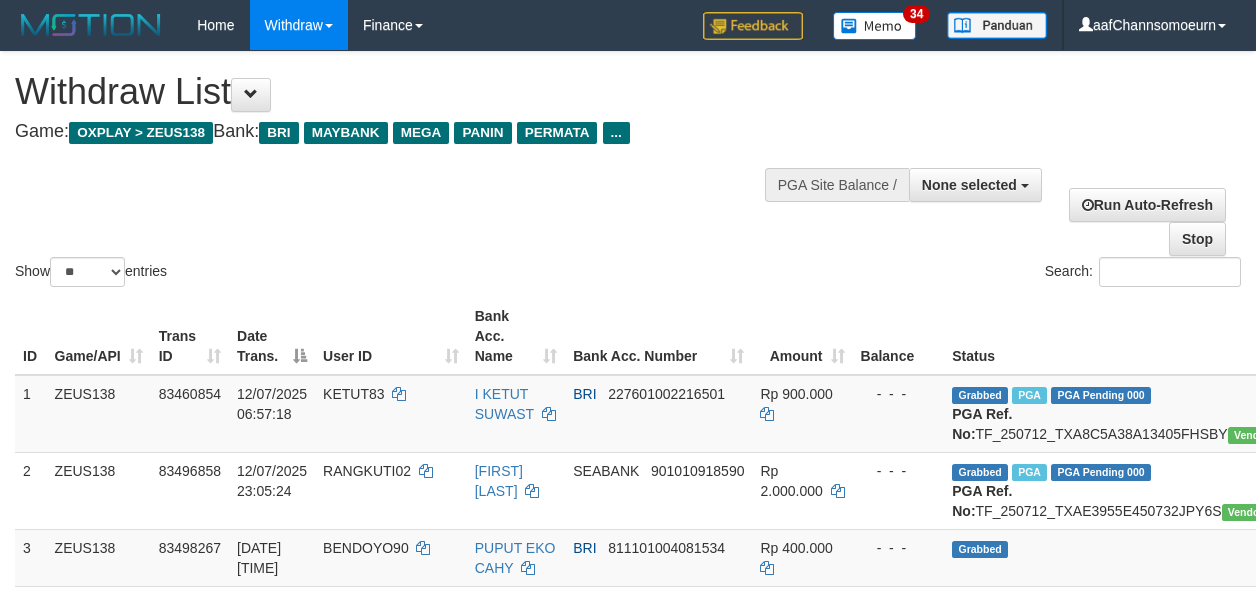 select 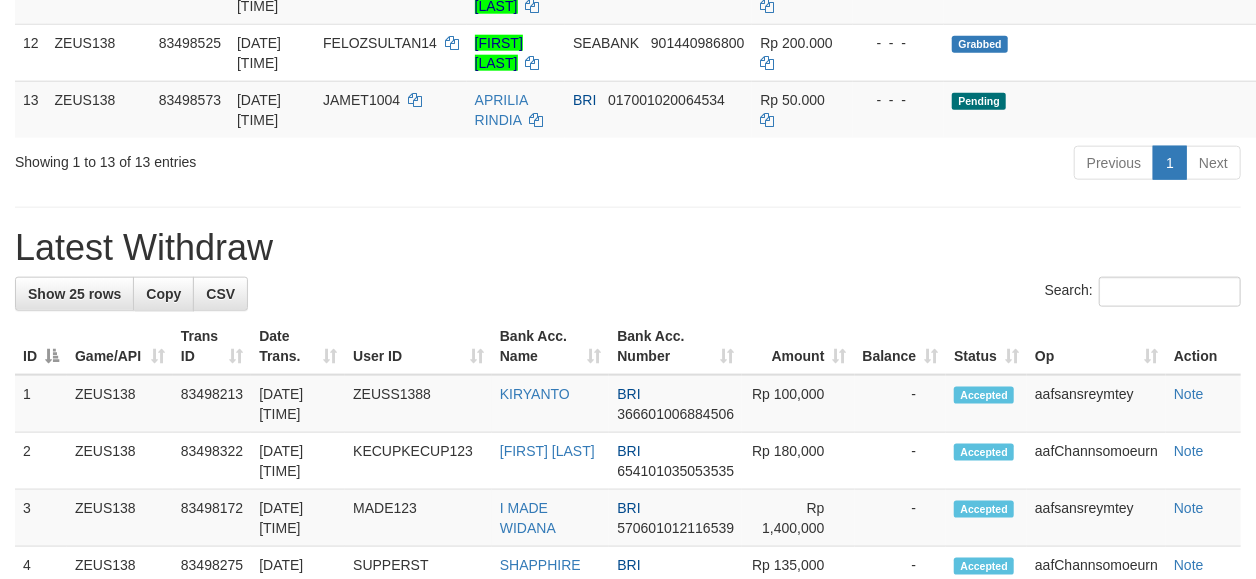 scroll, scrollTop: 962, scrollLeft: 0, axis: vertical 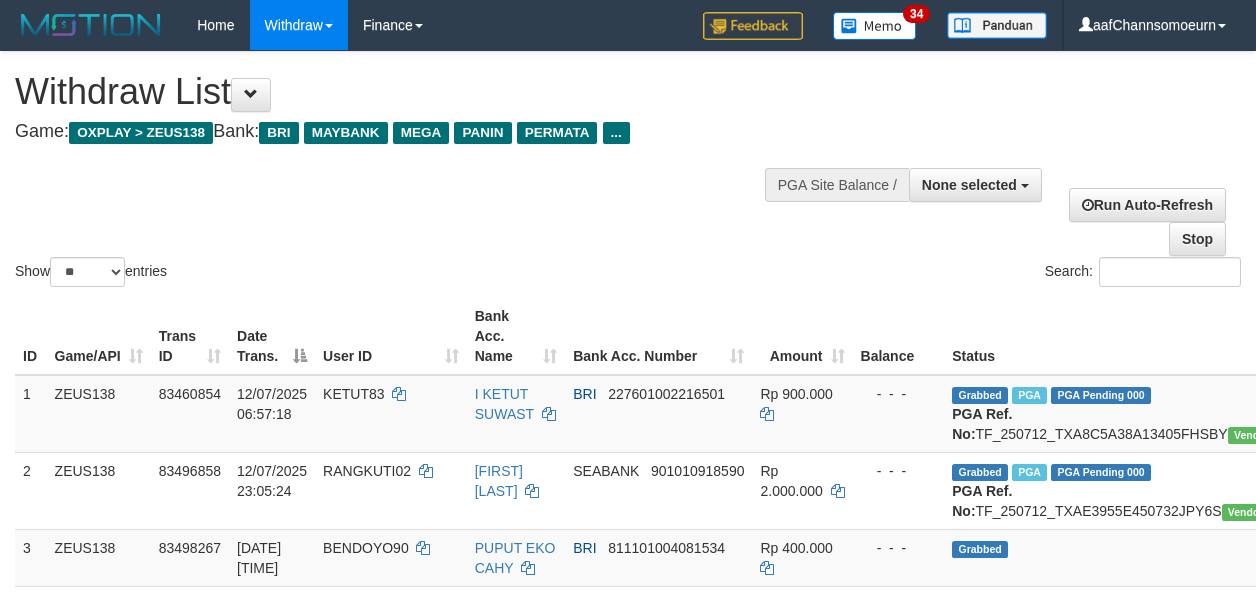 select 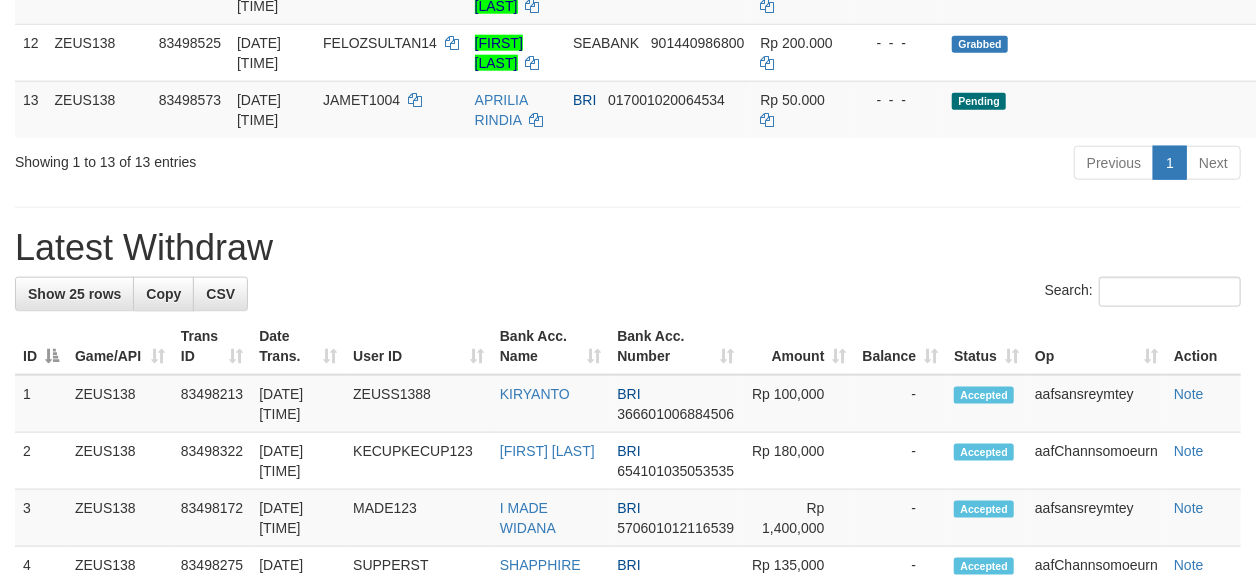 scroll, scrollTop: 962, scrollLeft: 0, axis: vertical 